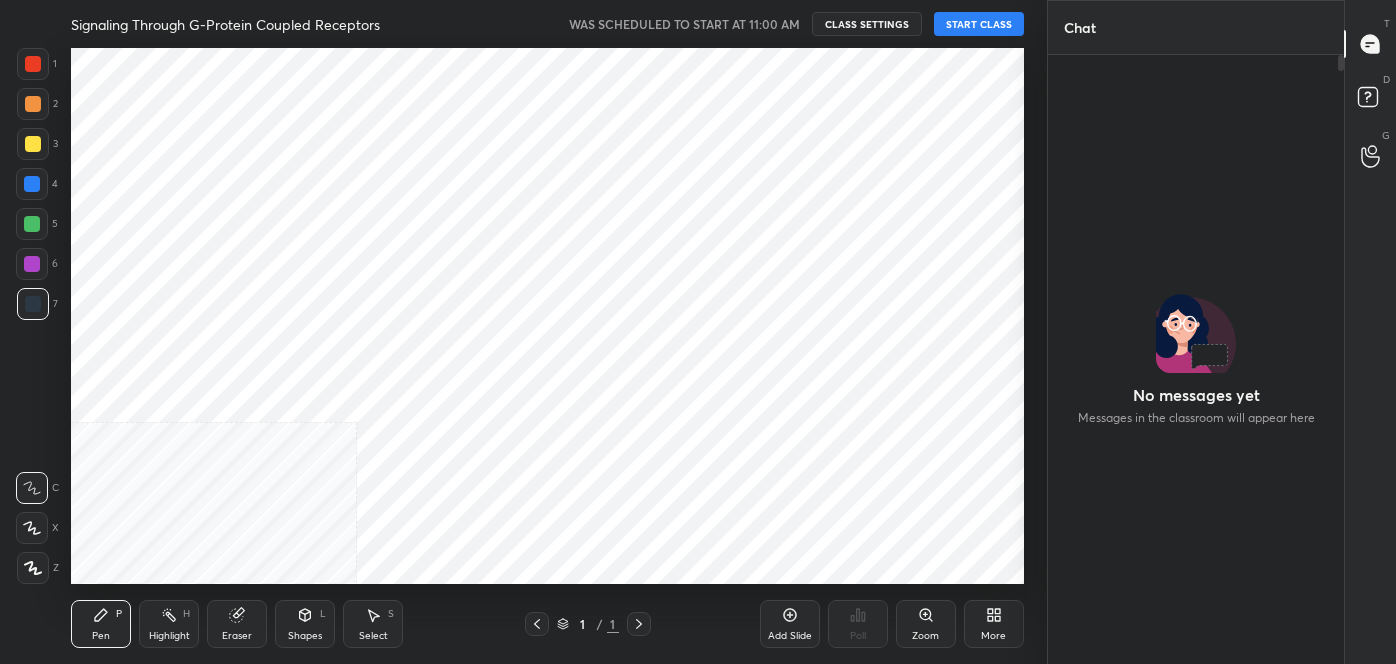 scroll, scrollTop: 0, scrollLeft: 0, axis: both 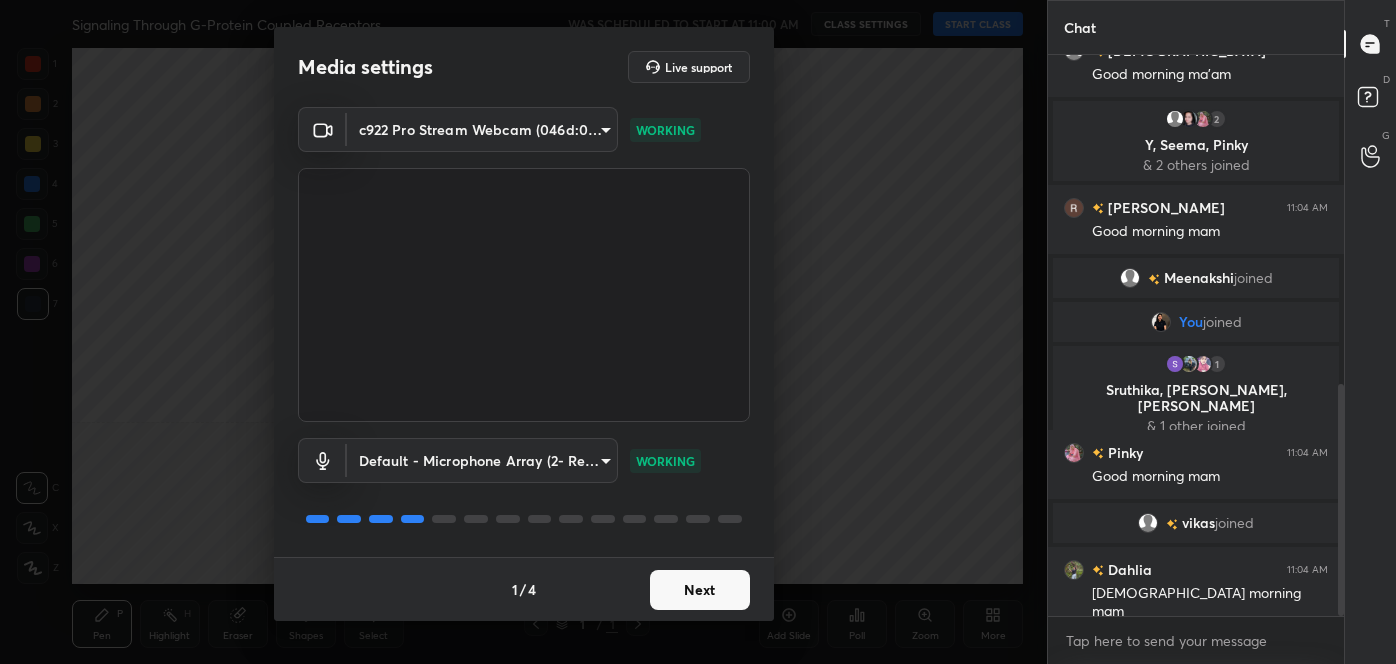 click on "1 / 4 Next" at bounding box center [524, 589] 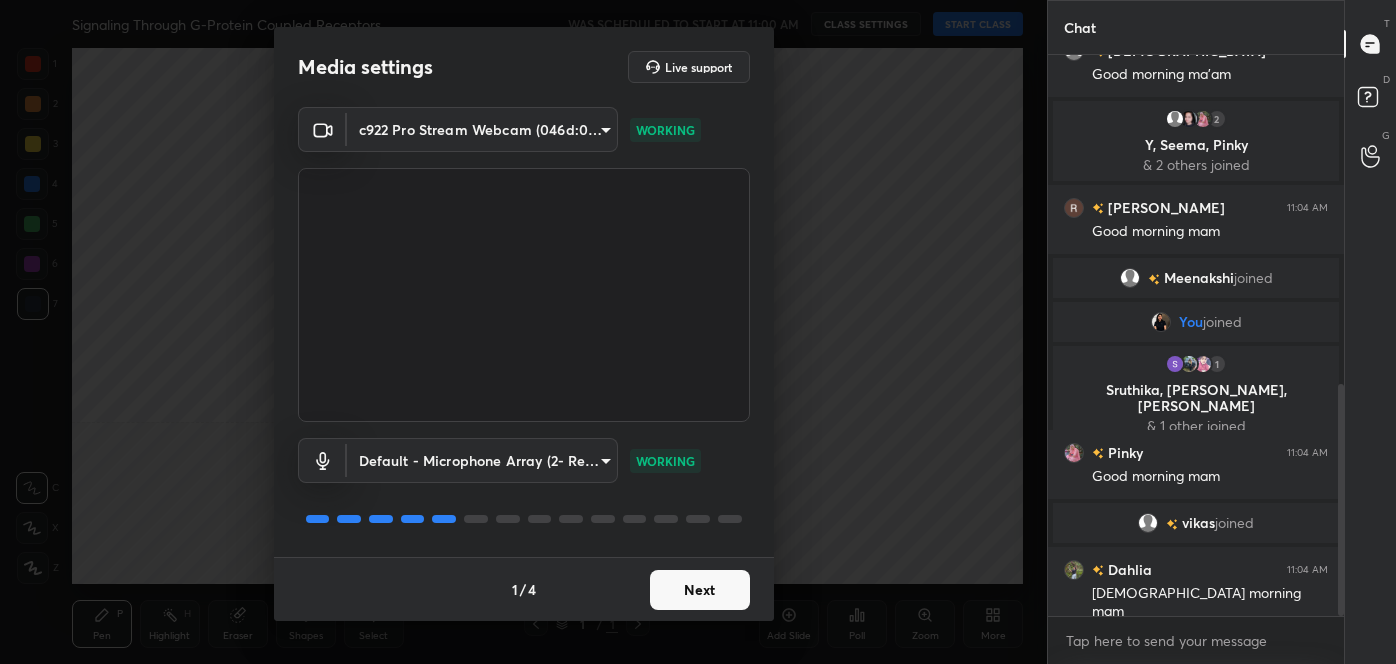 click on "Next" at bounding box center (700, 590) 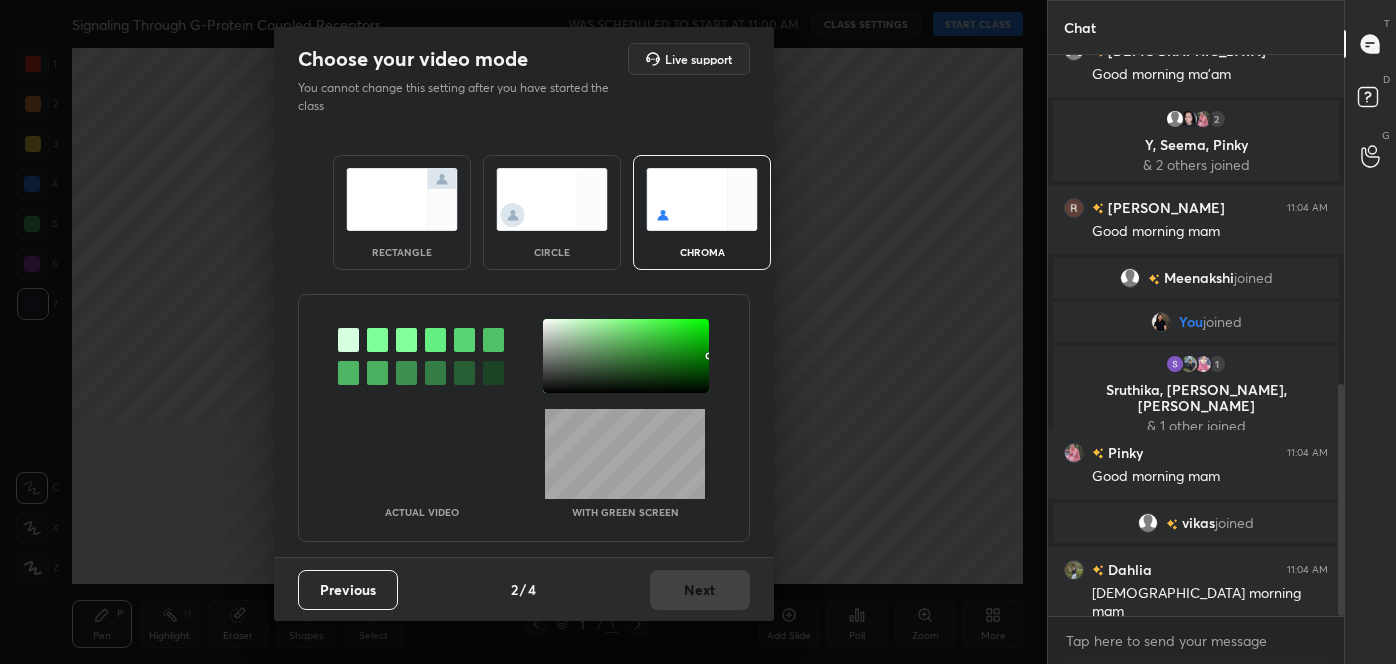 click at bounding box center [348, 373] 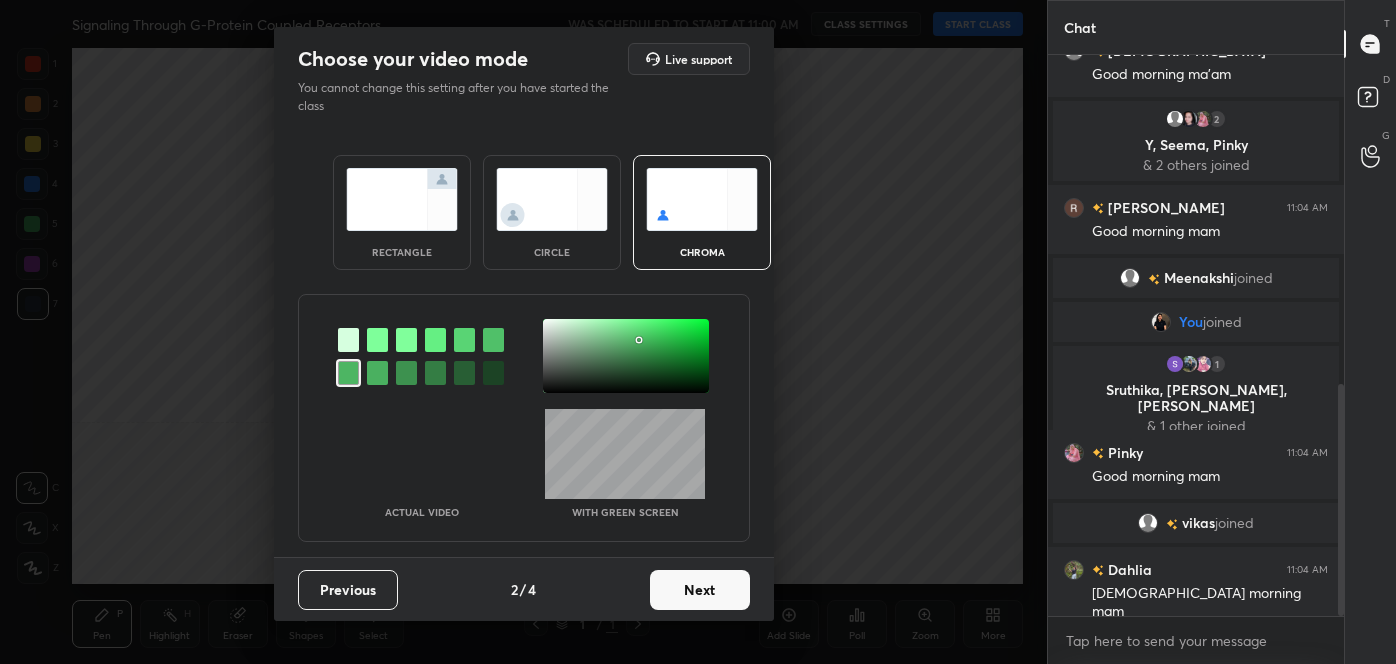 scroll, scrollTop: 864, scrollLeft: 0, axis: vertical 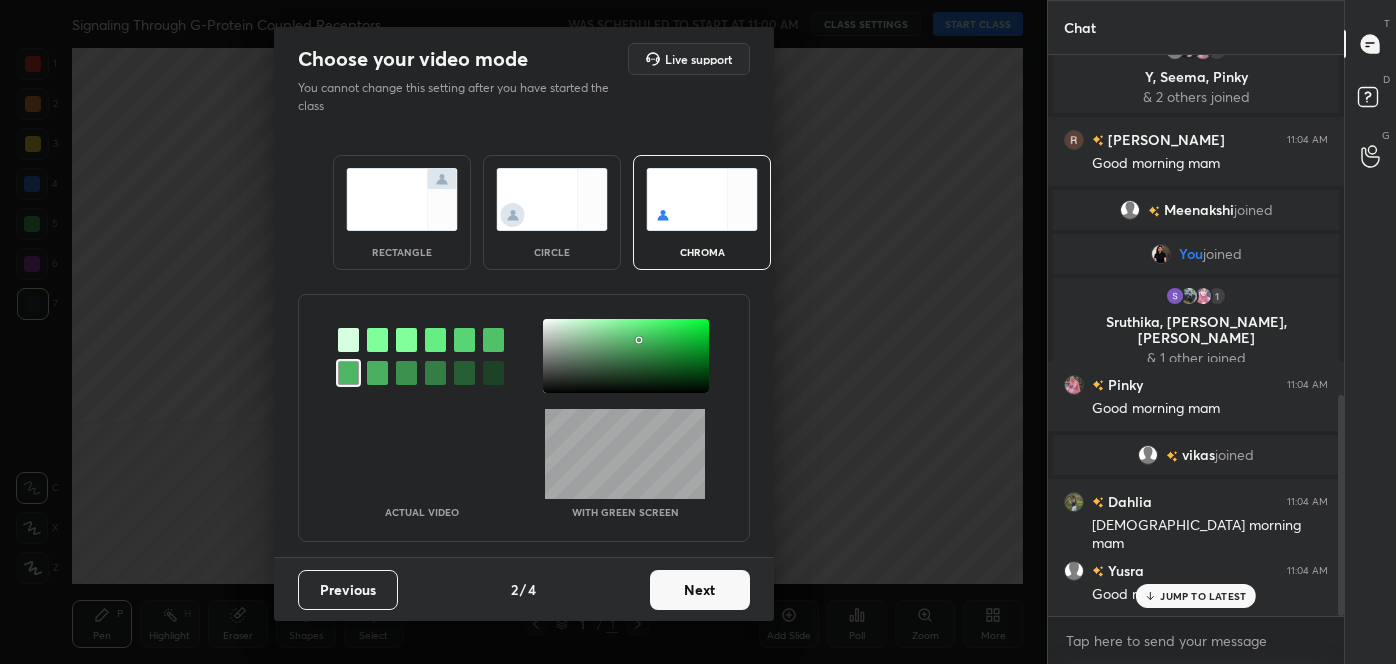 click at bounding box center (626, 356) 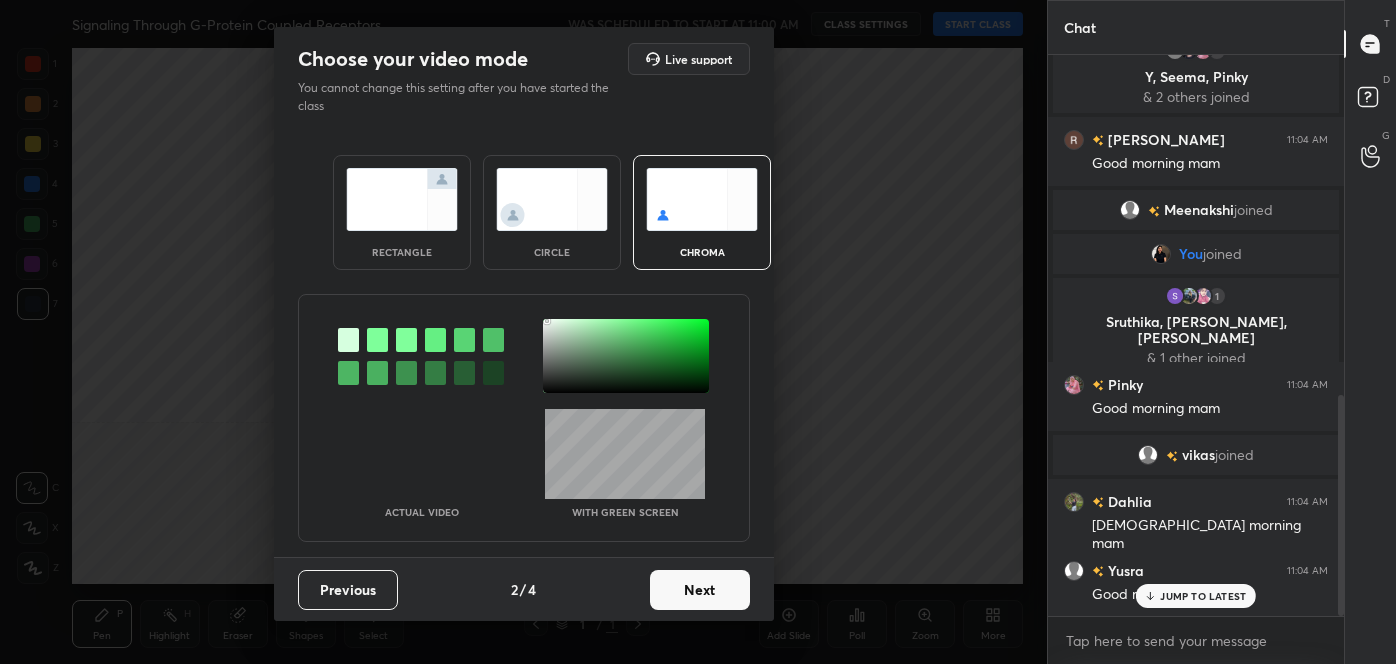 click on "Next" at bounding box center [700, 590] 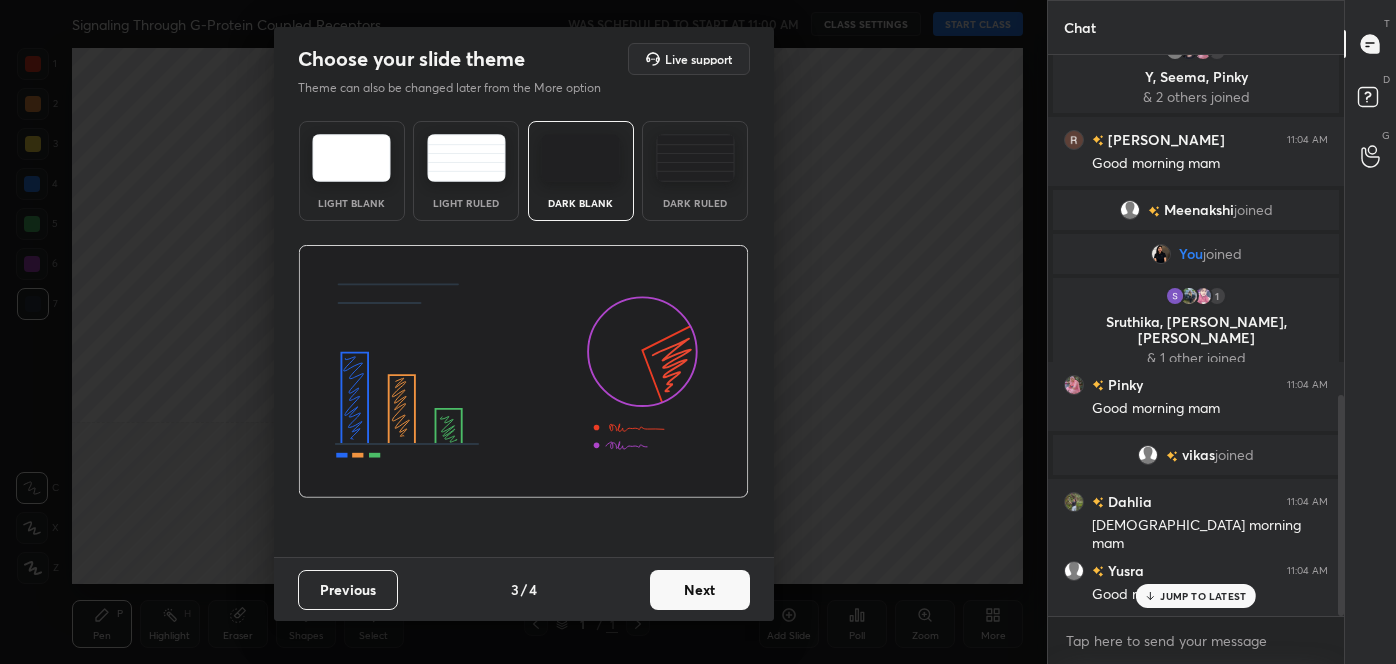scroll, scrollTop: 933, scrollLeft: 0, axis: vertical 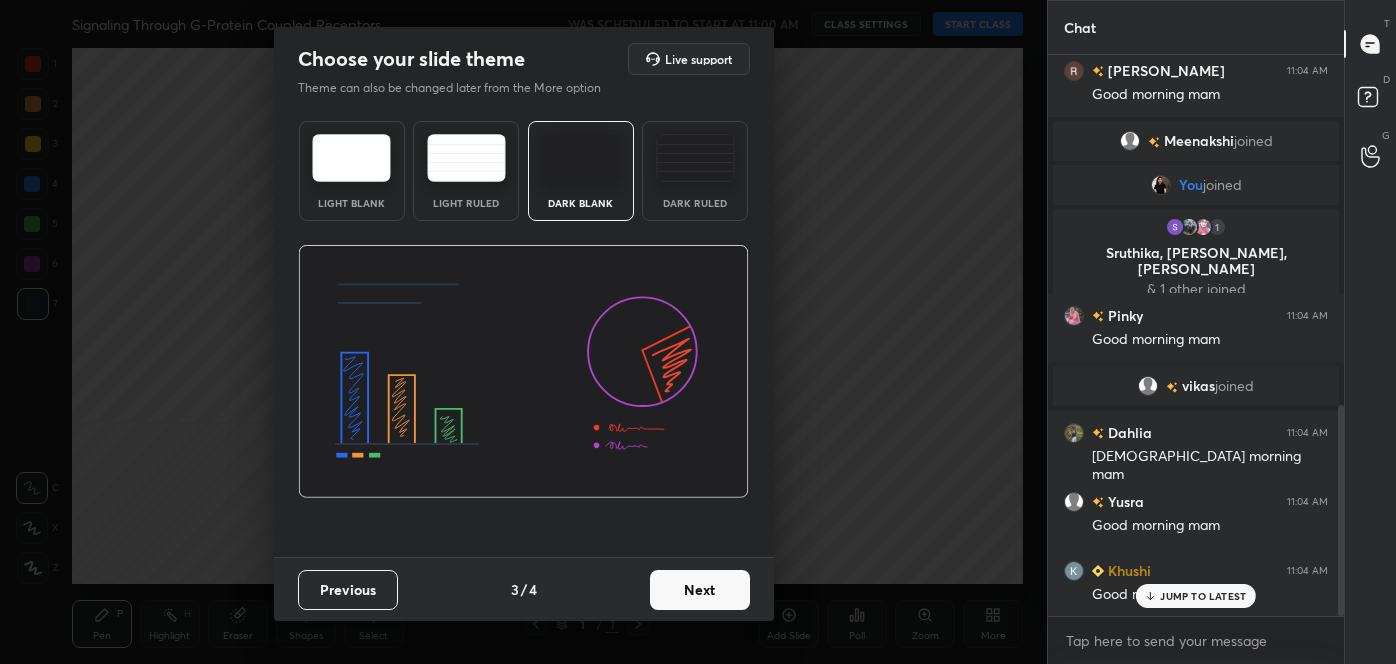 click on "Next" at bounding box center (700, 590) 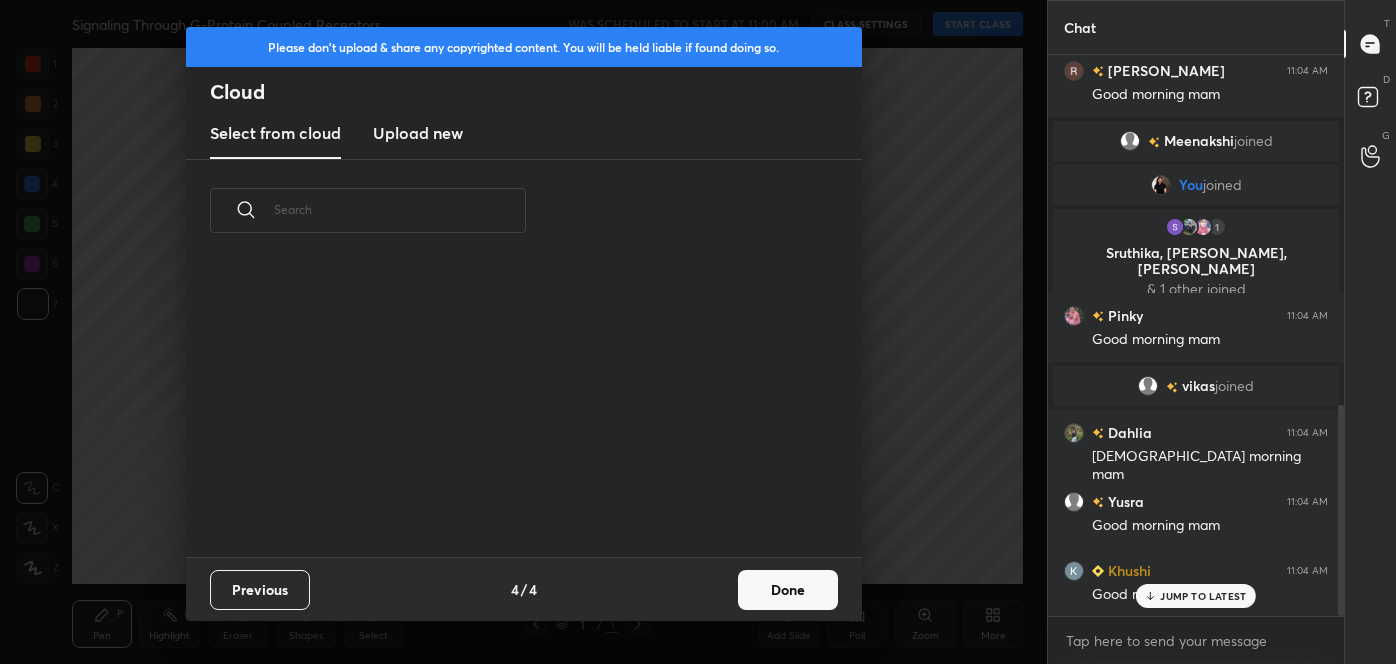 scroll, scrollTop: 7, scrollLeft: 10, axis: both 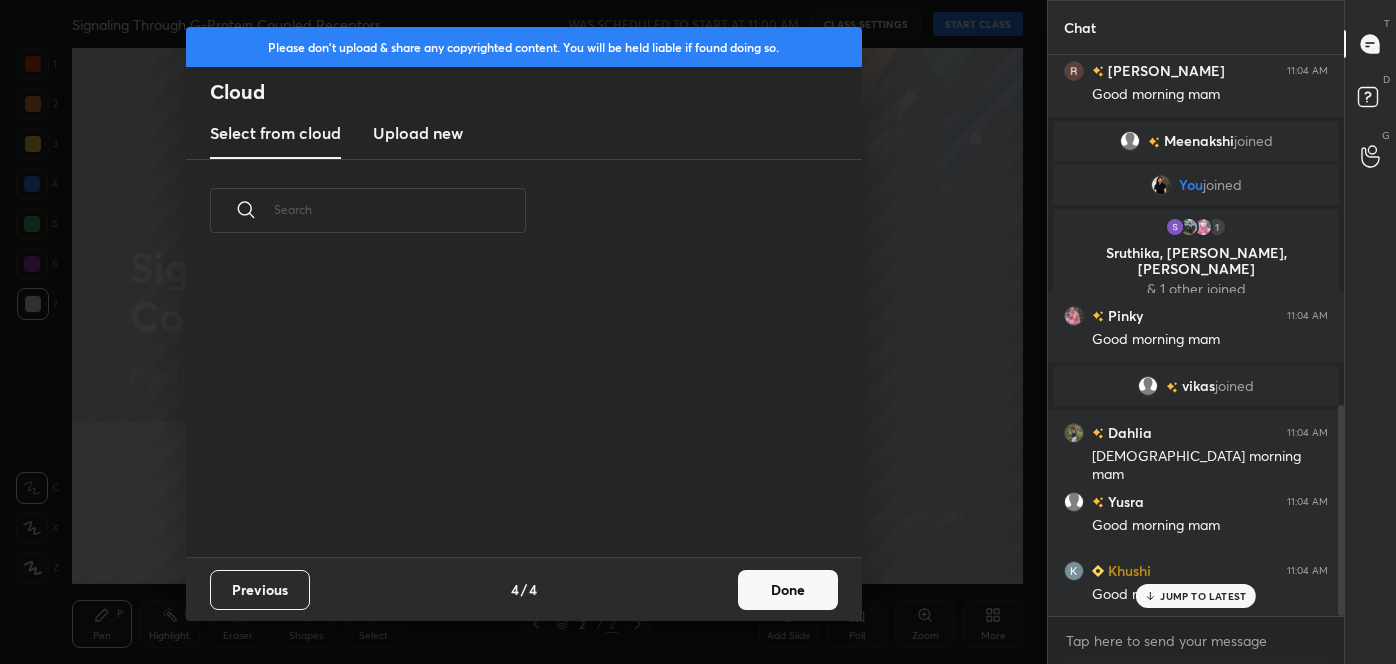 click on "Done" at bounding box center (788, 590) 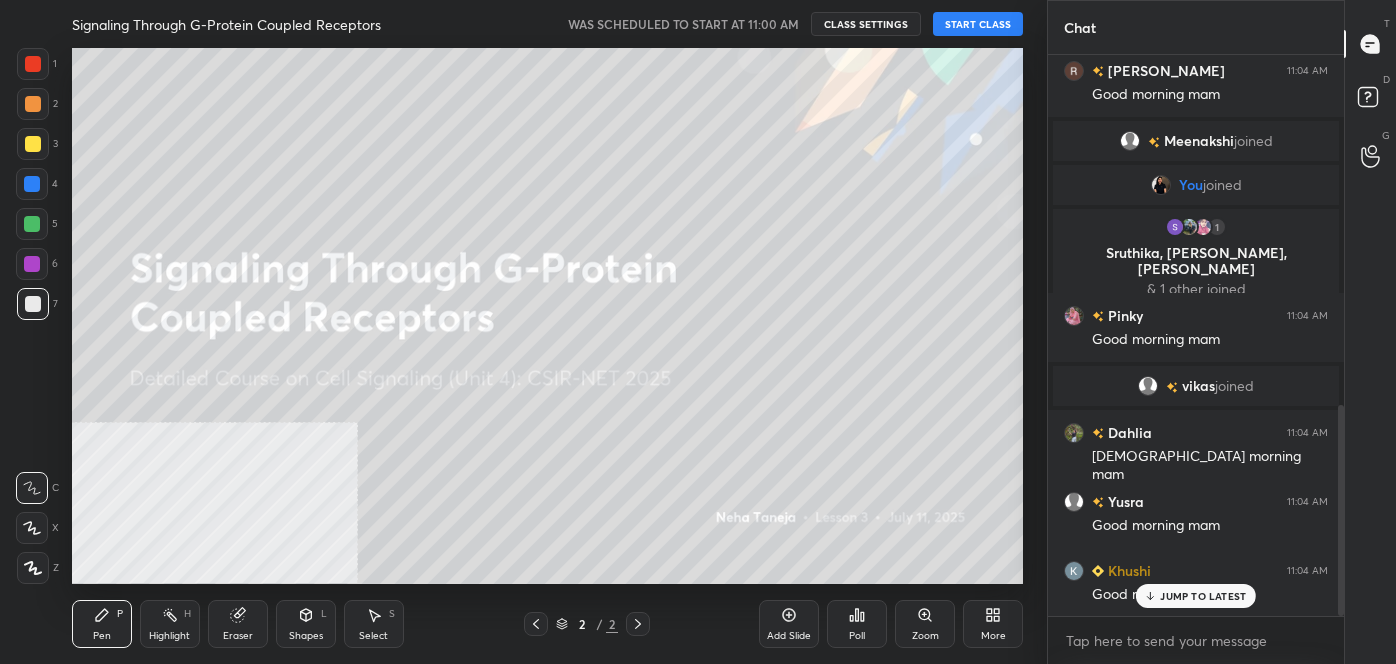 click on "START CLASS" at bounding box center (978, 24) 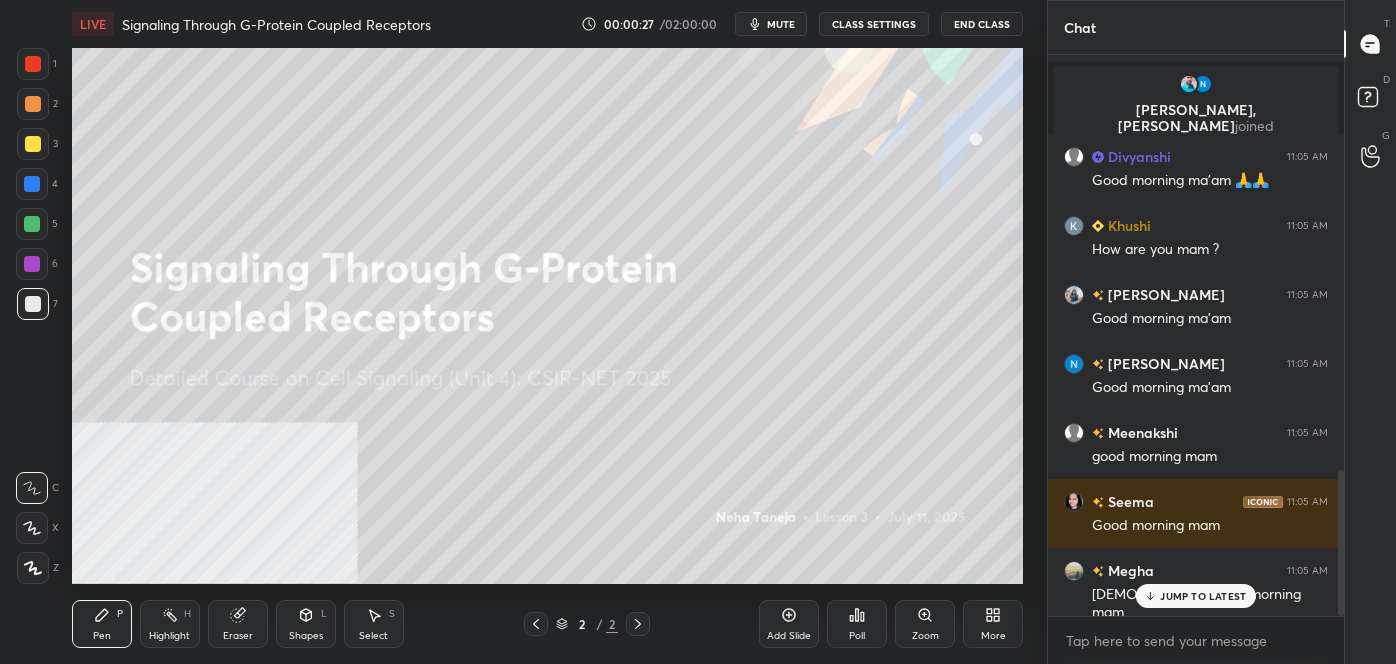 scroll, scrollTop: 1730, scrollLeft: 0, axis: vertical 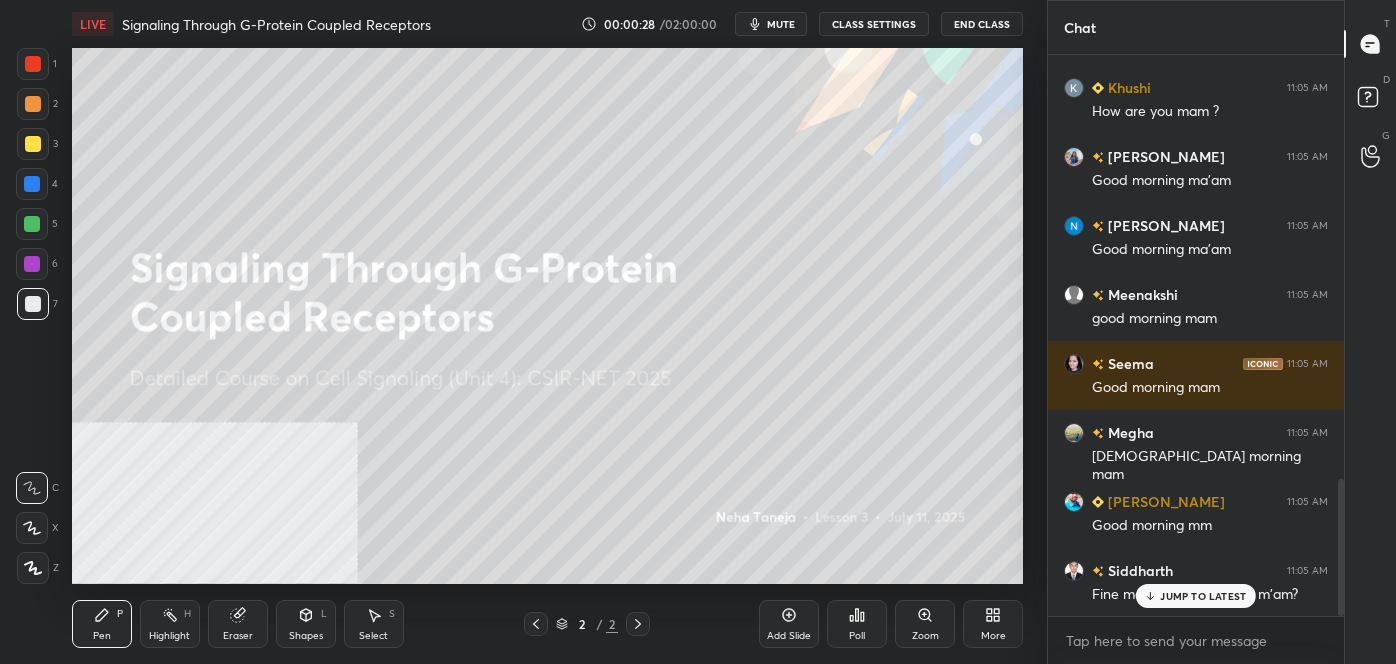 click on "Pen P Highlight H Eraser Shapes L Select S 2 / 2 Add Slide Poll Zoom More" at bounding box center [547, 624] 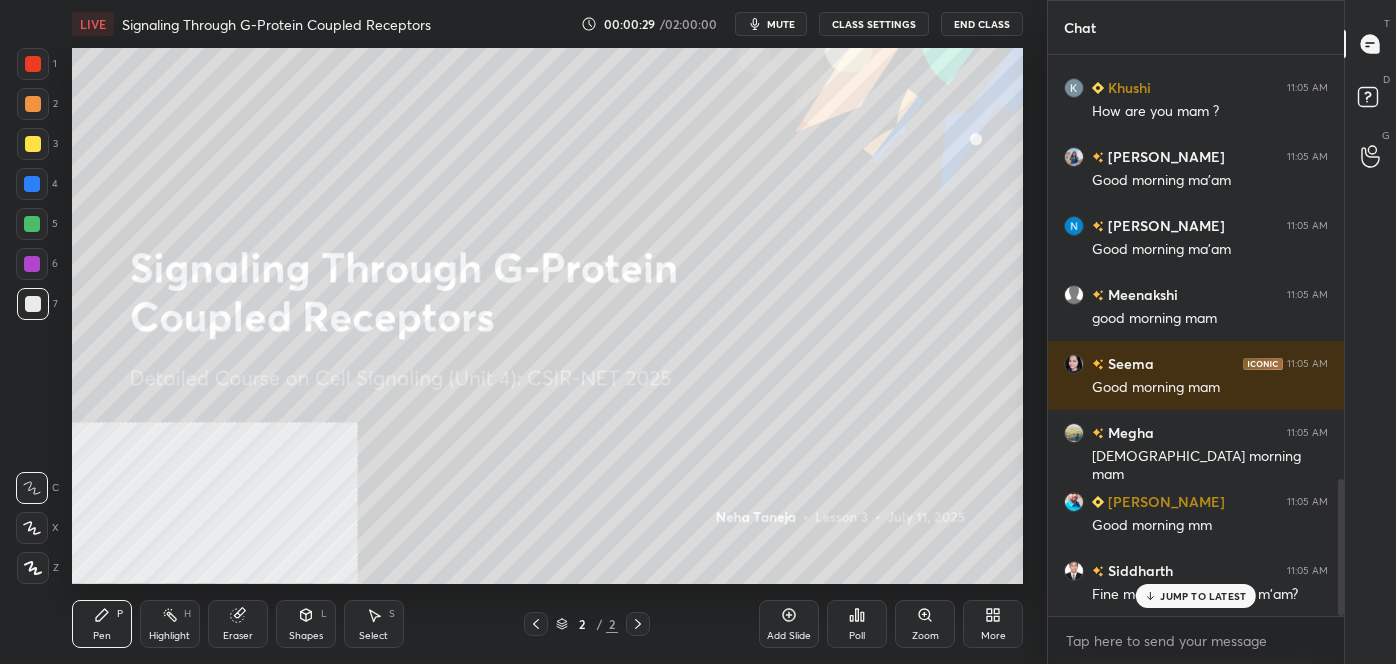 click on "Shapes L" at bounding box center [306, 624] 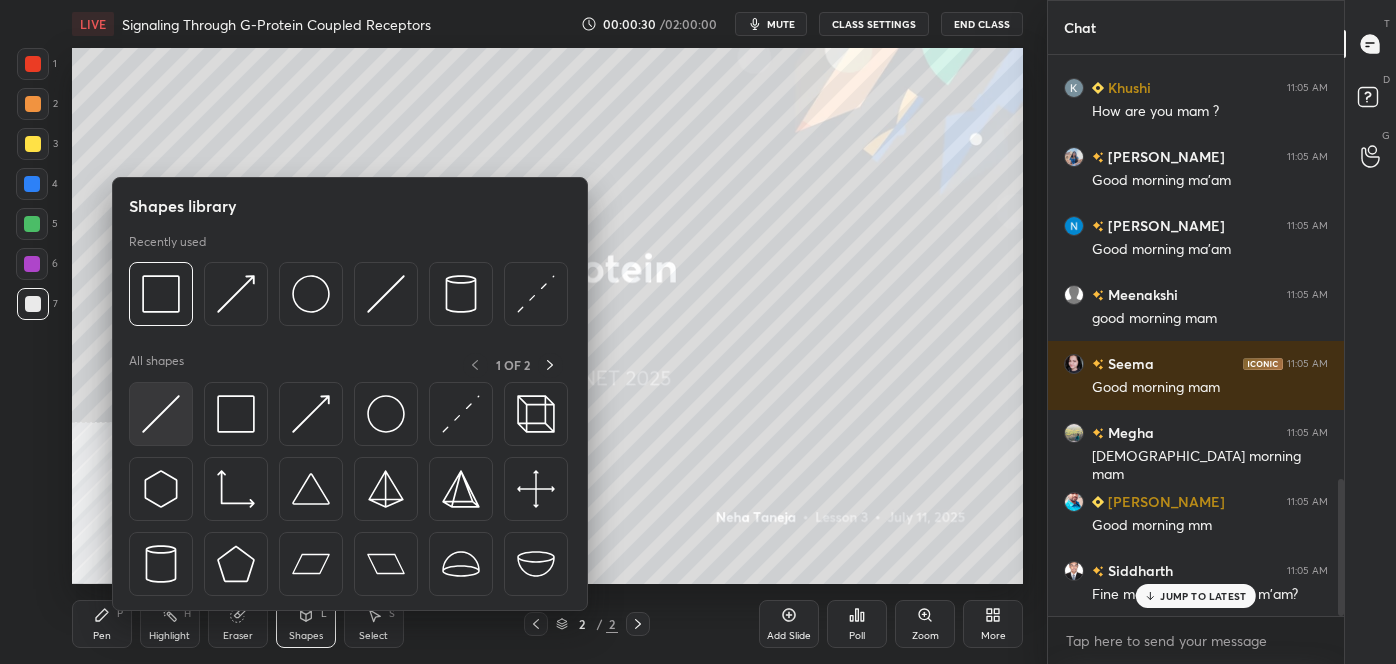 click at bounding box center (161, 414) 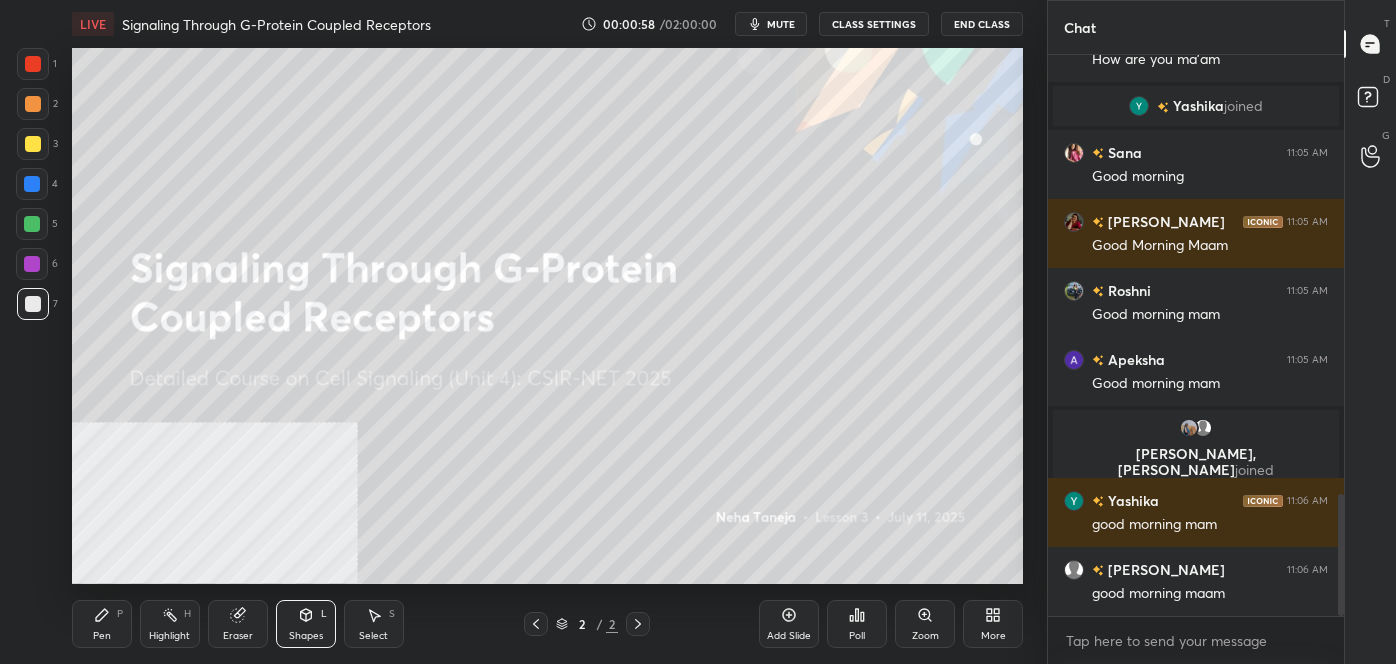scroll, scrollTop: 2084, scrollLeft: 0, axis: vertical 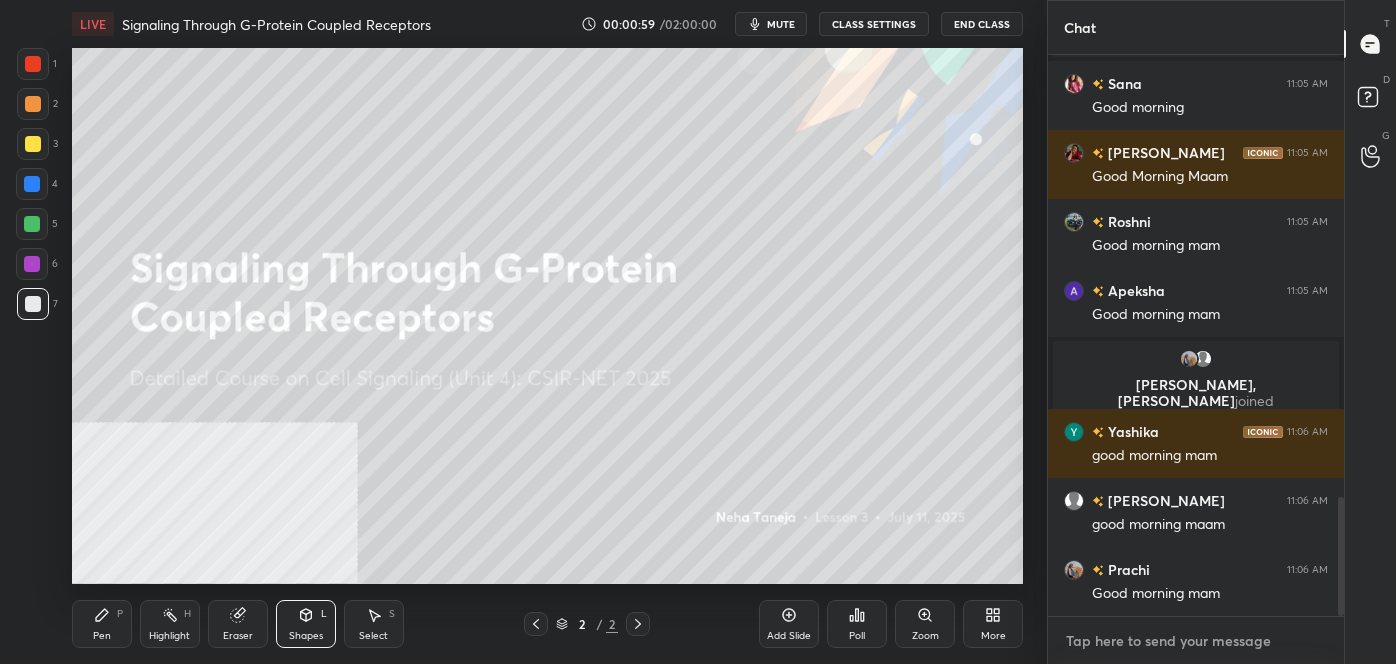 type on "x" 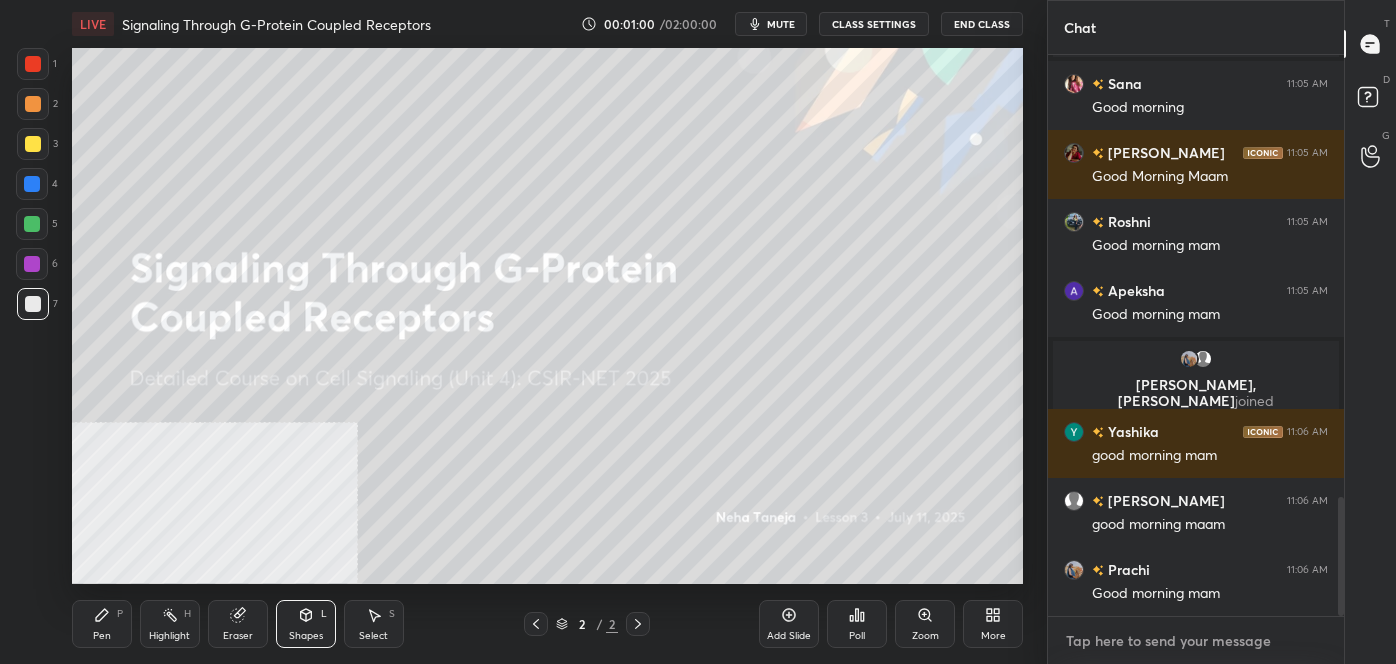 paste on "follow me on unacademy: [URL][DOMAIN_NAME]
join me on telegram: [URL][DOMAIN_NAME]
discussion group - [URL][DOMAIN_NAME]" 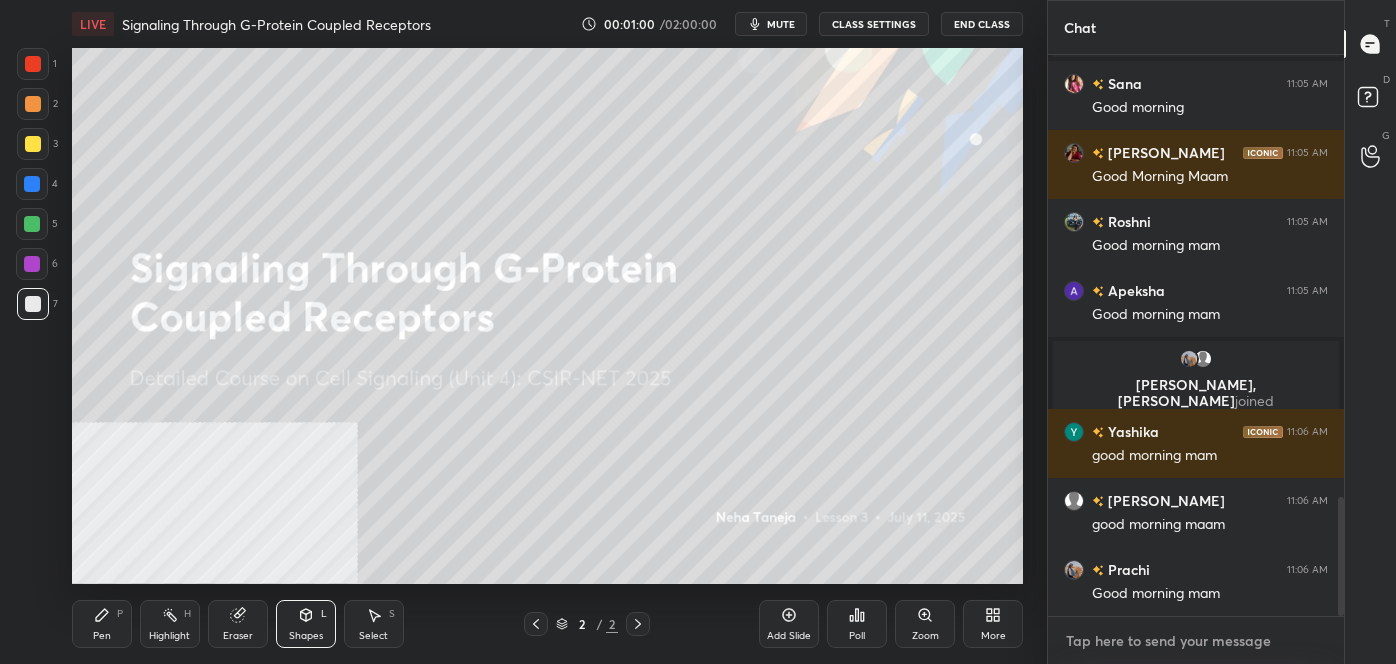 type on "follow me on unacademy: [URL][DOMAIN_NAME]
join me on telegram: [URL][DOMAIN_NAME]
discussion group - [URL][DOMAIN_NAME]" 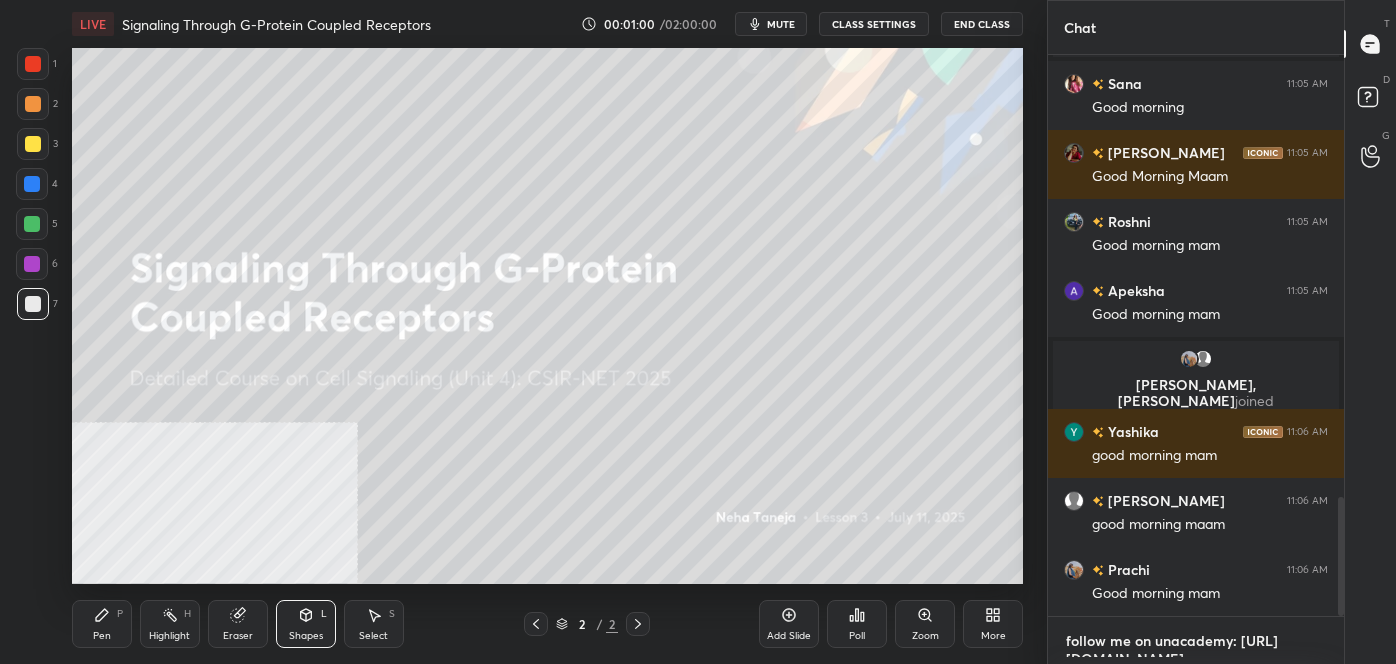 scroll, scrollTop: 72, scrollLeft: 0, axis: vertical 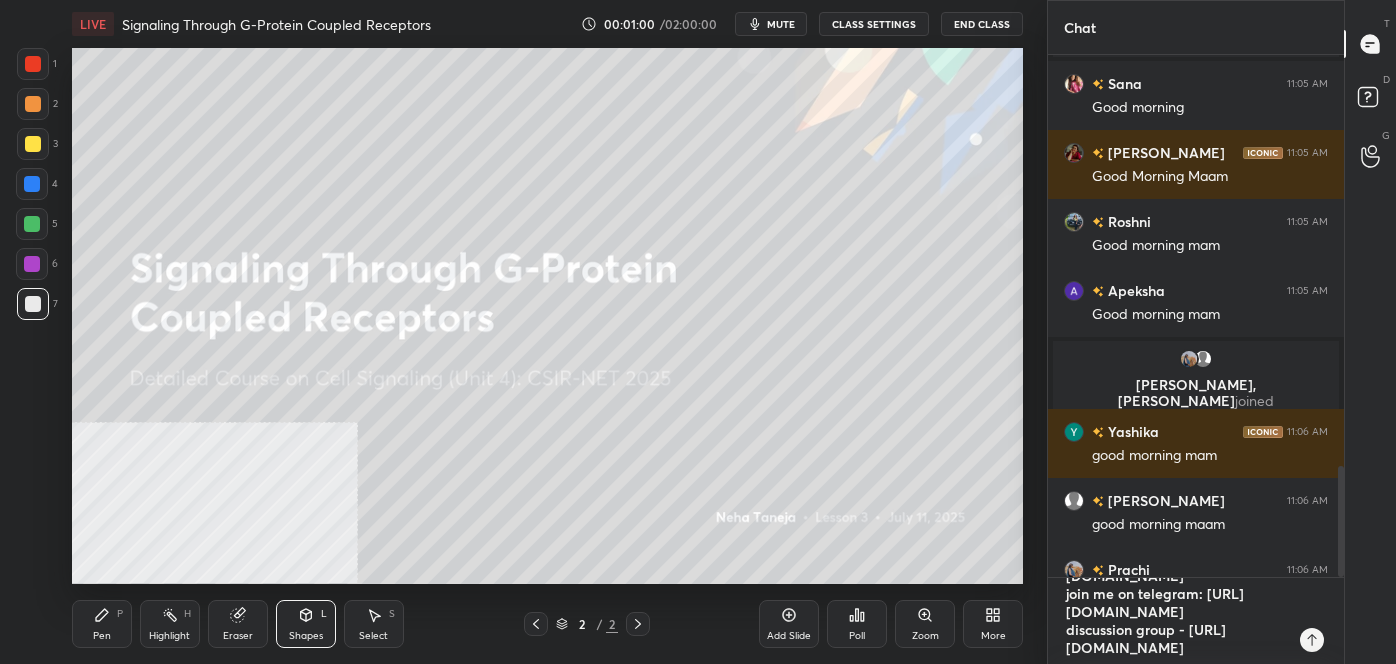 type 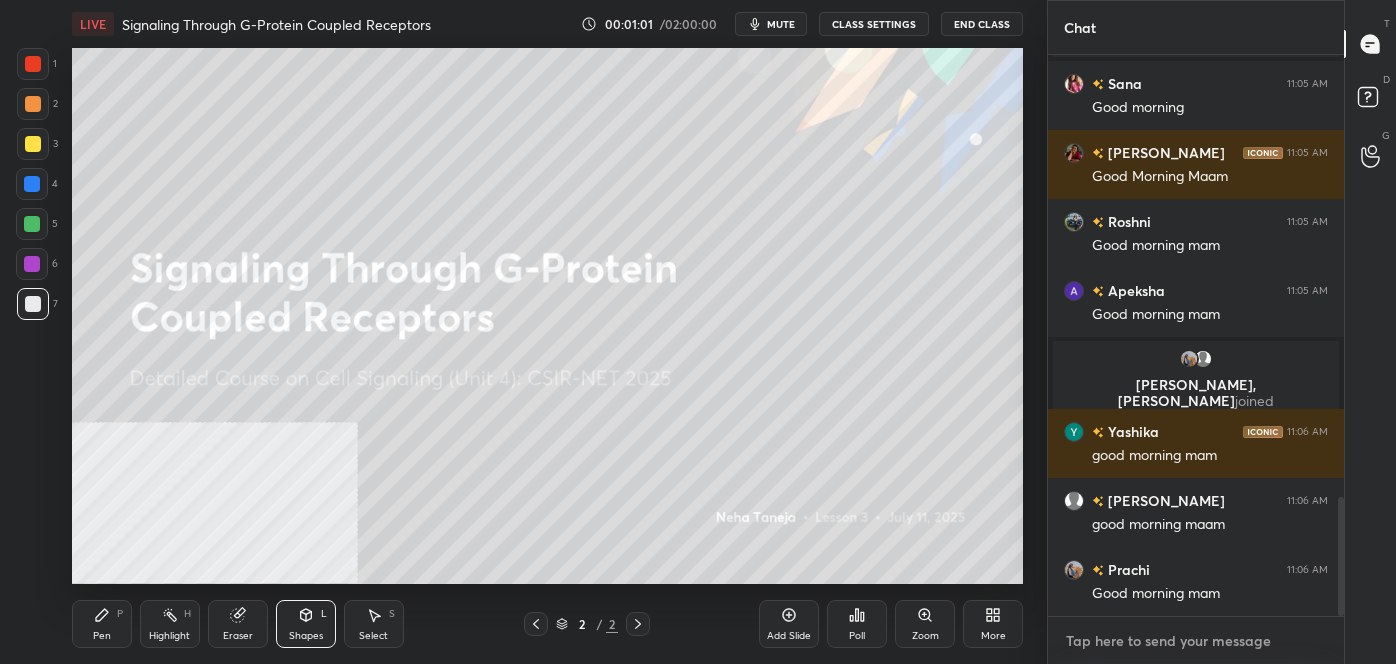 scroll, scrollTop: 0, scrollLeft: 0, axis: both 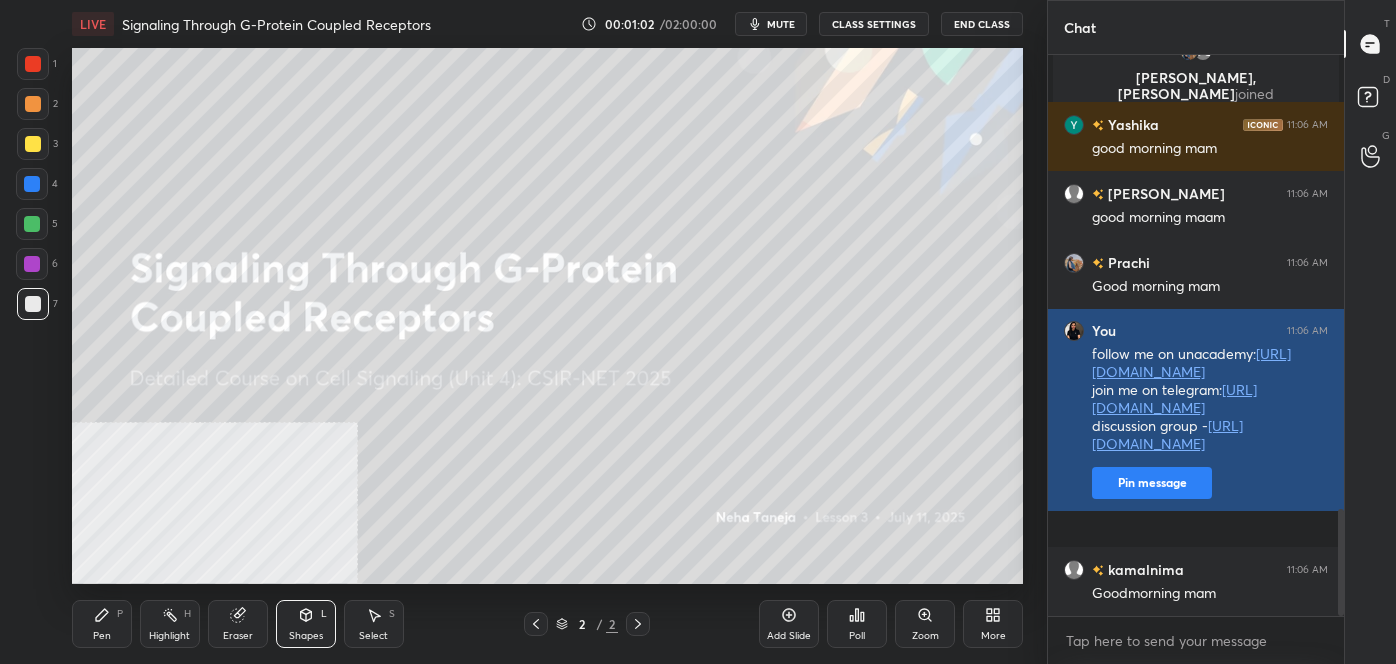 click on "Pin message" at bounding box center [1152, 483] 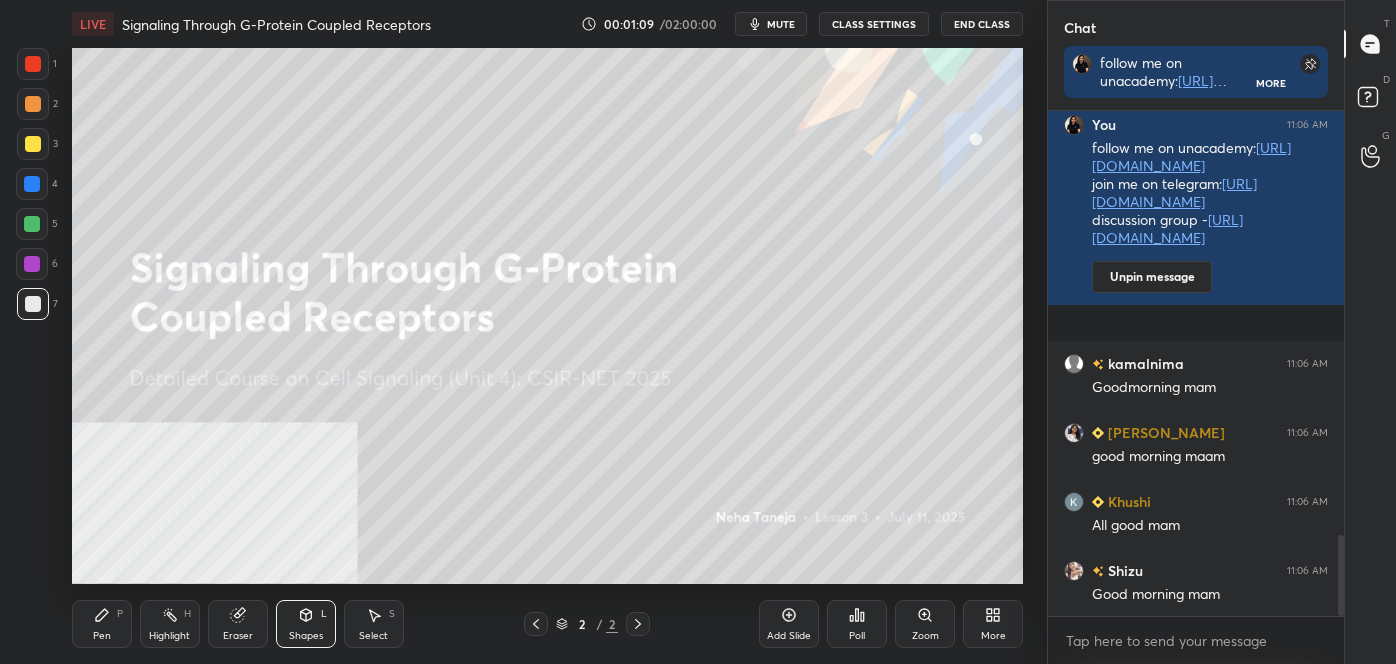 click on "Good morning mam" at bounding box center [1210, 595] 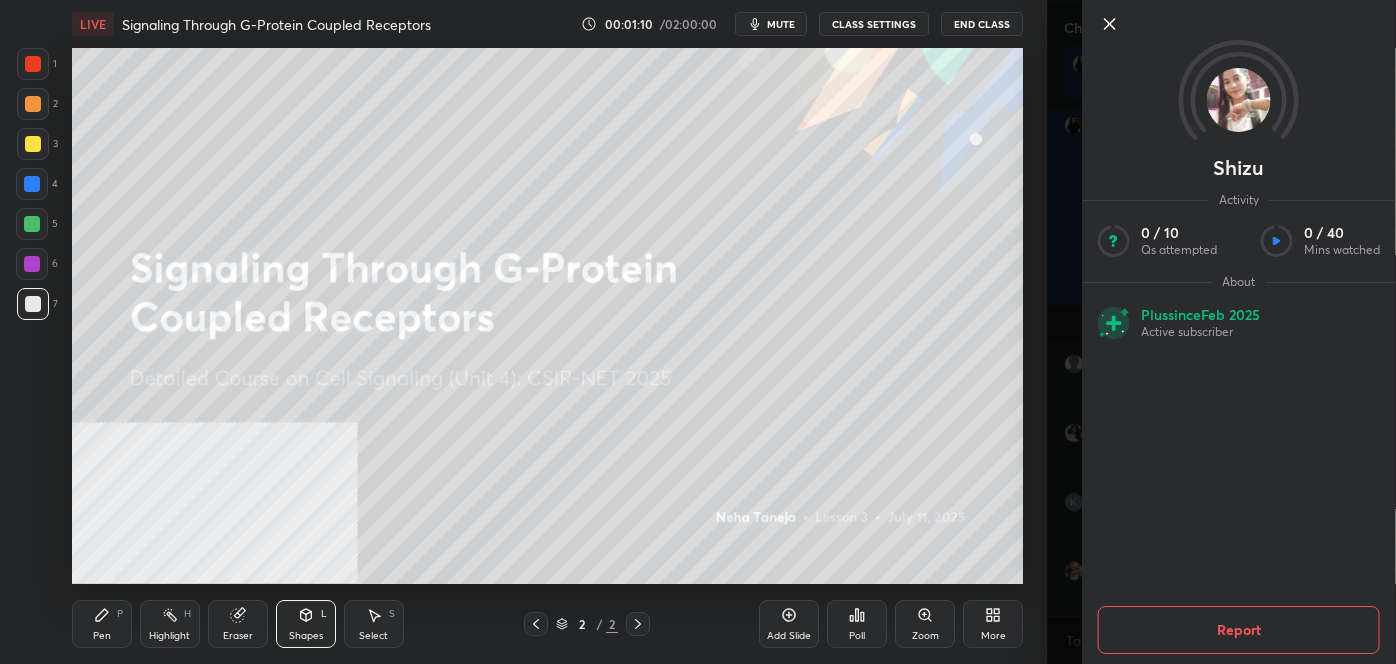 drag, startPoint x: 1104, startPoint y: 20, endPoint x: 1093, endPoint y: 19, distance: 11.045361 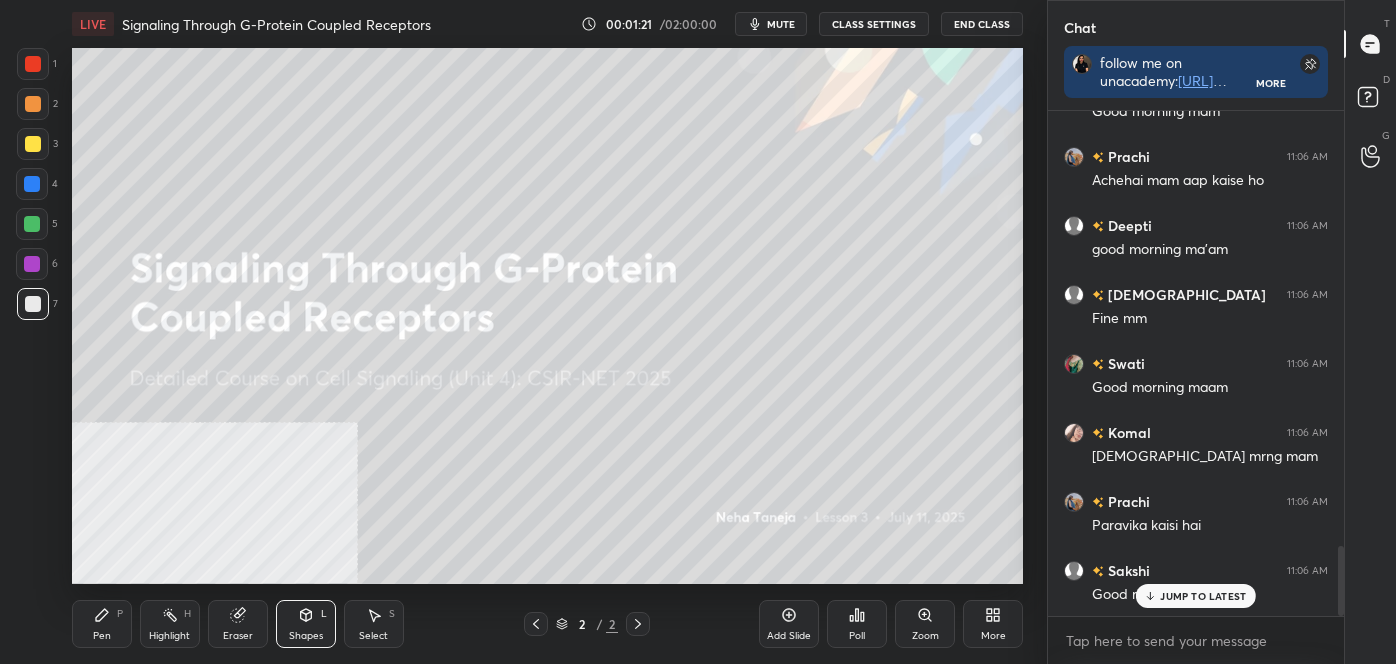 click on "Pen P" at bounding box center (102, 624) 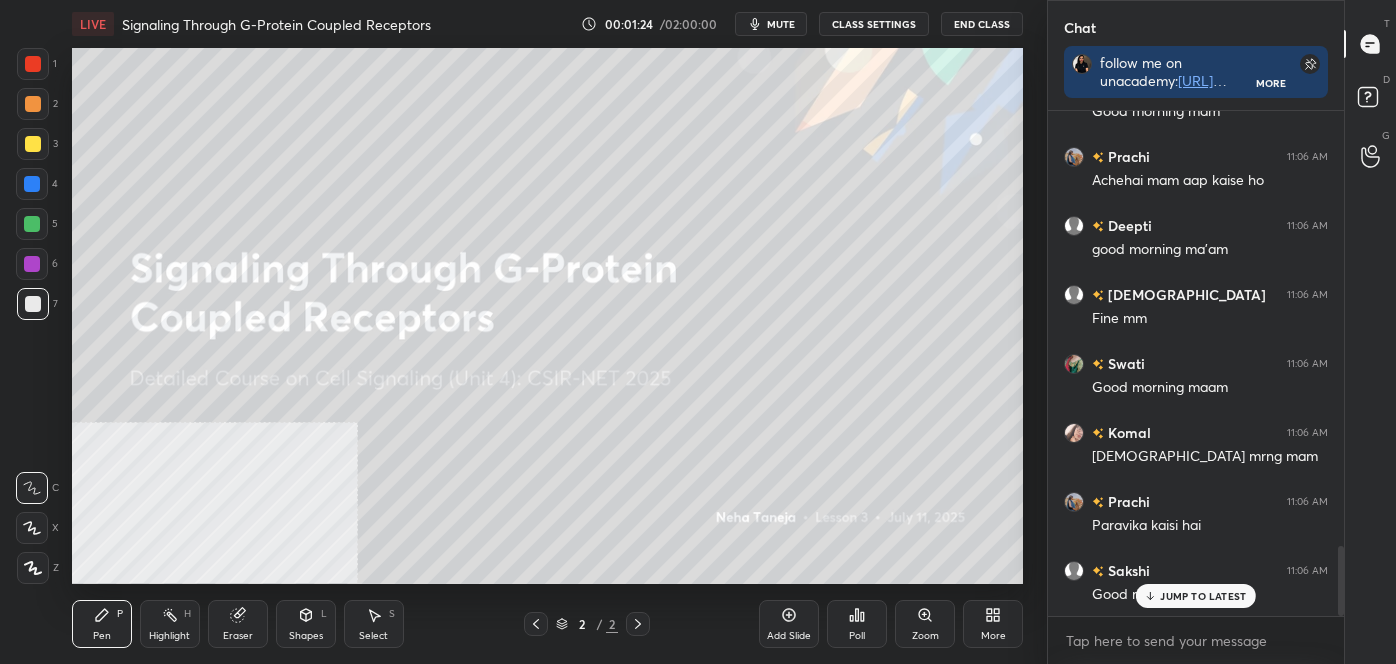 click 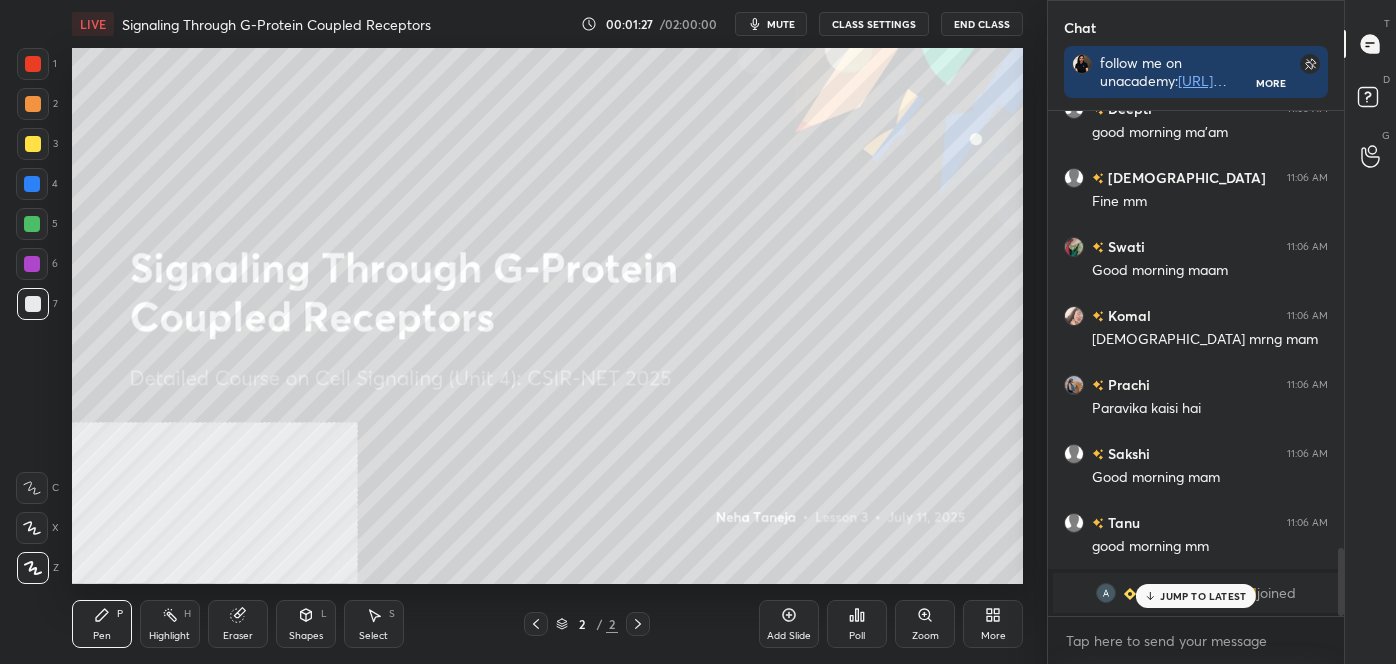 click at bounding box center [32, 528] 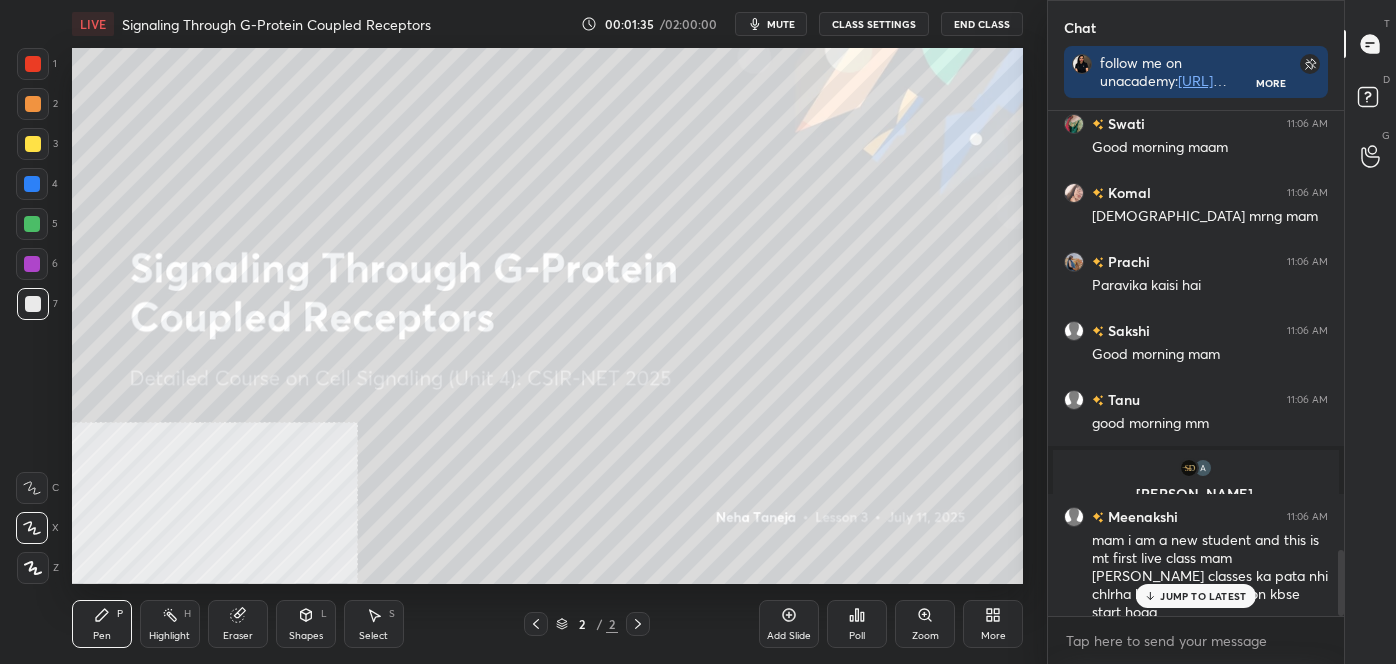 click 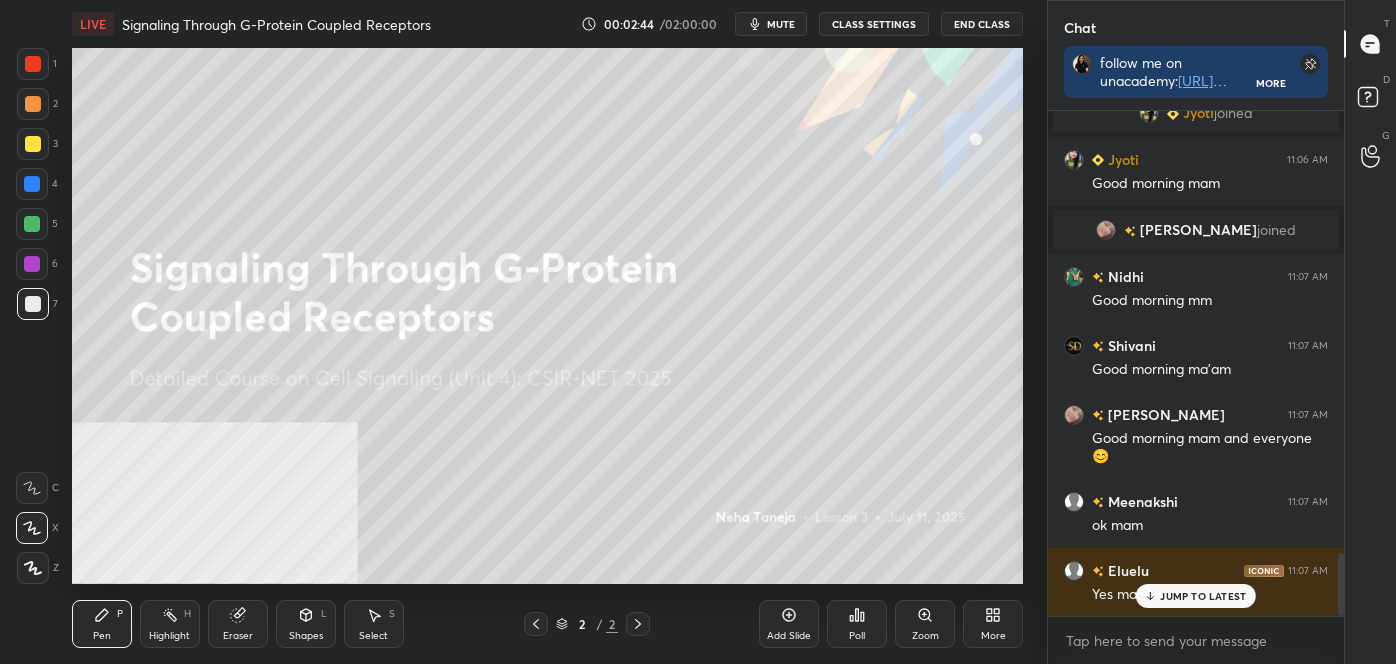 scroll, scrollTop: 3600, scrollLeft: 0, axis: vertical 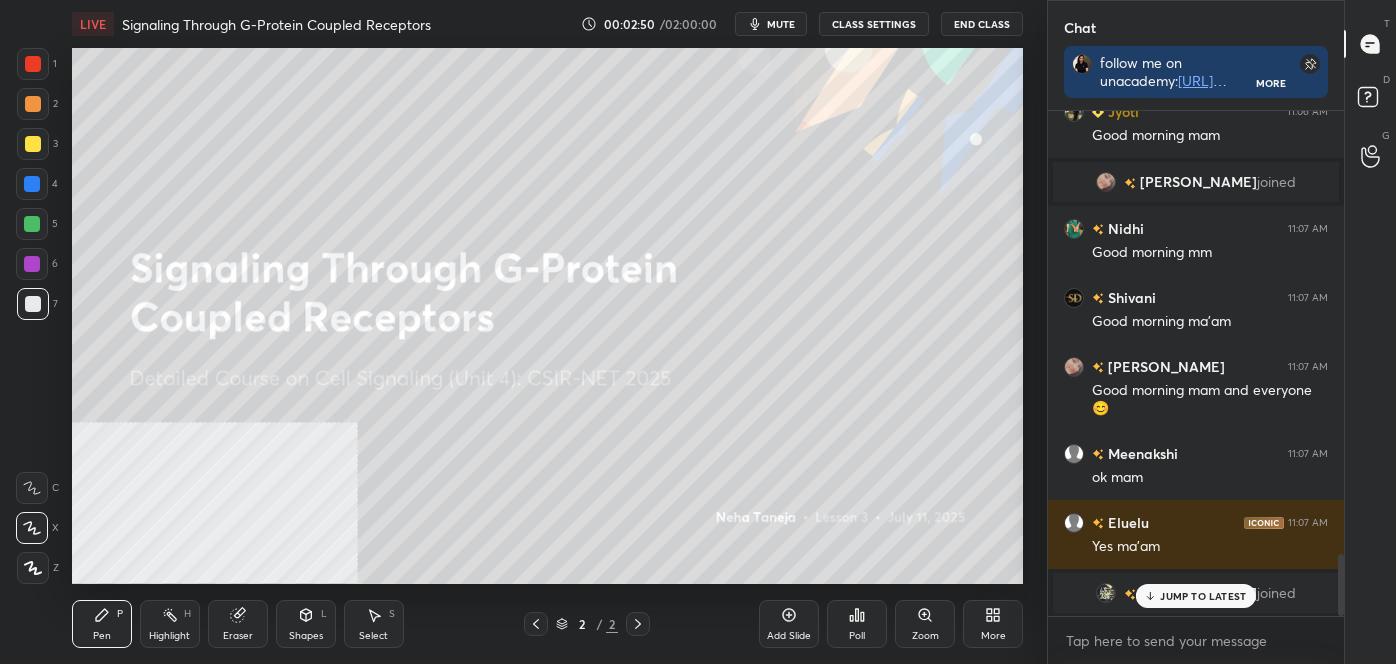 click at bounding box center [33, 144] 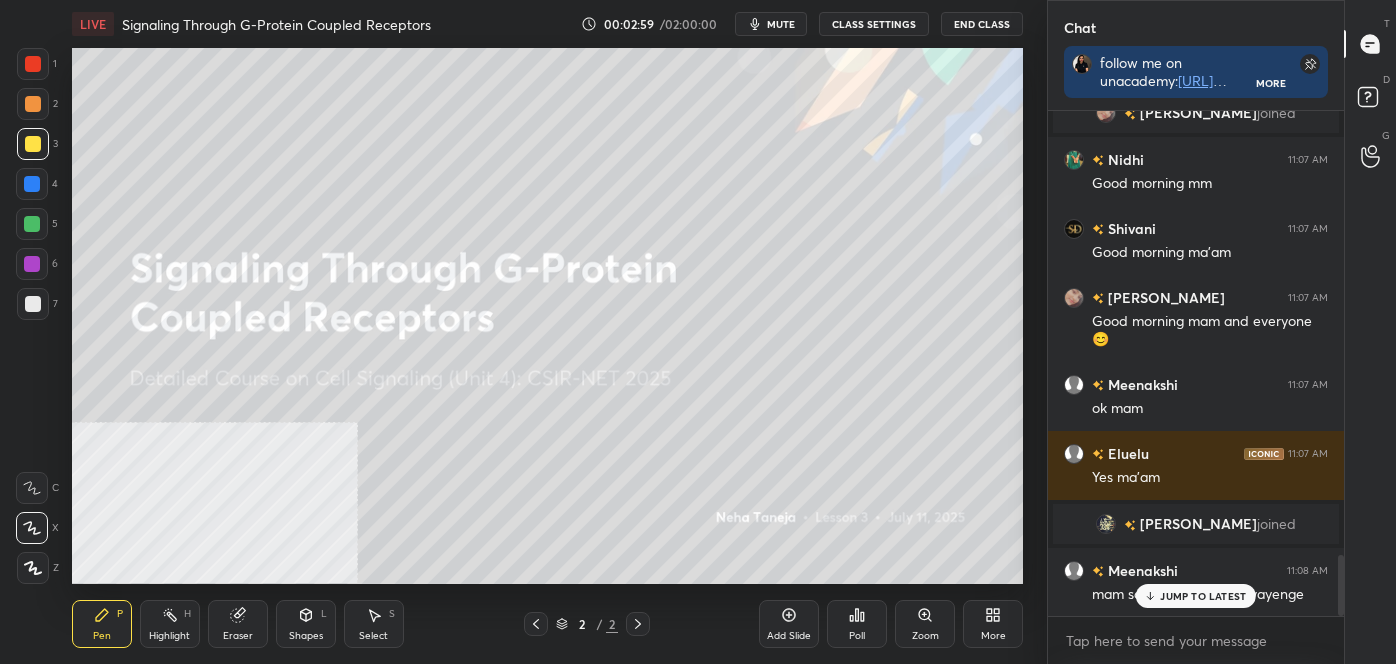 scroll, scrollTop: 3757, scrollLeft: 0, axis: vertical 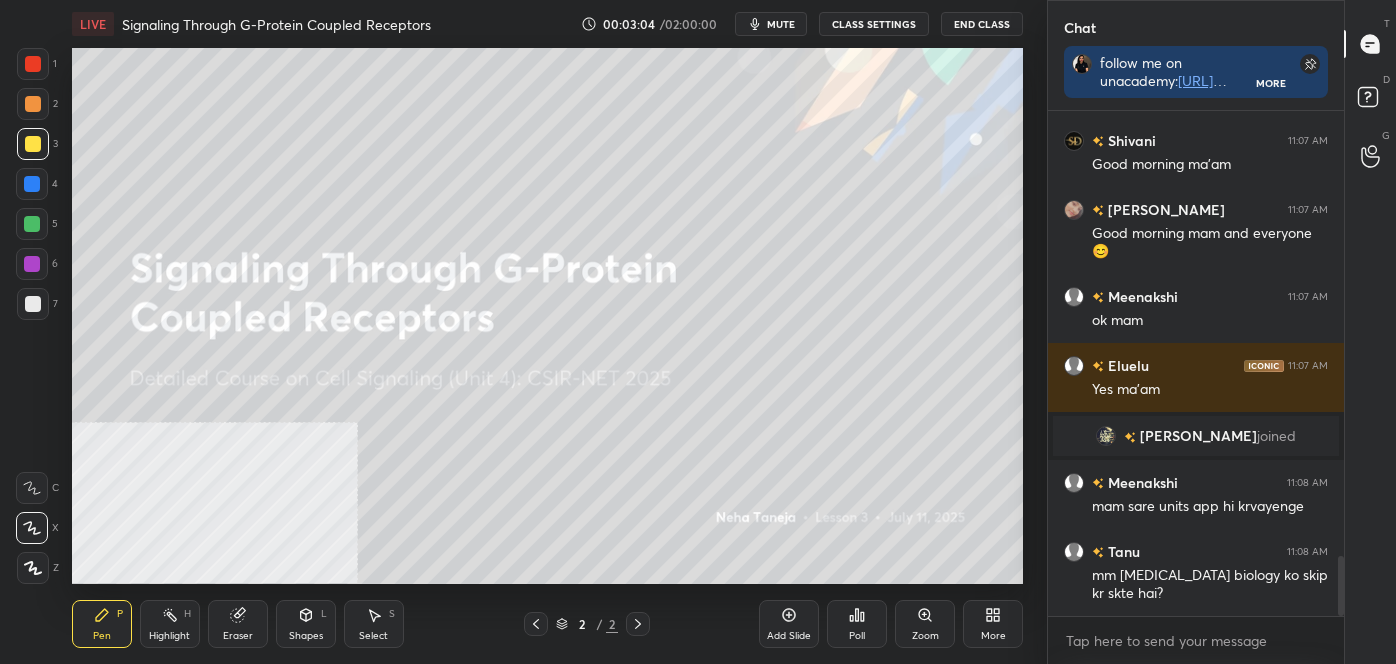 click at bounding box center [33, 144] 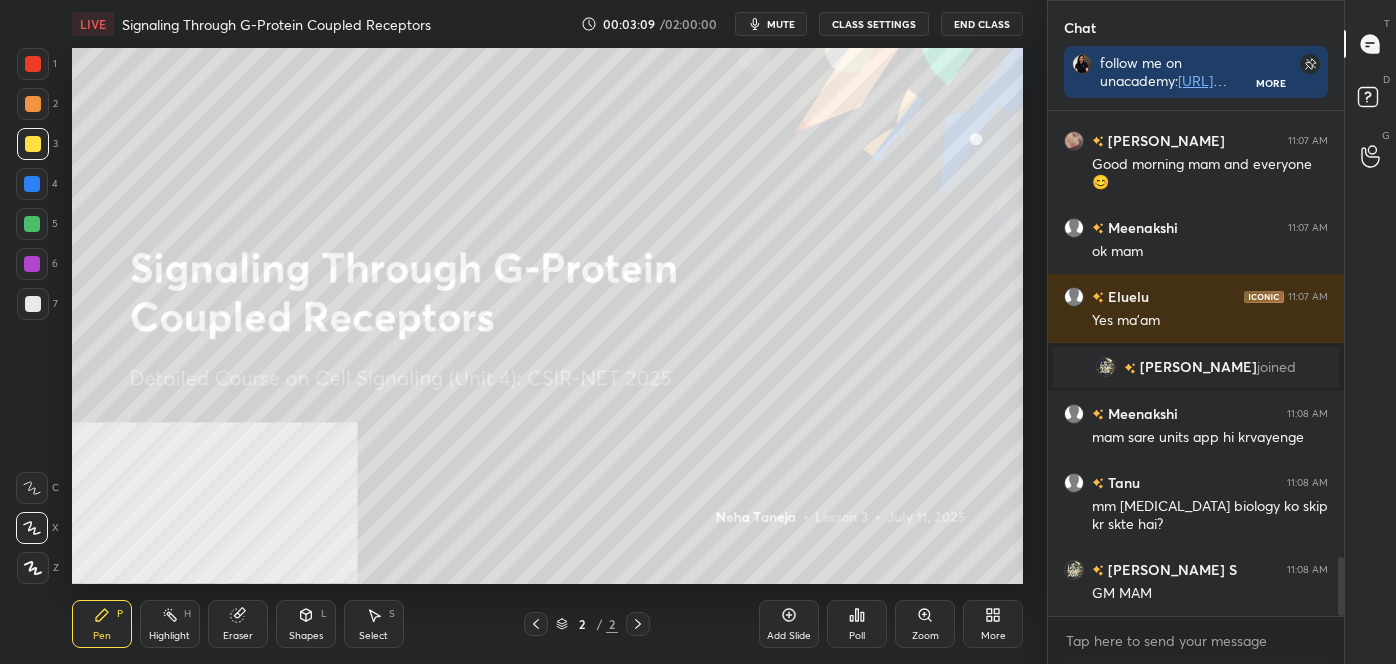 scroll, scrollTop: 3895, scrollLeft: 0, axis: vertical 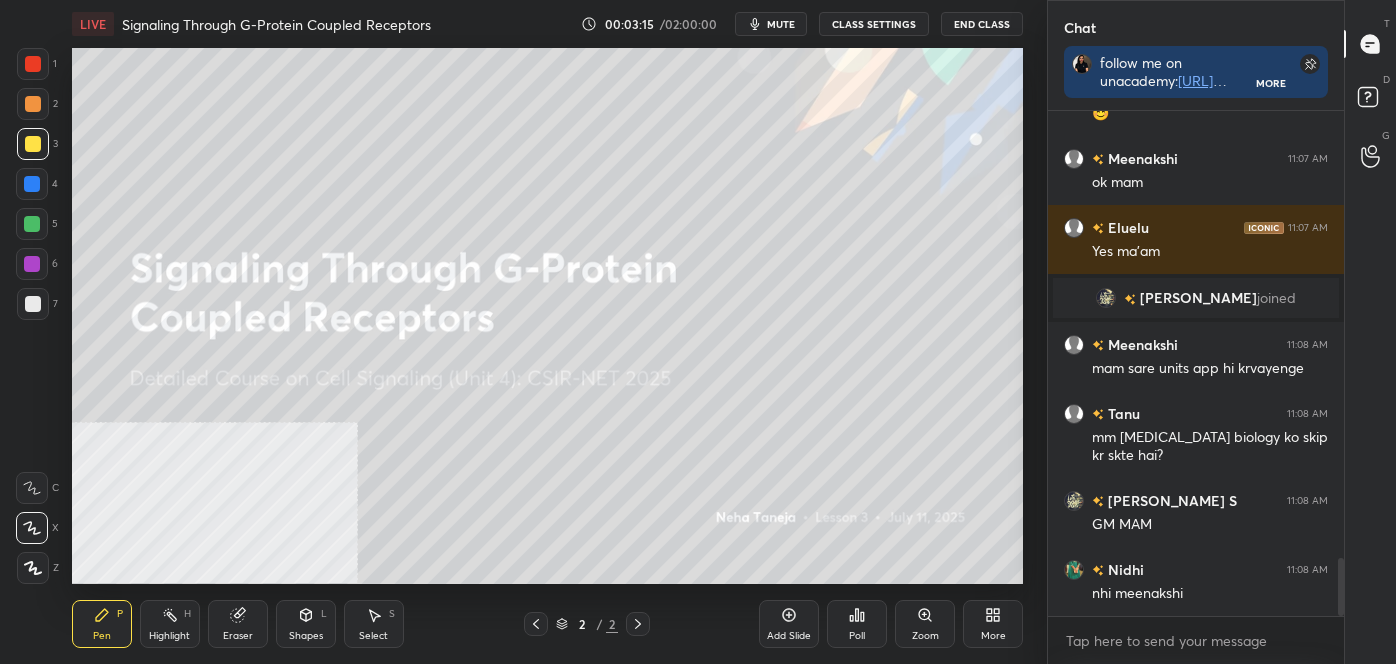 click at bounding box center (33, 144) 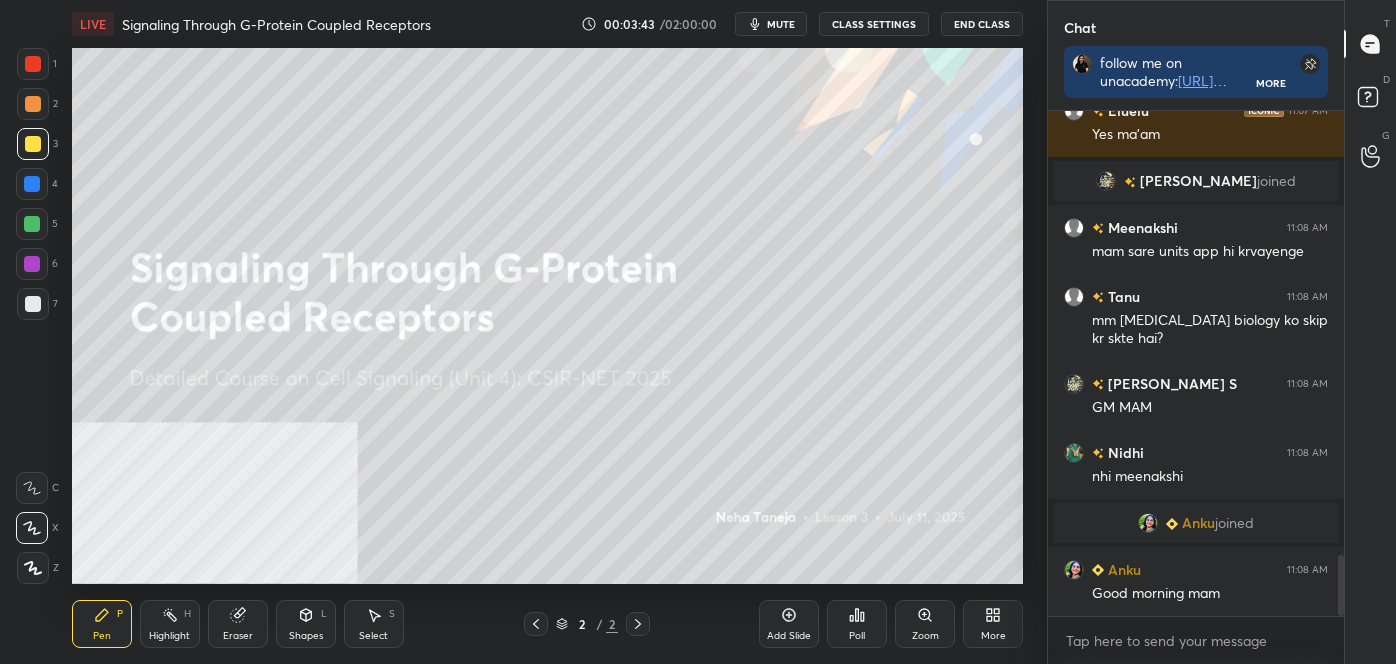 scroll, scrollTop: 3663, scrollLeft: 0, axis: vertical 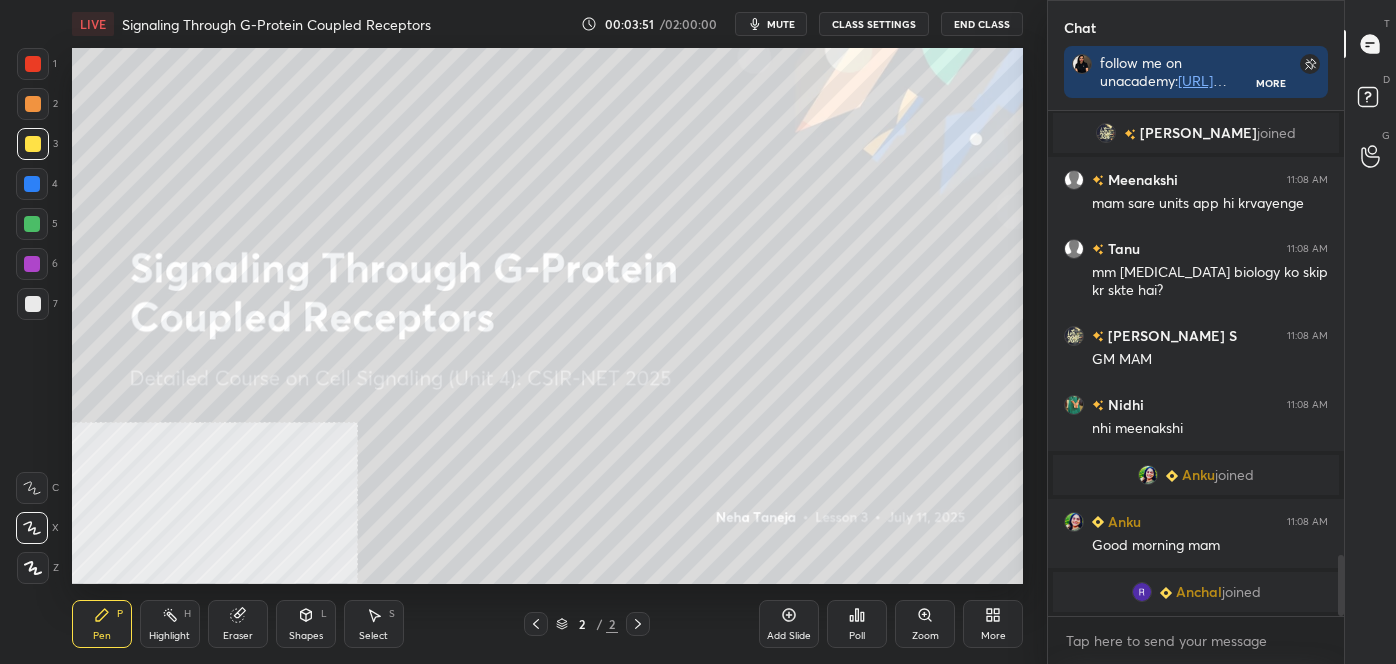 click at bounding box center (33, 64) 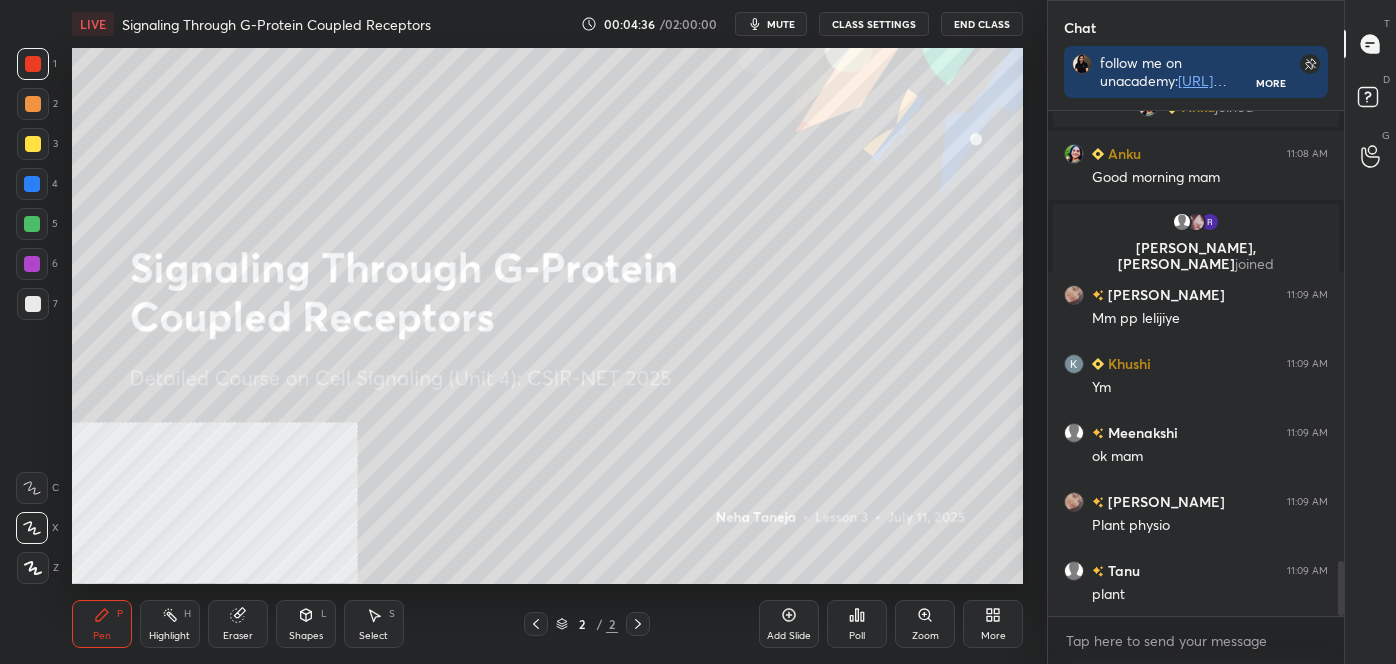 scroll, scrollTop: 4120, scrollLeft: 0, axis: vertical 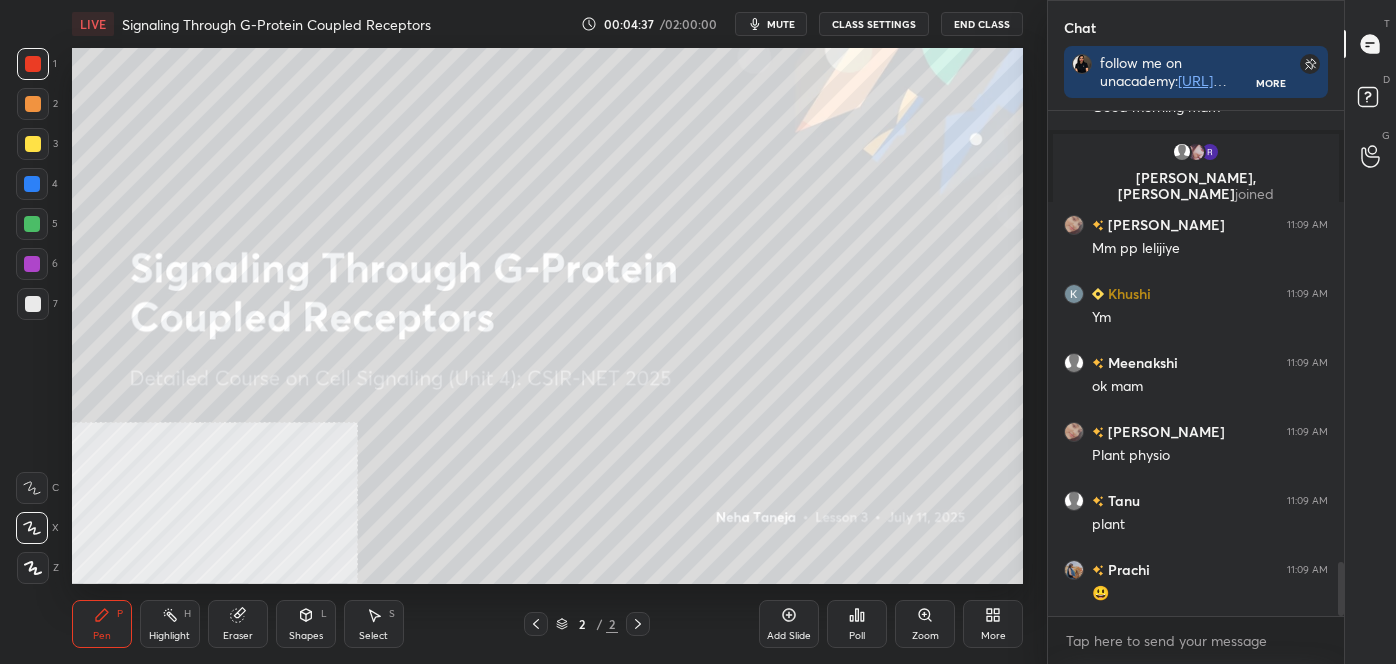 click at bounding box center [33, 104] 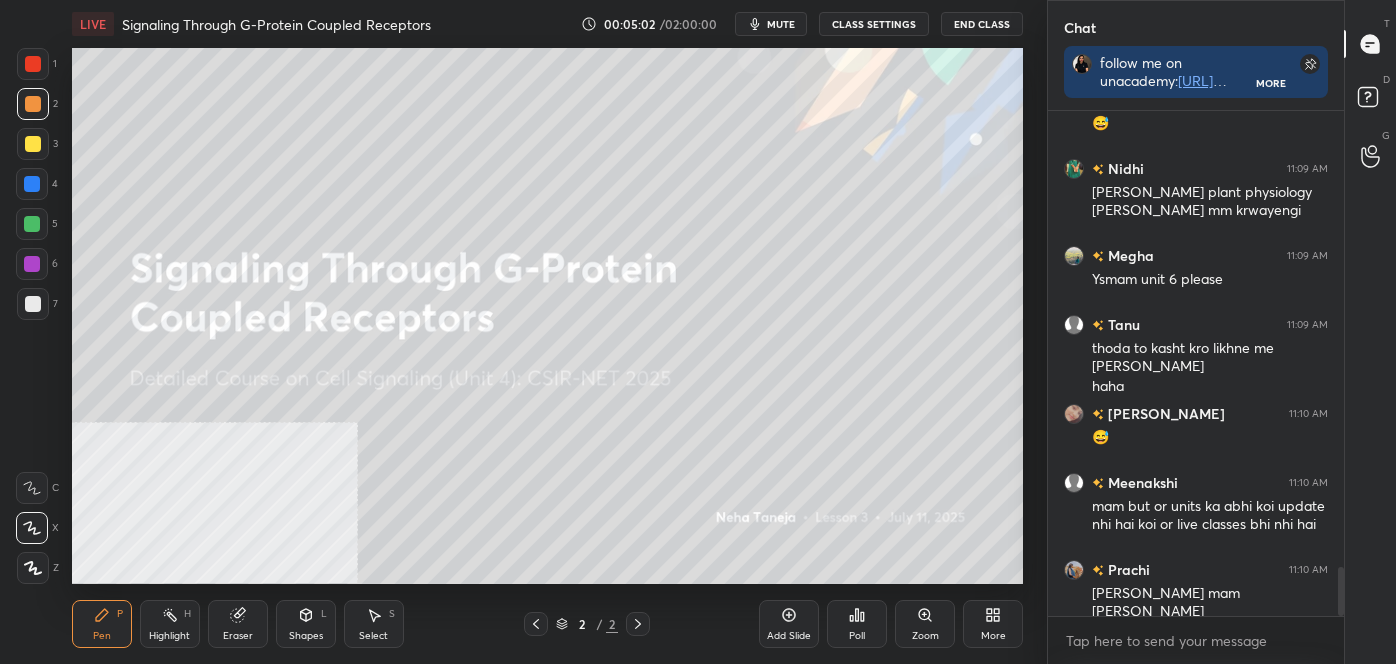 scroll, scrollTop: 4748, scrollLeft: 0, axis: vertical 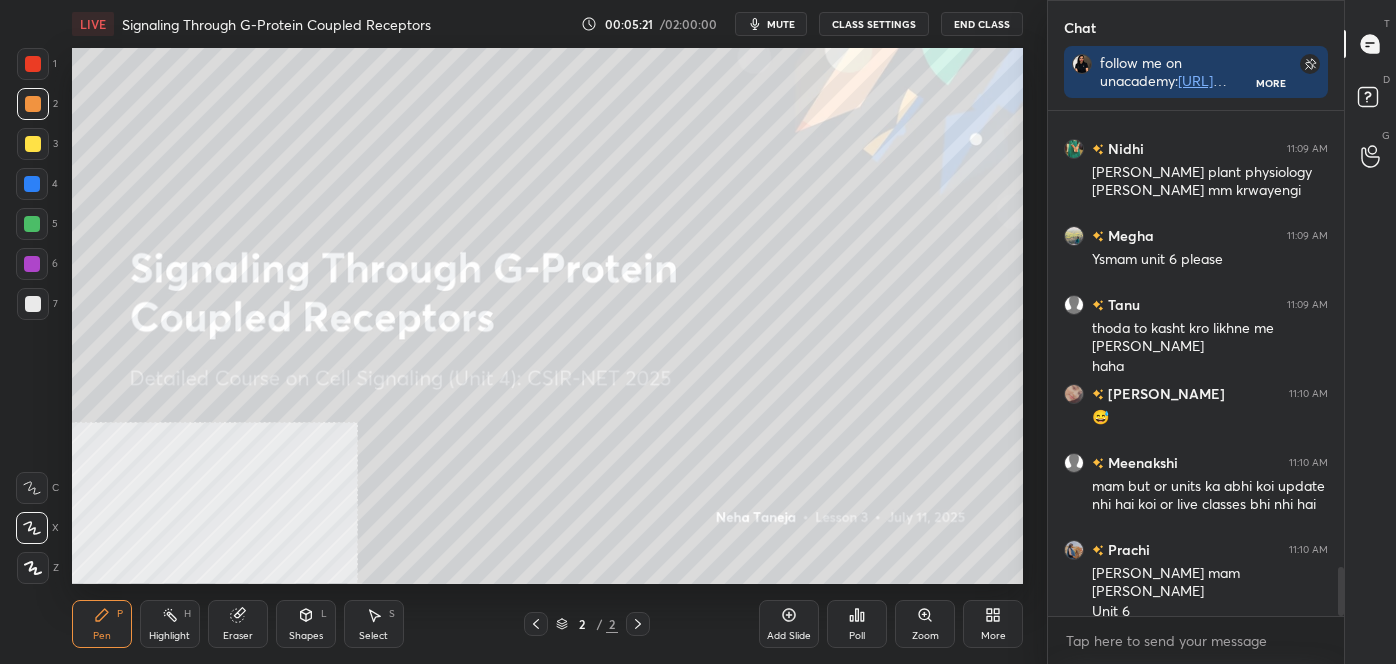 click on "Eraser" at bounding box center (238, 636) 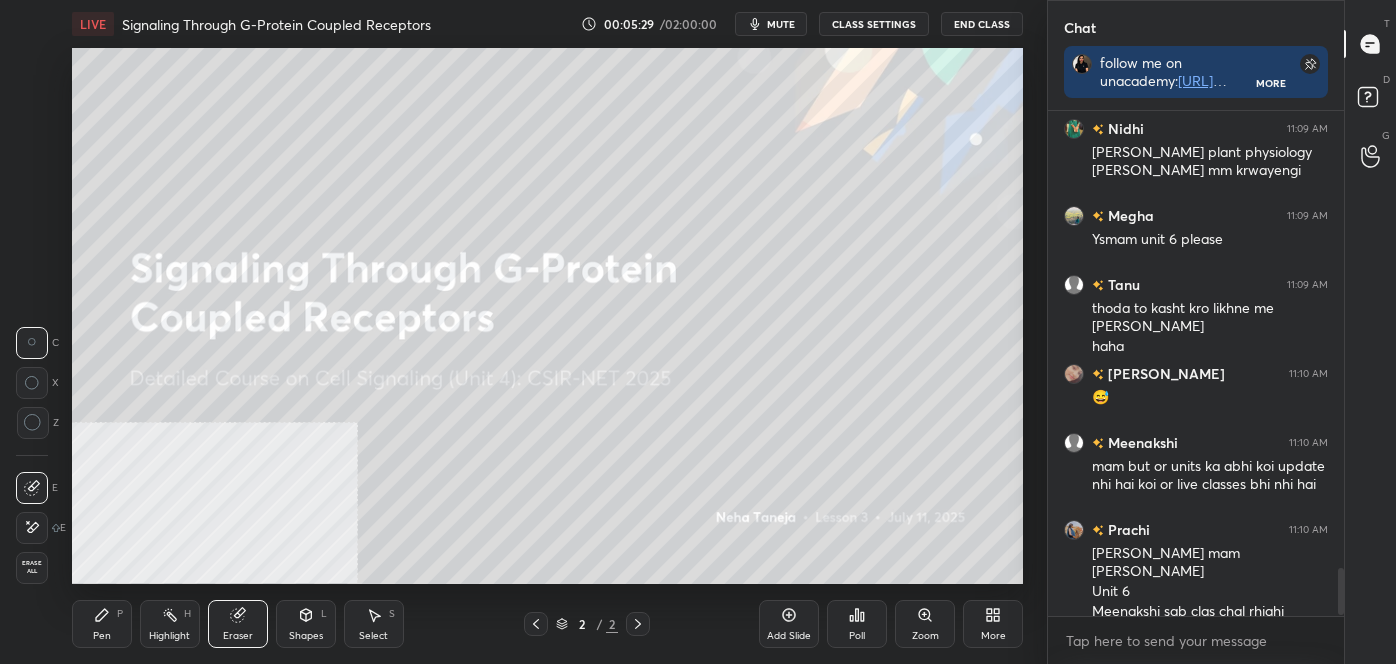 scroll, scrollTop: 4837, scrollLeft: 0, axis: vertical 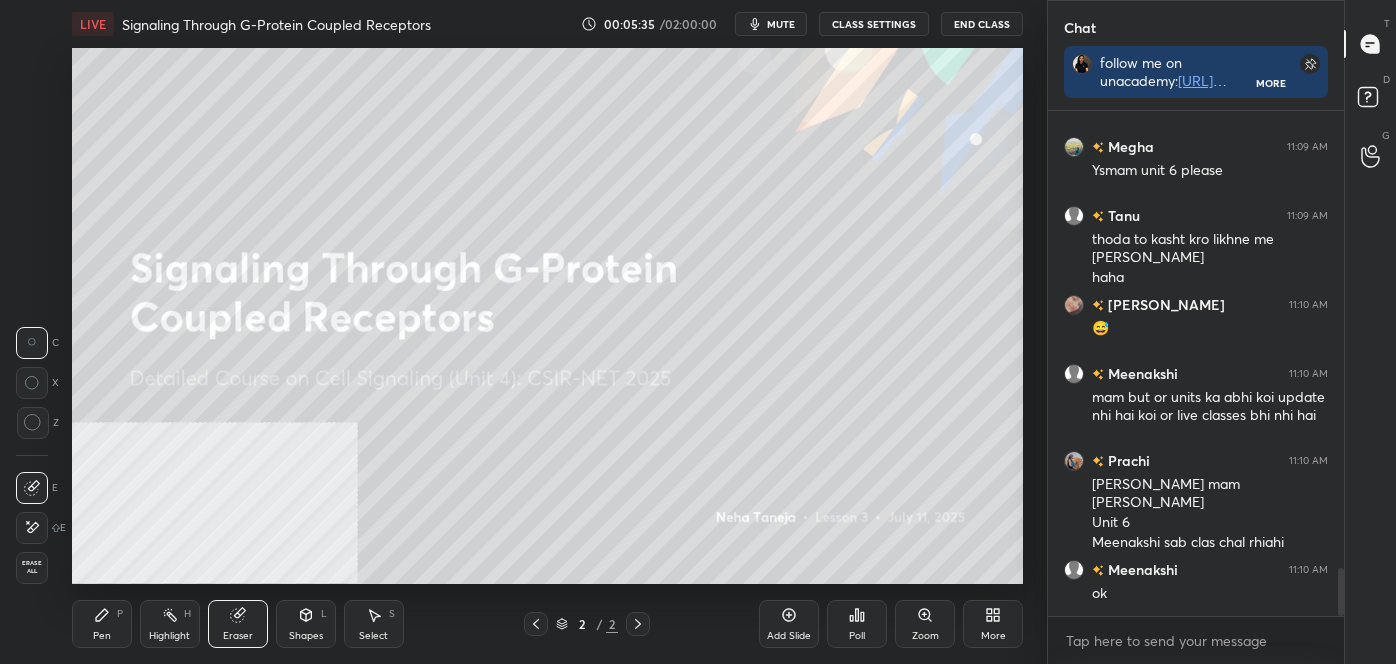 click on "Pen P" at bounding box center (102, 624) 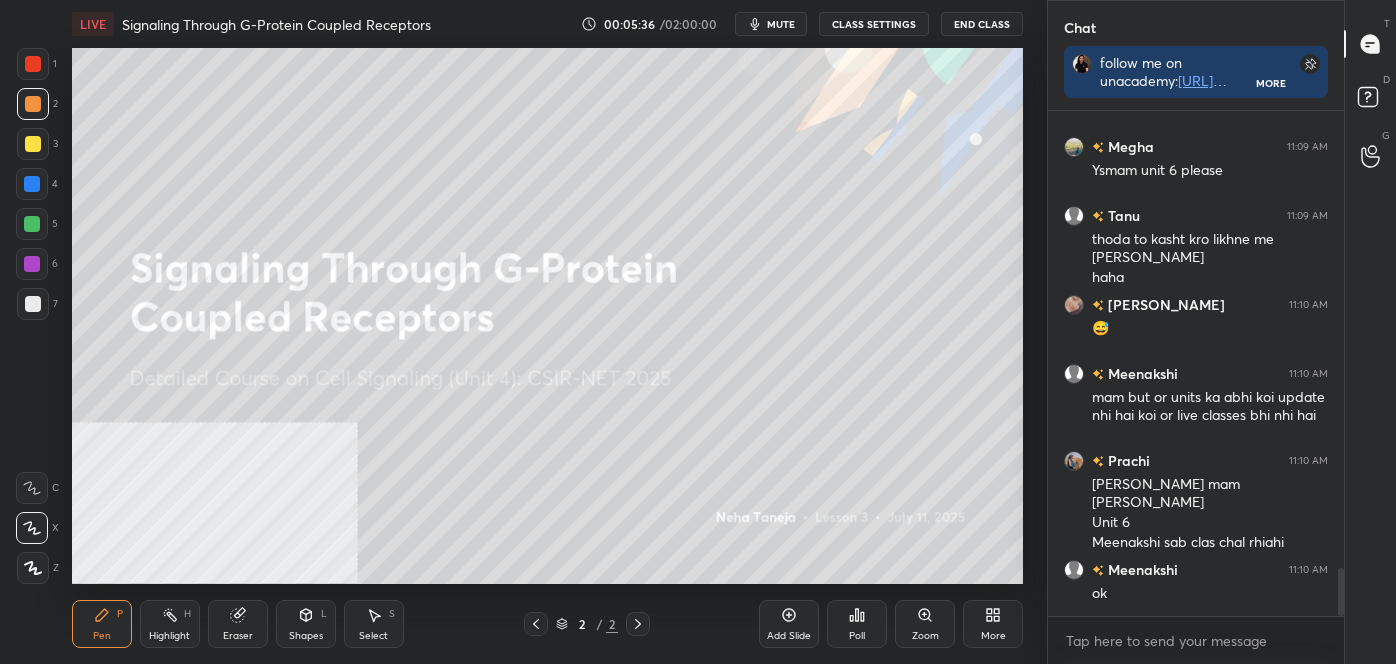 click 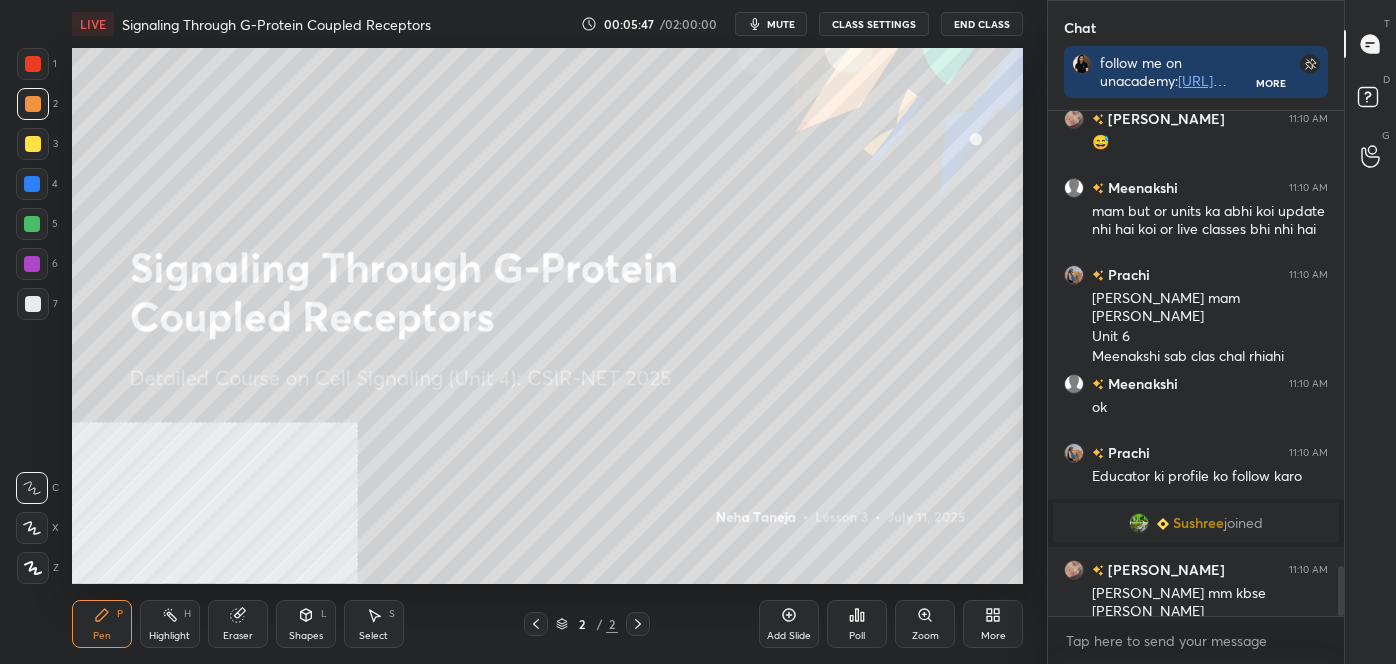 scroll, scrollTop: 4634, scrollLeft: 0, axis: vertical 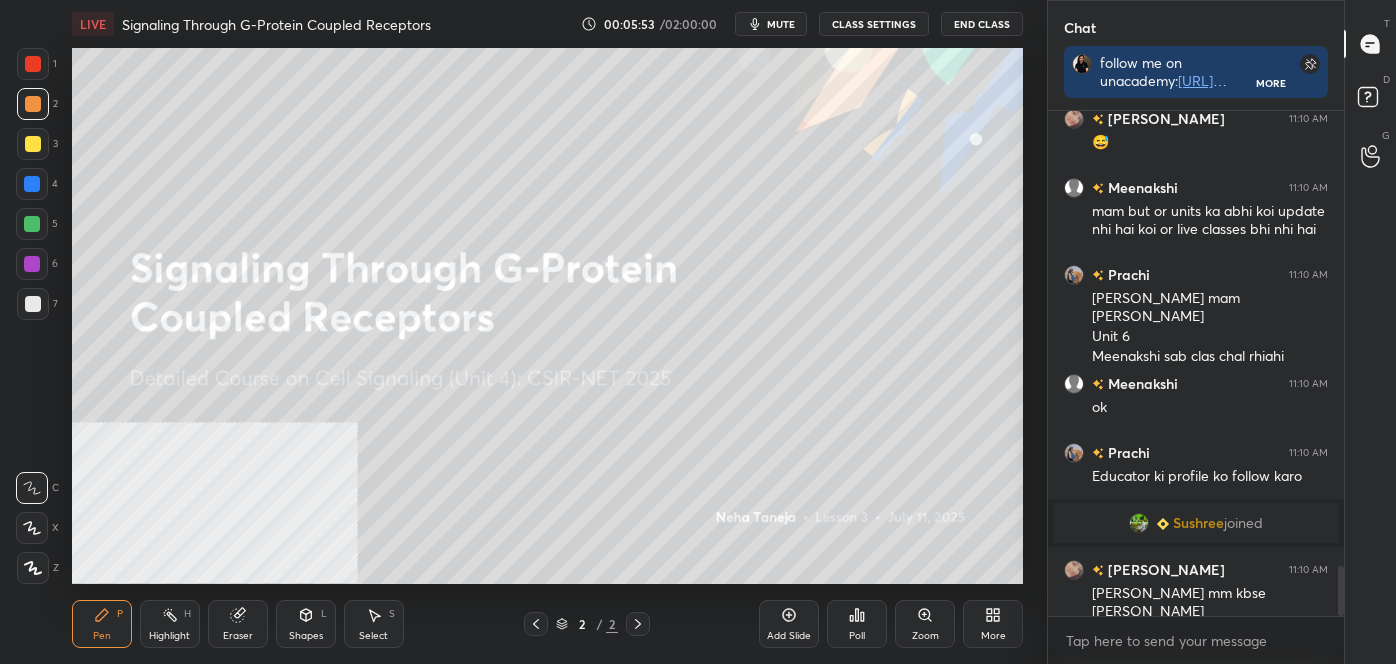 click at bounding box center [33, 64] 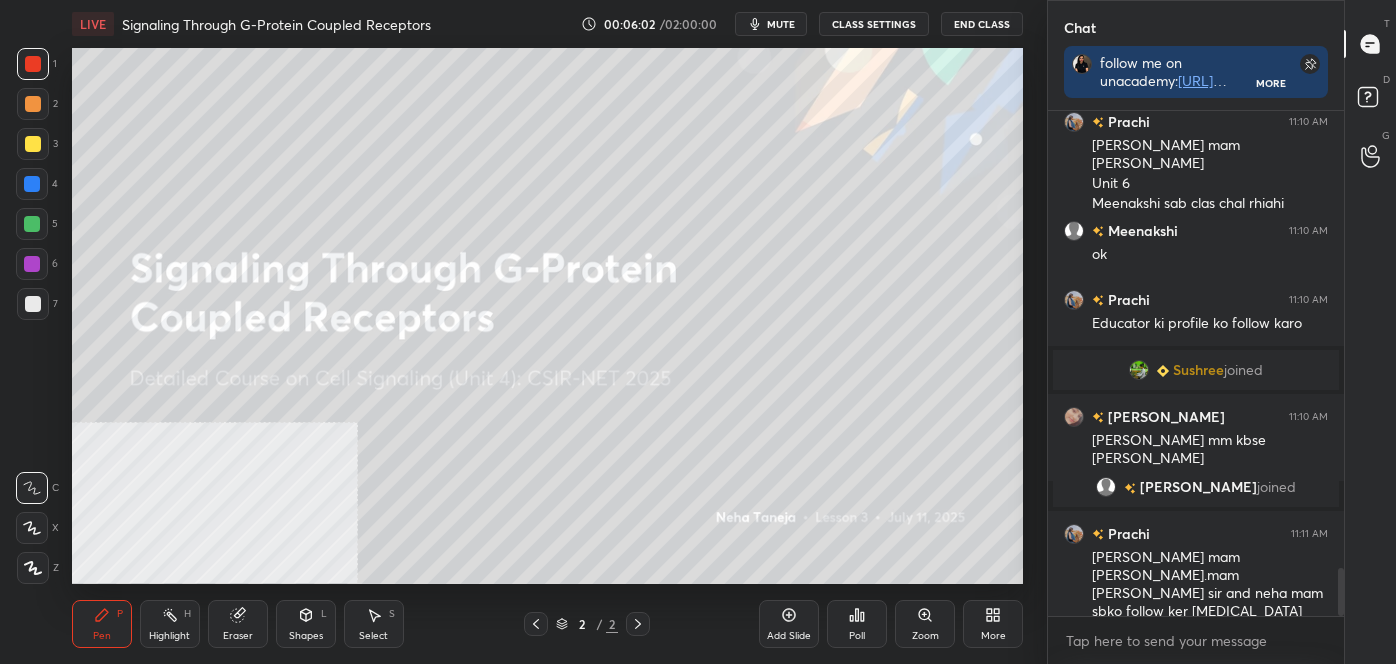 scroll, scrollTop: 4815, scrollLeft: 0, axis: vertical 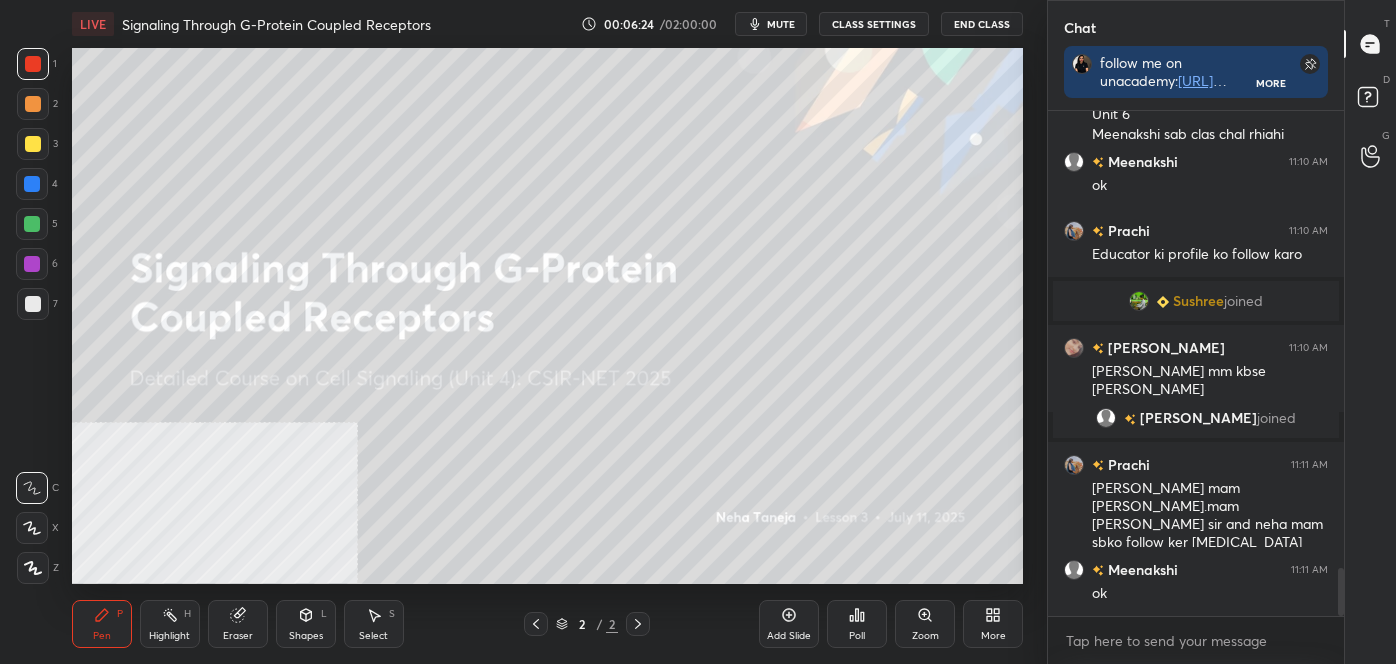 click at bounding box center [33, 144] 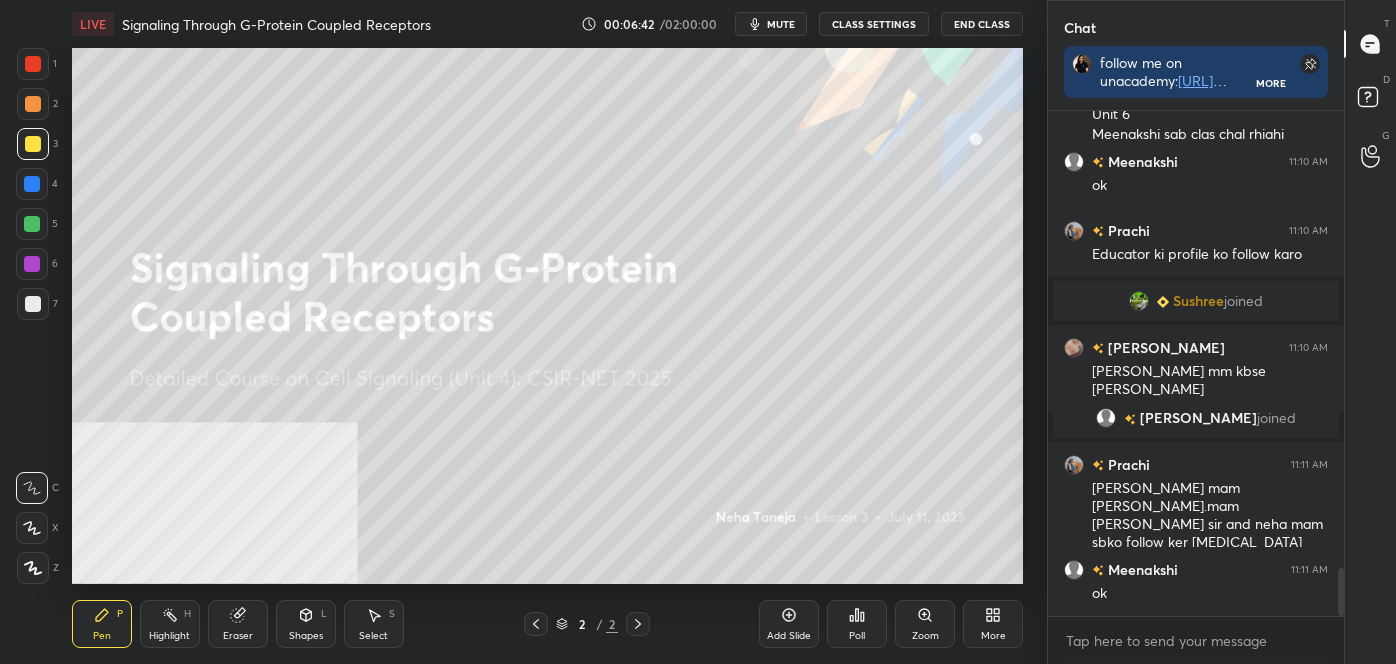 click on "Highlight" at bounding box center (169, 636) 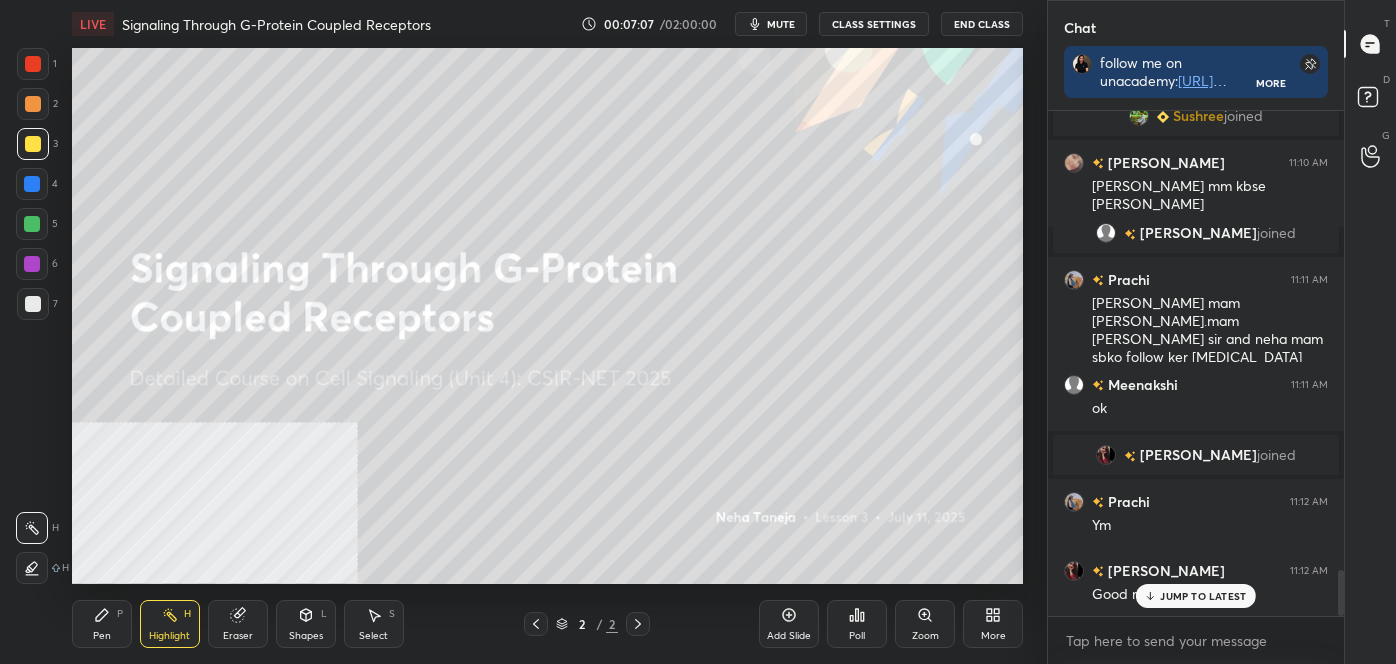 scroll, scrollTop: 5029, scrollLeft: 0, axis: vertical 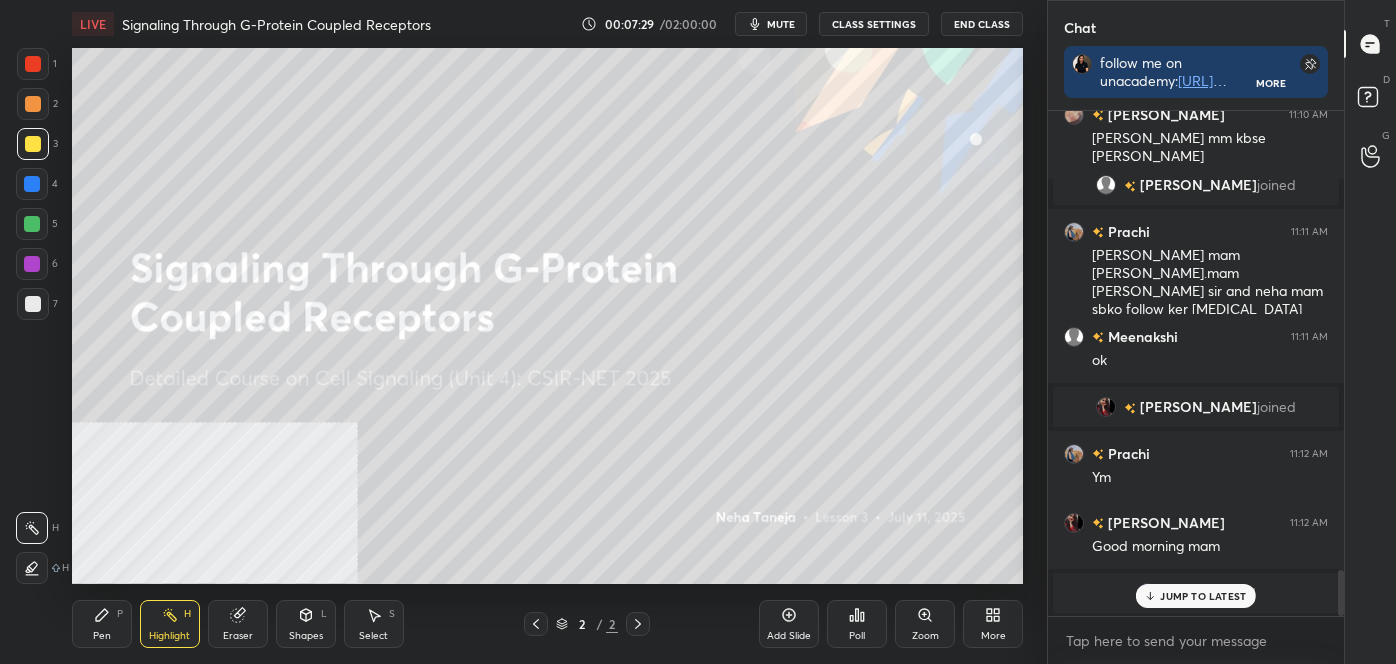click on "Pen P" at bounding box center [102, 624] 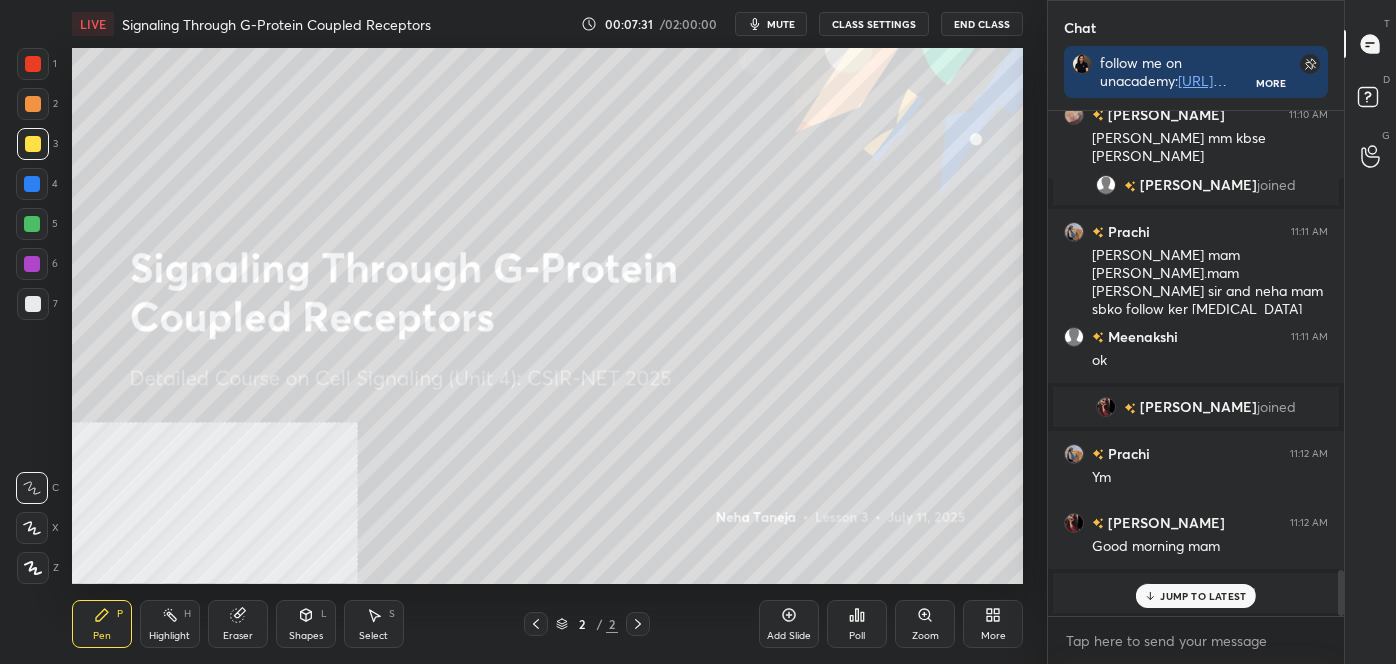 scroll, scrollTop: 5098, scrollLeft: 0, axis: vertical 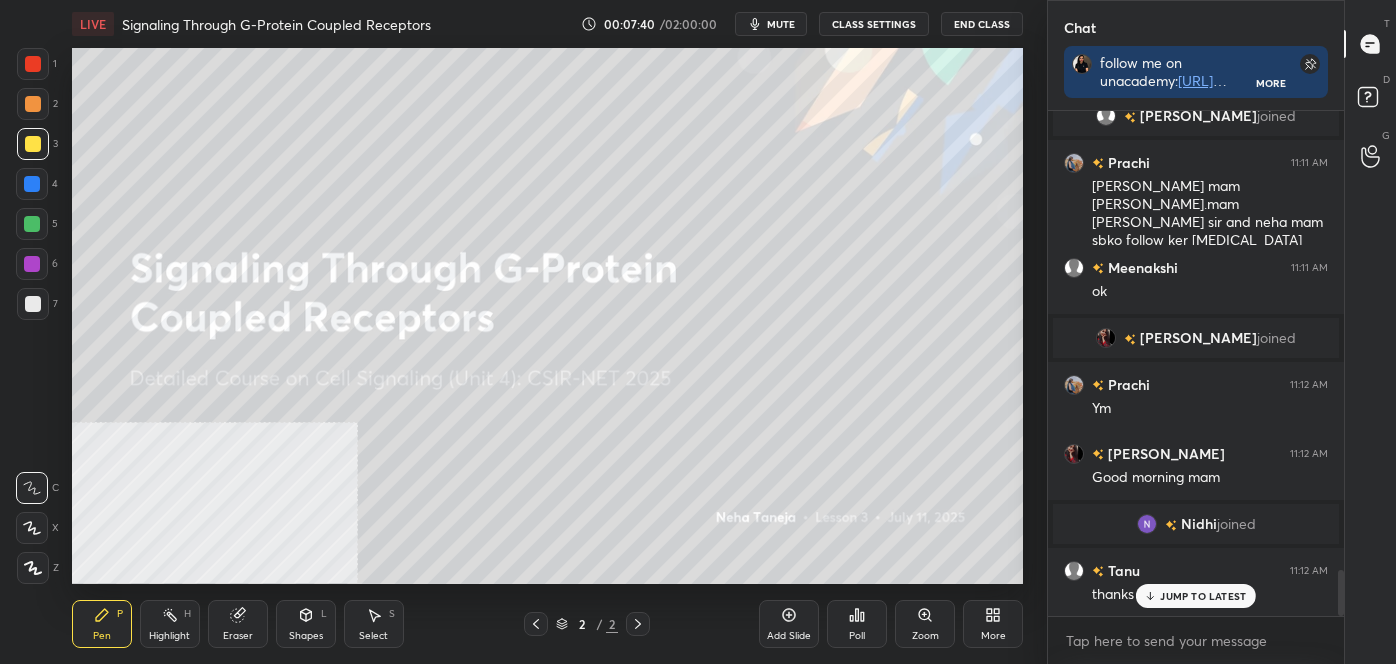 click on "More" at bounding box center (993, 624) 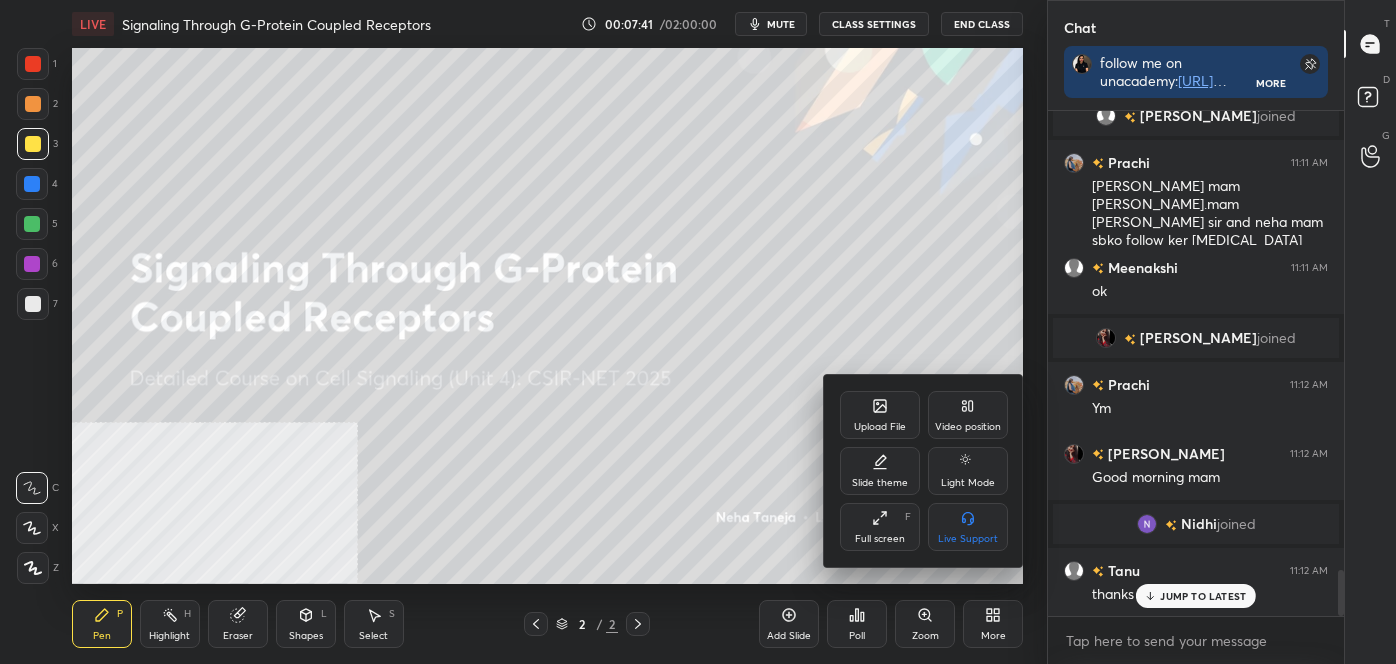 click 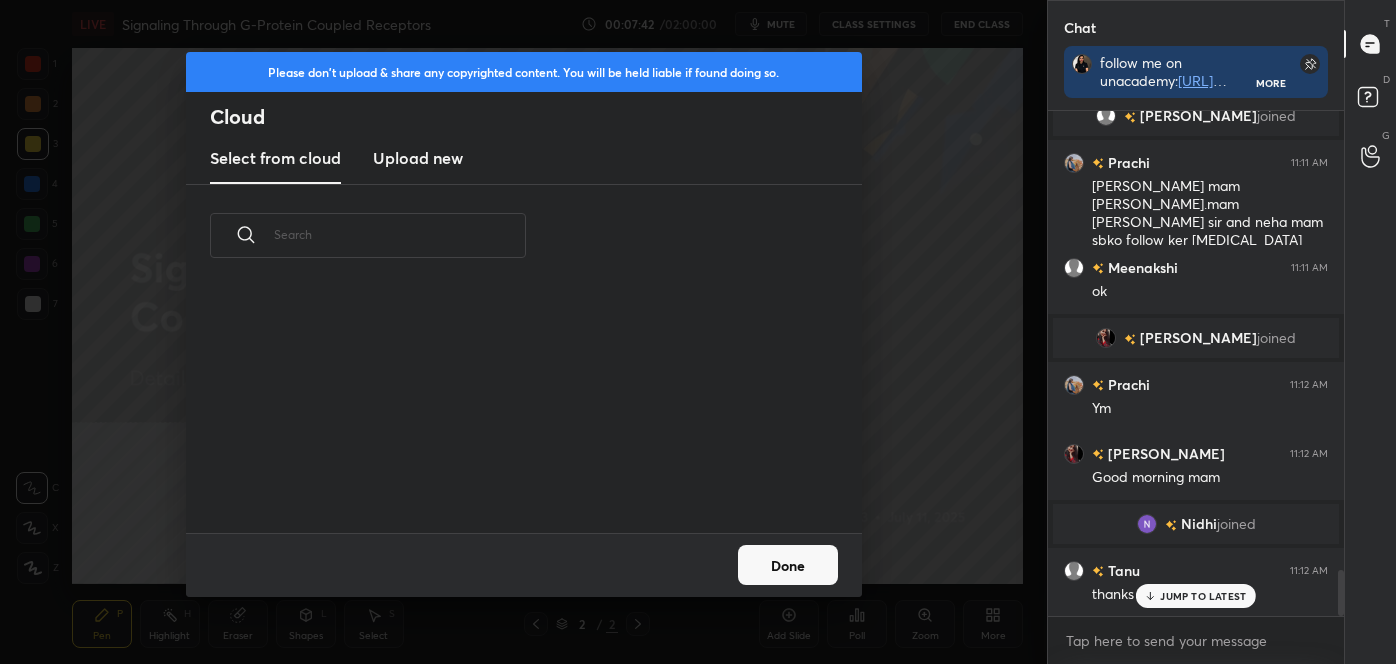 scroll, scrollTop: 7, scrollLeft: 10, axis: both 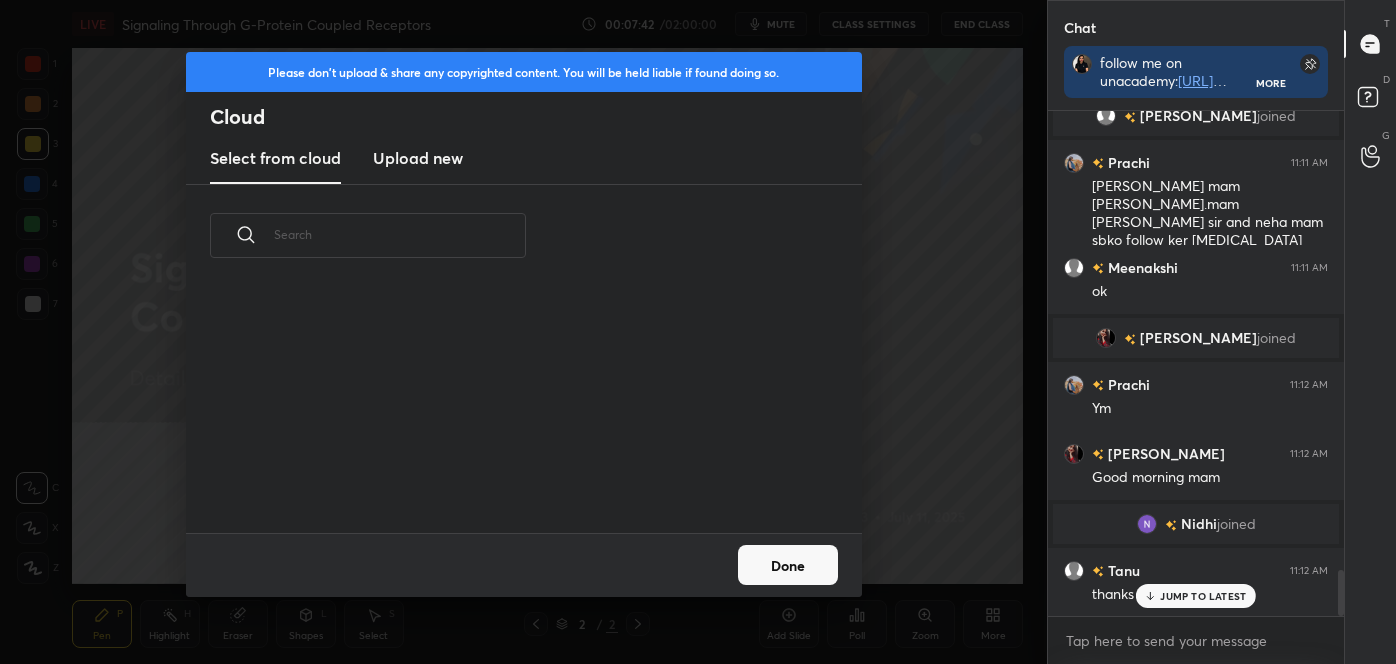 click on "Upload new" at bounding box center [418, 158] 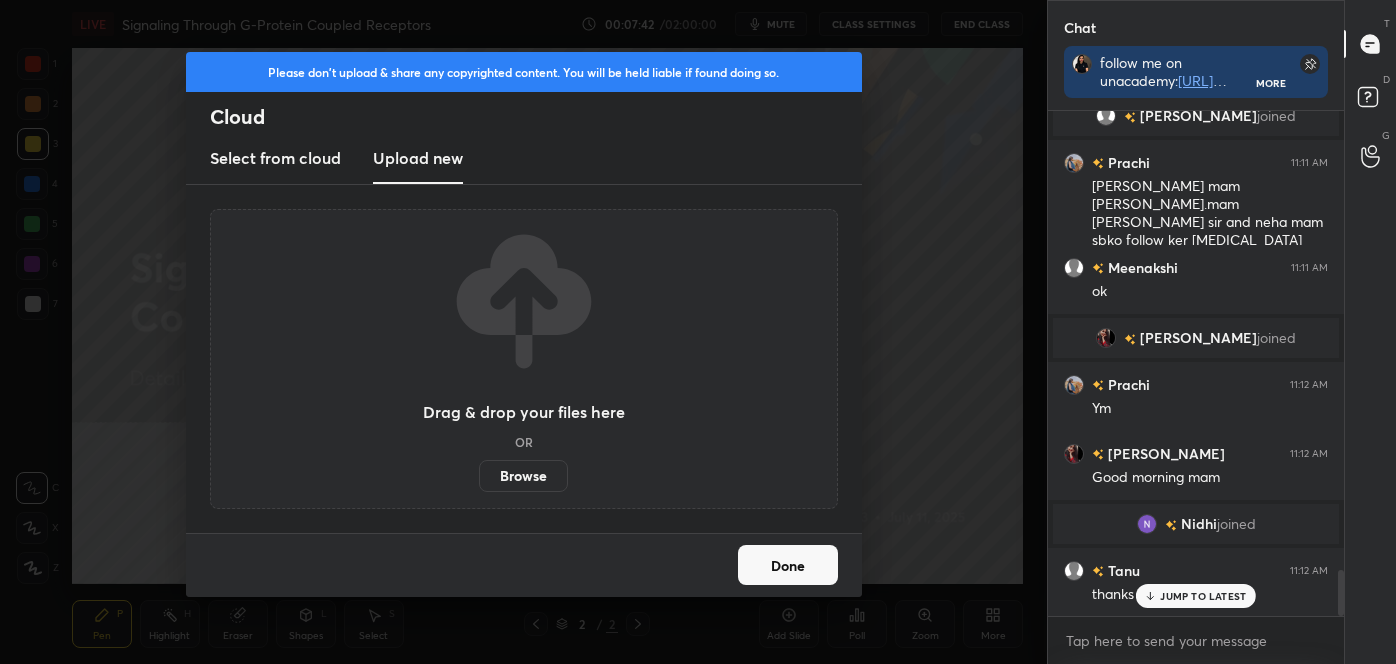 click on "Browse" at bounding box center [523, 476] 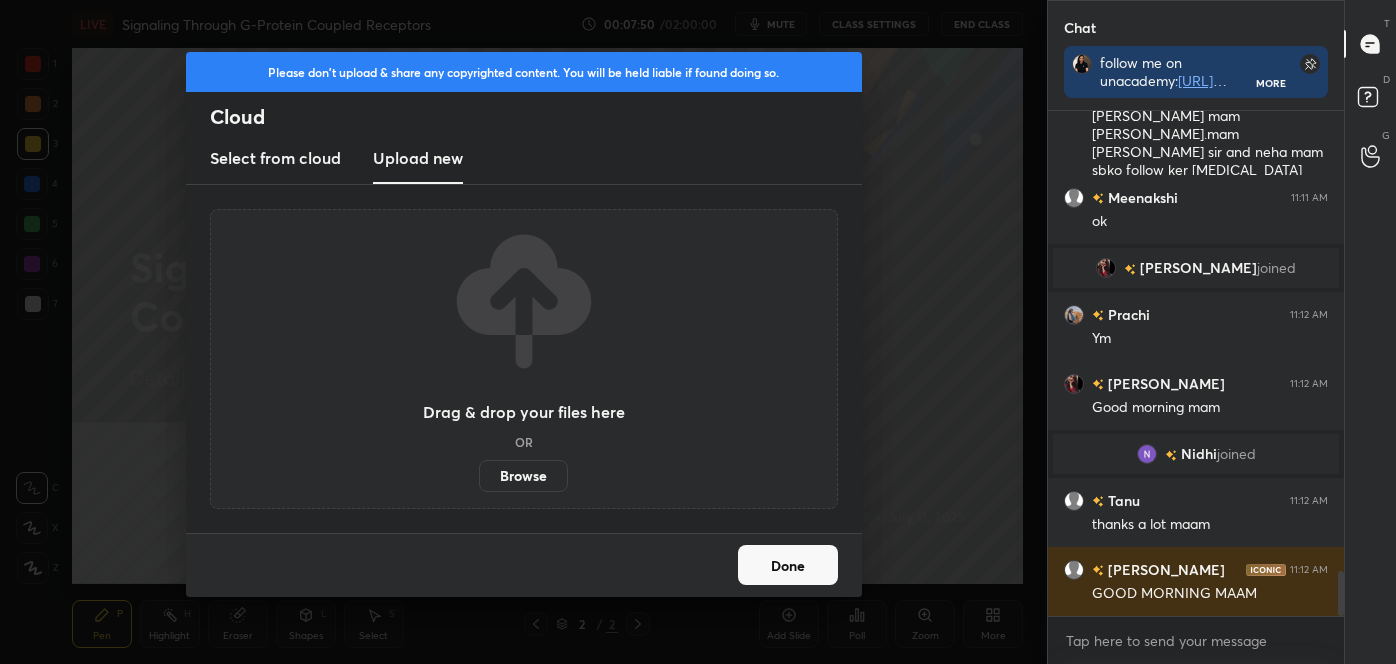 scroll, scrollTop: 5216, scrollLeft: 0, axis: vertical 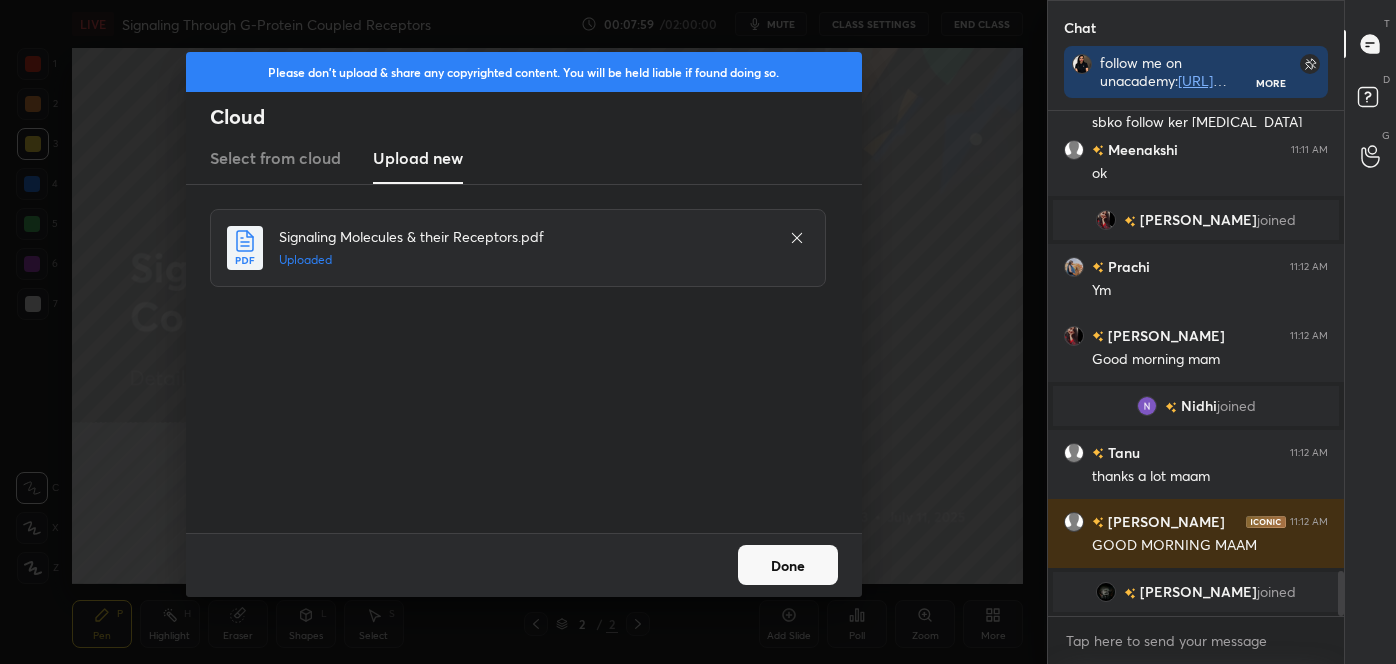 click on "Done" at bounding box center [788, 565] 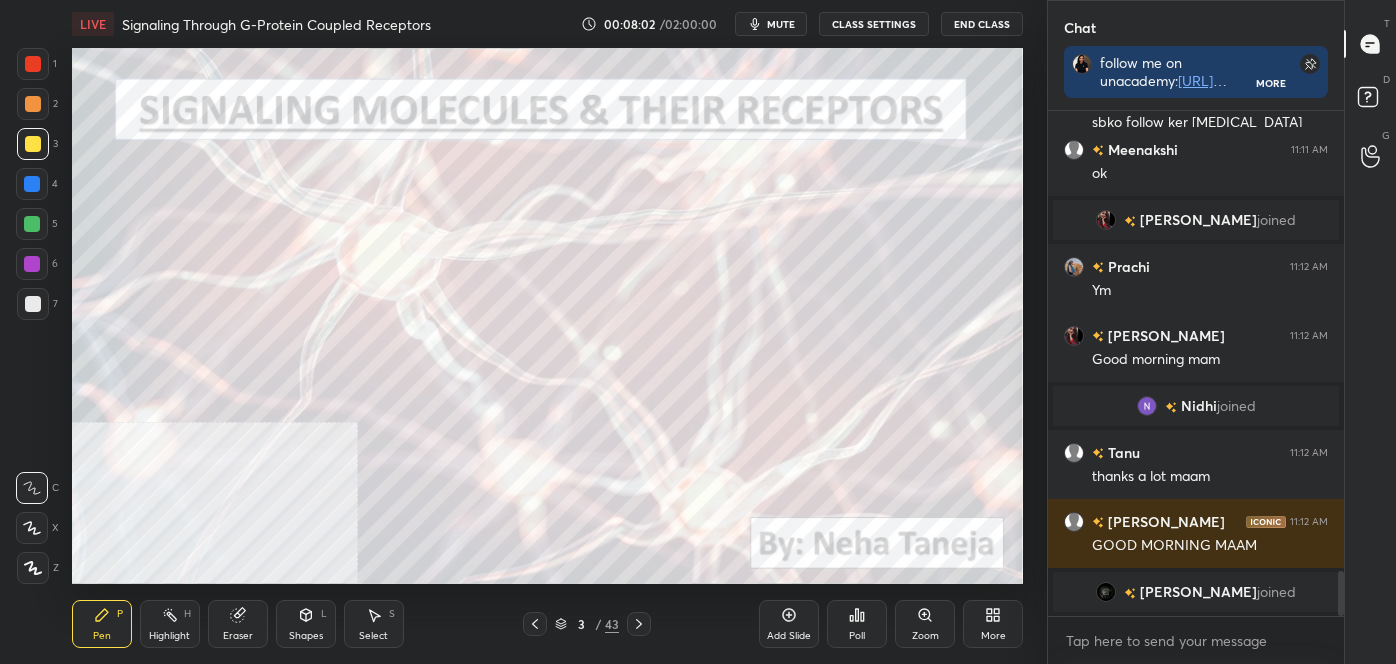 click 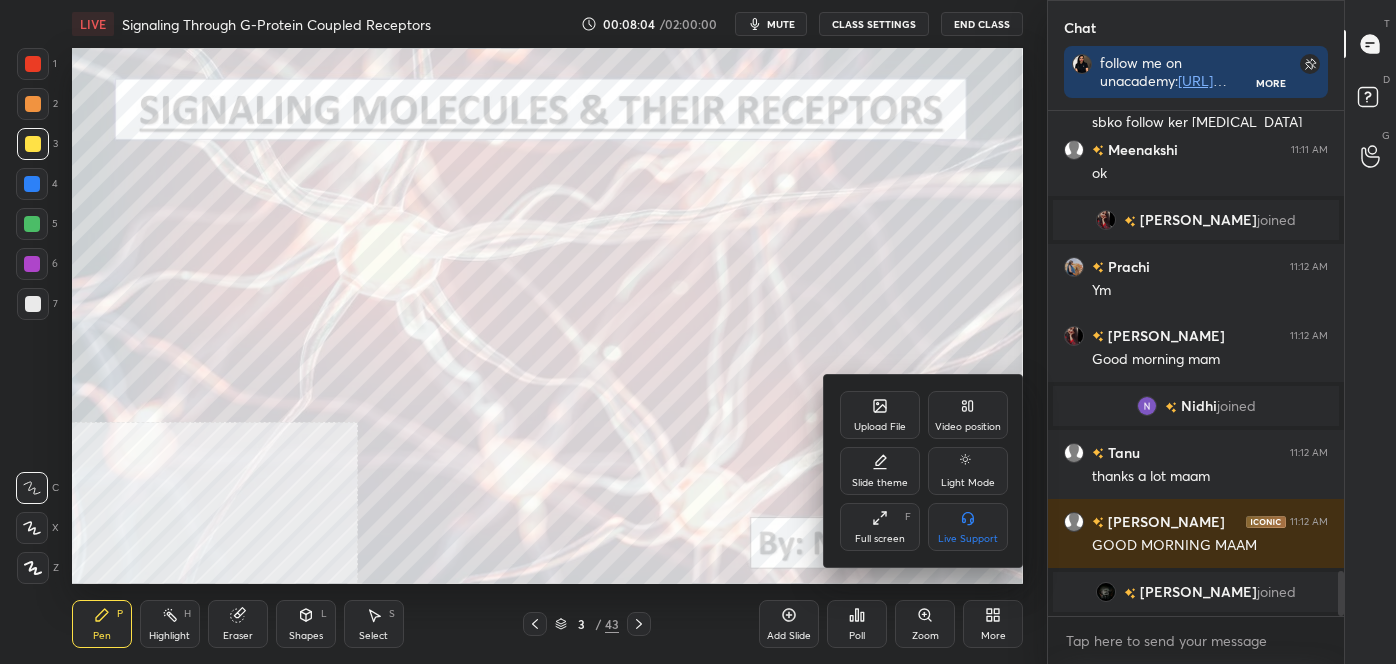 click at bounding box center [698, 332] 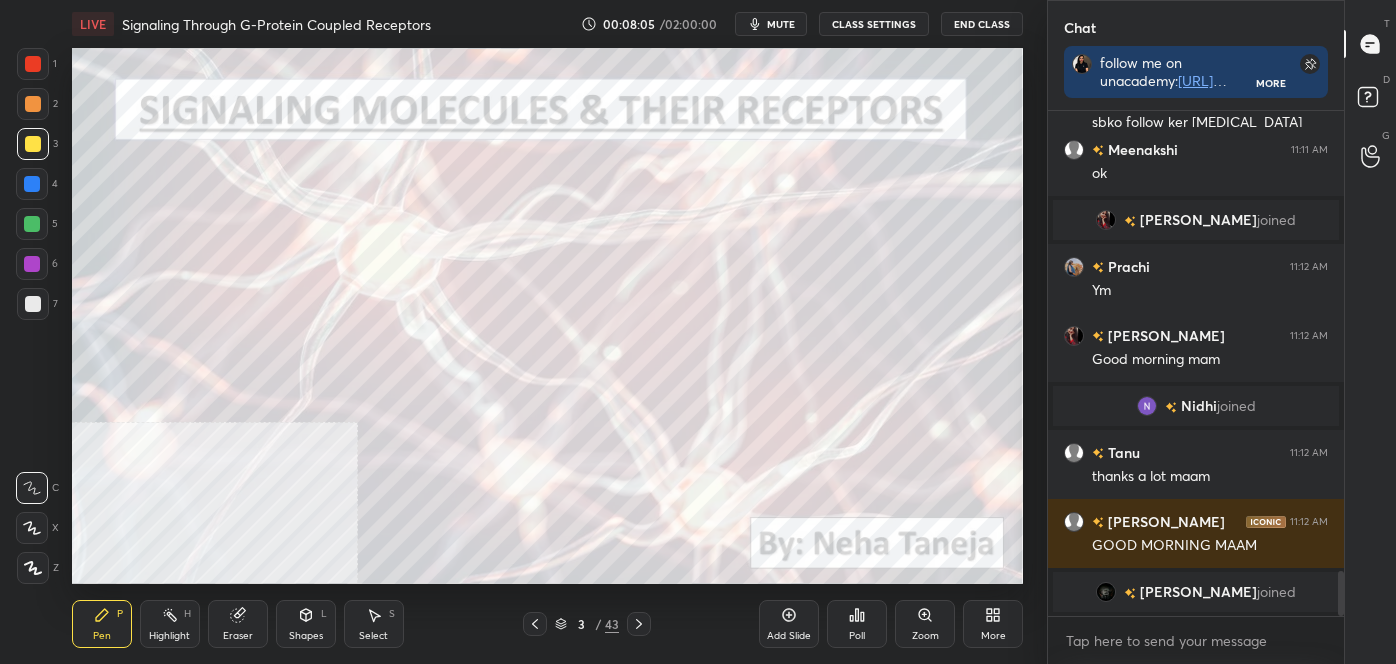 click 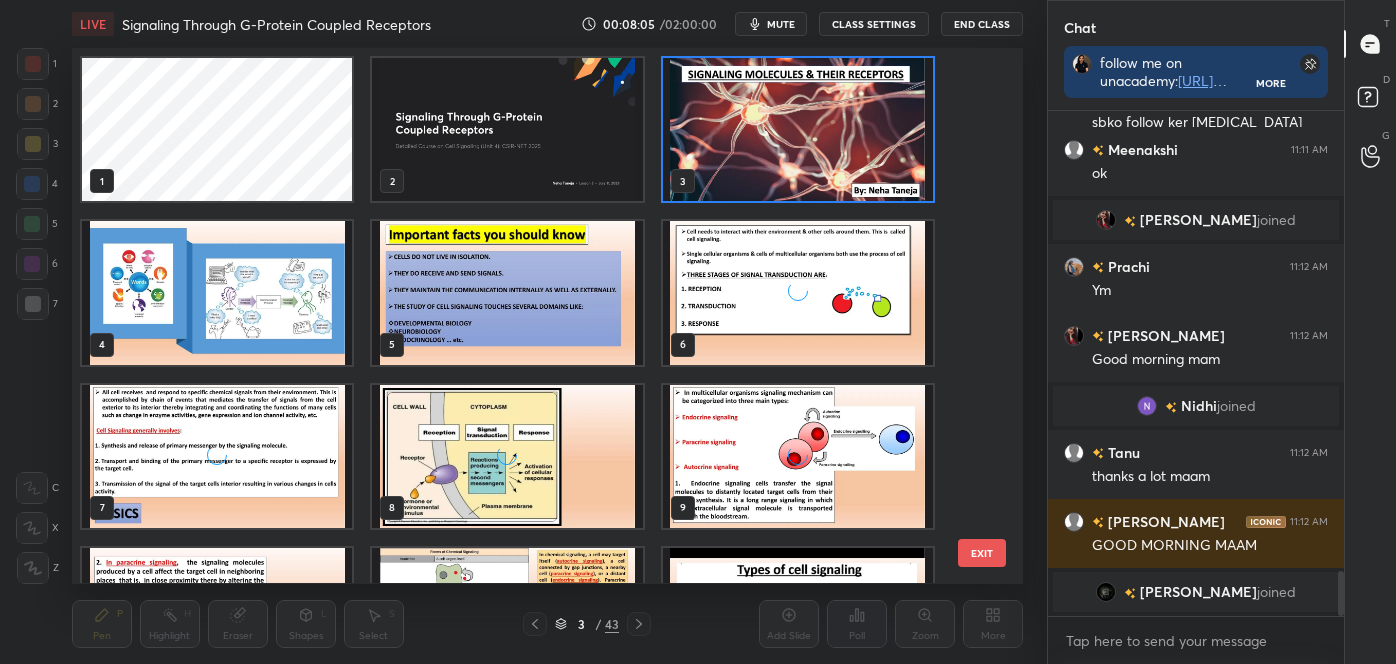 scroll, scrollTop: 6, scrollLeft: 10, axis: both 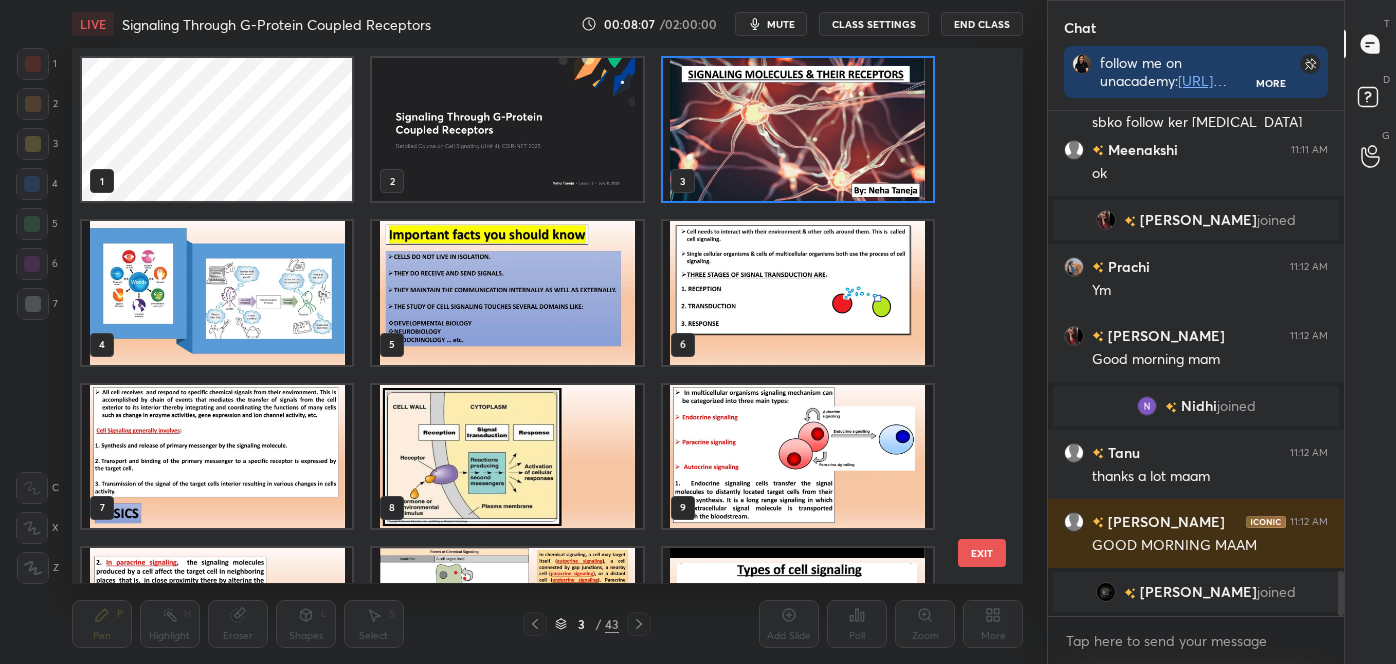 click on "1 2 3 4 5 6 7 8 9 10 11 12 13 14 15" at bounding box center [530, 315] 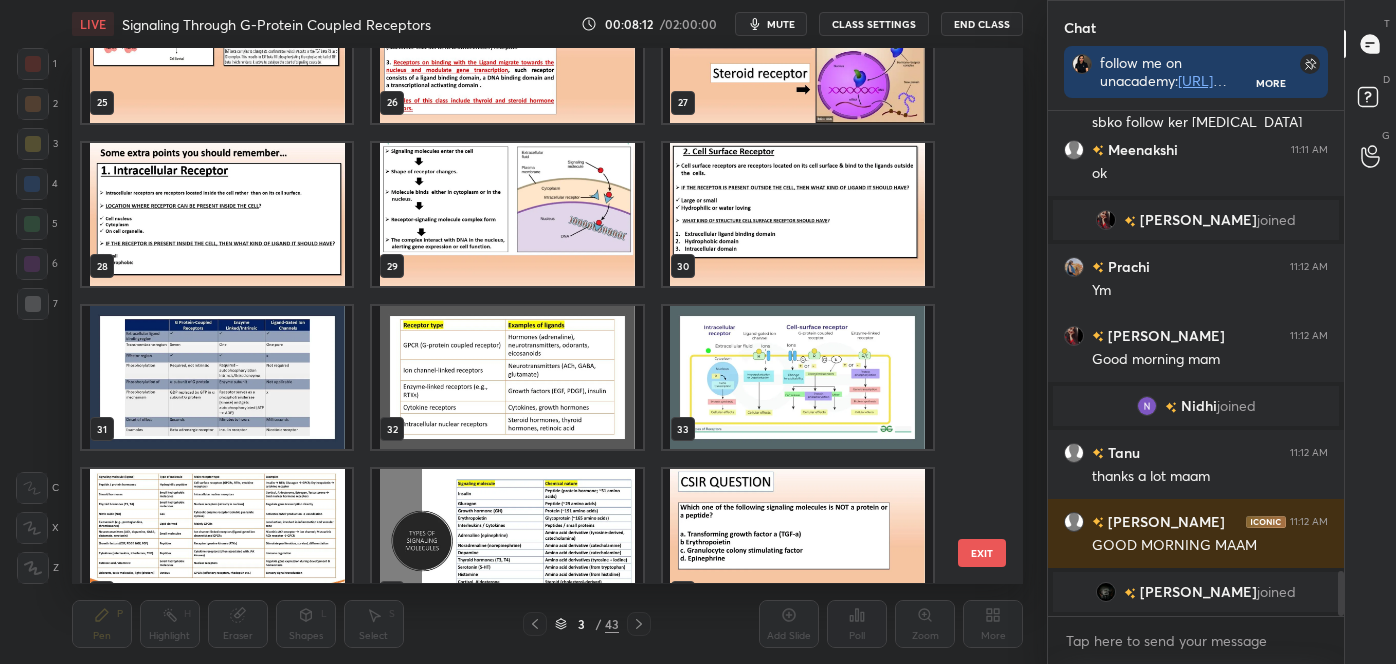 scroll, scrollTop: 1411, scrollLeft: 0, axis: vertical 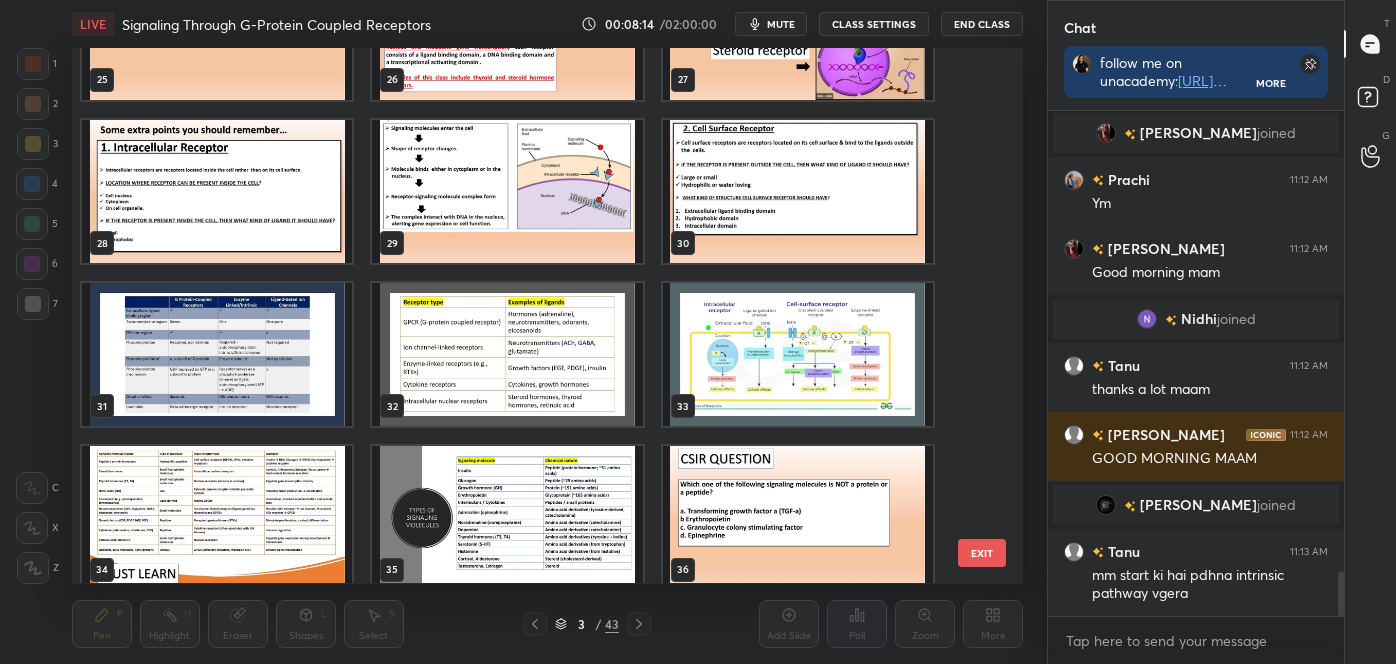 click at bounding box center [798, 355] 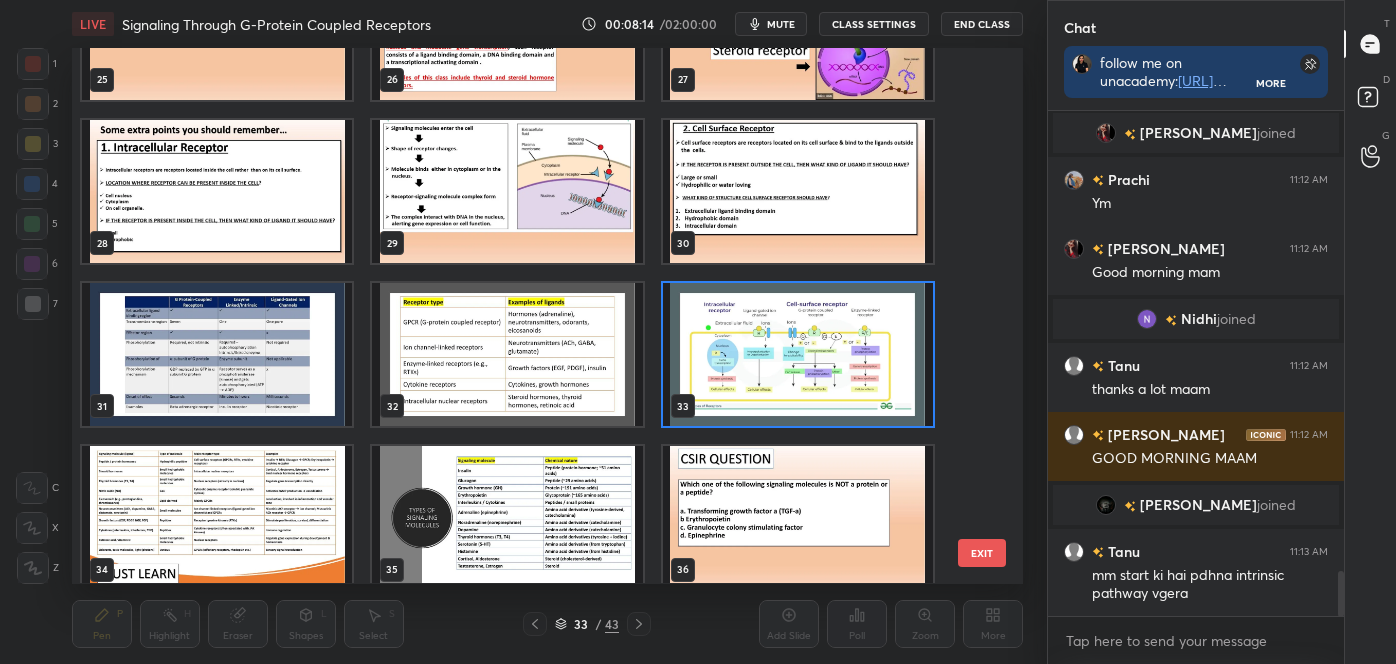 click at bounding box center [798, 355] 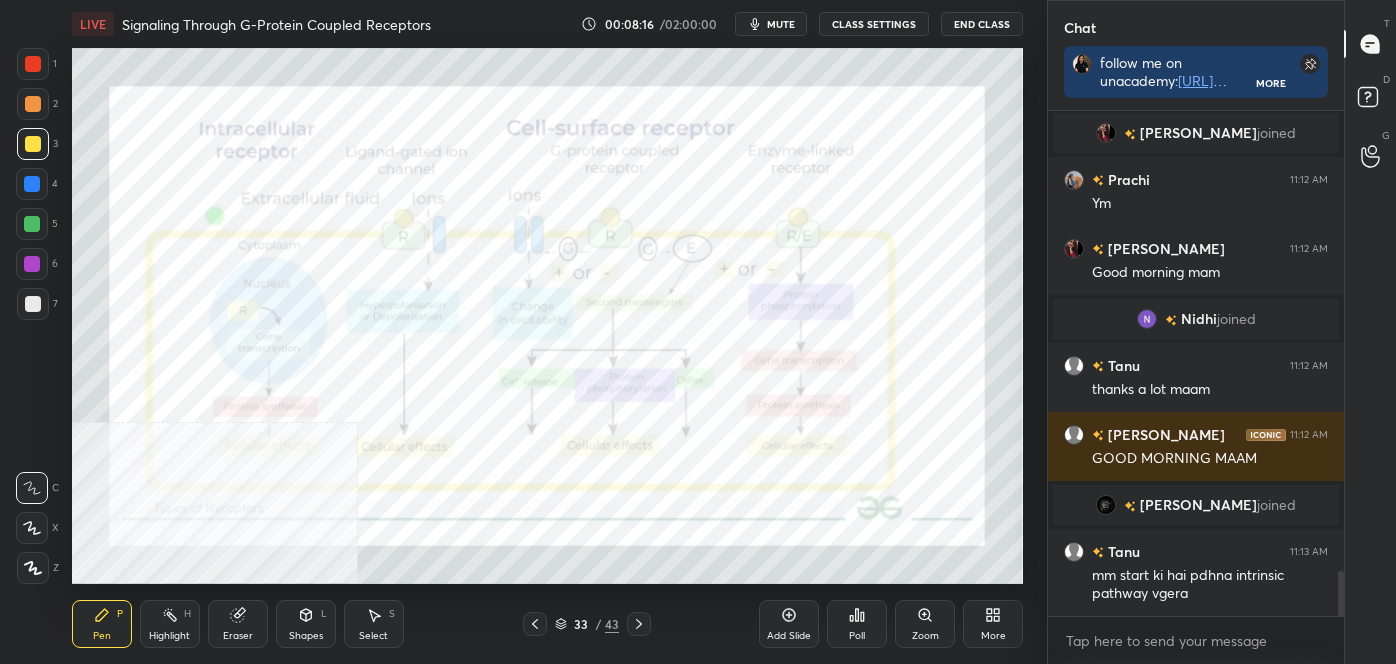 click on "More" at bounding box center (993, 624) 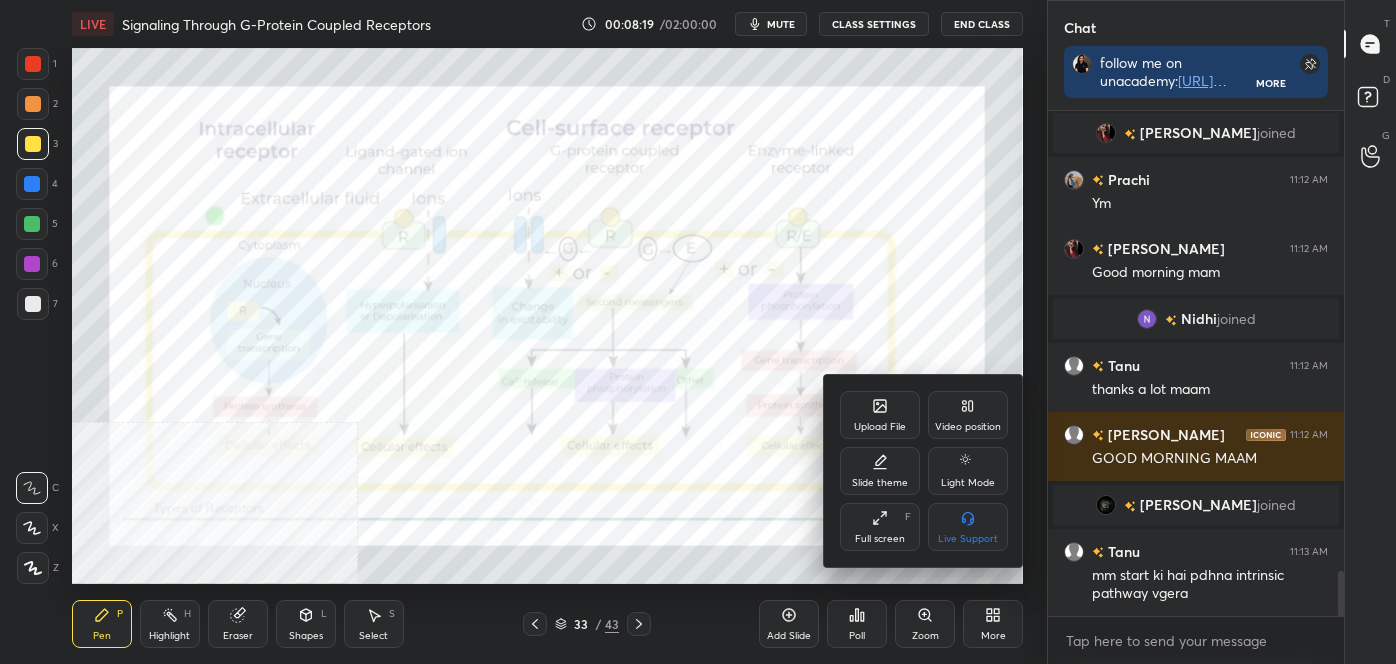drag, startPoint x: 958, startPoint y: 416, endPoint x: 958, endPoint y: 467, distance: 51 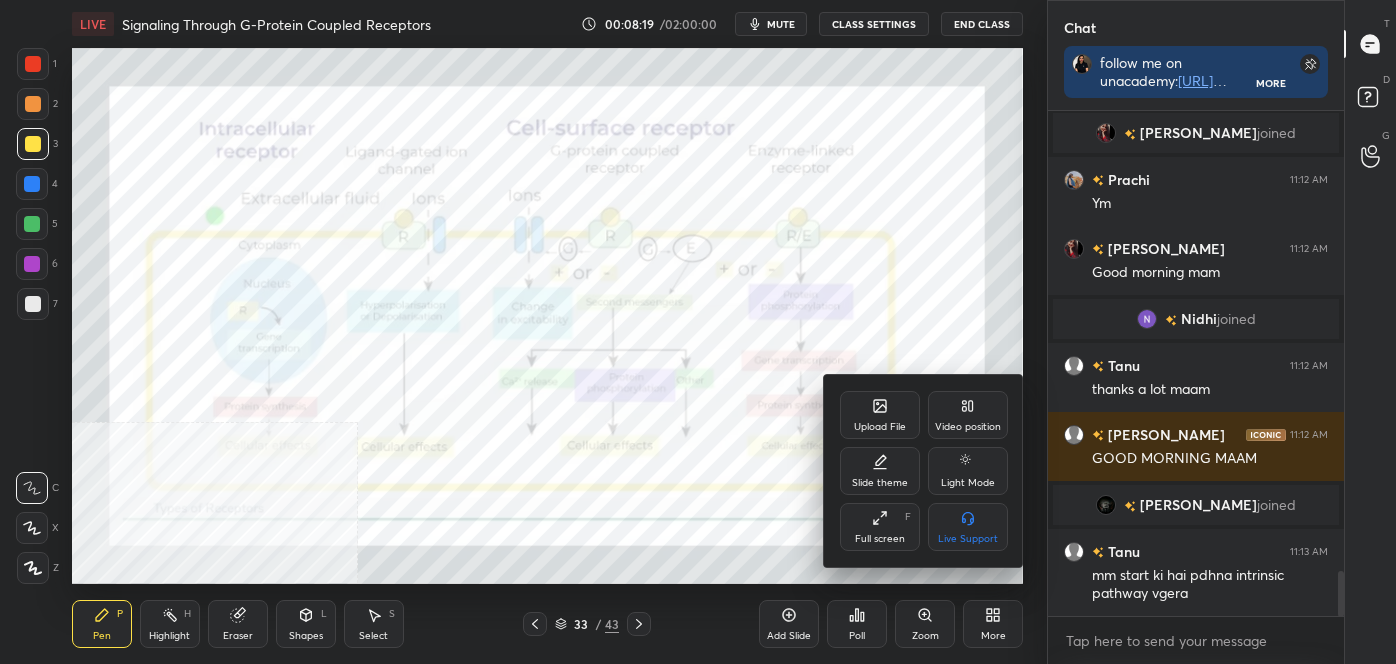 click on "Video position" at bounding box center [968, 415] 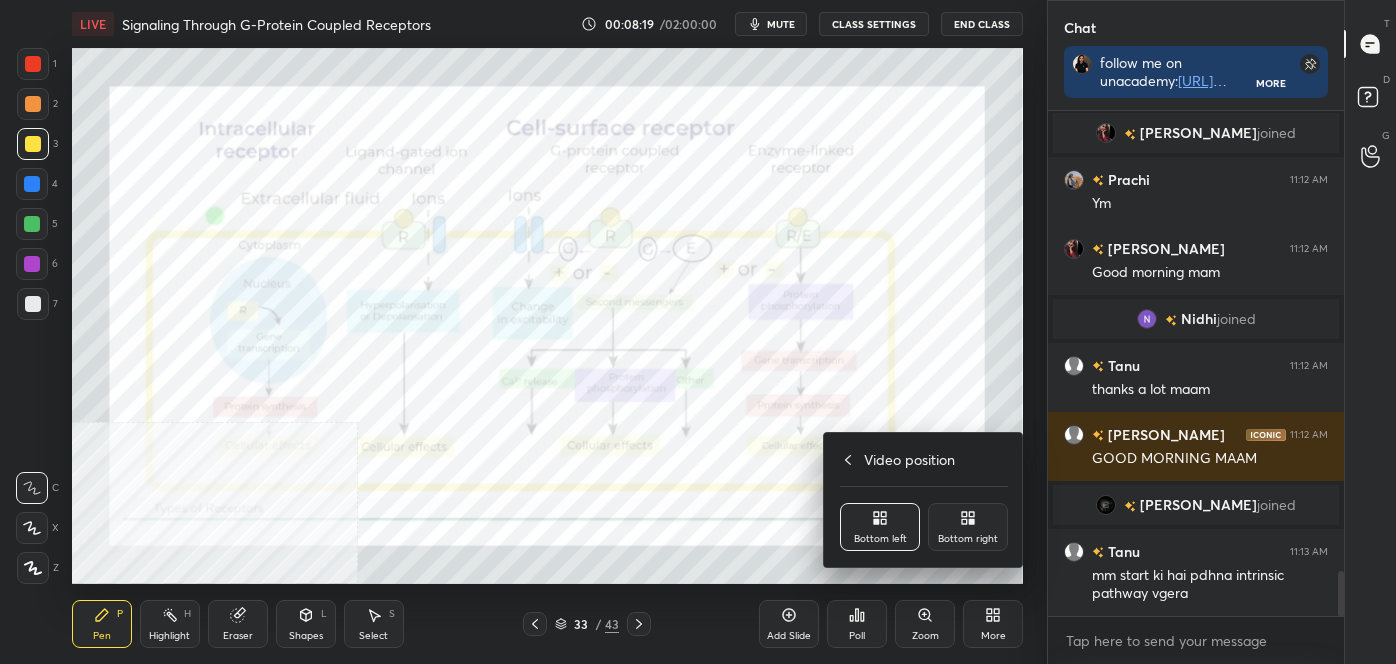 scroll, scrollTop: 5228, scrollLeft: 0, axis: vertical 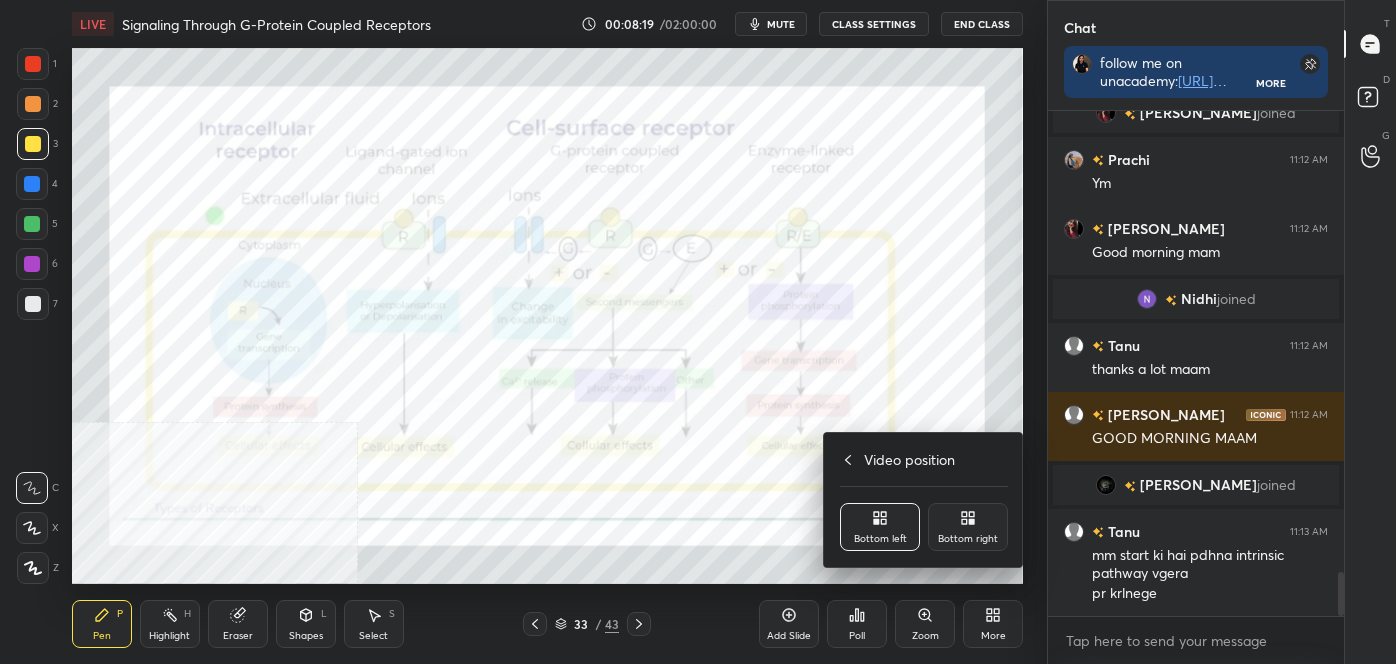 click on "Bottom right" at bounding box center (968, 539) 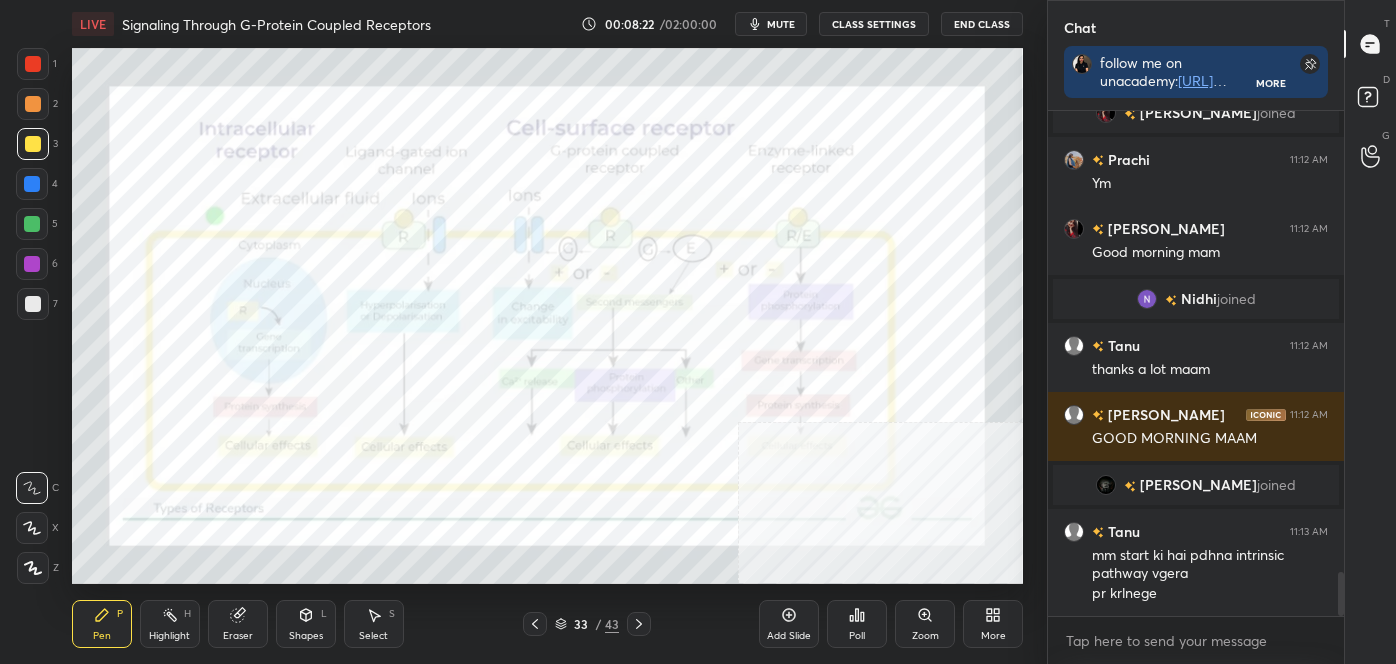 click 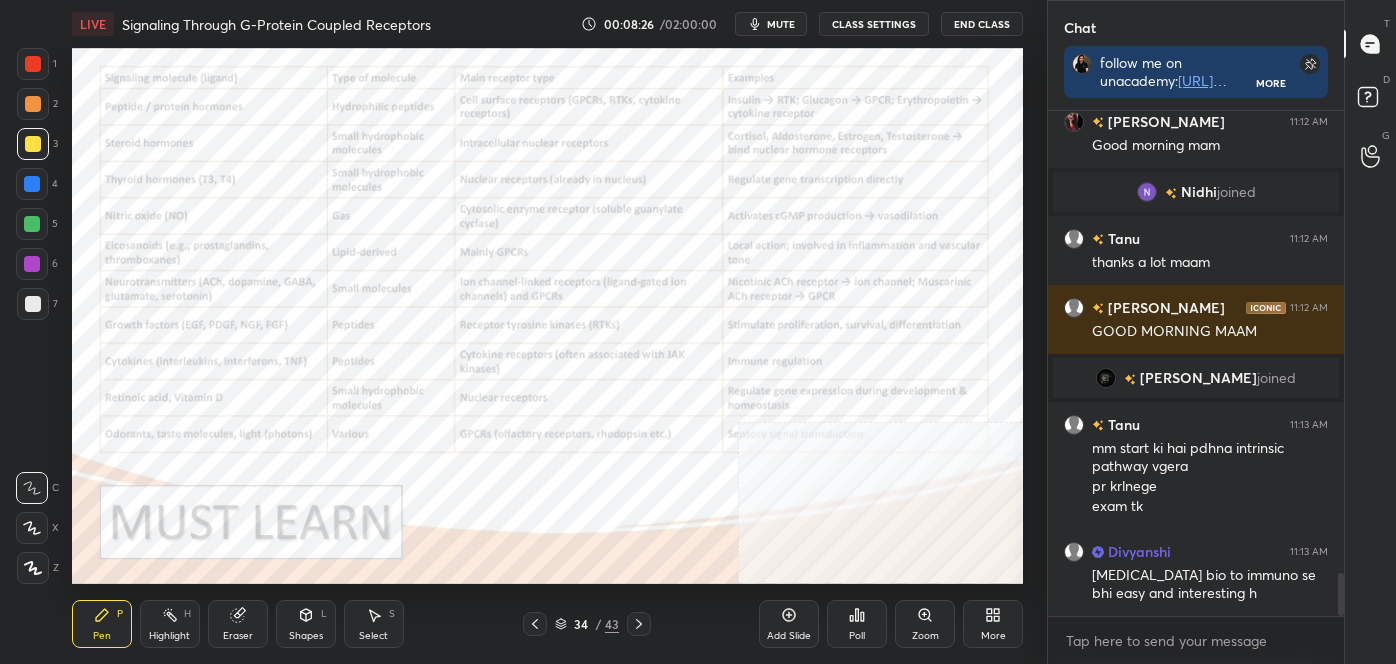 scroll, scrollTop: 5404, scrollLeft: 0, axis: vertical 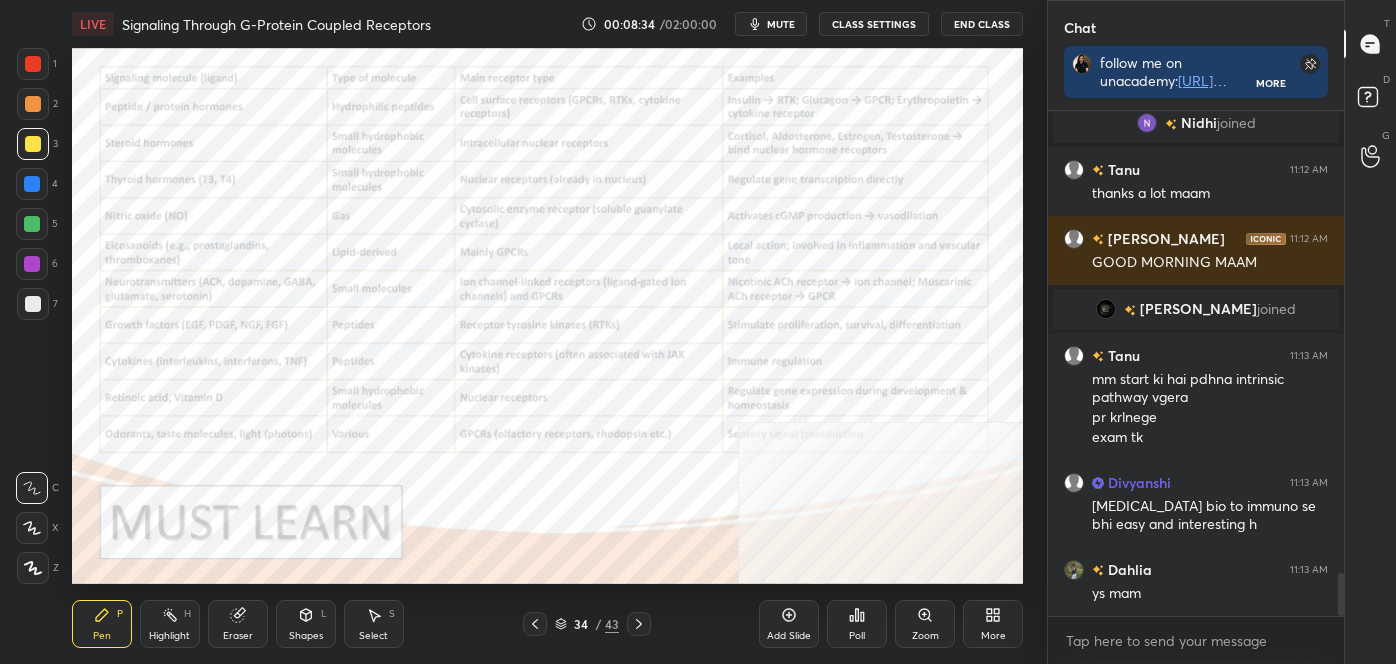 click on "Highlight H" at bounding box center [170, 624] 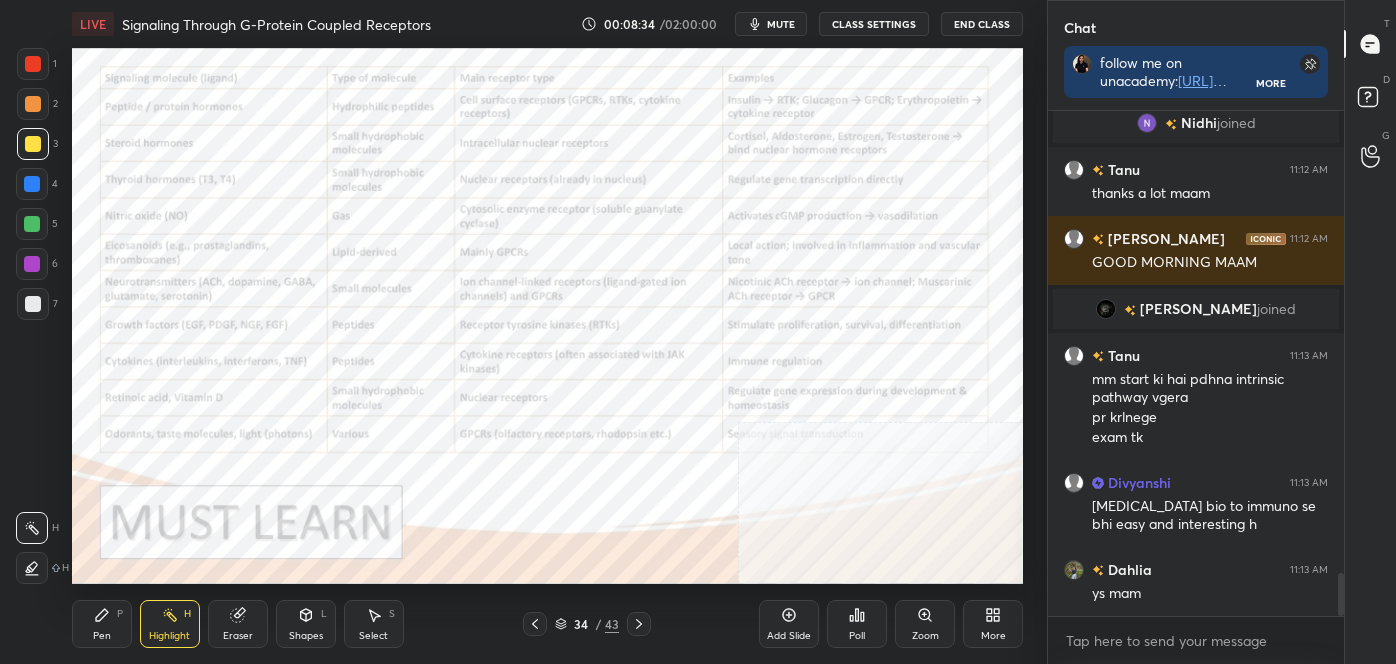 scroll, scrollTop: 5472, scrollLeft: 0, axis: vertical 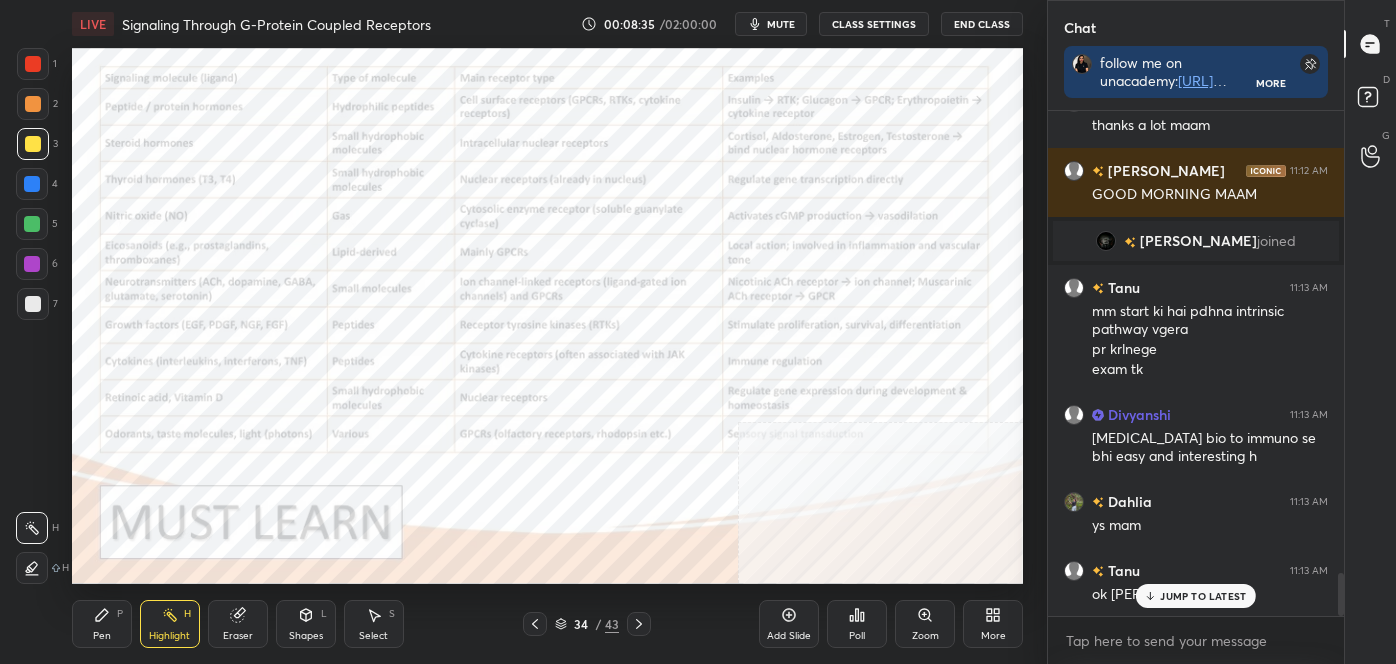 click at bounding box center (33, 64) 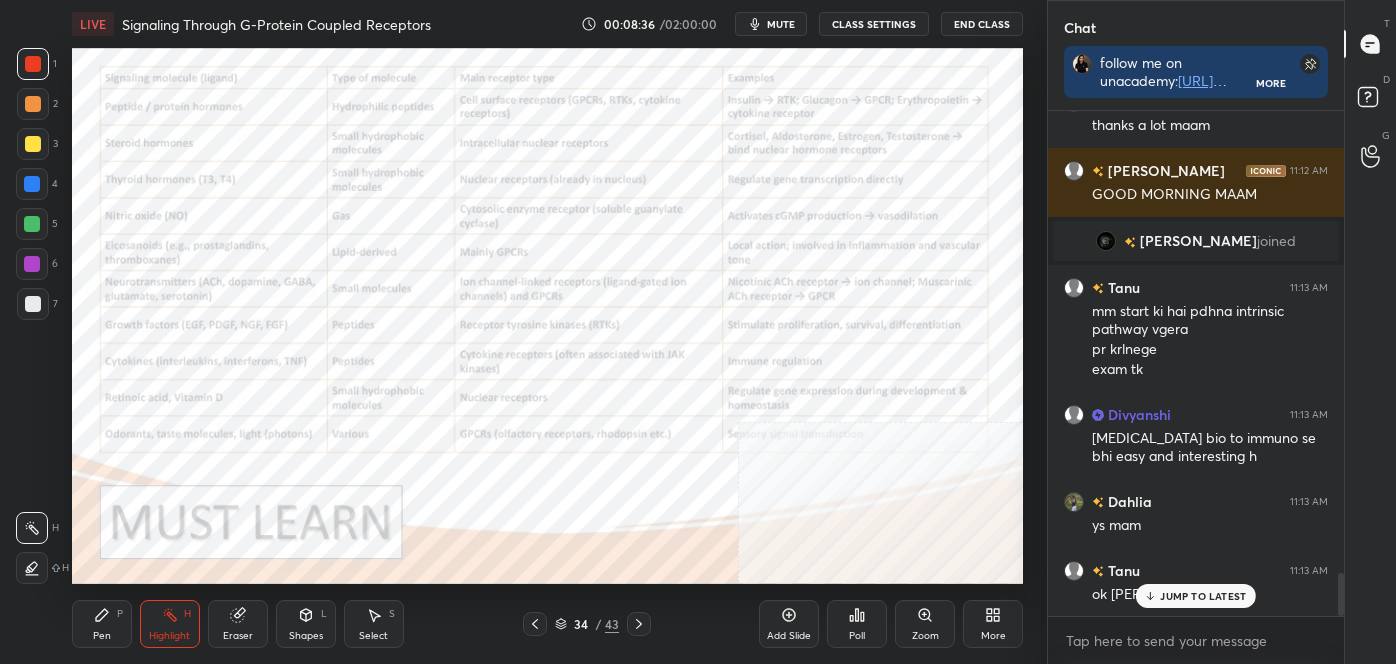 scroll, scrollTop: 5578, scrollLeft: 0, axis: vertical 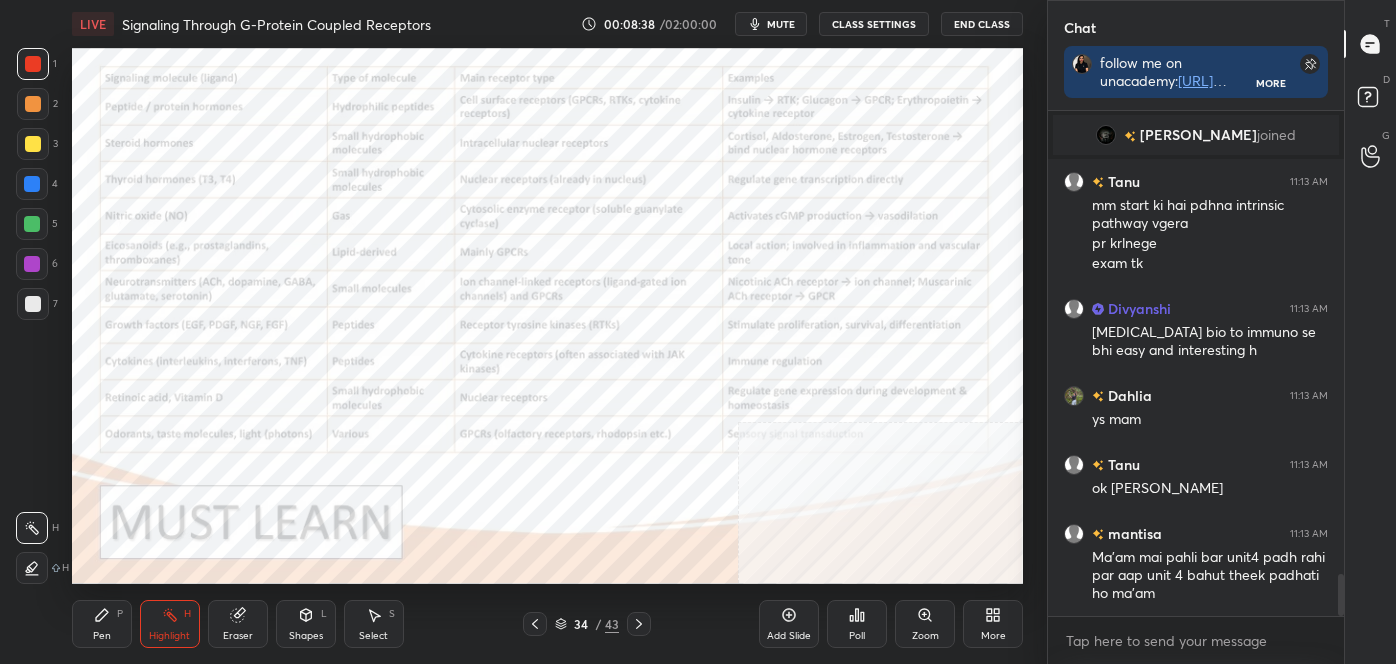 click on "LIVE Signaling Through G-Protein Coupled Receptors 00:08:38 /  02:00:00 mute CLASS SETTINGS End Class Setting up your live class Poll for   secs No correct answer Start poll Back Signaling Through G-Protein Coupled Receptors • L3 of Detailed Course on Cell Signaling (Unit 4): CSIR-NET 2025 [PERSON_NAME] Pen P Highlight H Eraser Shapes L Select S 34 / 43 Add Slide Poll Zoom More" at bounding box center [547, 332] 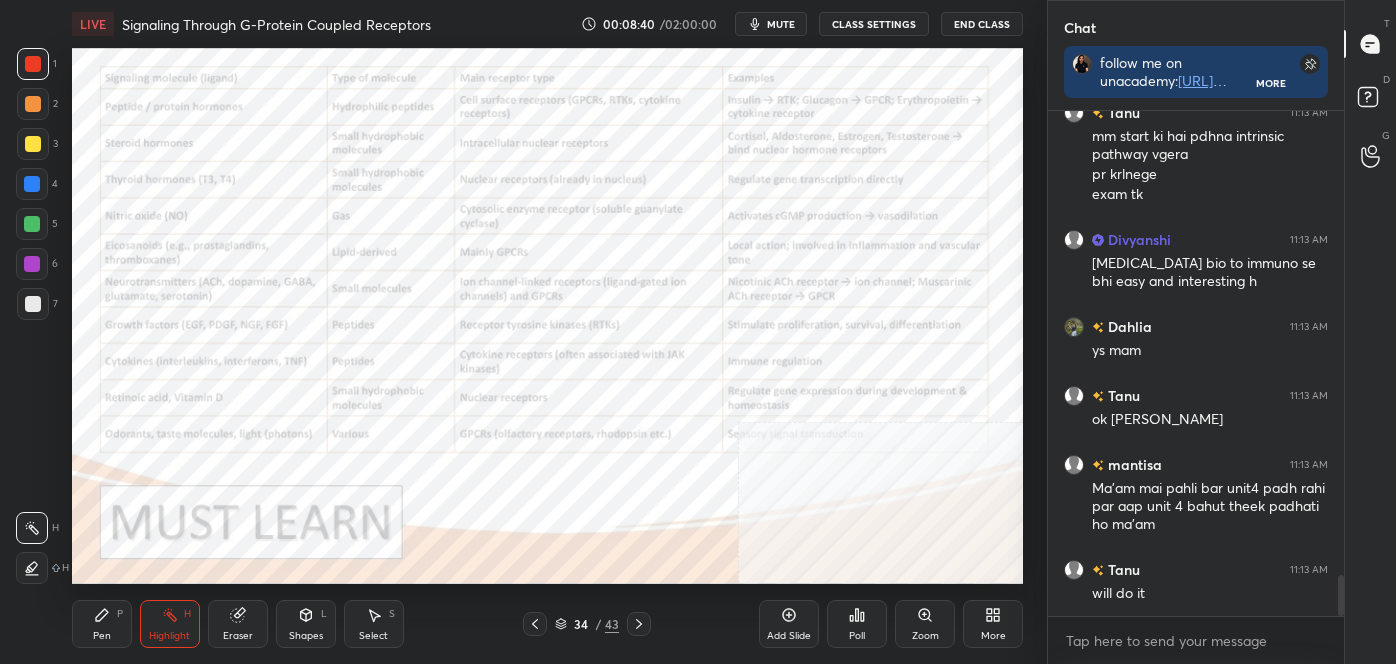 scroll, scrollTop: 5733, scrollLeft: 0, axis: vertical 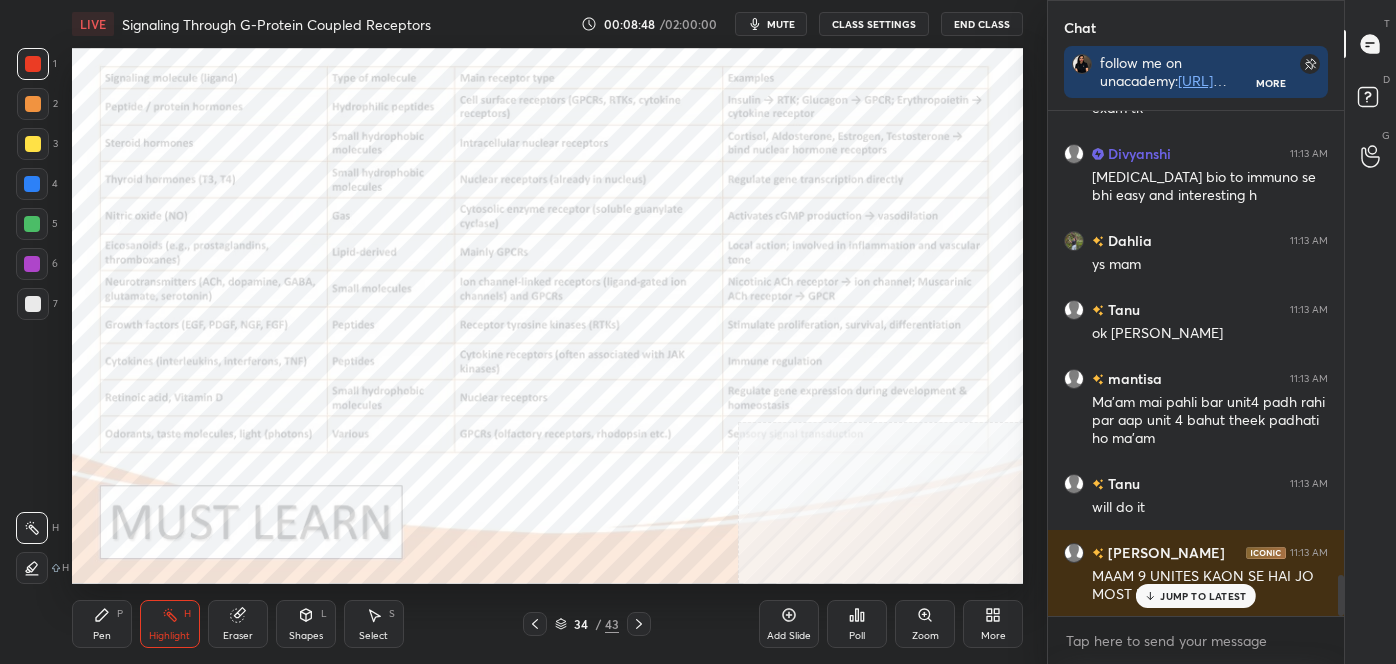 click at bounding box center [33, 64] 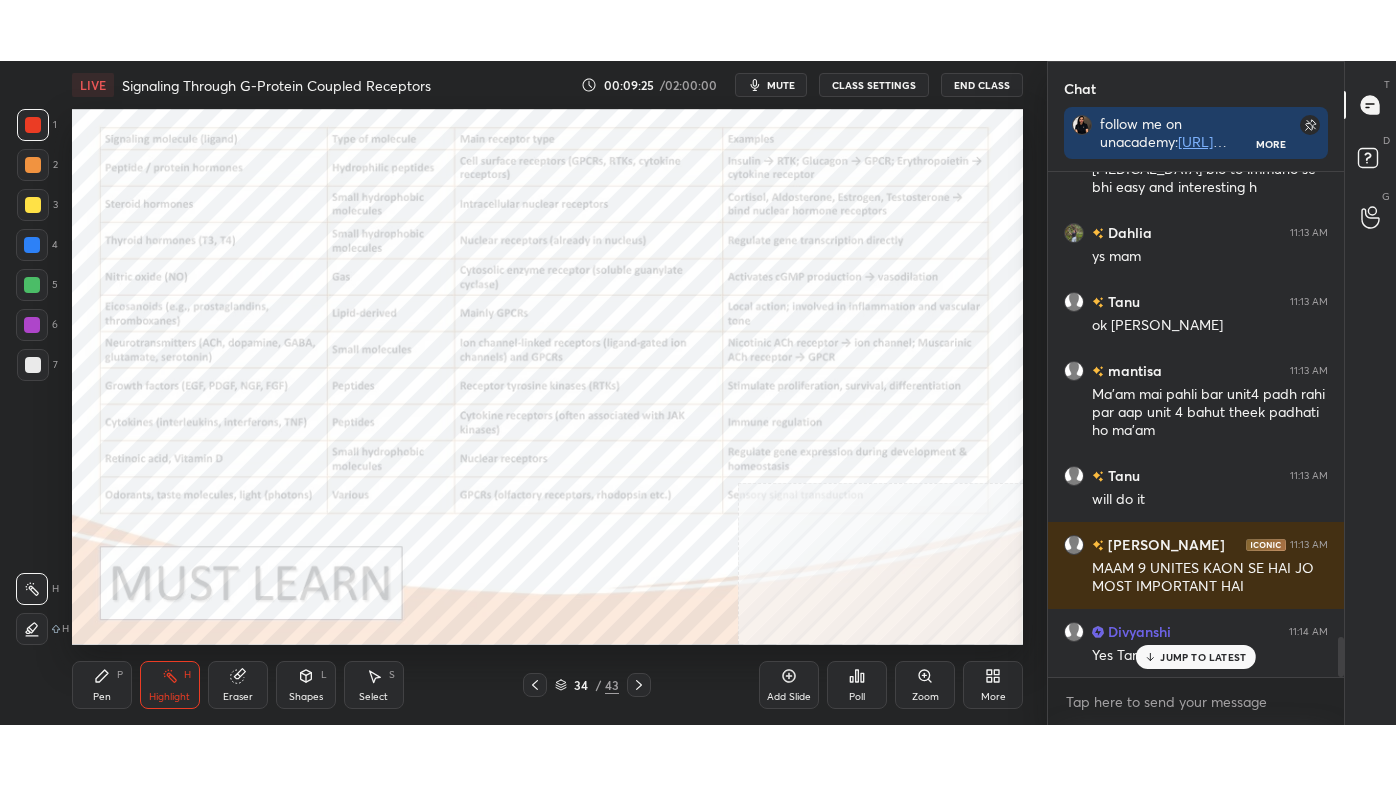 scroll, scrollTop: 5872, scrollLeft: 0, axis: vertical 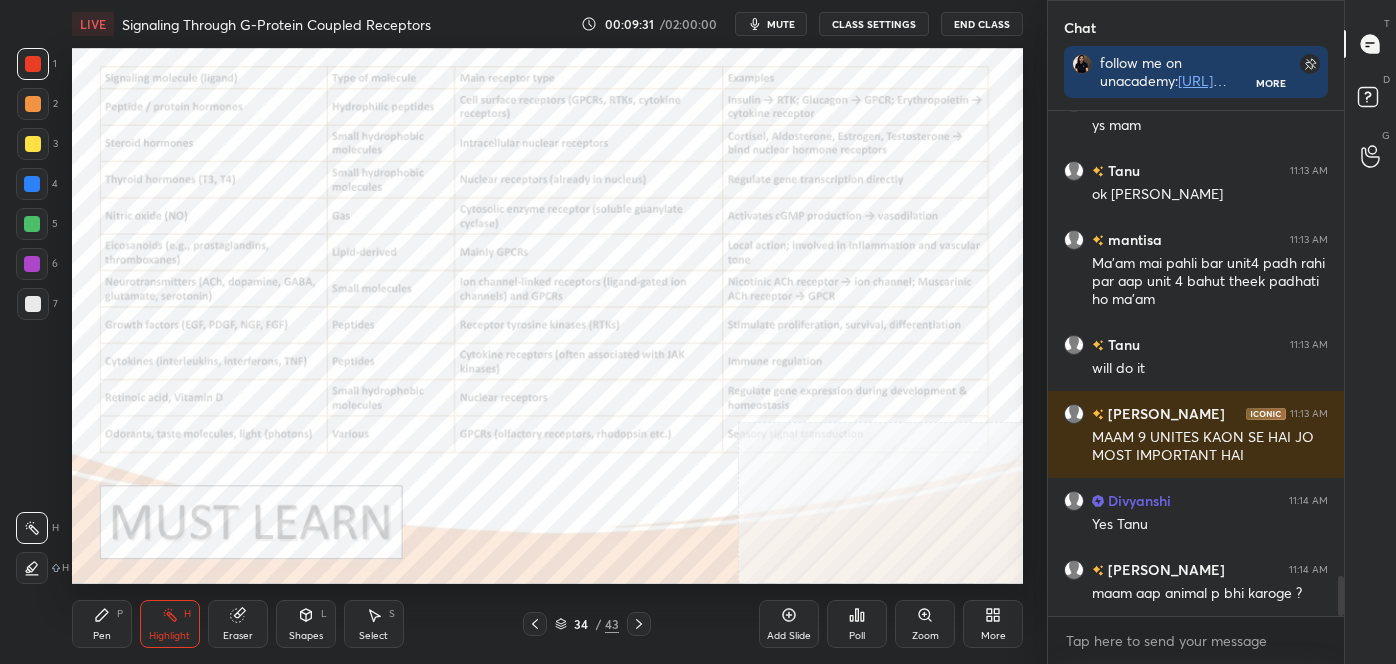 click on "More" at bounding box center [993, 624] 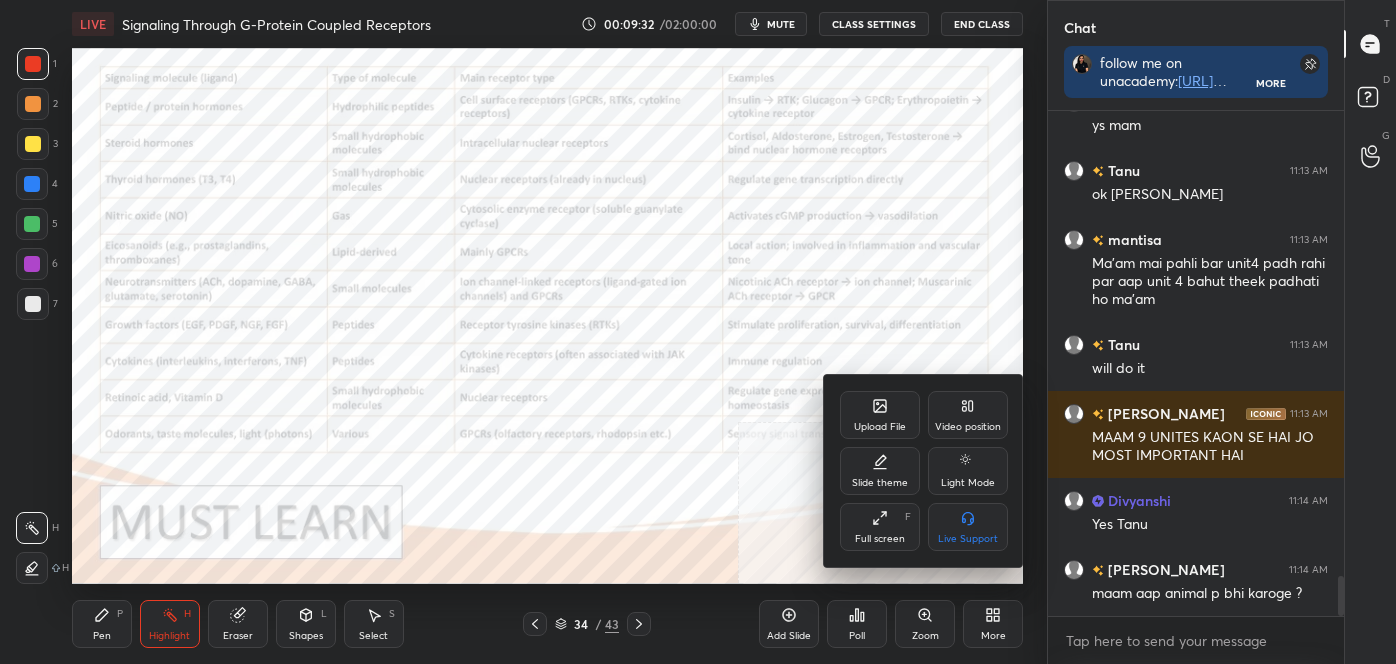 click on "Full screen F" at bounding box center [880, 527] 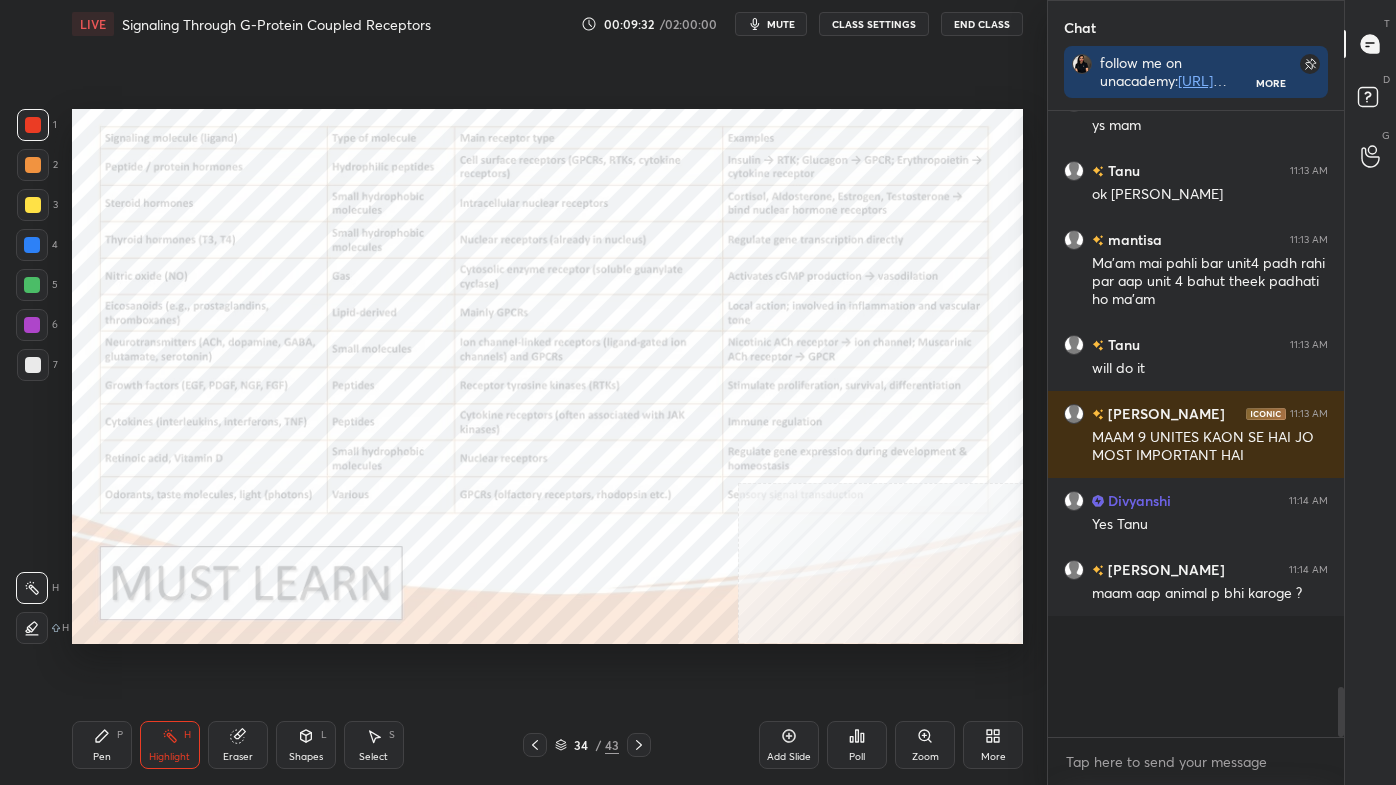 scroll, scrollTop: 99342, scrollLeft: 99032, axis: both 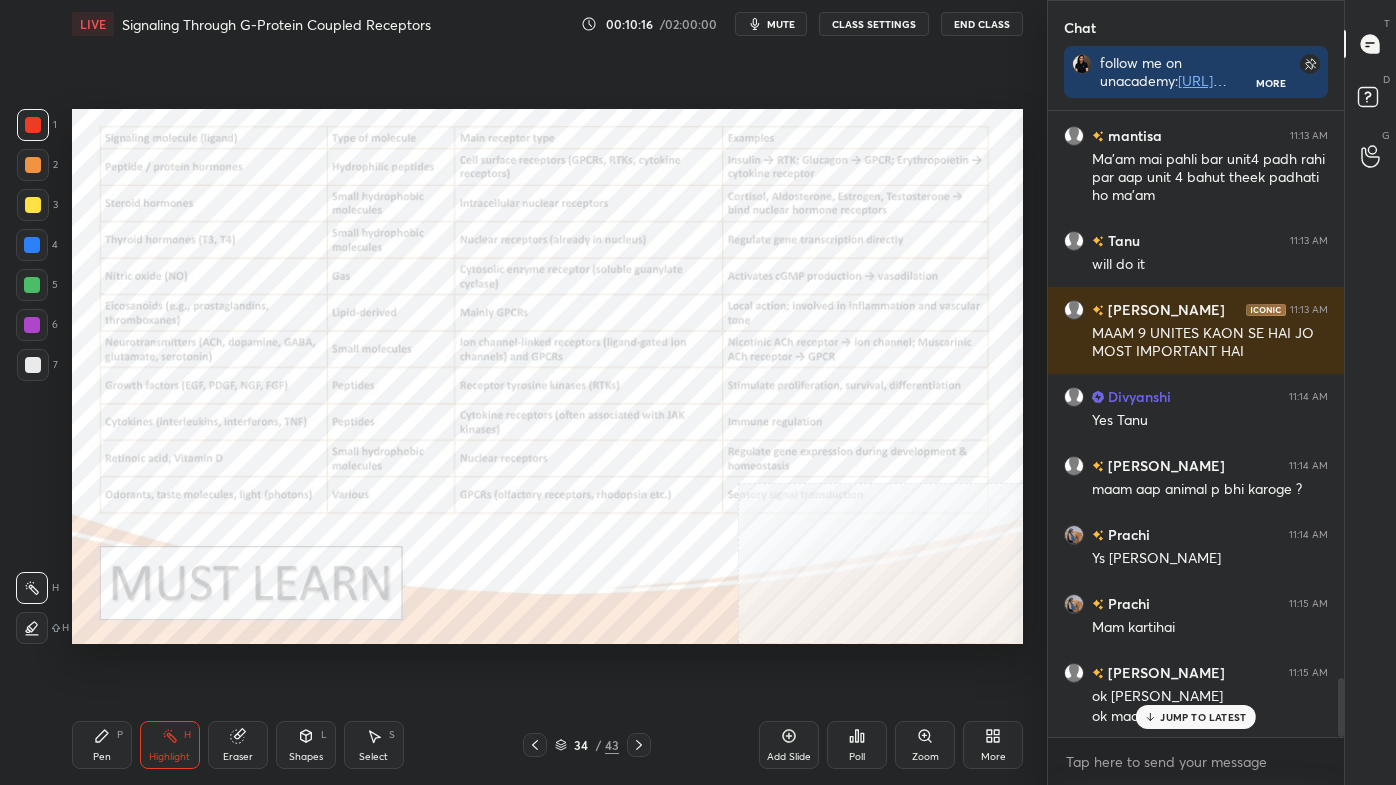 click 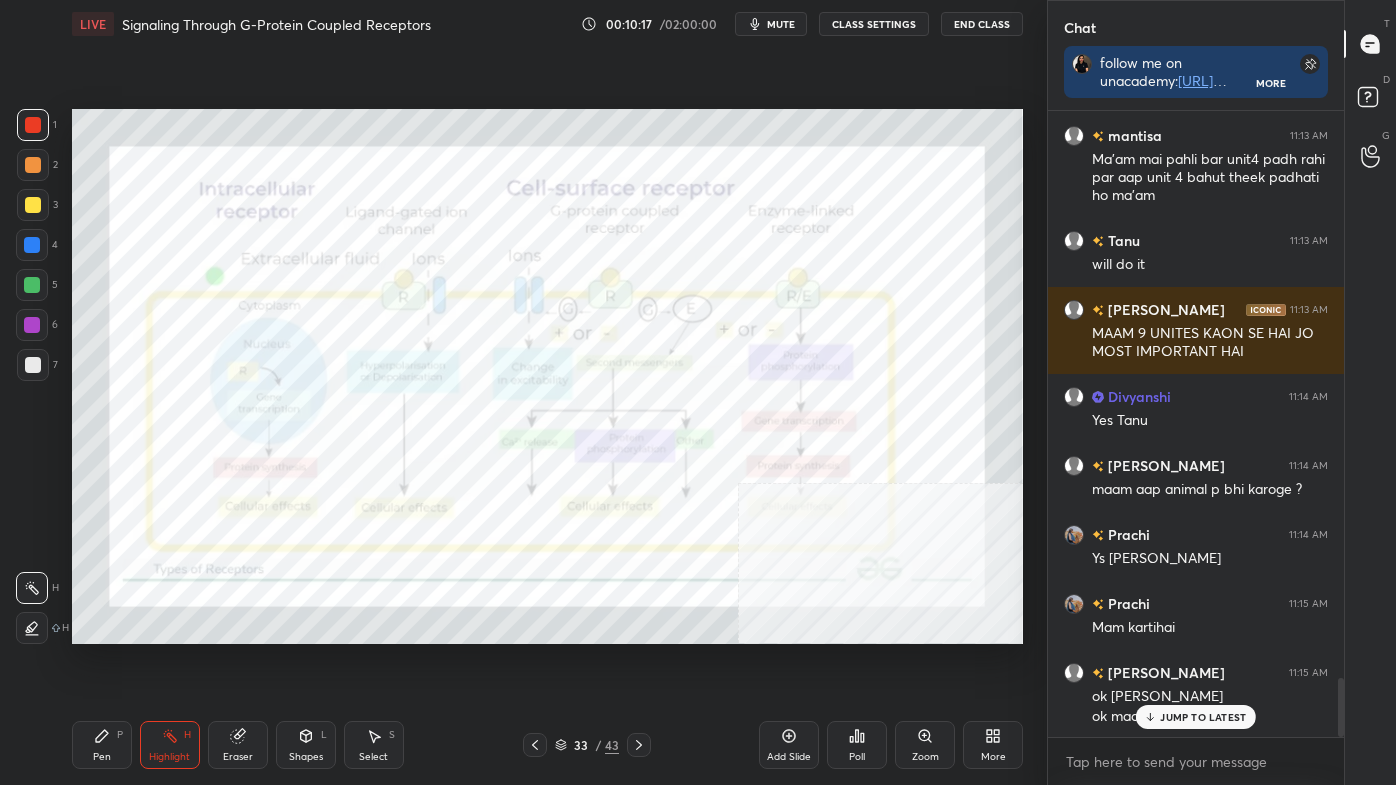 scroll, scrollTop: 6045, scrollLeft: 0, axis: vertical 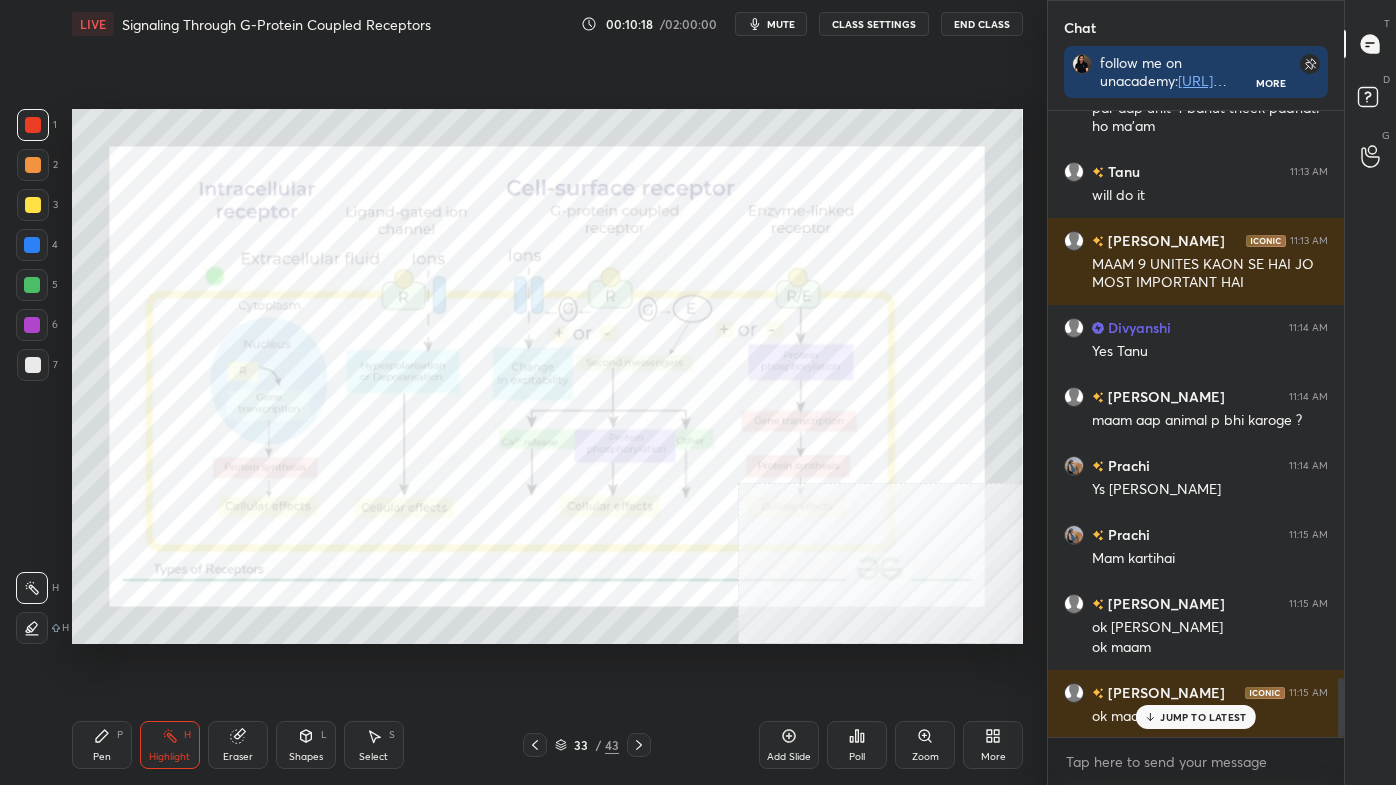 click 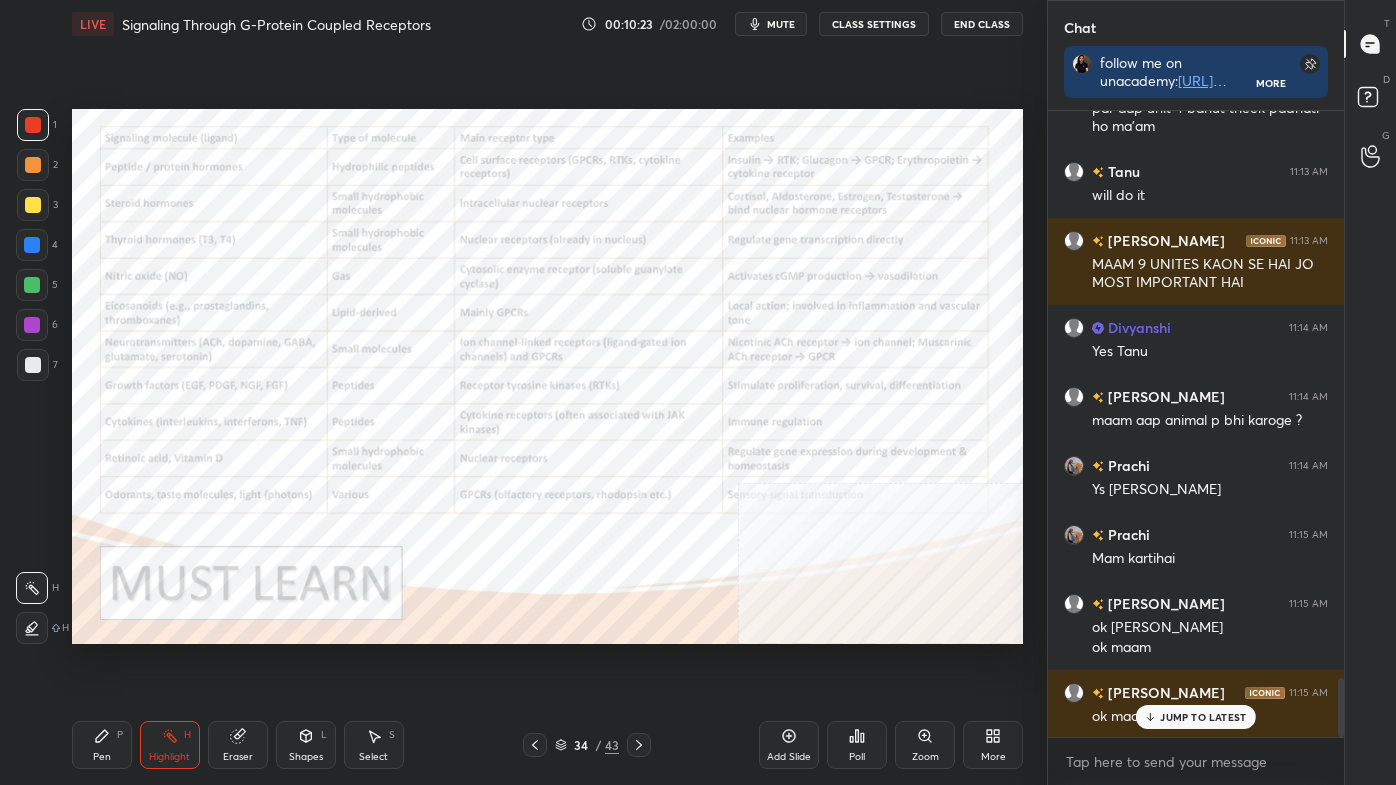 click 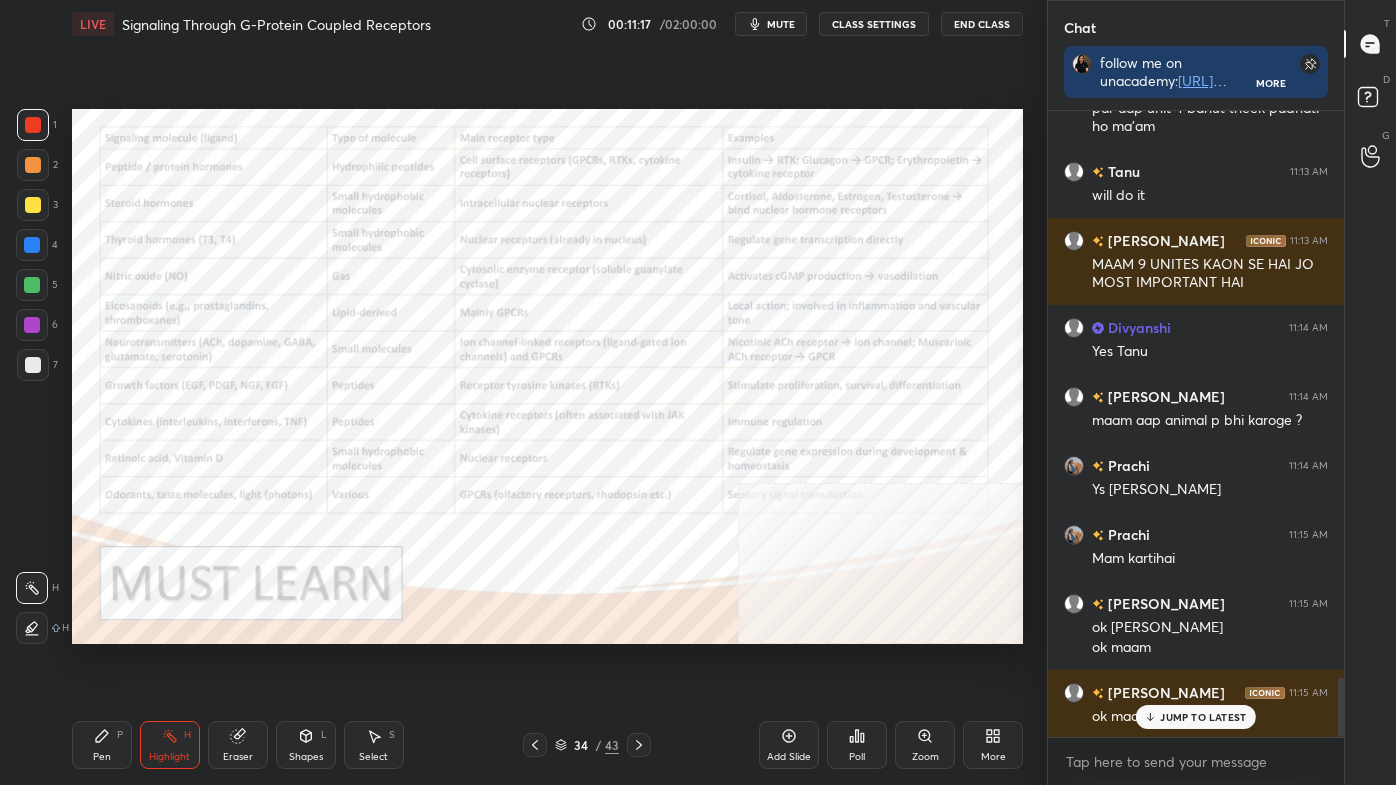 scroll, scrollTop: 6093, scrollLeft: 0, axis: vertical 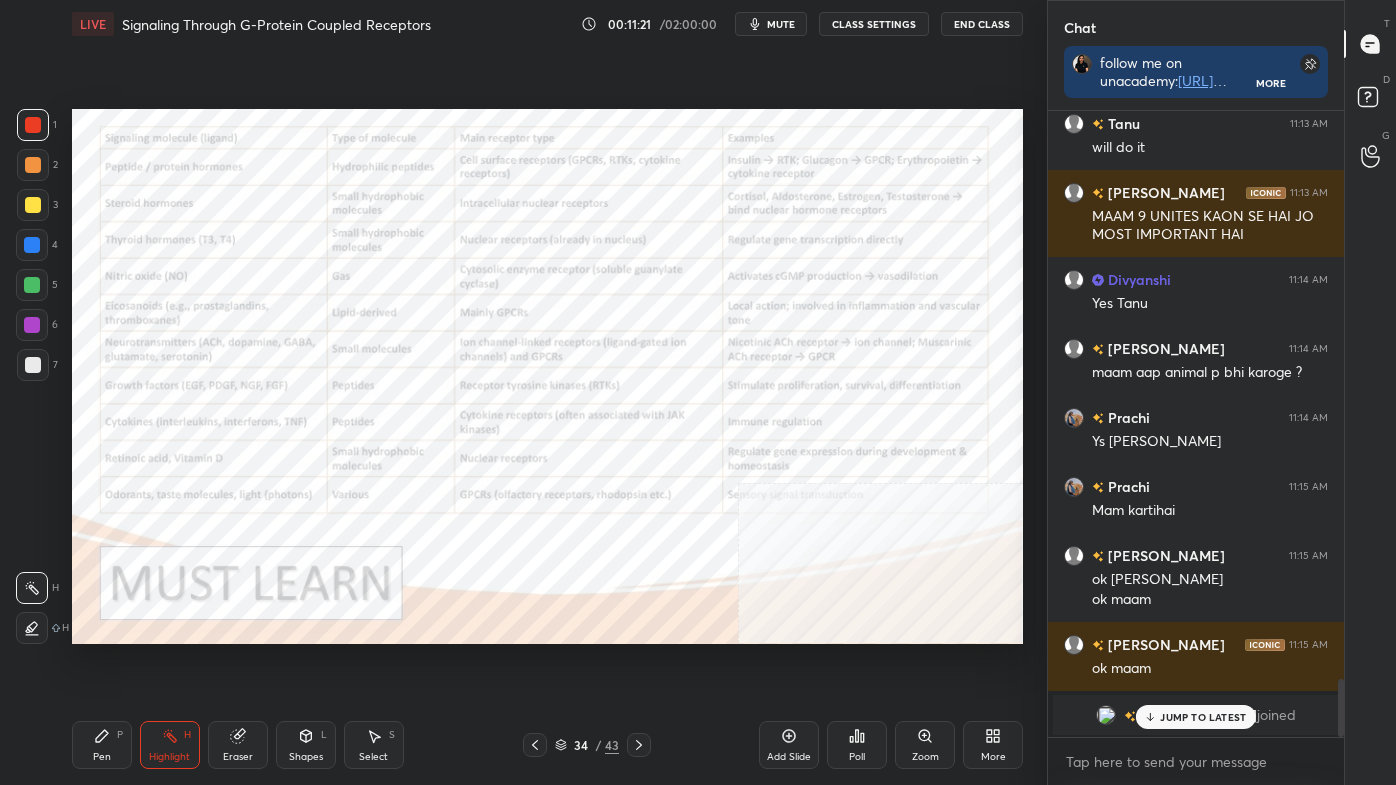 click at bounding box center [32, 285] 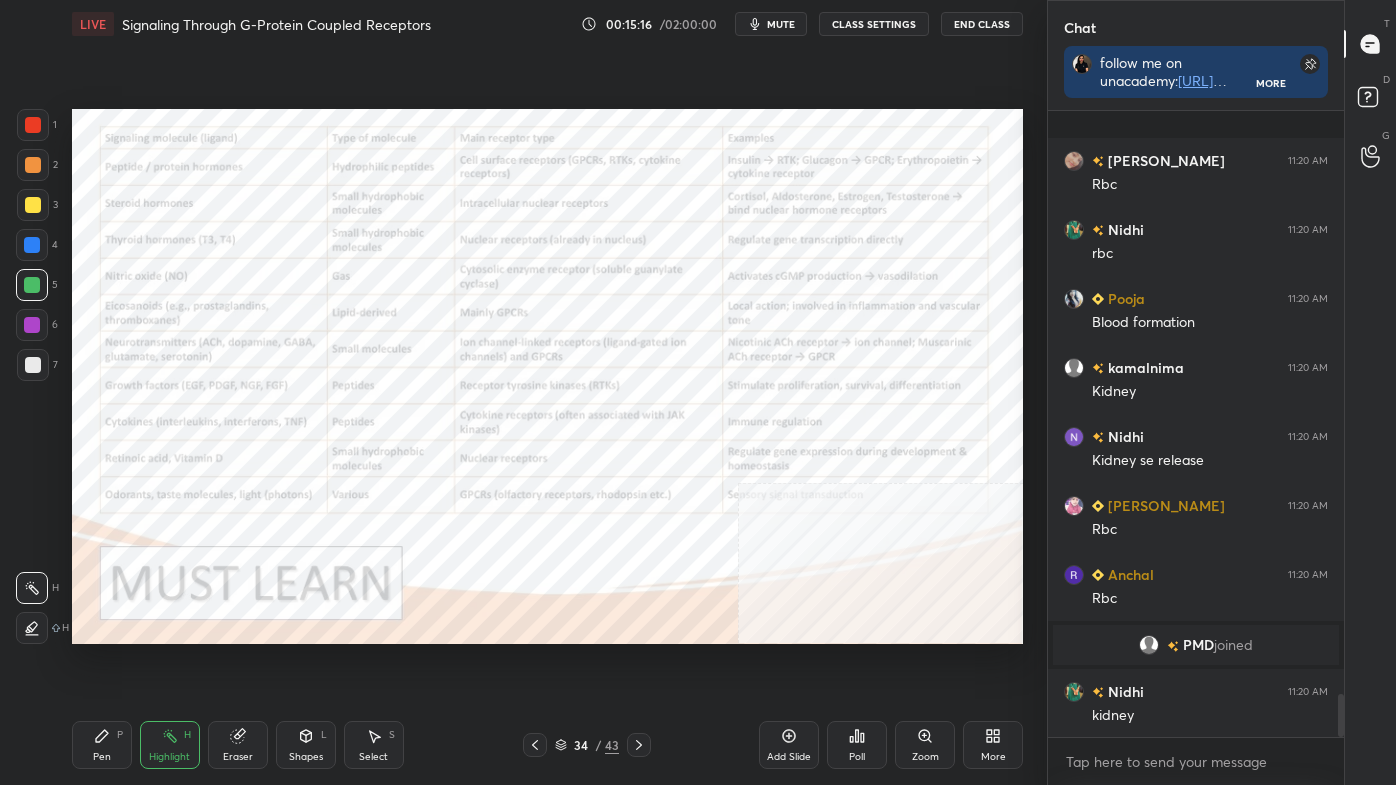 scroll, scrollTop: 8442, scrollLeft: 0, axis: vertical 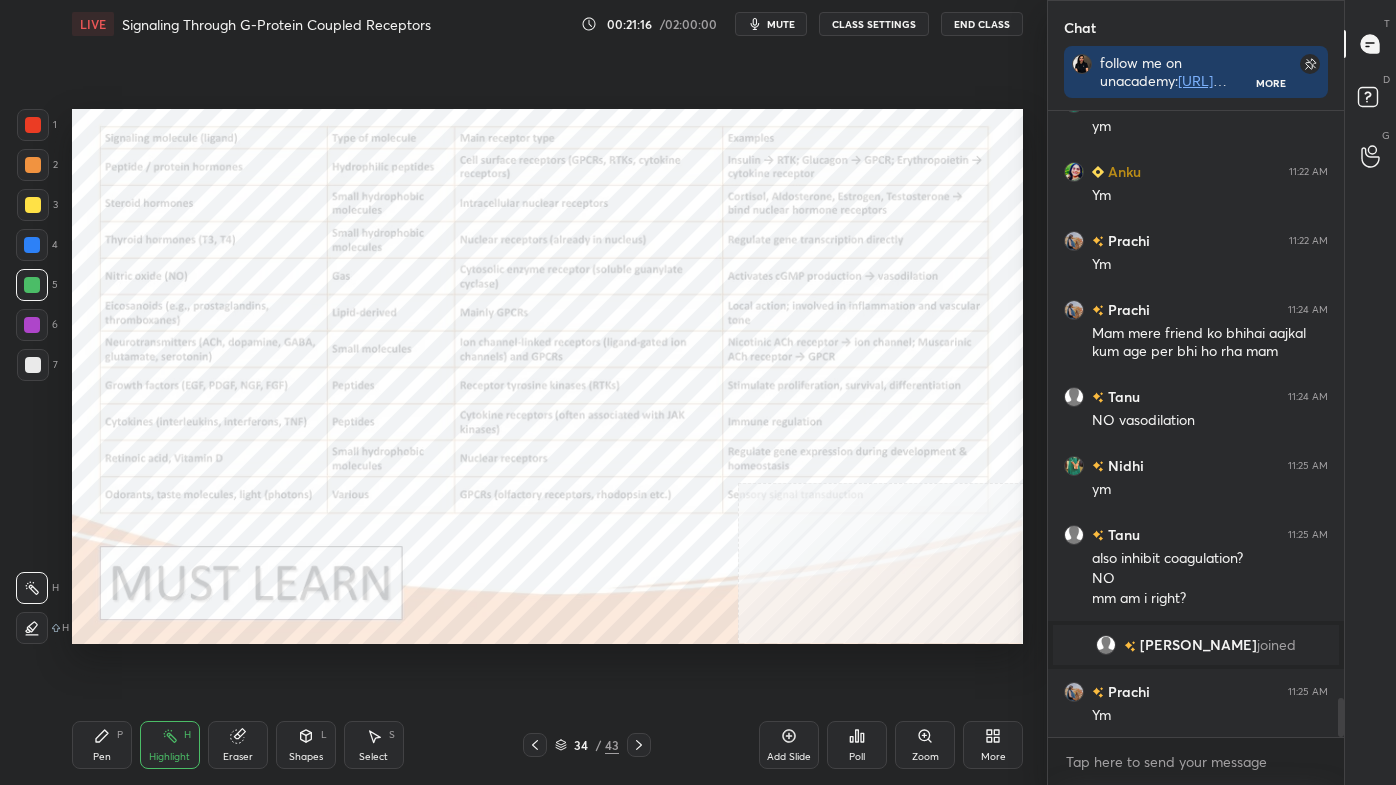 click at bounding box center (535, 745) 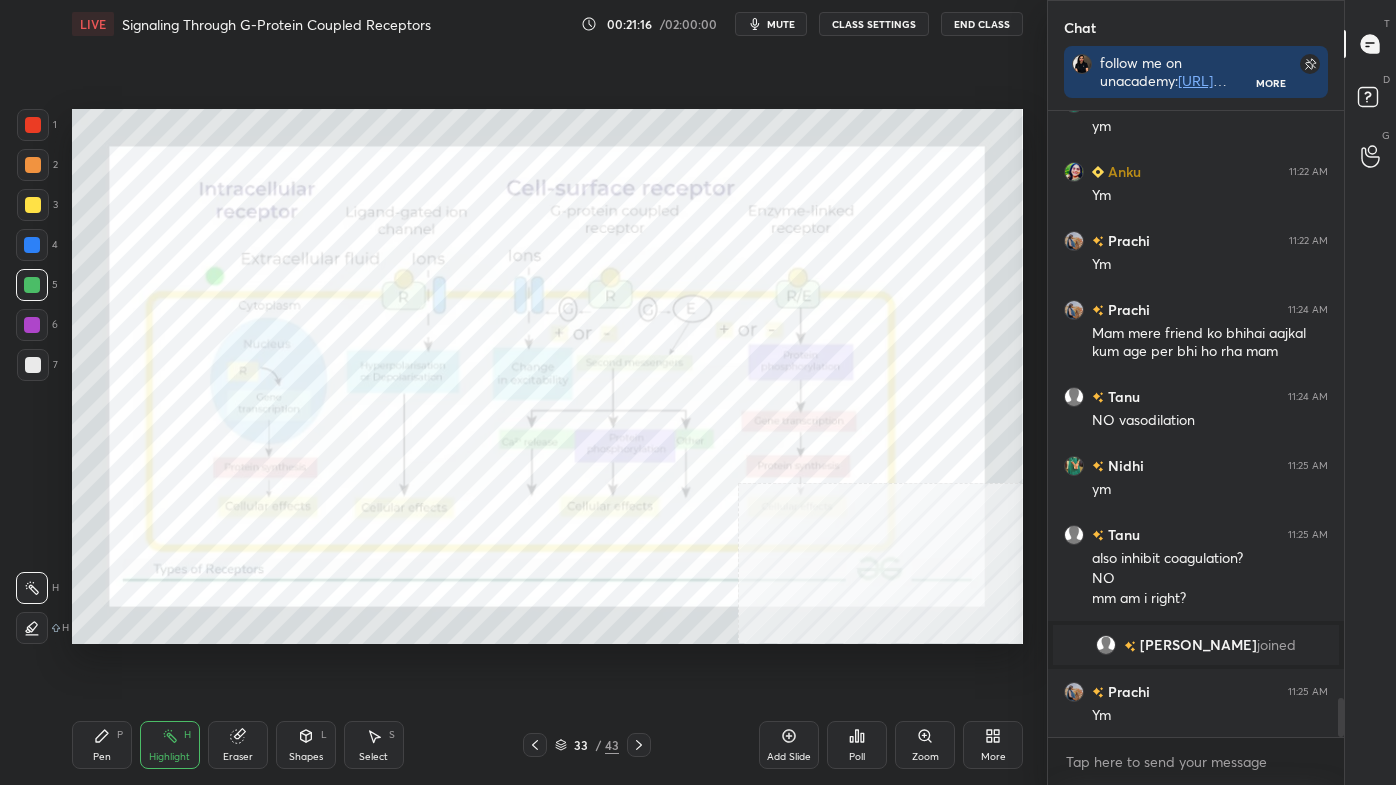 click 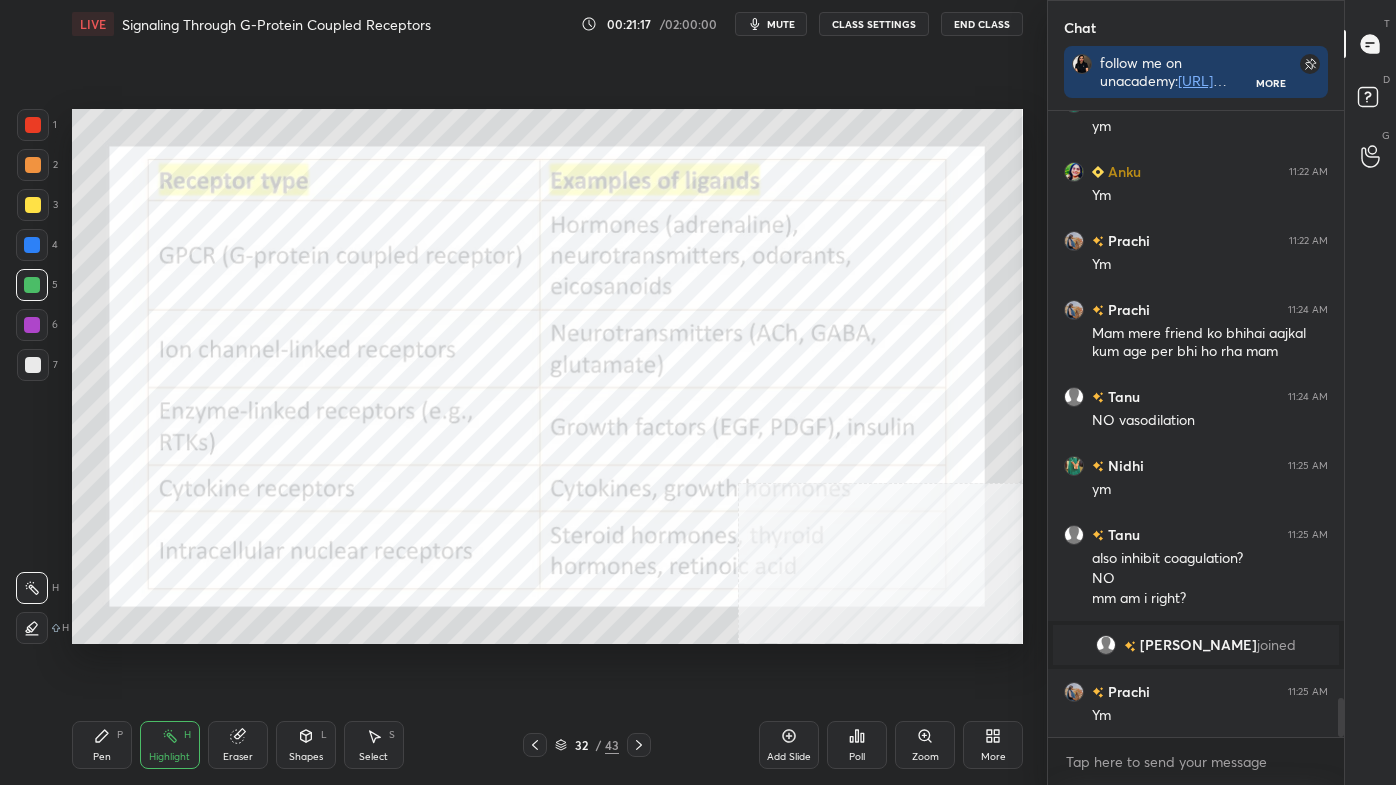 click 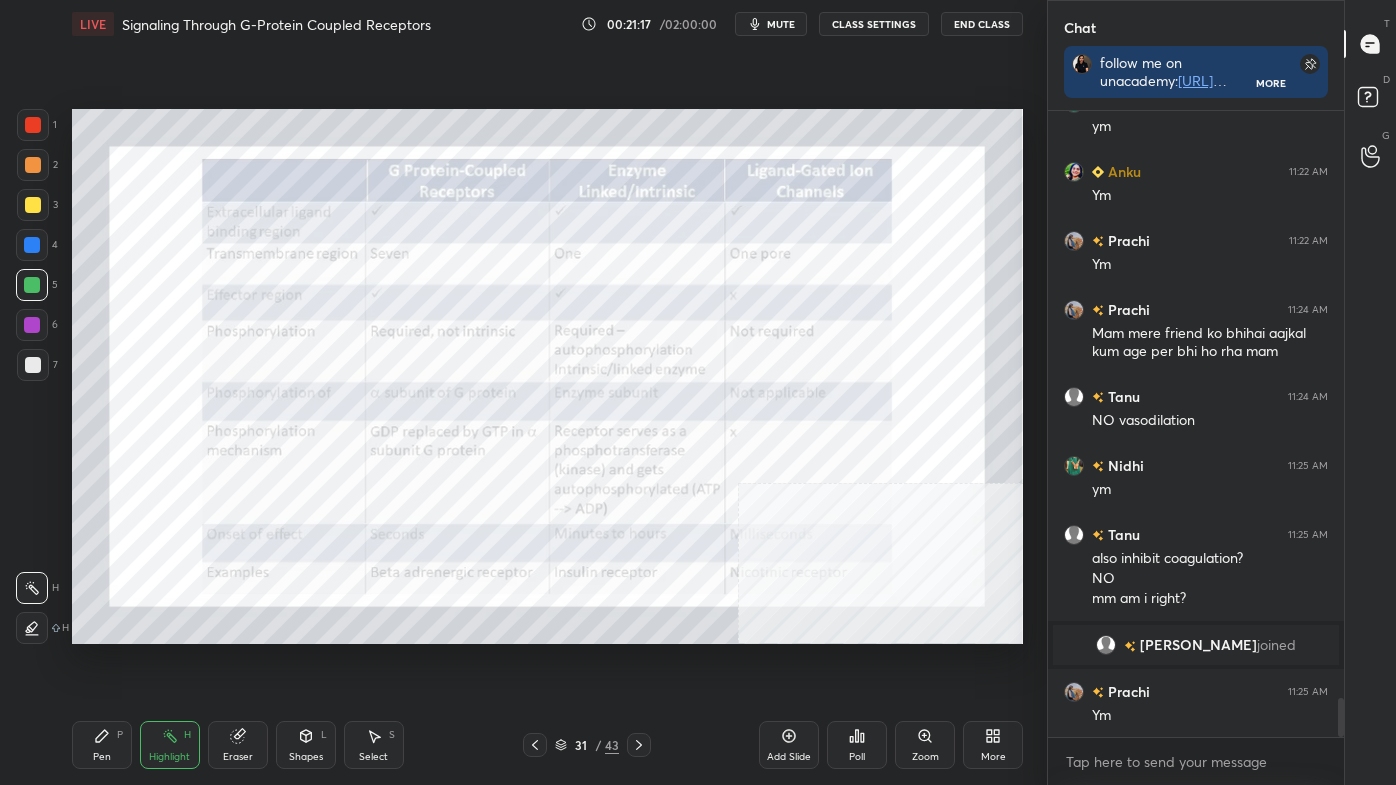 click on "LIVE Signaling Through G-Protein Coupled Receptors 00:21:17 /  02:00:00 mute CLASS SETTINGS End Class Setting up your live class Poll for   secs No correct answer Start poll Back Signaling Through G-Protein Coupled Receptors • L3 of Detailed Course on Cell Signaling (Unit 4): CSIR-NET 2025 [PERSON_NAME] Pen P Highlight H Eraser Shapes L Select S 31 / 43 Add Slide Poll Zoom More" at bounding box center [547, 392] 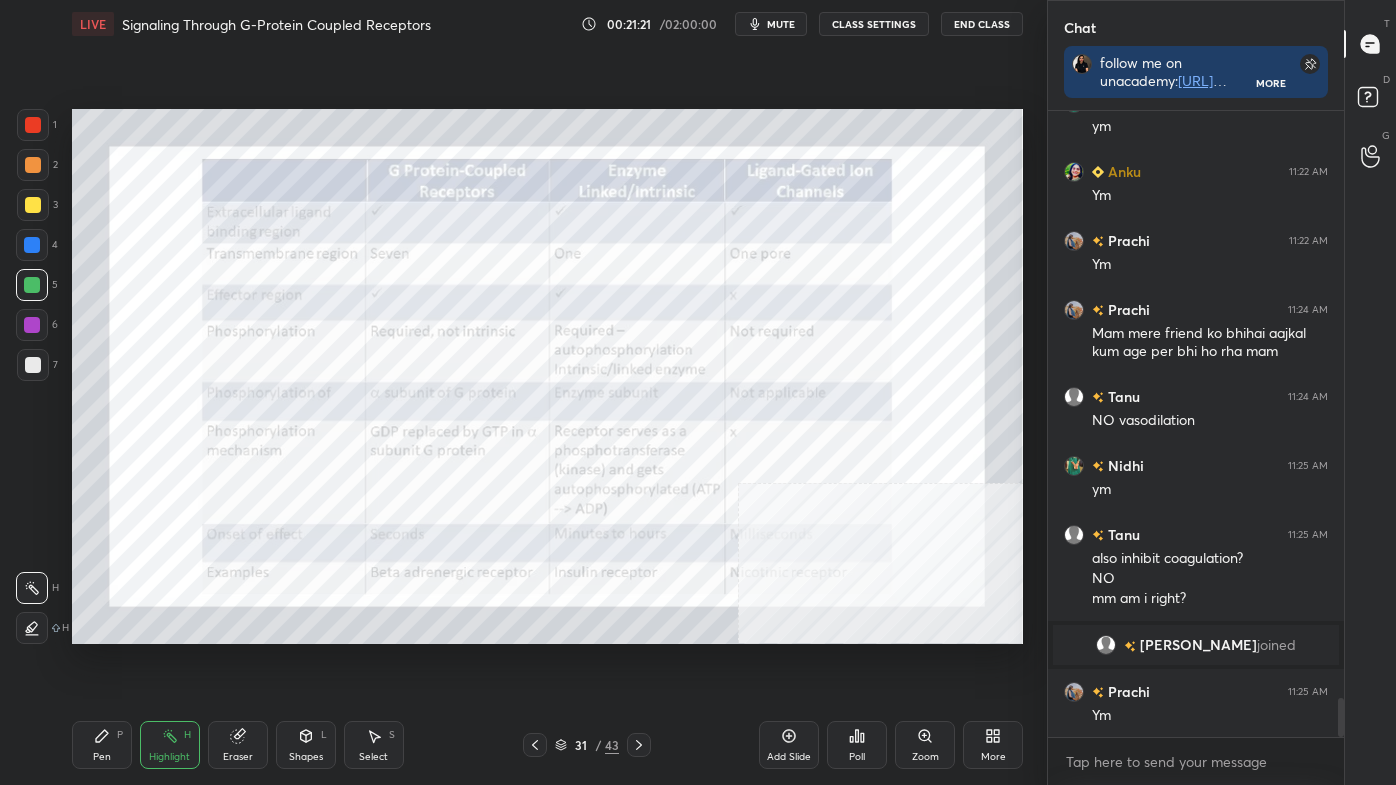 click 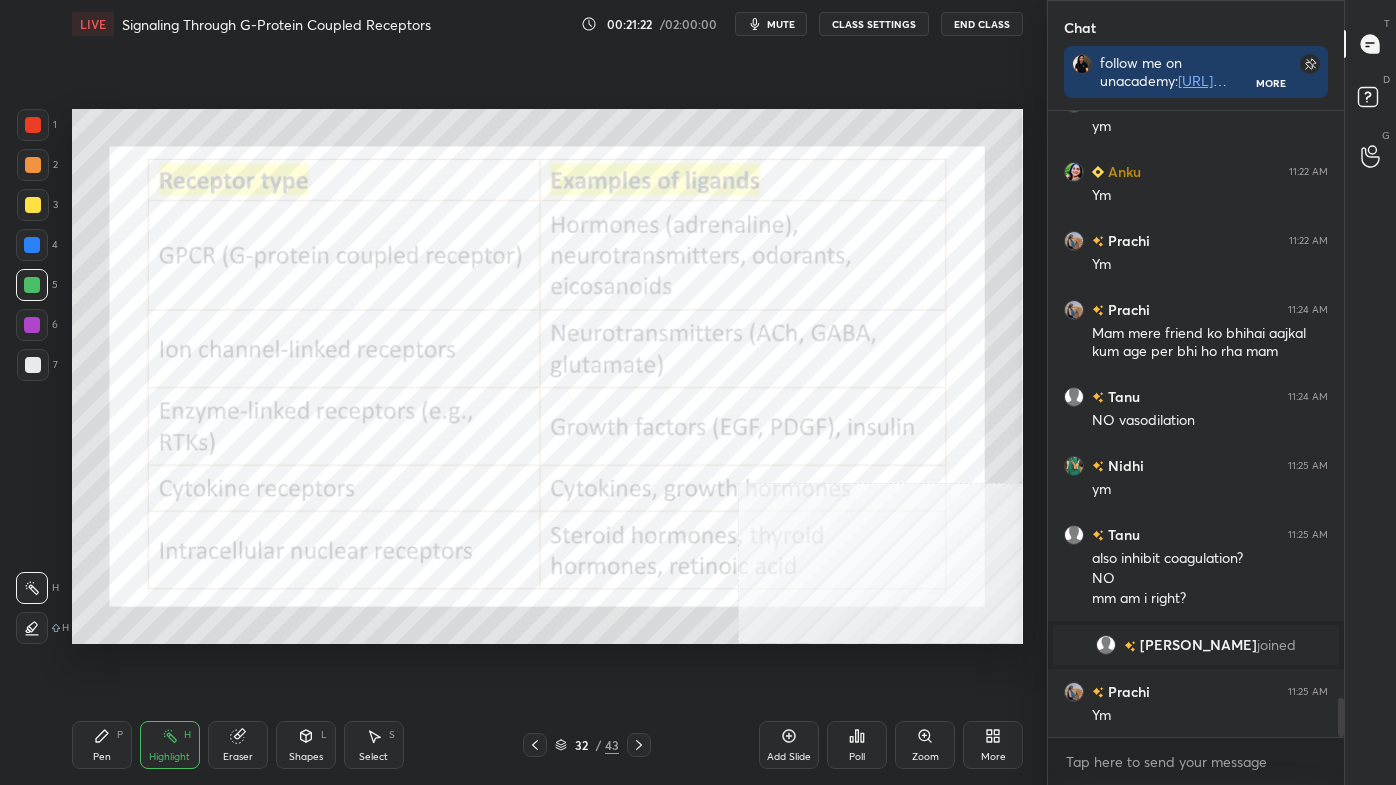 click 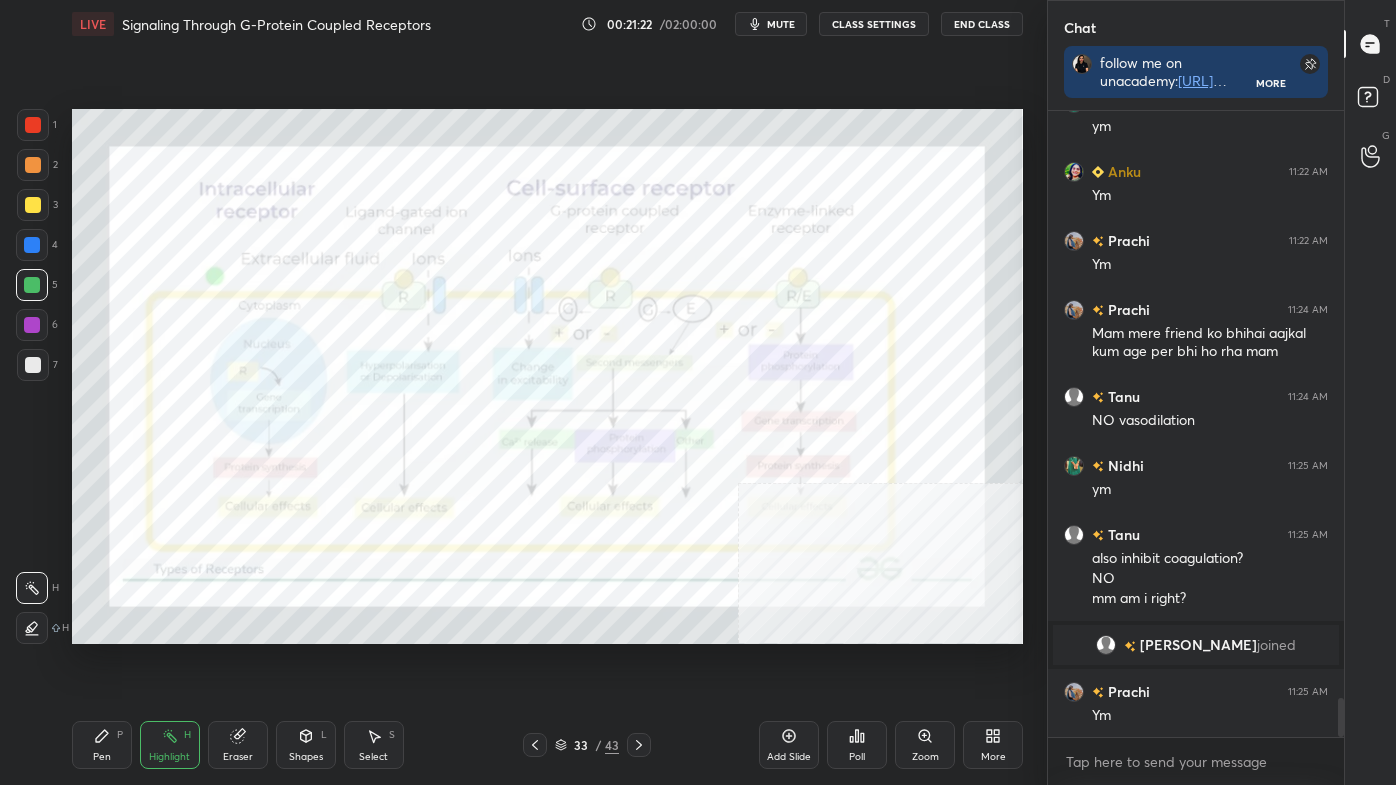 click 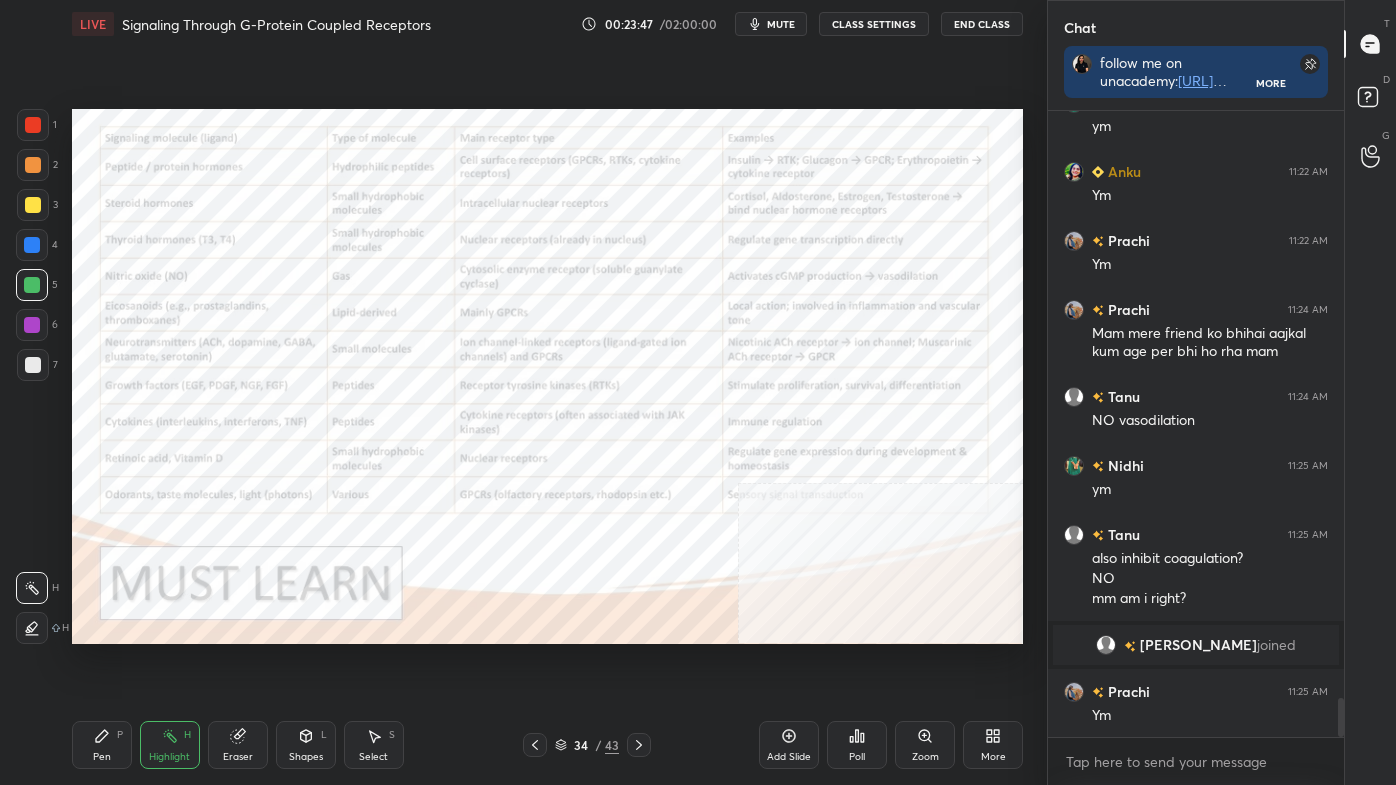 scroll, scrollTop: 9476, scrollLeft: 0, axis: vertical 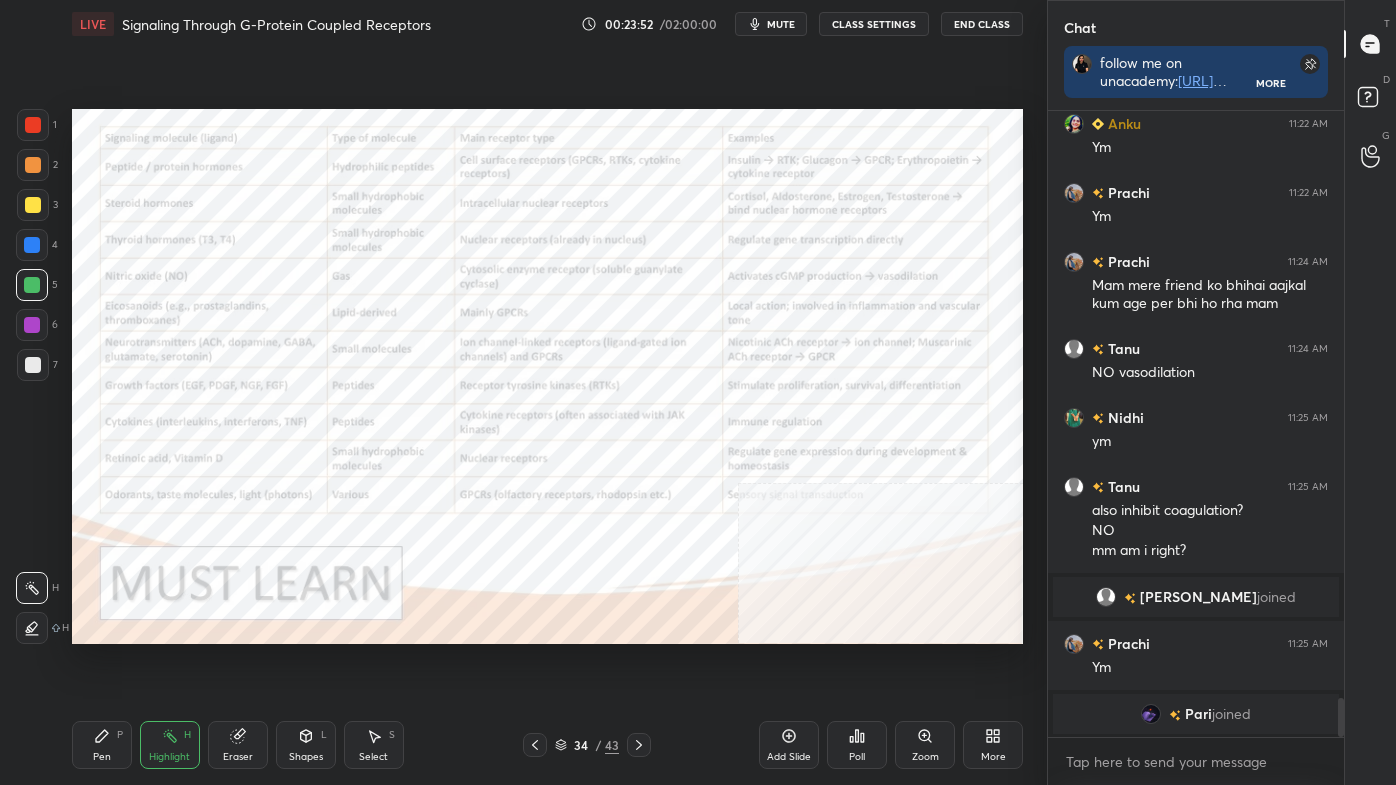 drag, startPoint x: 105, startPoint y: 743, endPoint x: 98, endPoint y: 714, distance: 29.832869 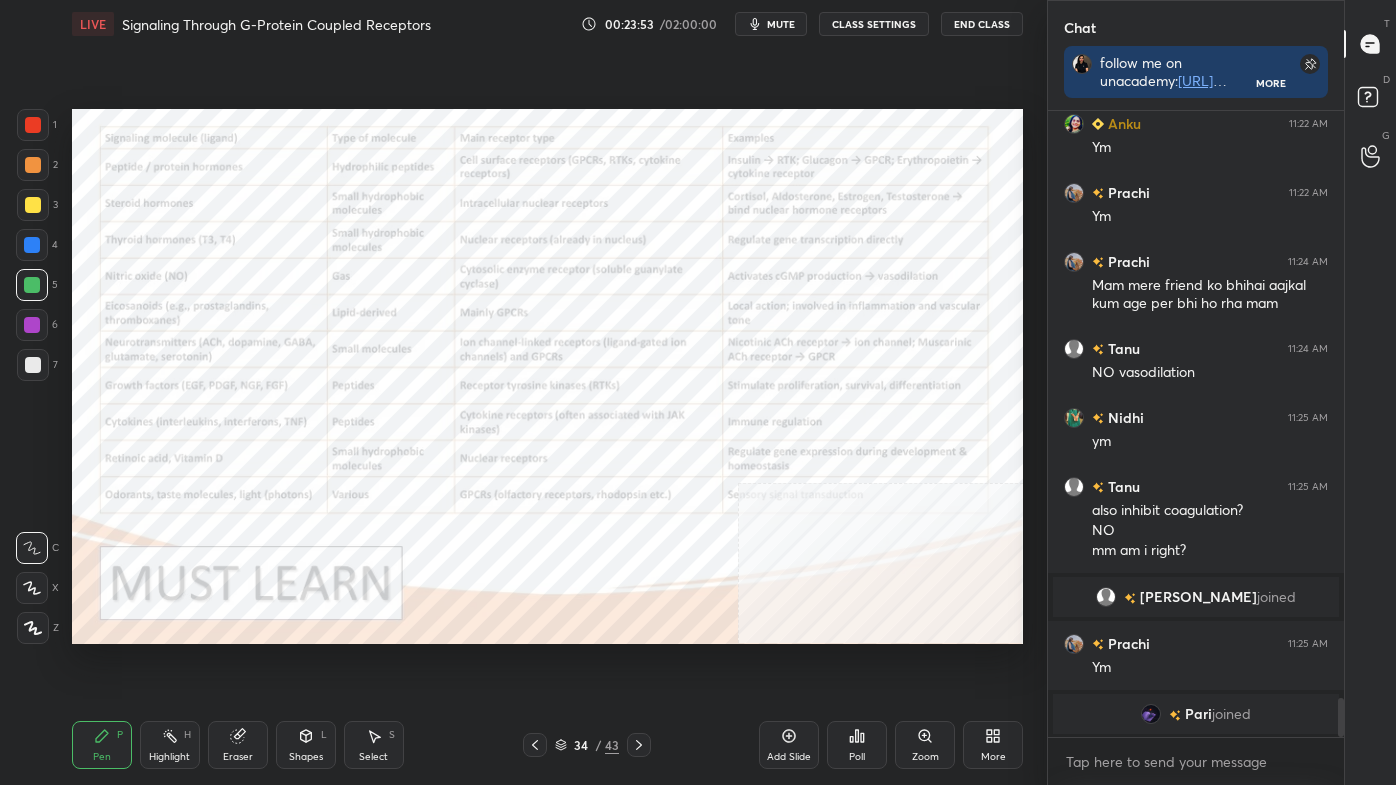 click at bounding box center (33, 628) 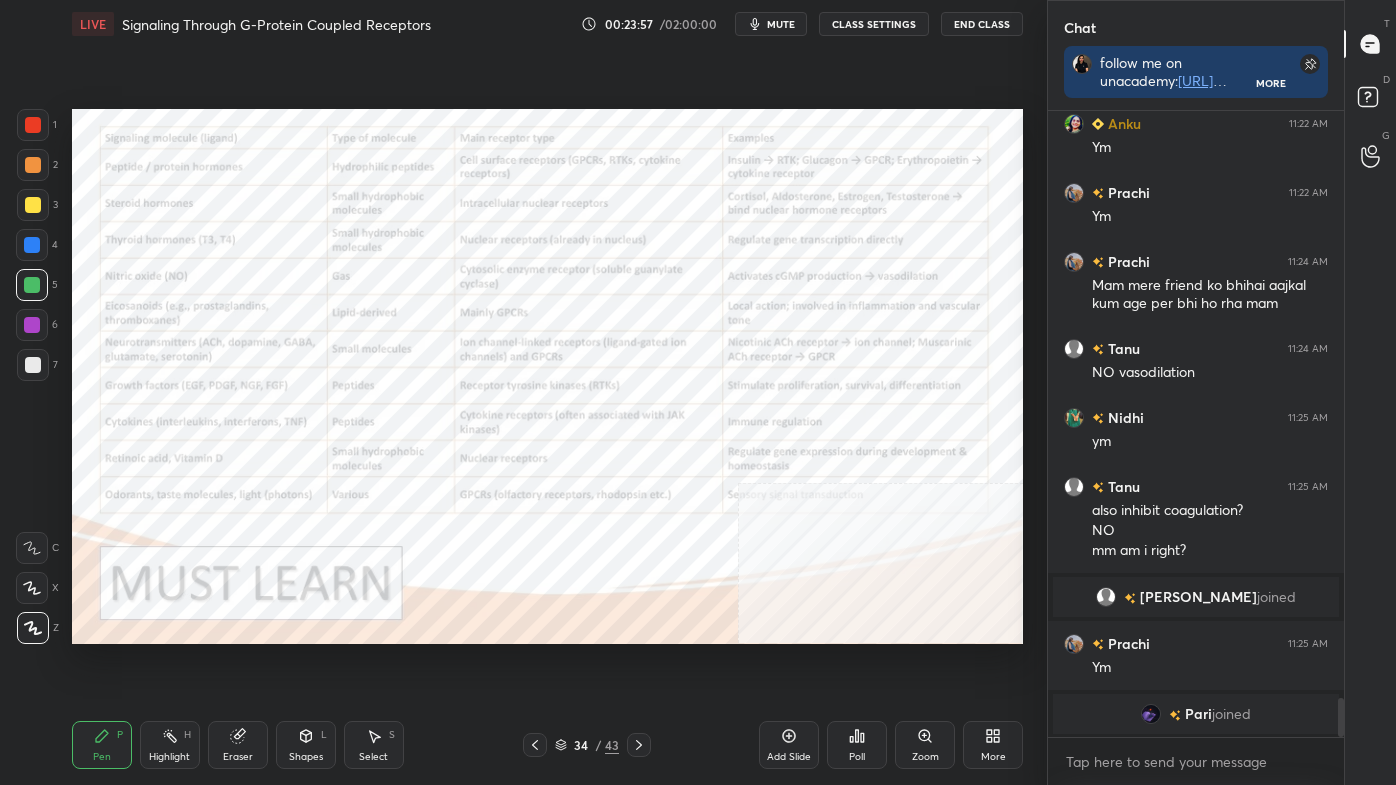 click on "Highlight H" at bounding box center (170, 745) 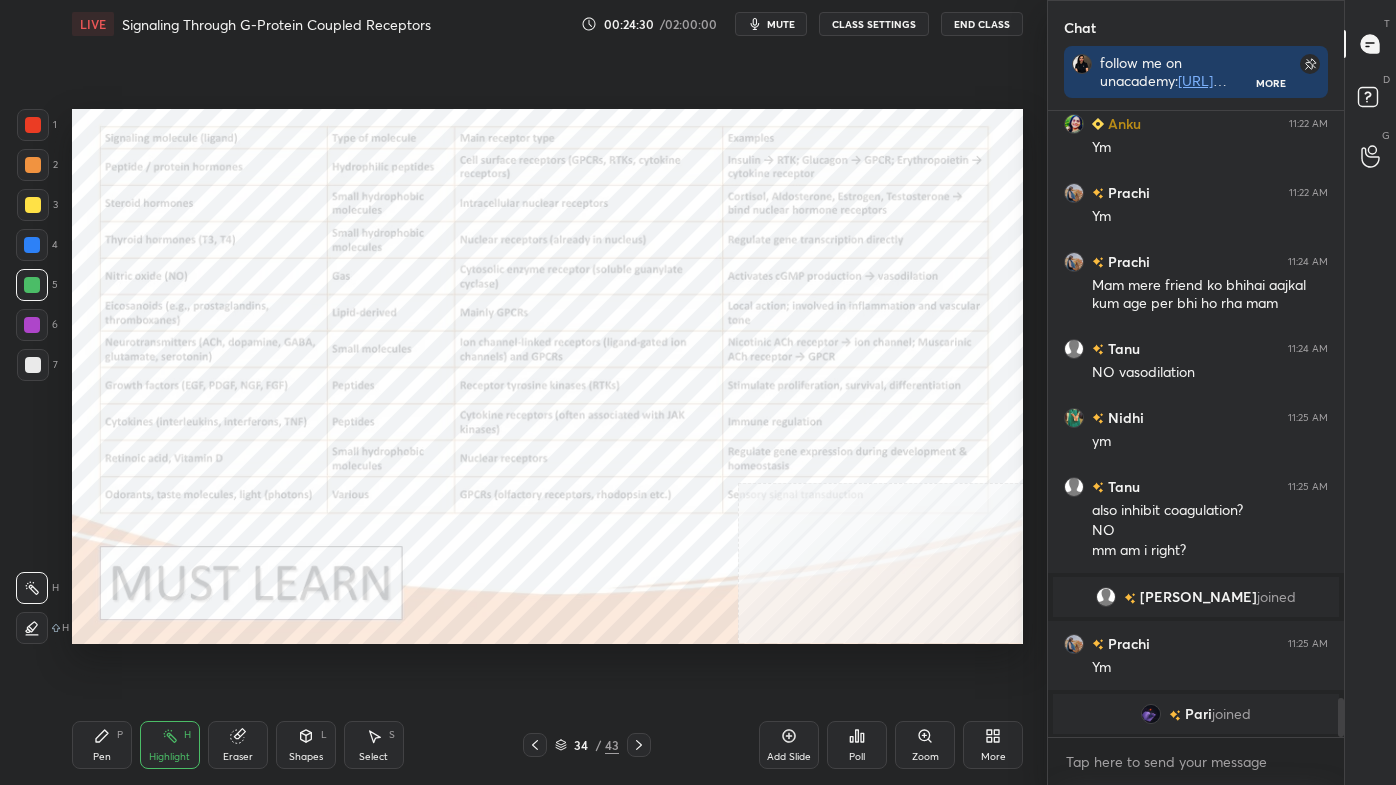 click on "Highlight H" at bounding box center (170, 745) 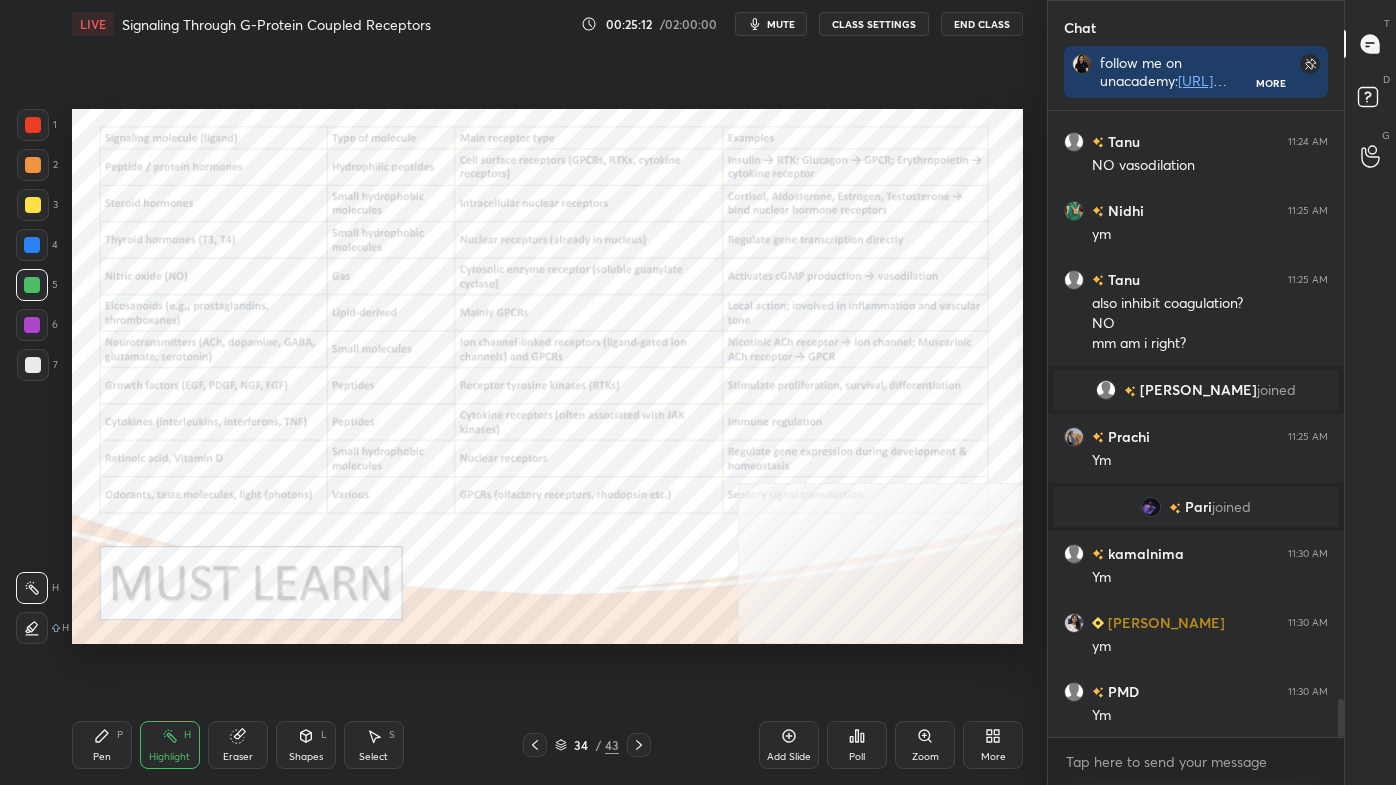 scroll, scrollTop: 9695, scrollLeft: 0, axis: vertical 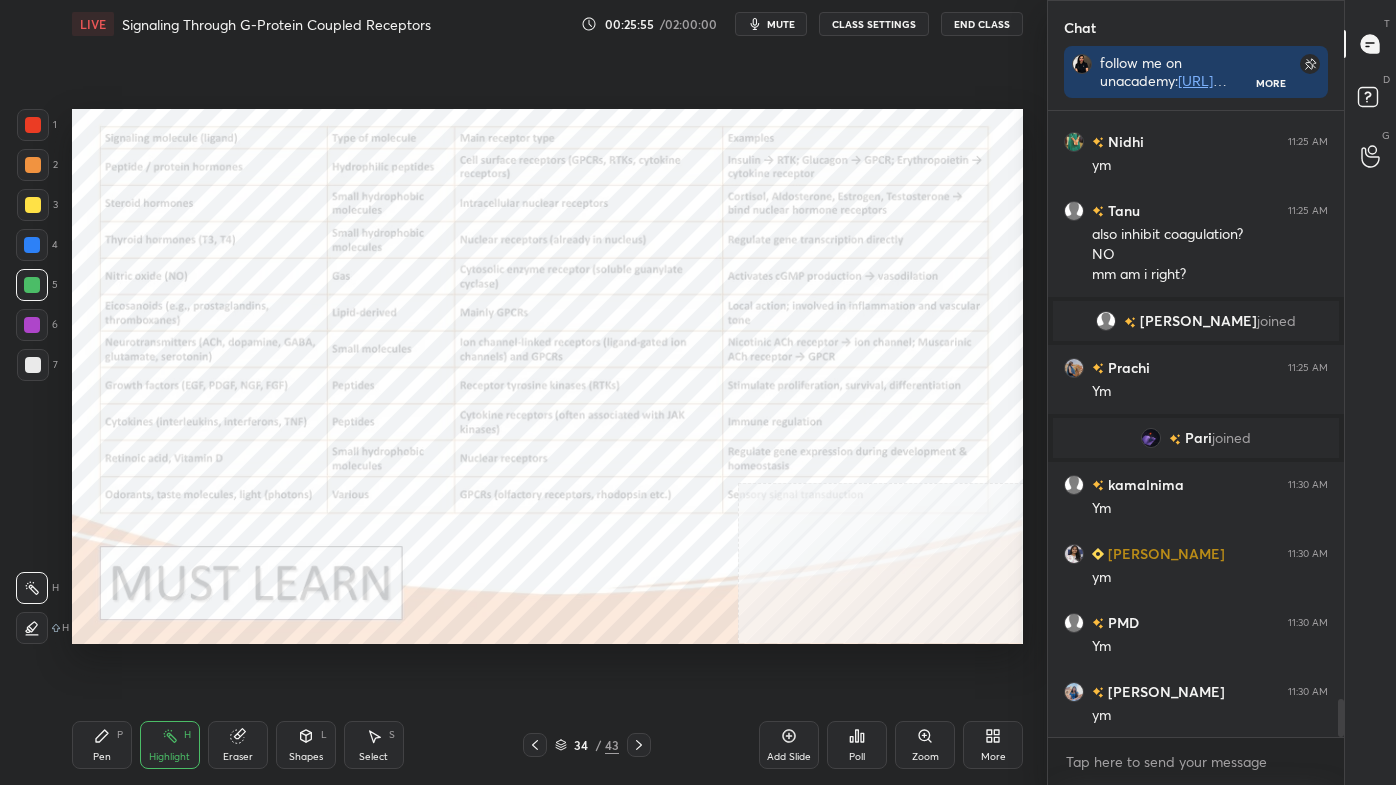 click at bounding box center [639, 745] 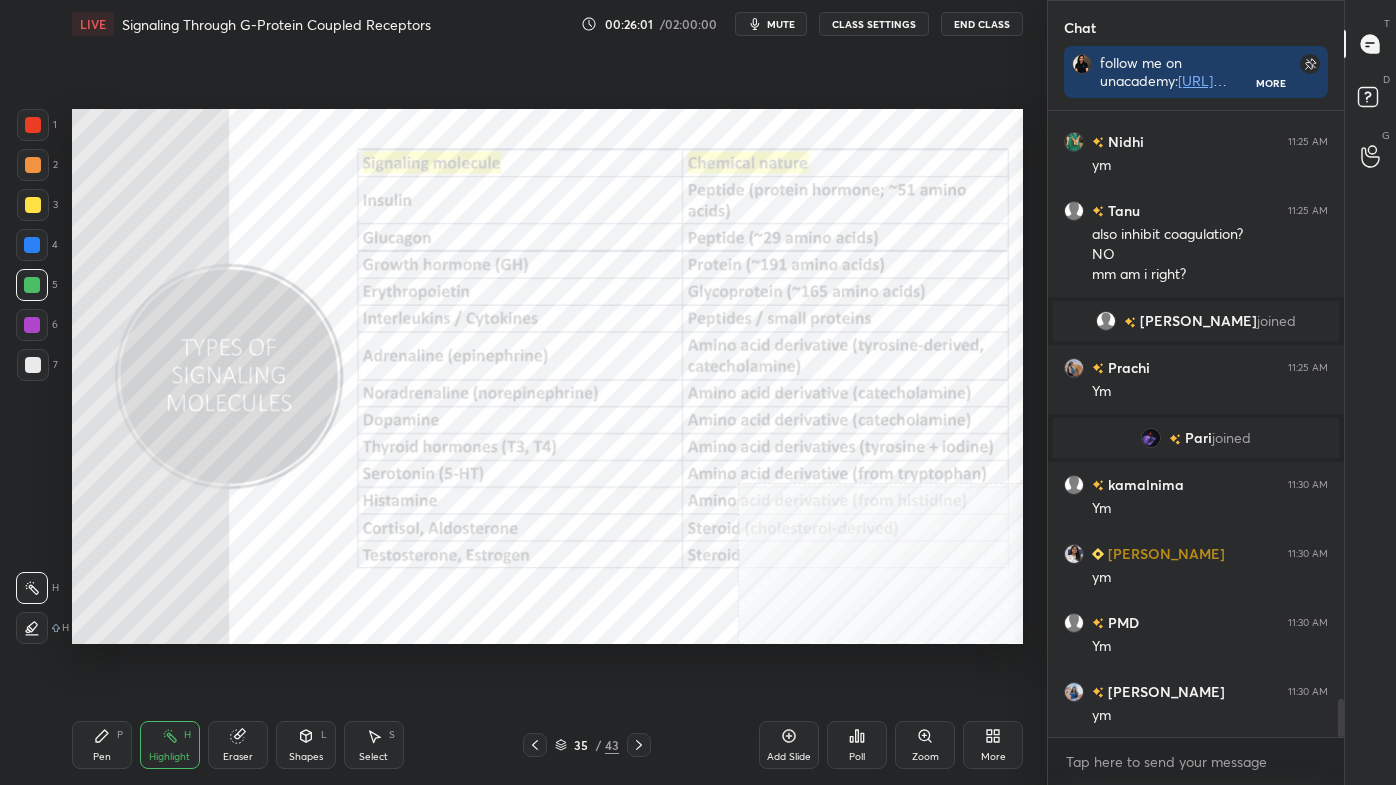 click on "More" at bounding box center (993, 745) 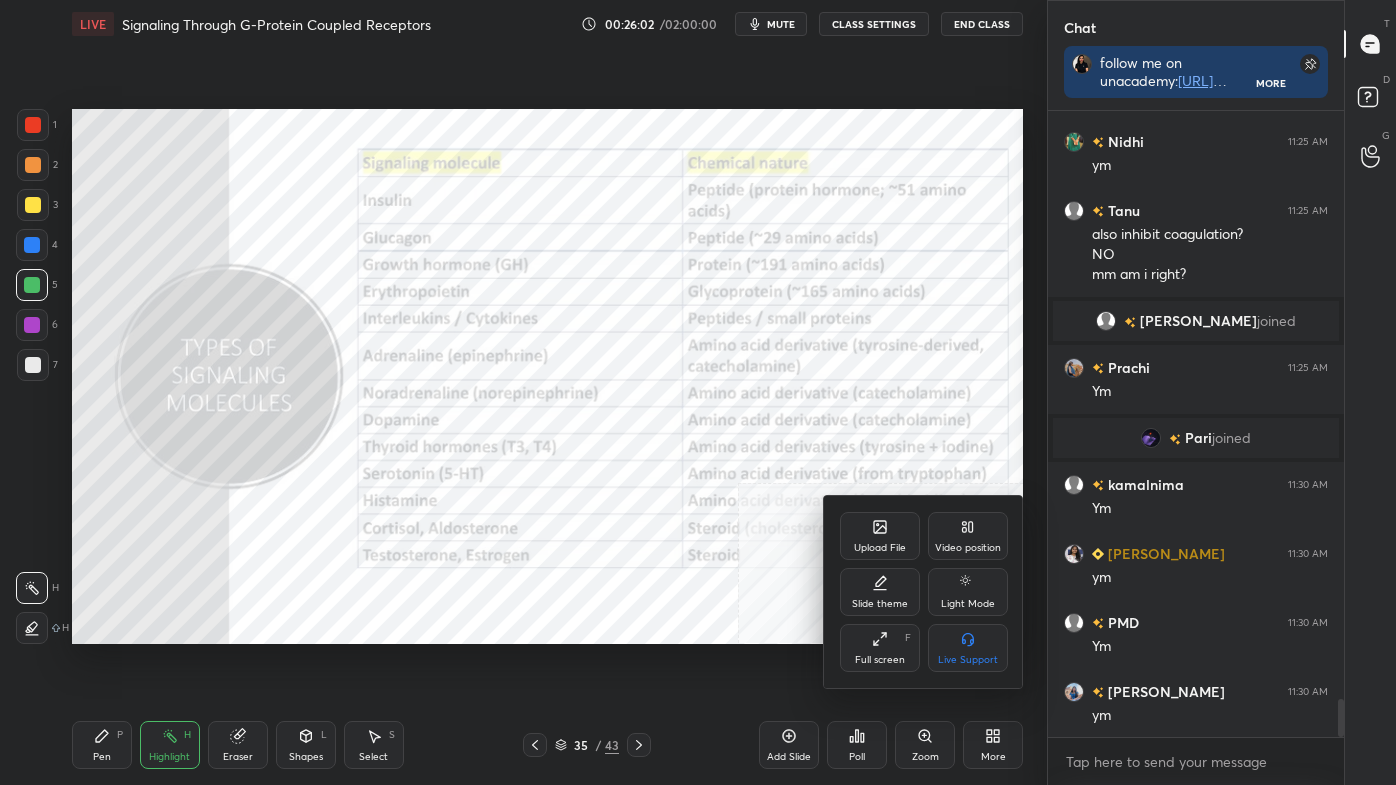 click on "Video position" at bounding box center [968, 548] 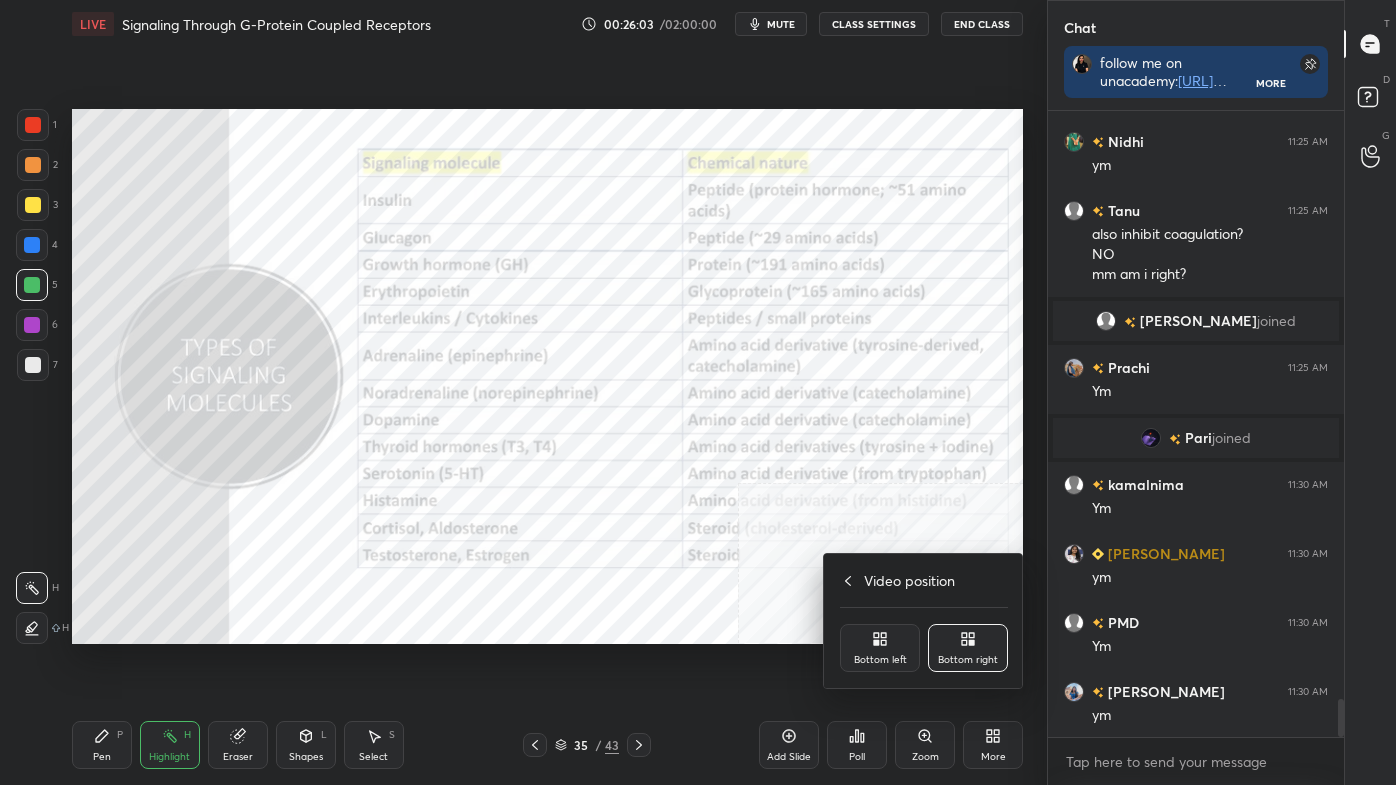 click on "Bottom left" at bounding box center [880, 648] 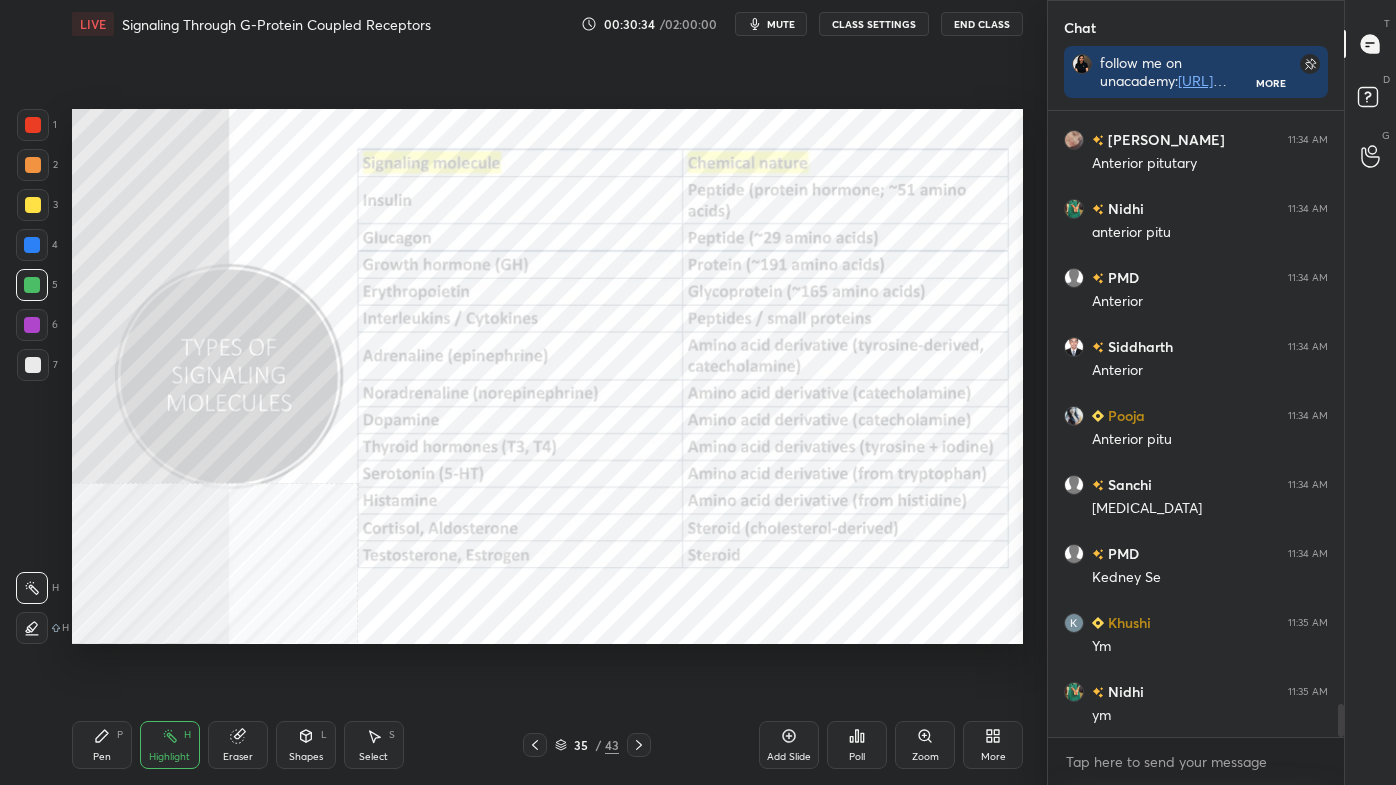 scroll, scrollTop: 11322, scrollLeft: 0, axis: vertical 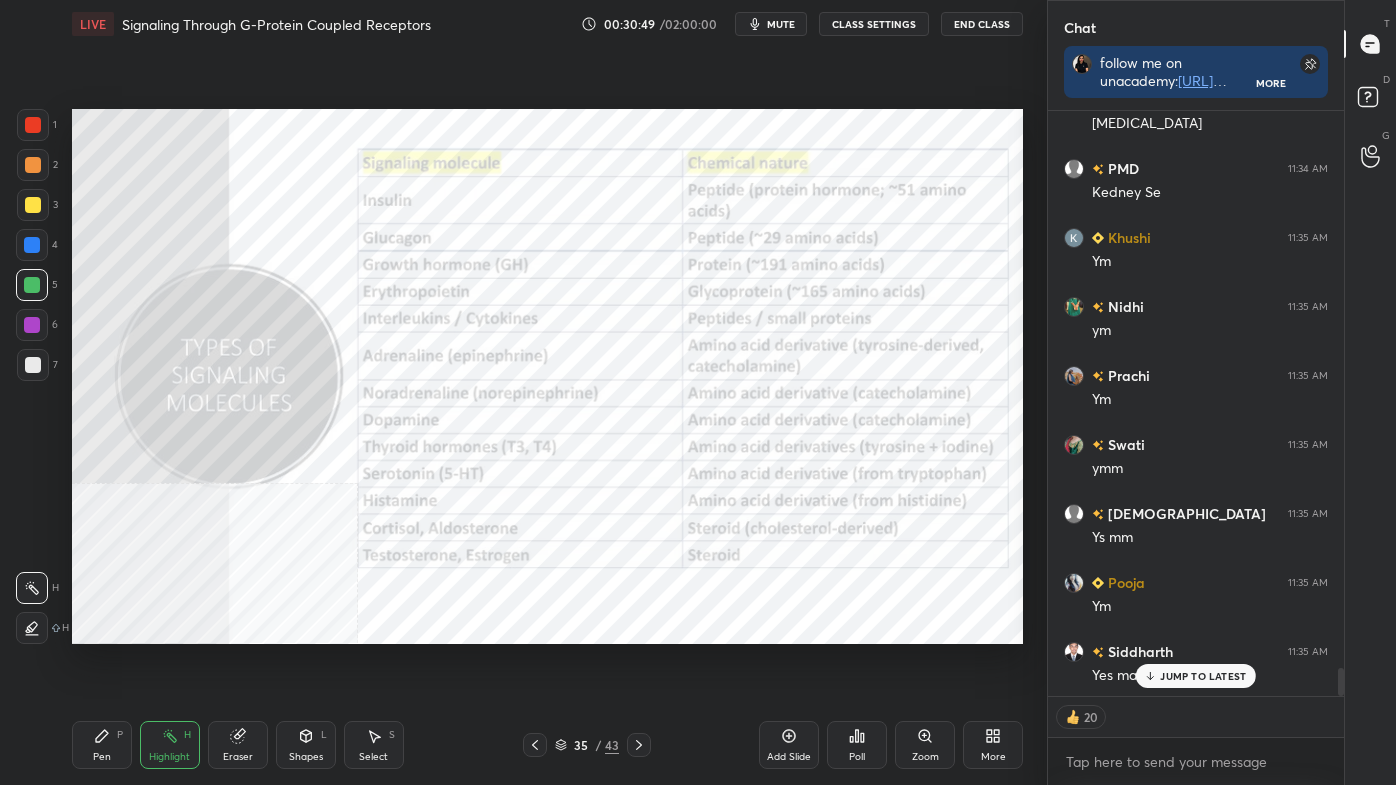 click 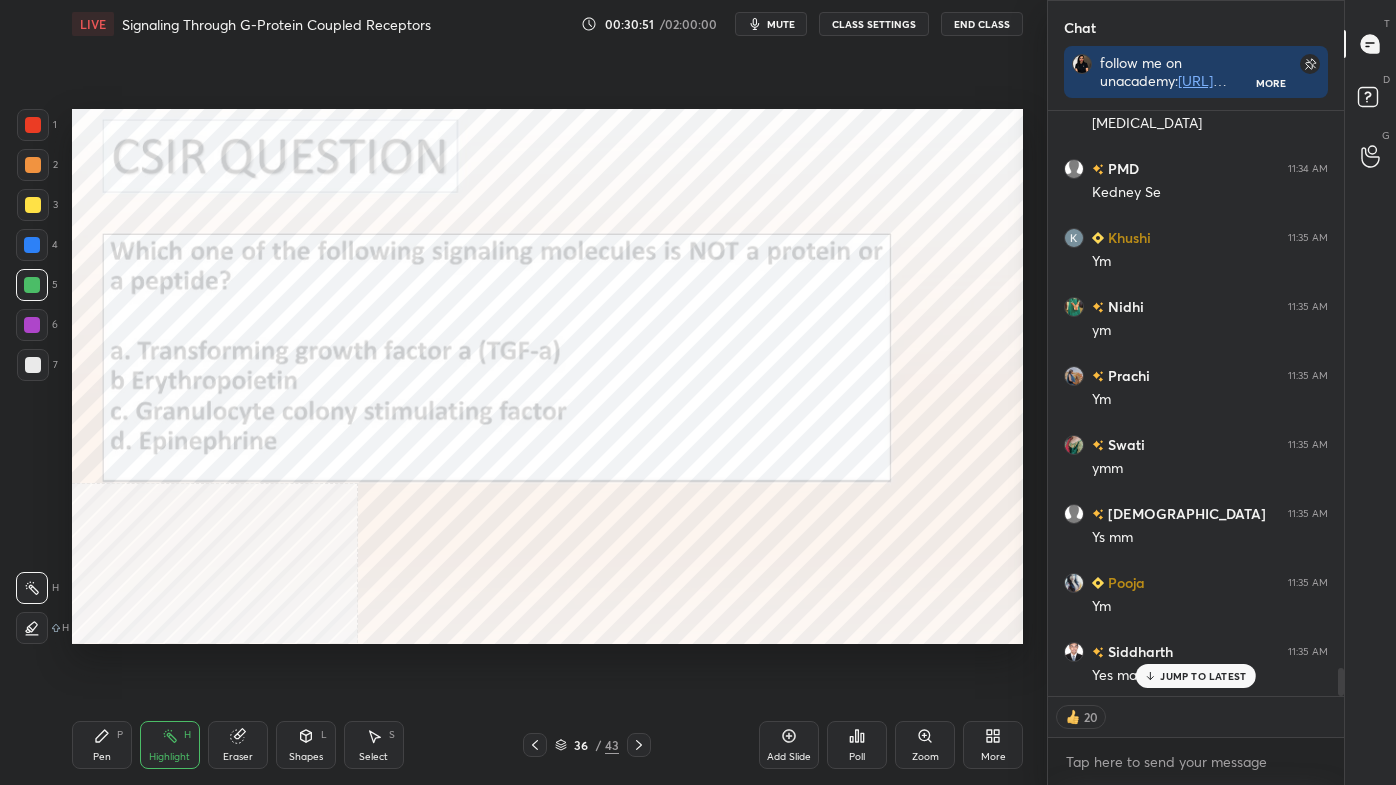 click 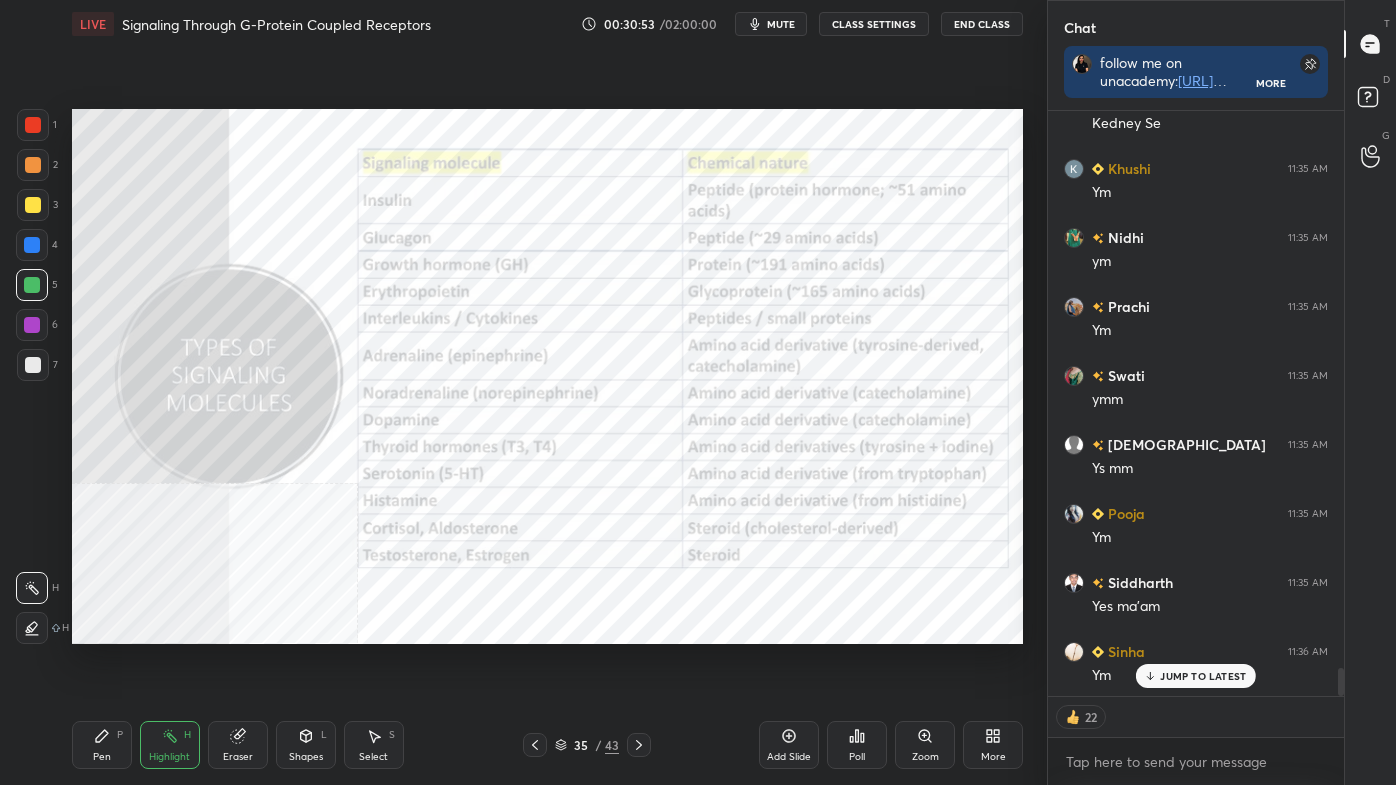 click 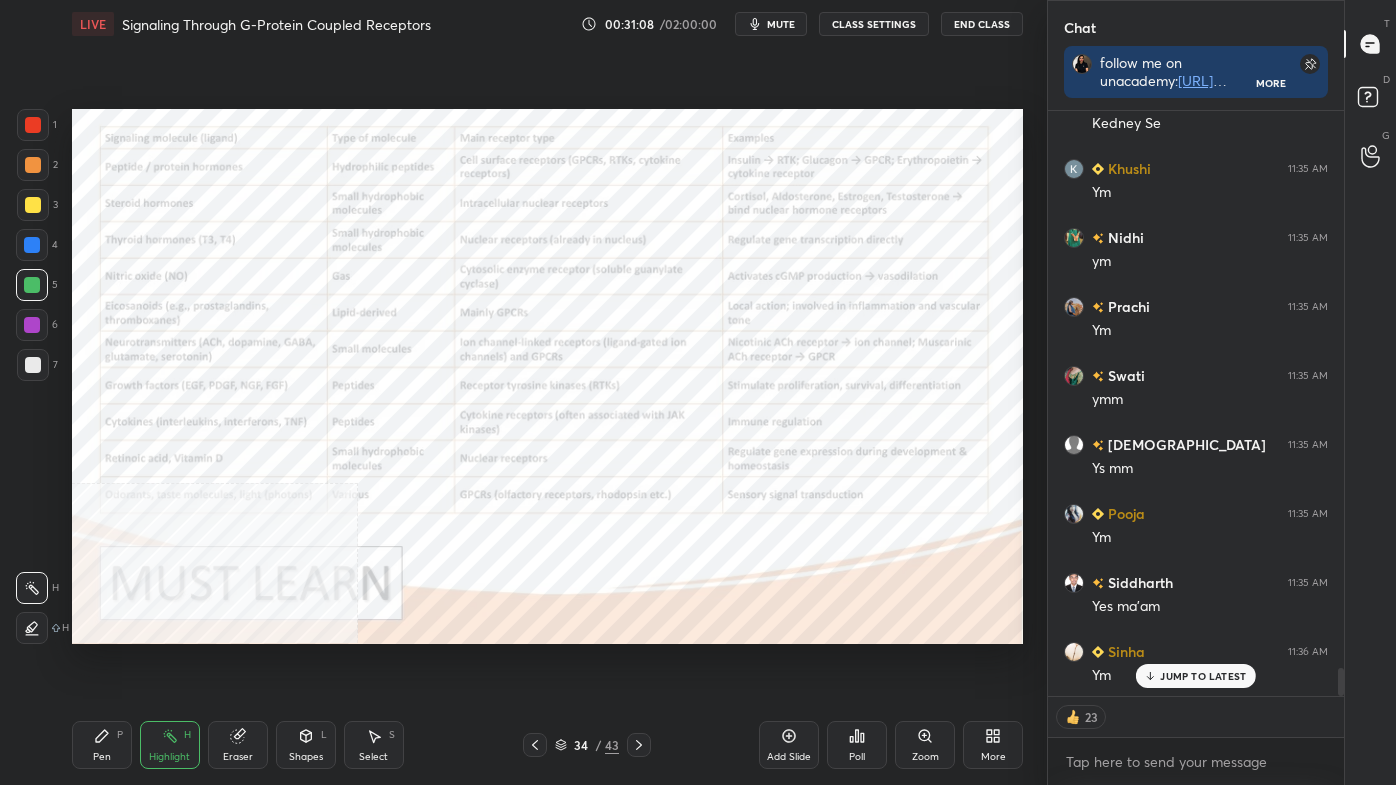 scroll, scrollTop: 7, scrollLeft: 5, axis: both 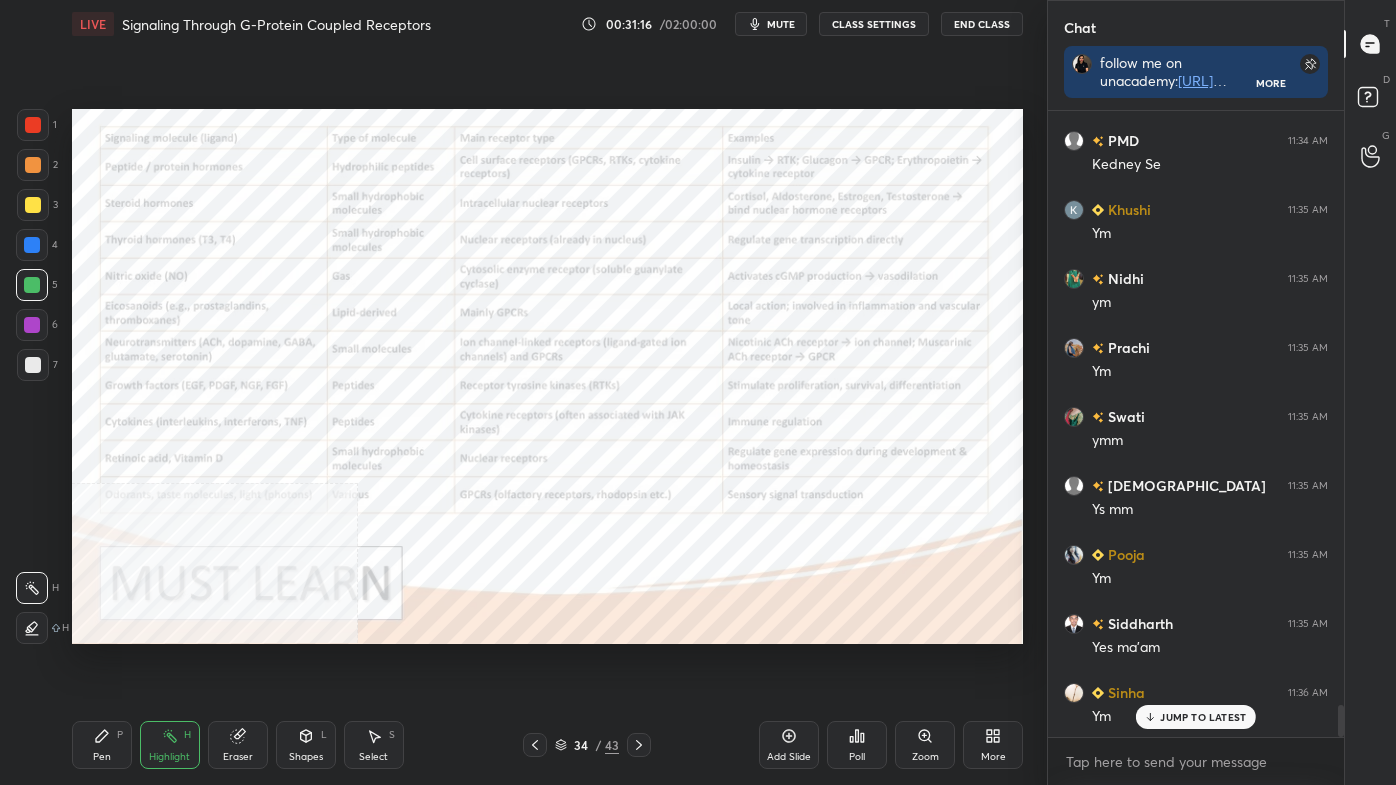 click 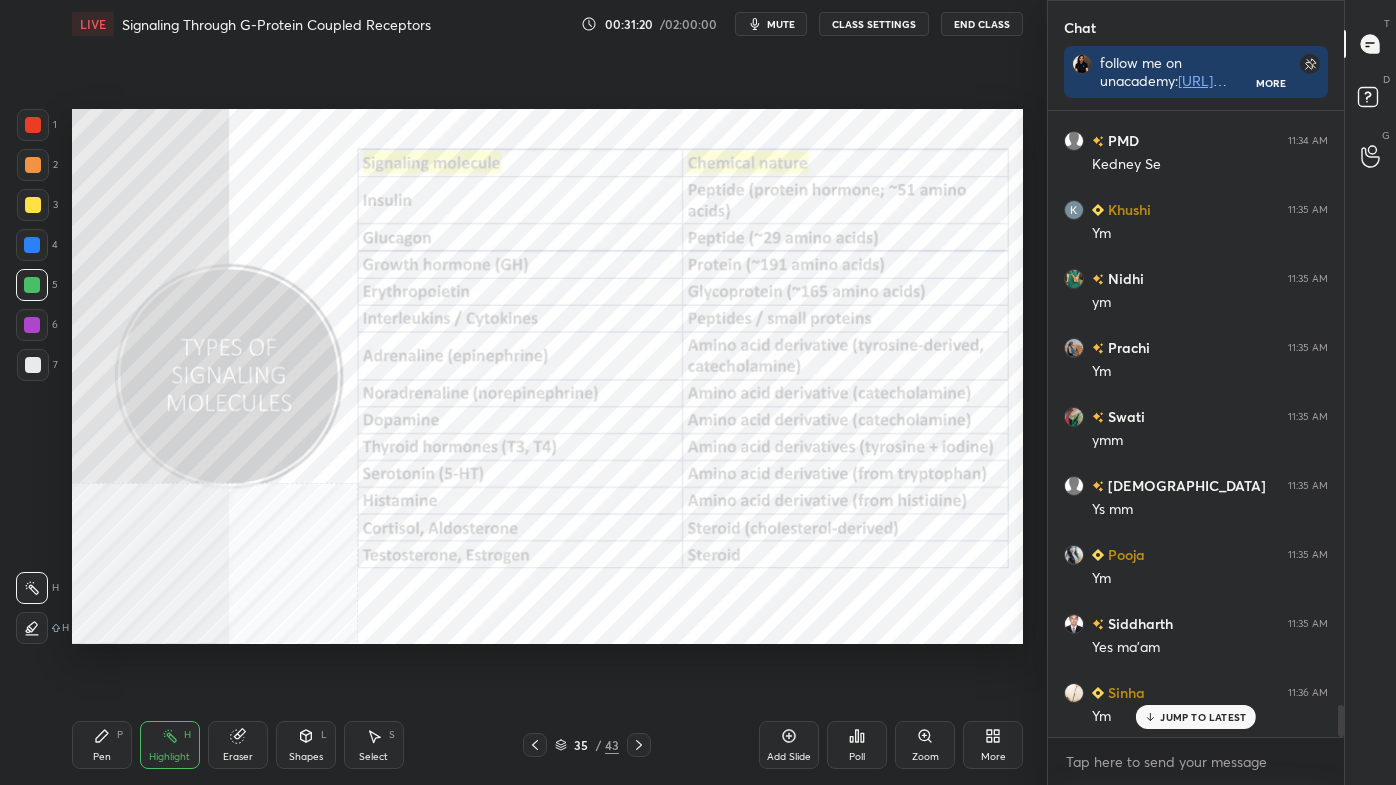click on "Pen P" at bounding box center (102, 745) 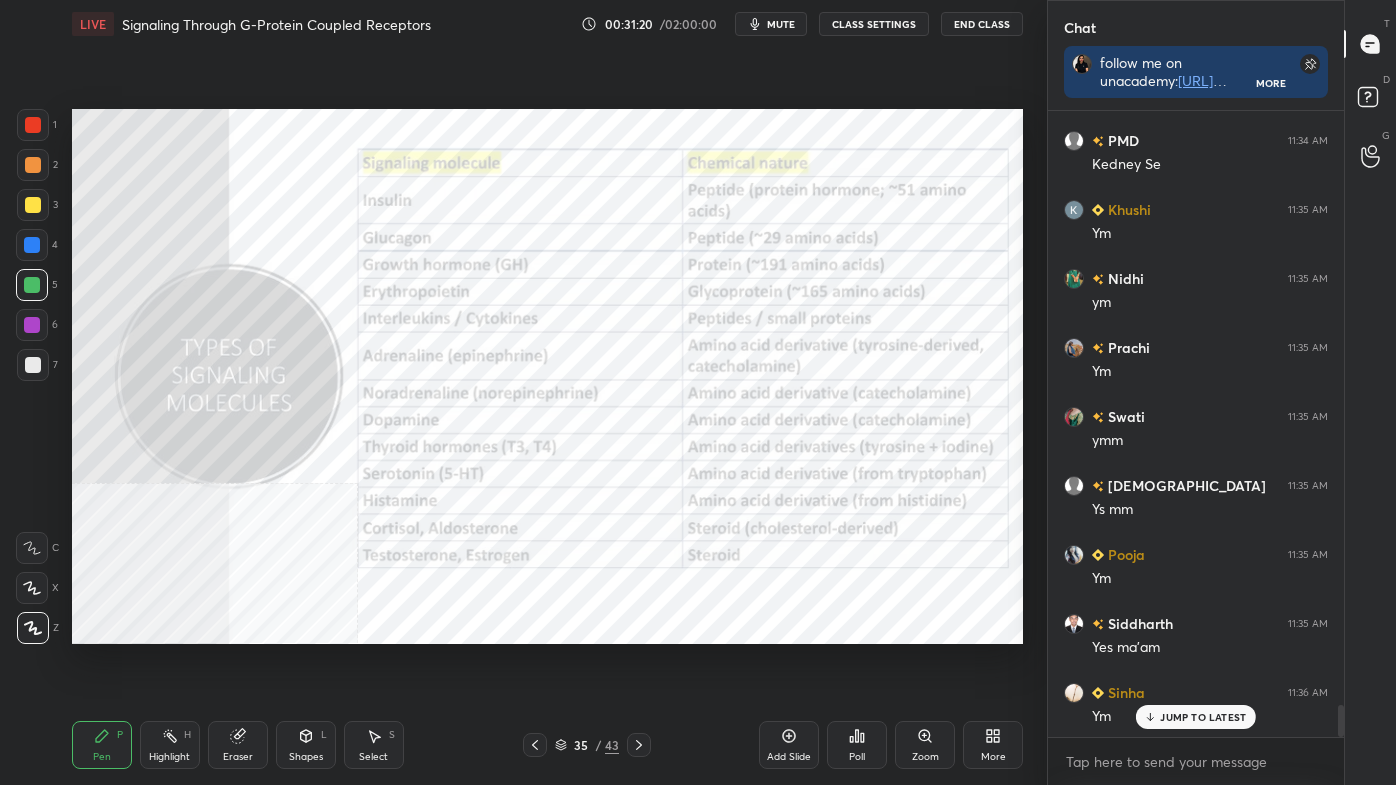 click 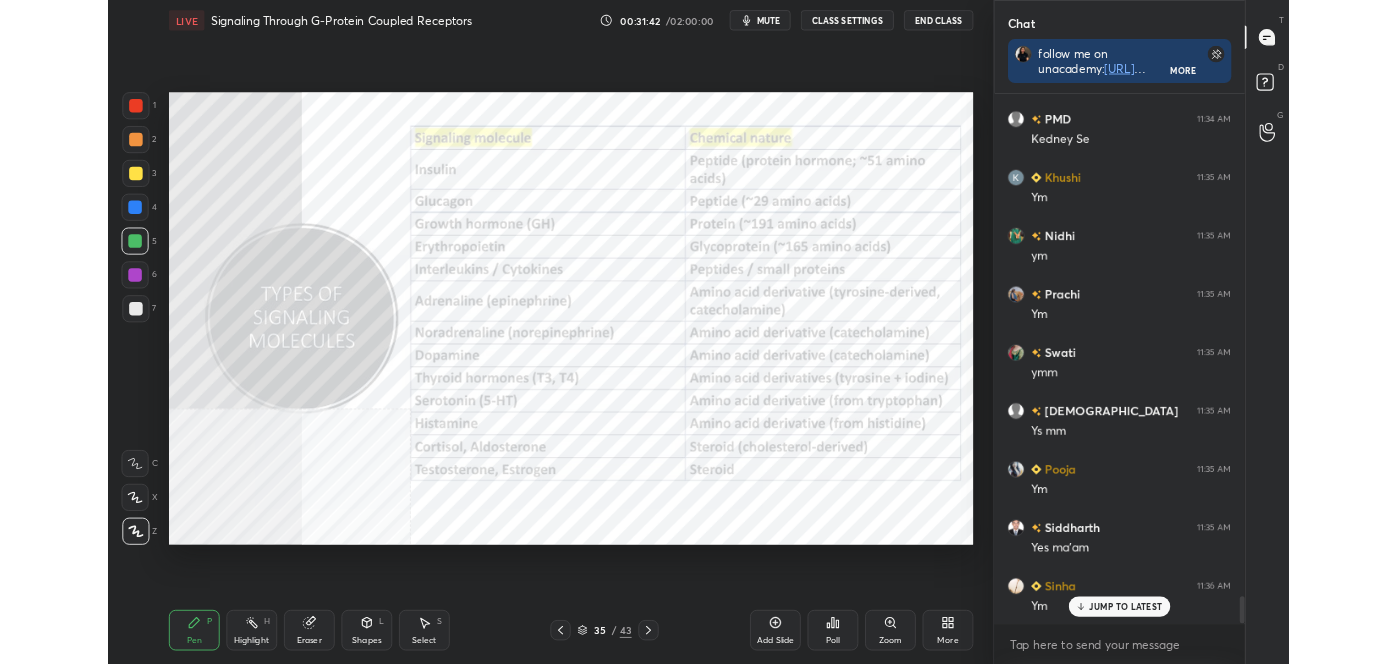 scroll, scrollTop: 11736, scrollLeft: 0, axis: vertical 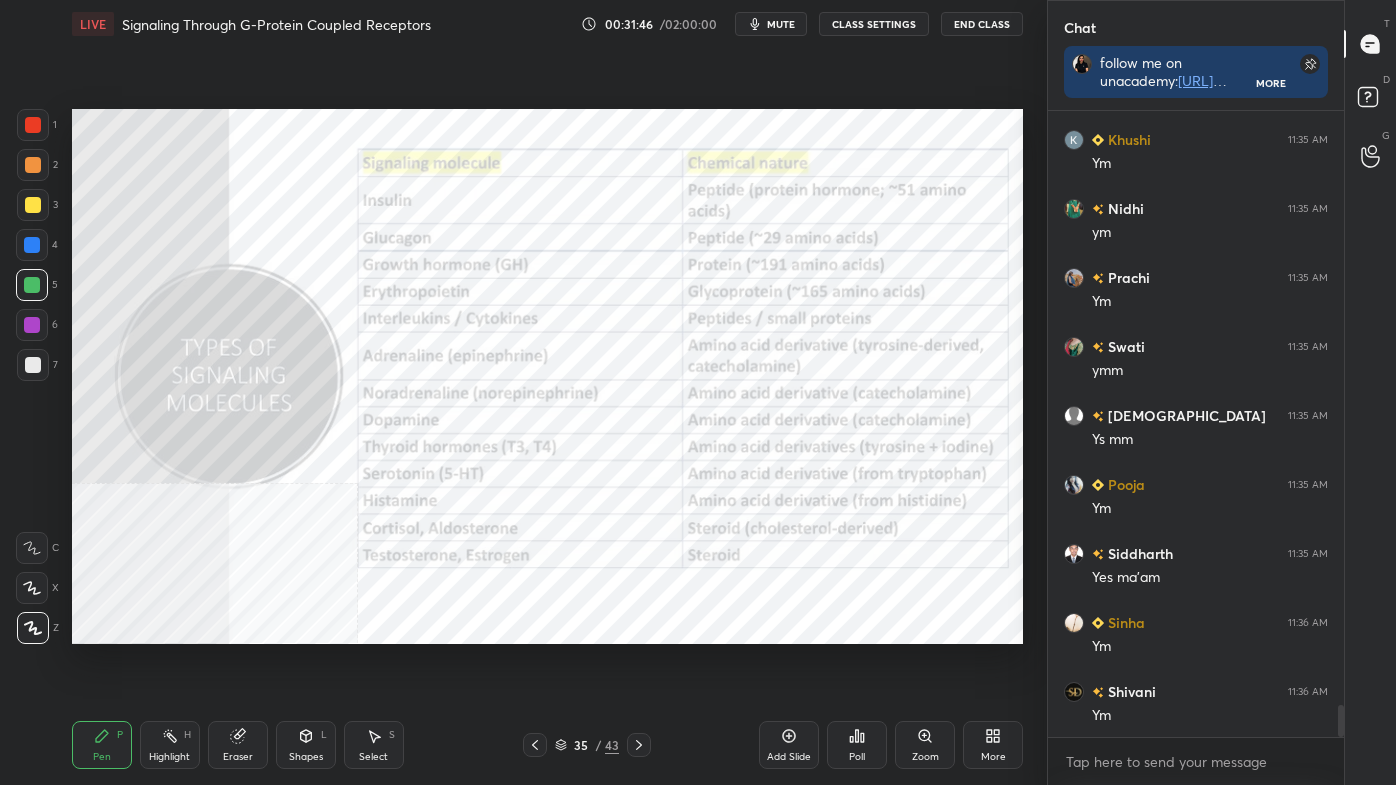 click 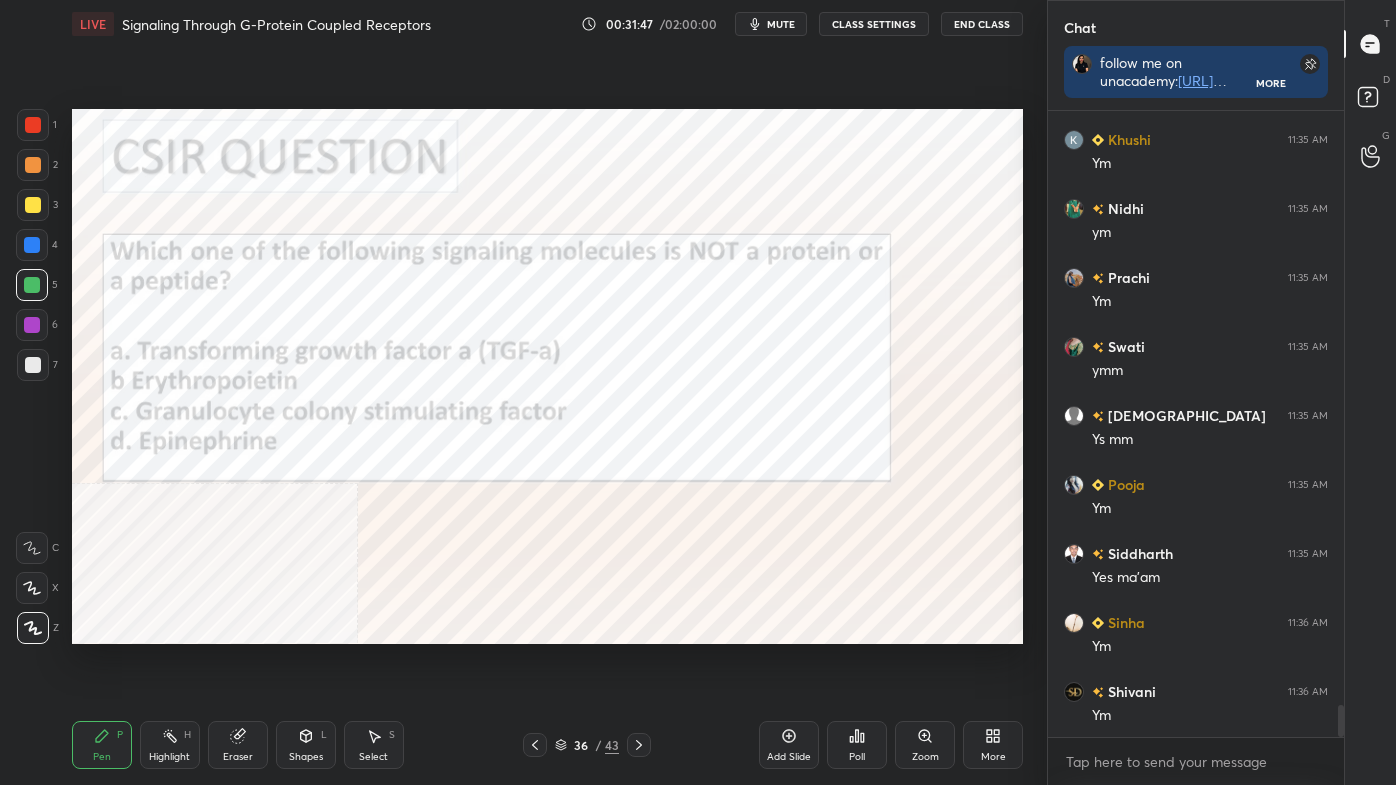click 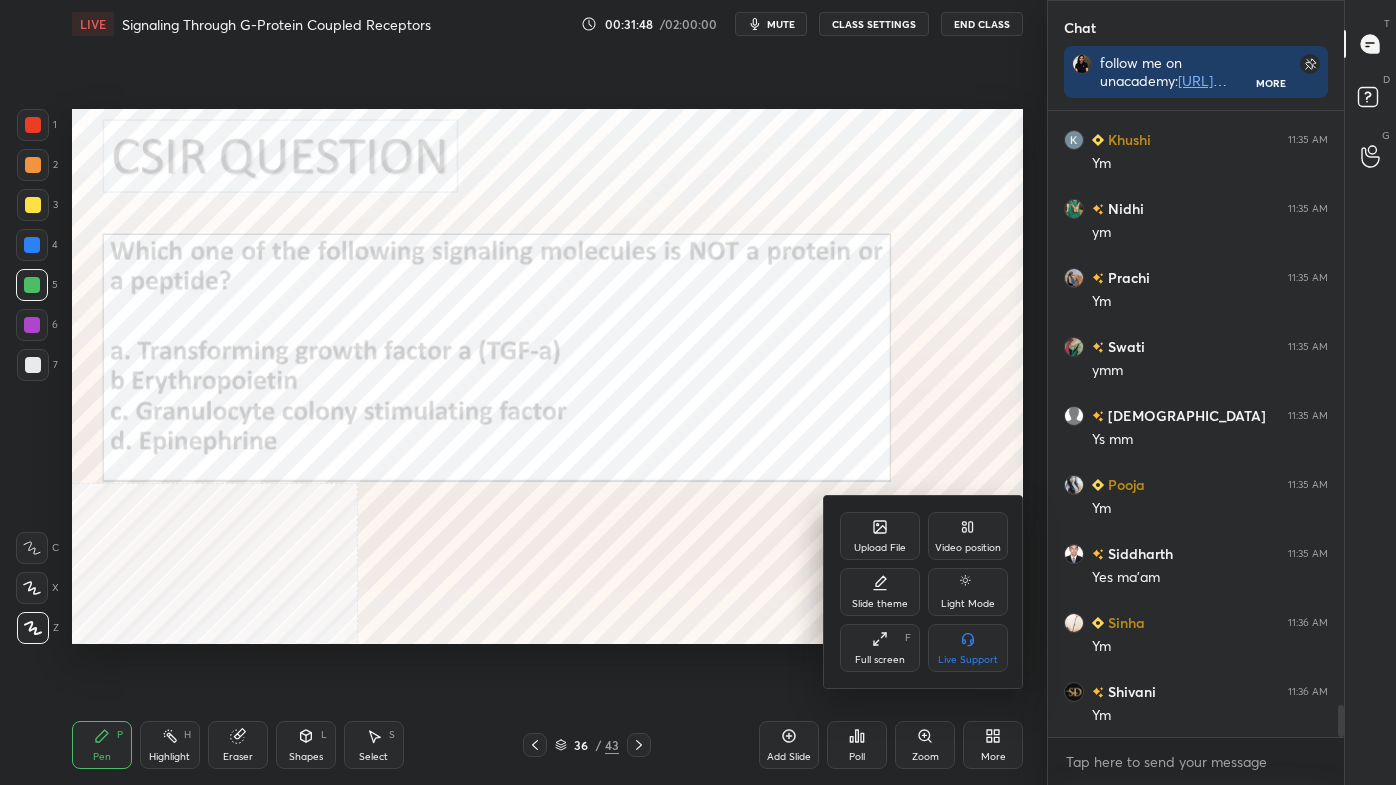 click 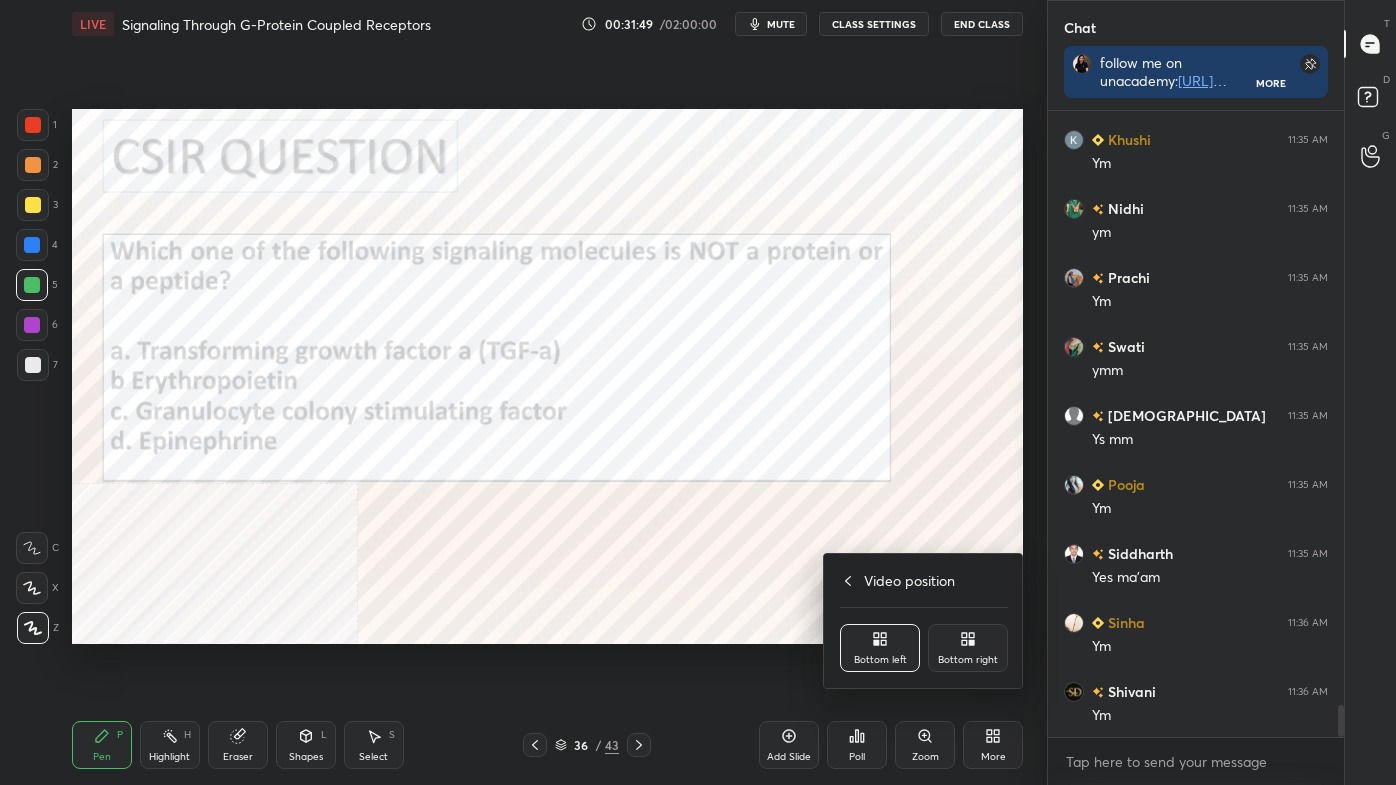 click 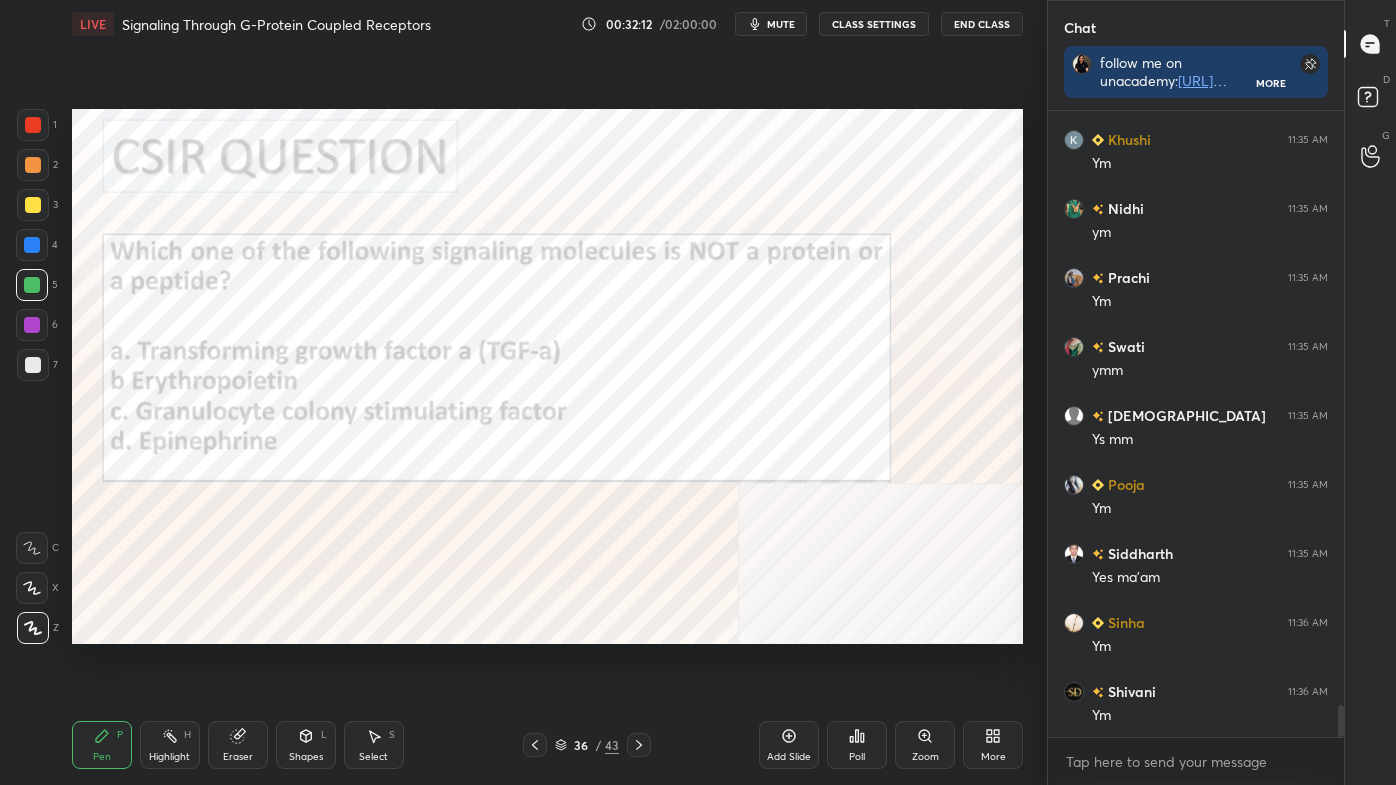 click on "More" at bounding box center [993, 757] 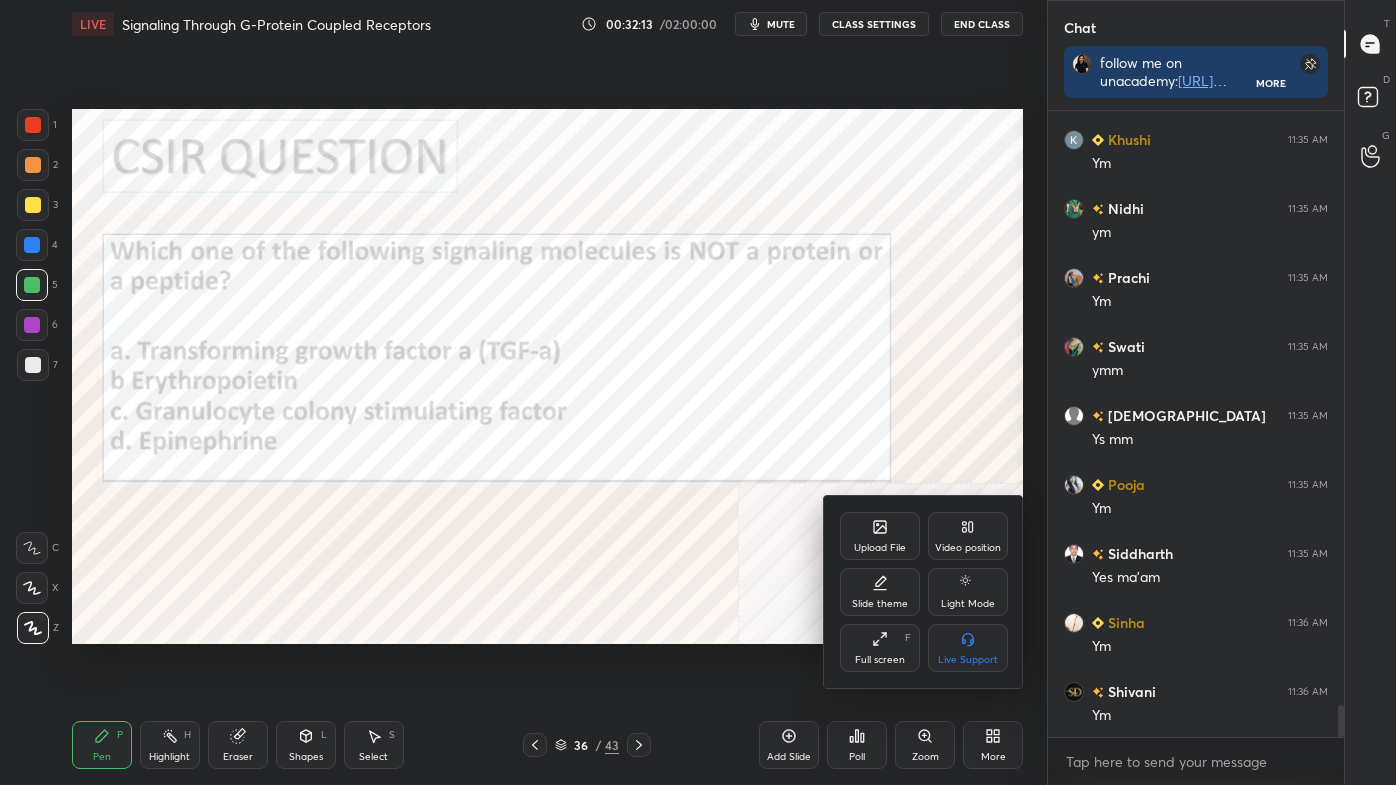click on "Full screen" at bounding box center (880, 660) 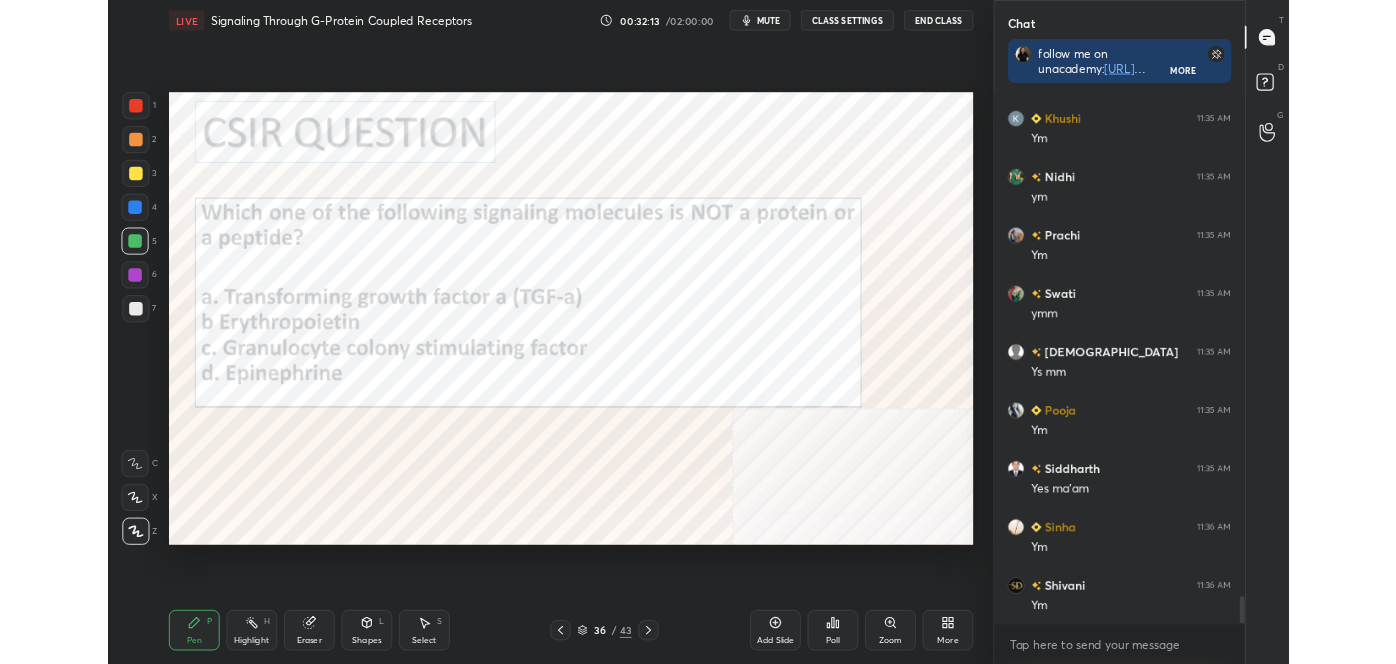 scroll, scrollTop: 536, scrollLeft: 967, axis: both 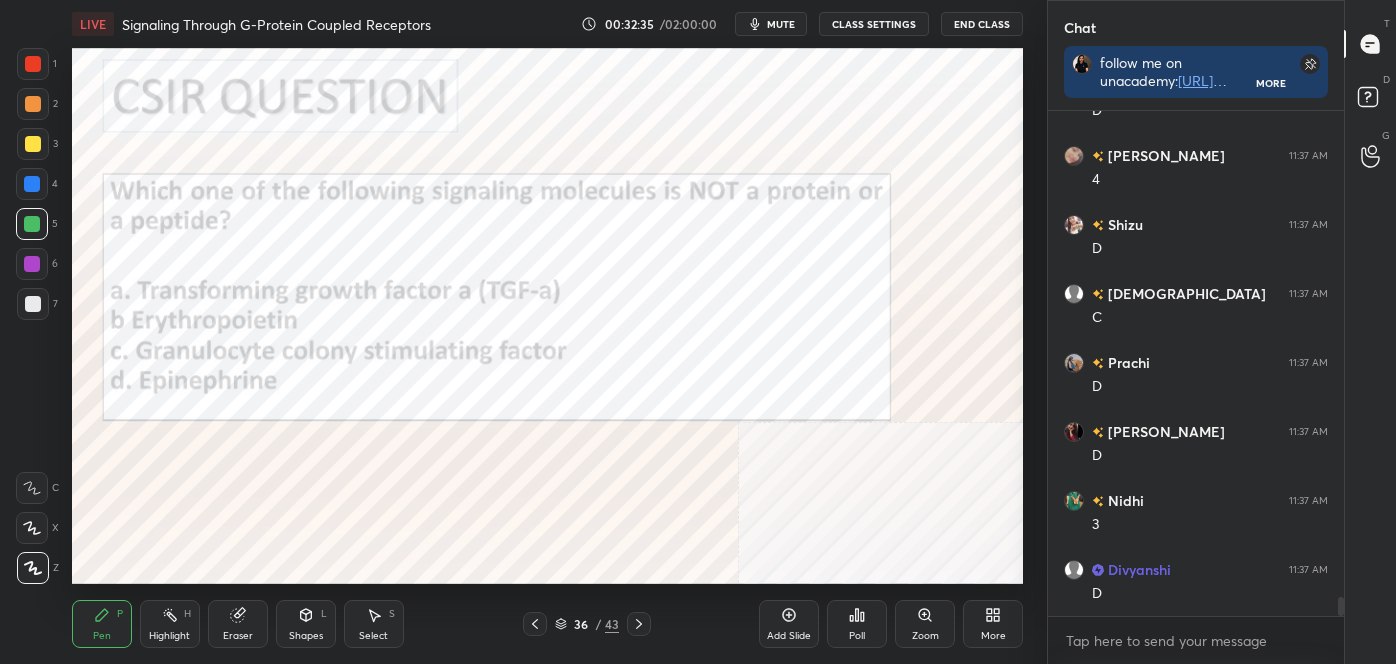 click 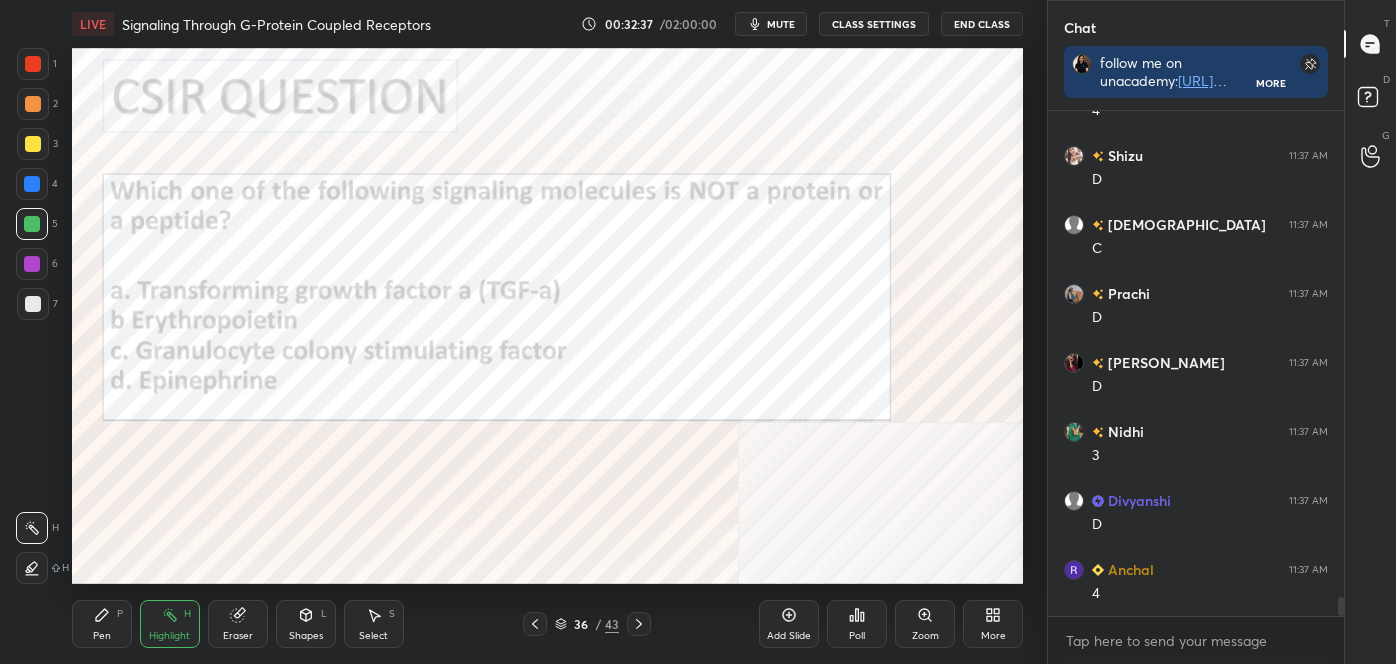 scroll, scrollTop: 13100, scrollLeft: 0, axis: vertical 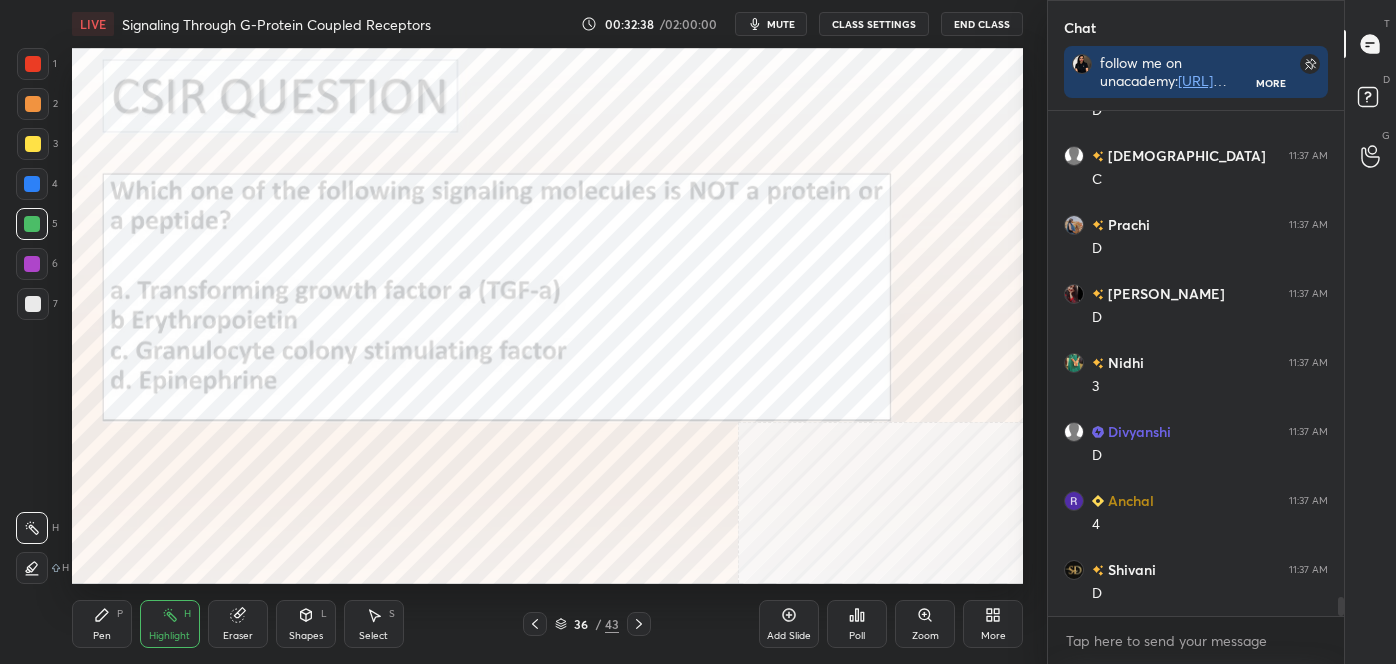 click 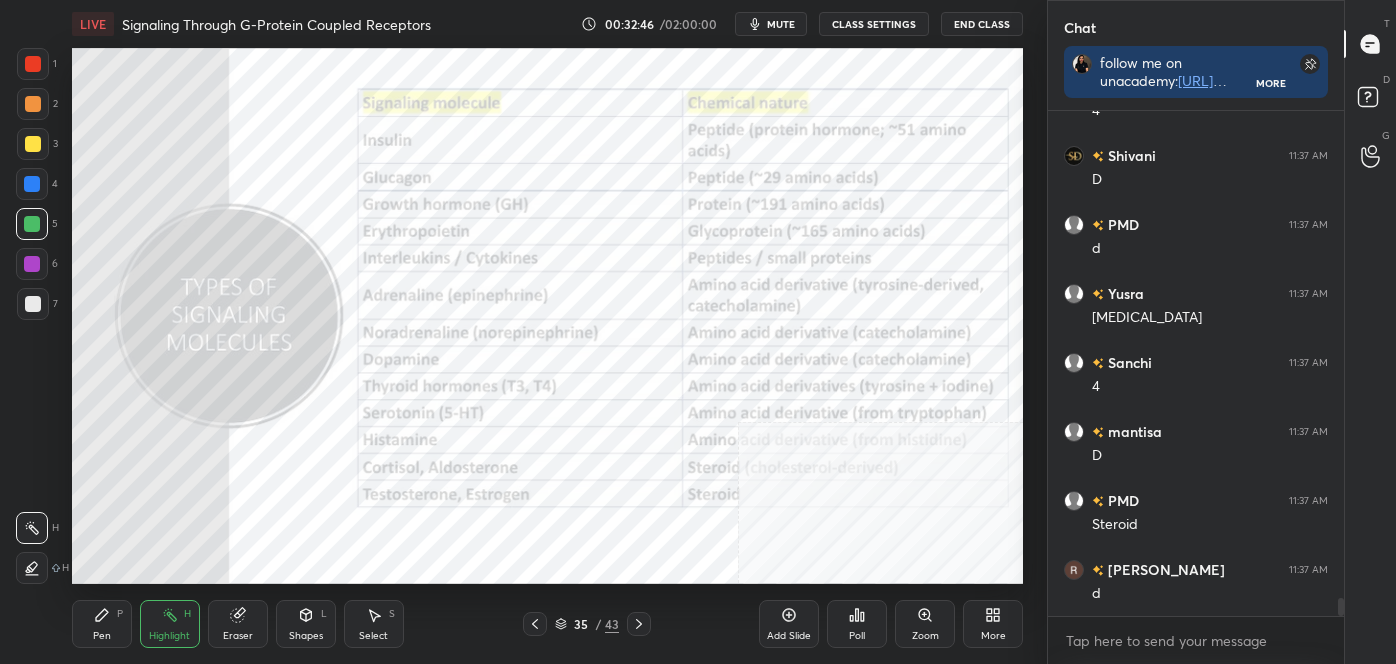 scroll, scrollTop: 13583, scrollLeft: 0, axis: vertical 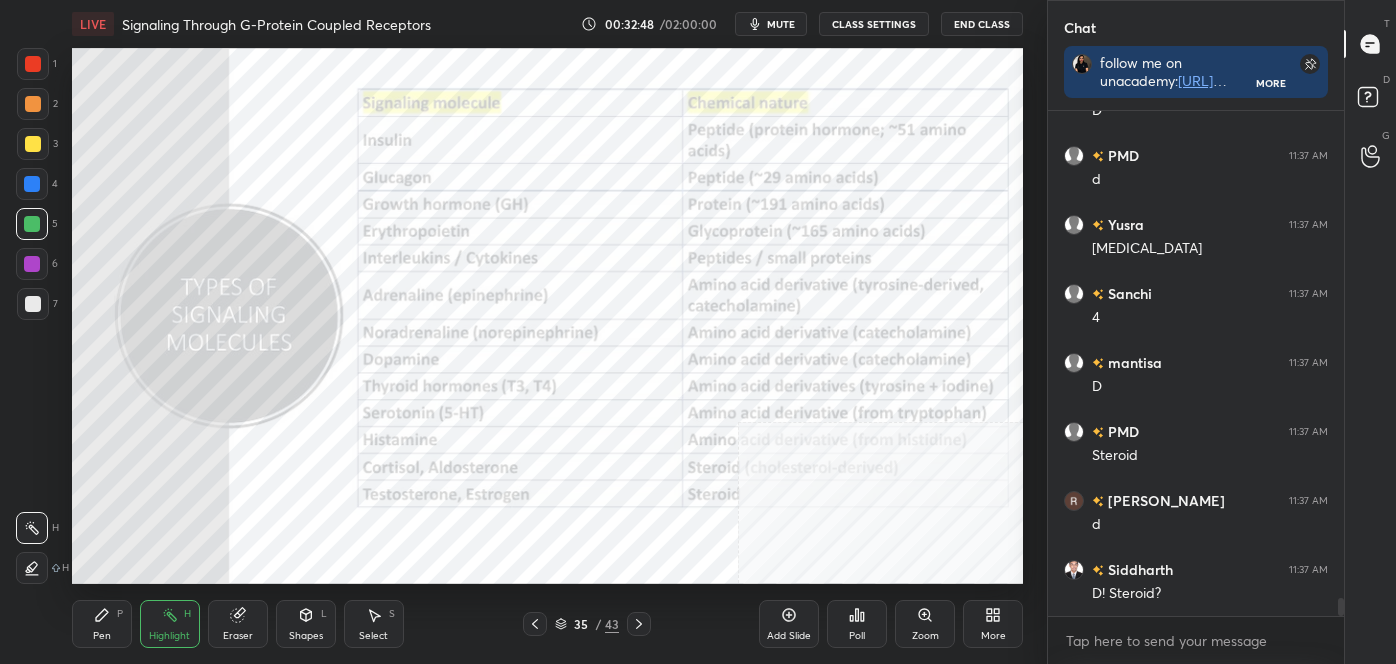 click at bounding box center [535, 624] 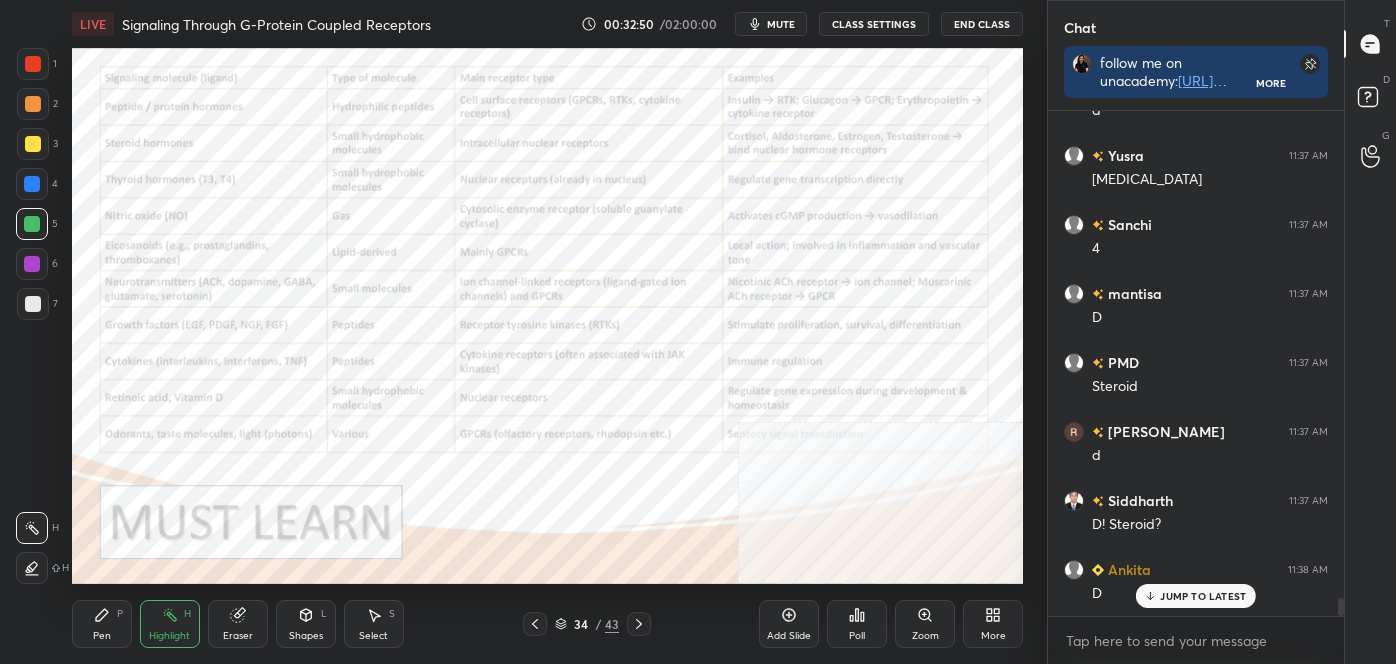 scroll, scrollTop: 13720, scrollLeft: 0, axis: vertical 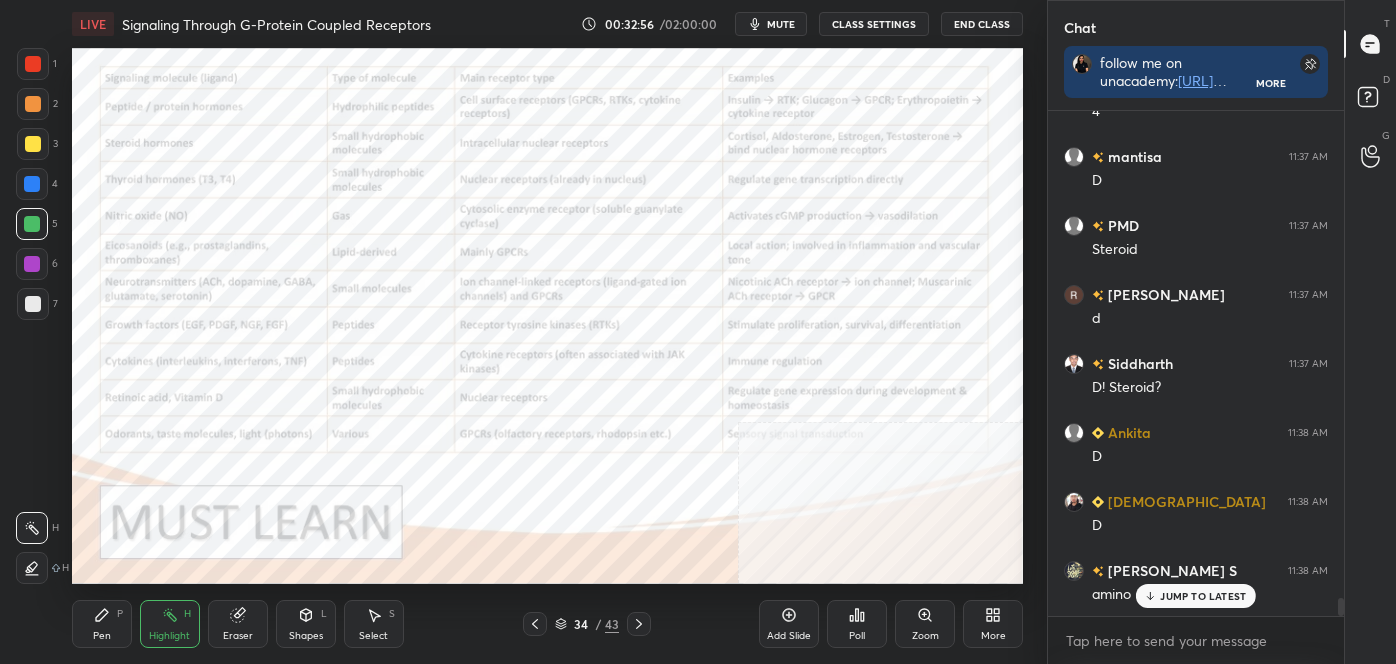 click 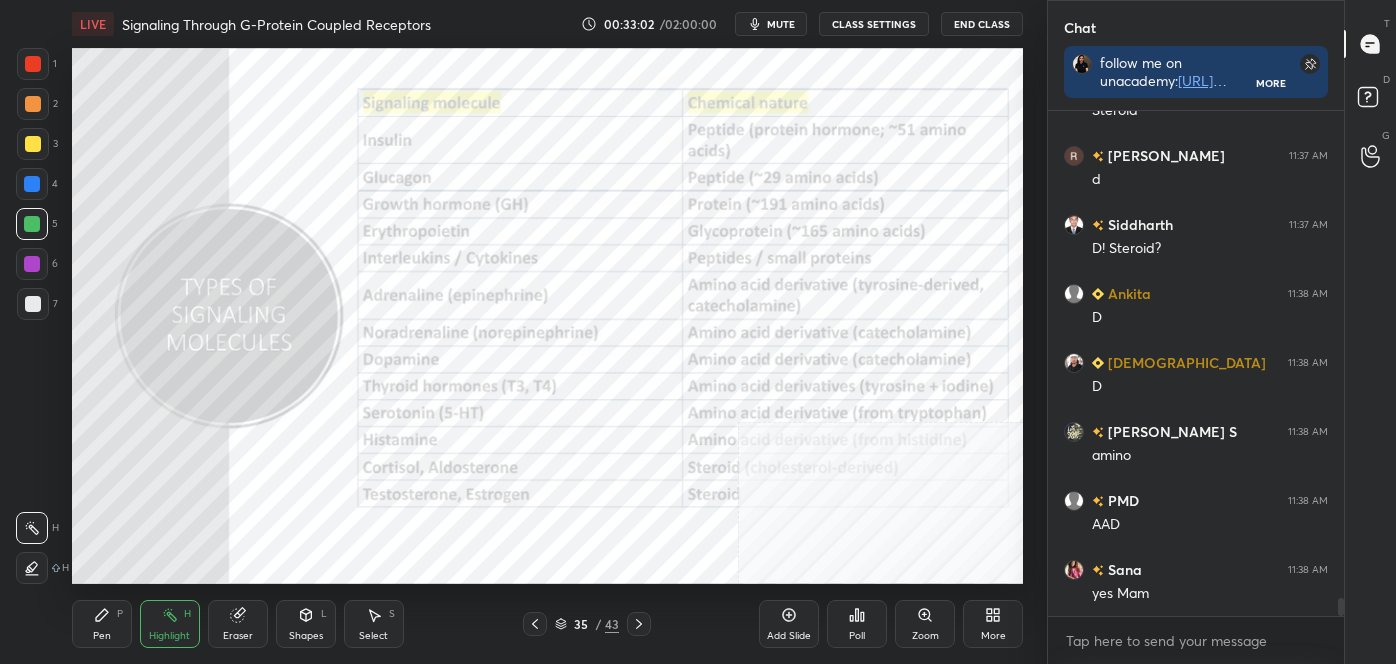 scroll, scrollTop: 13997, scrollLeft: 0, axis: vertical 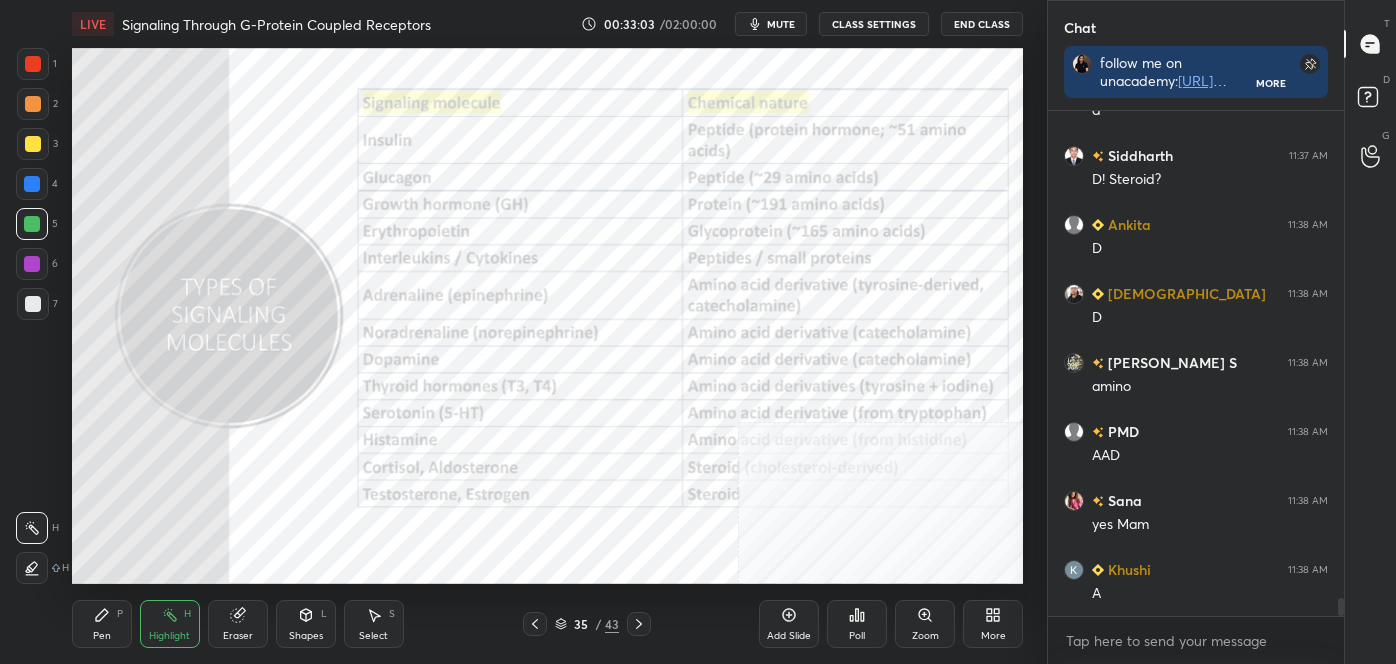 click 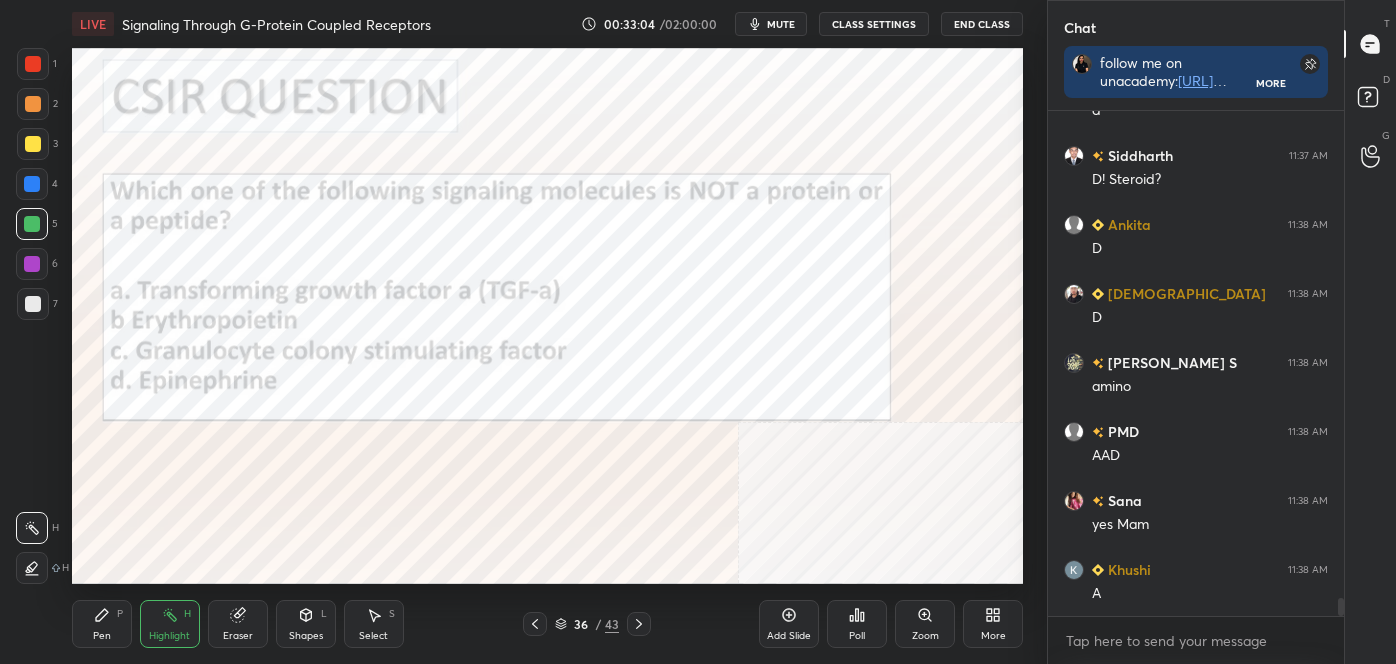 click 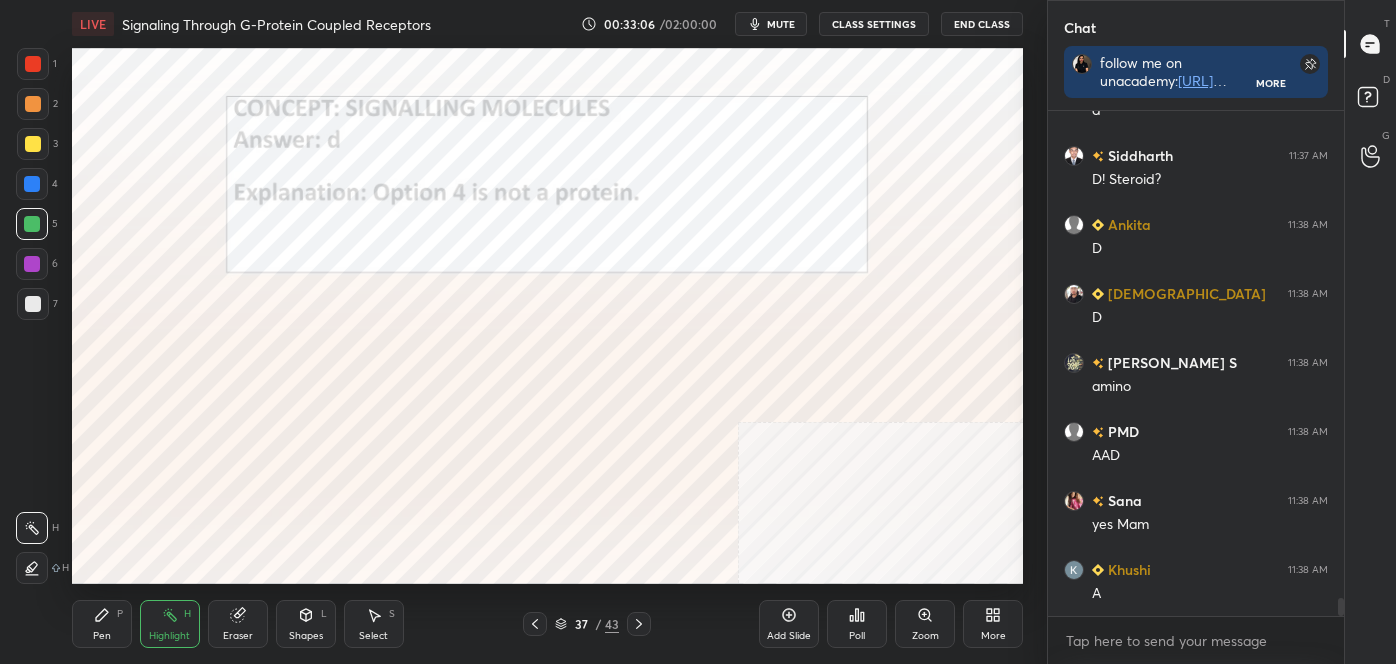 click 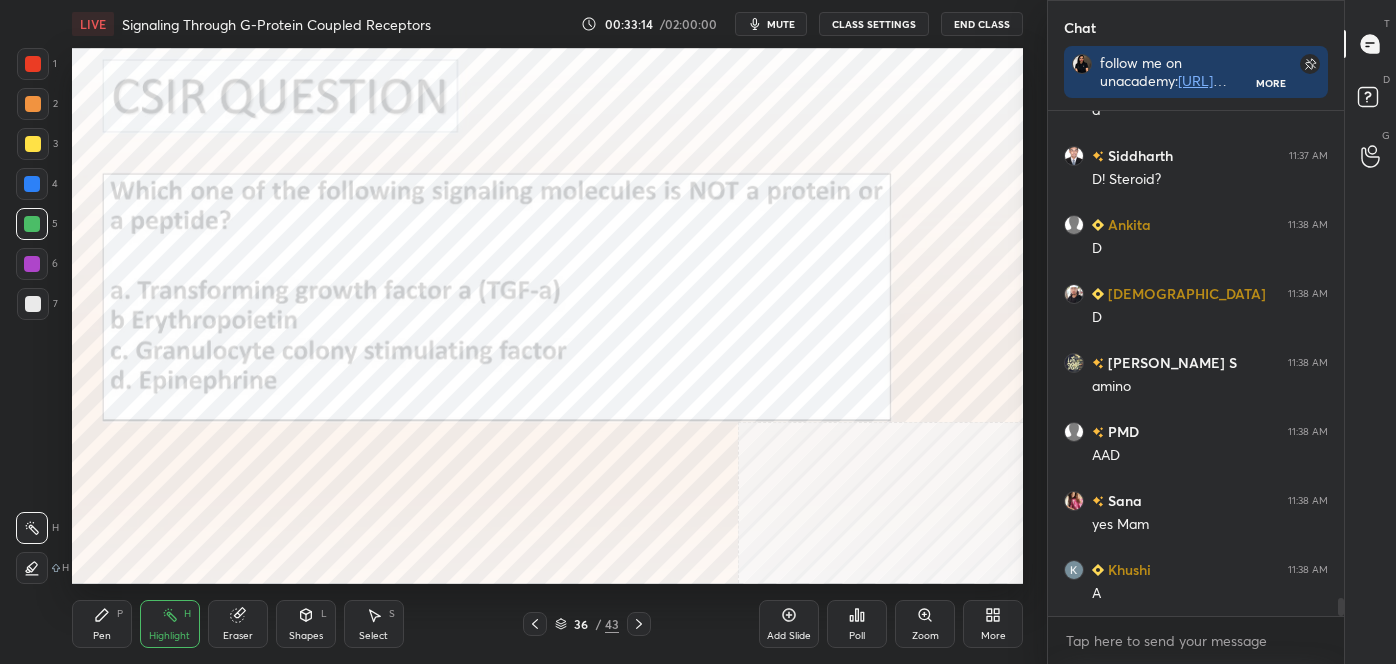 scroll, scrollTop: 14066, scrollLeft: 0, axis: vertical 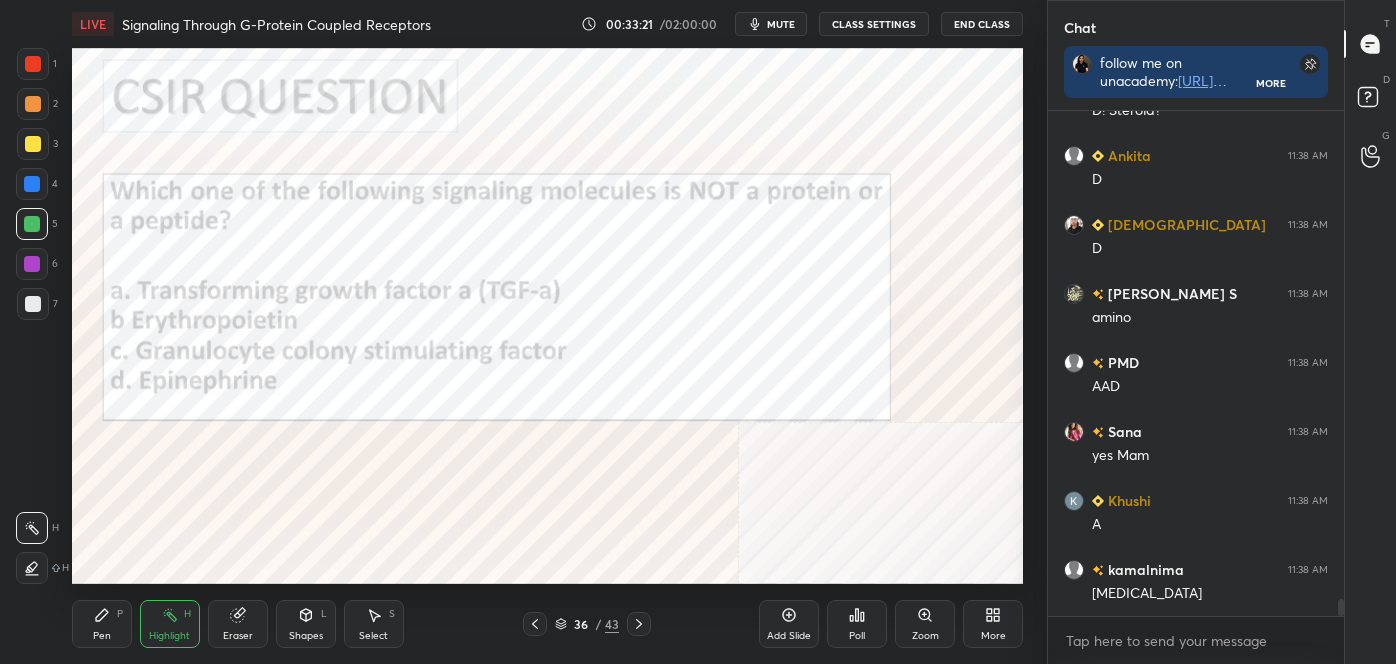 click 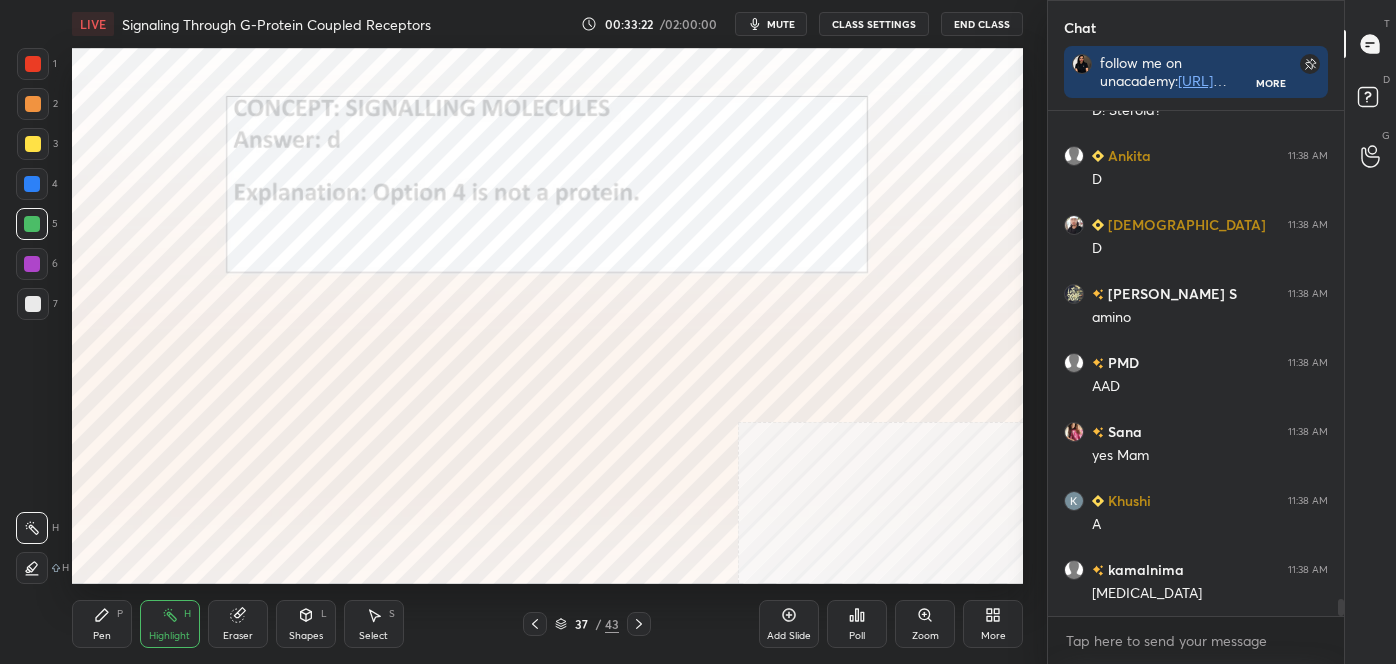 click 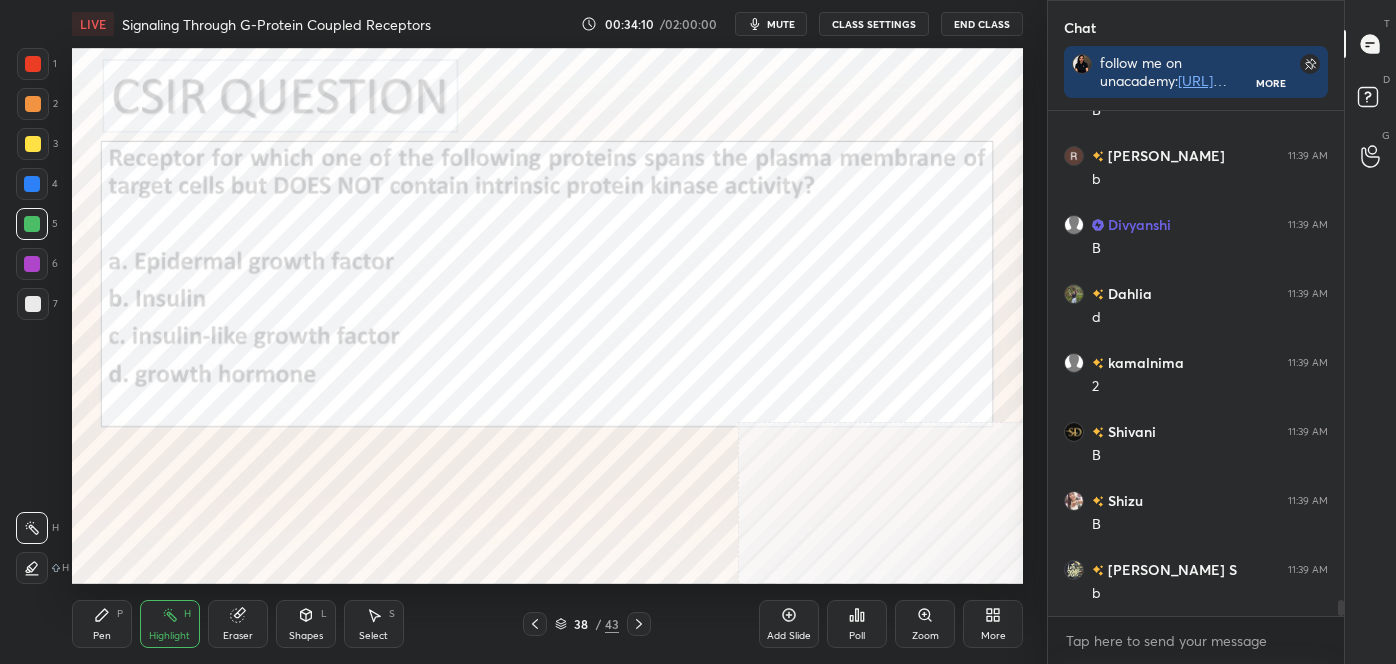 scroll, scrollTop: 15308, scrollLeft: 0, axis: vertical 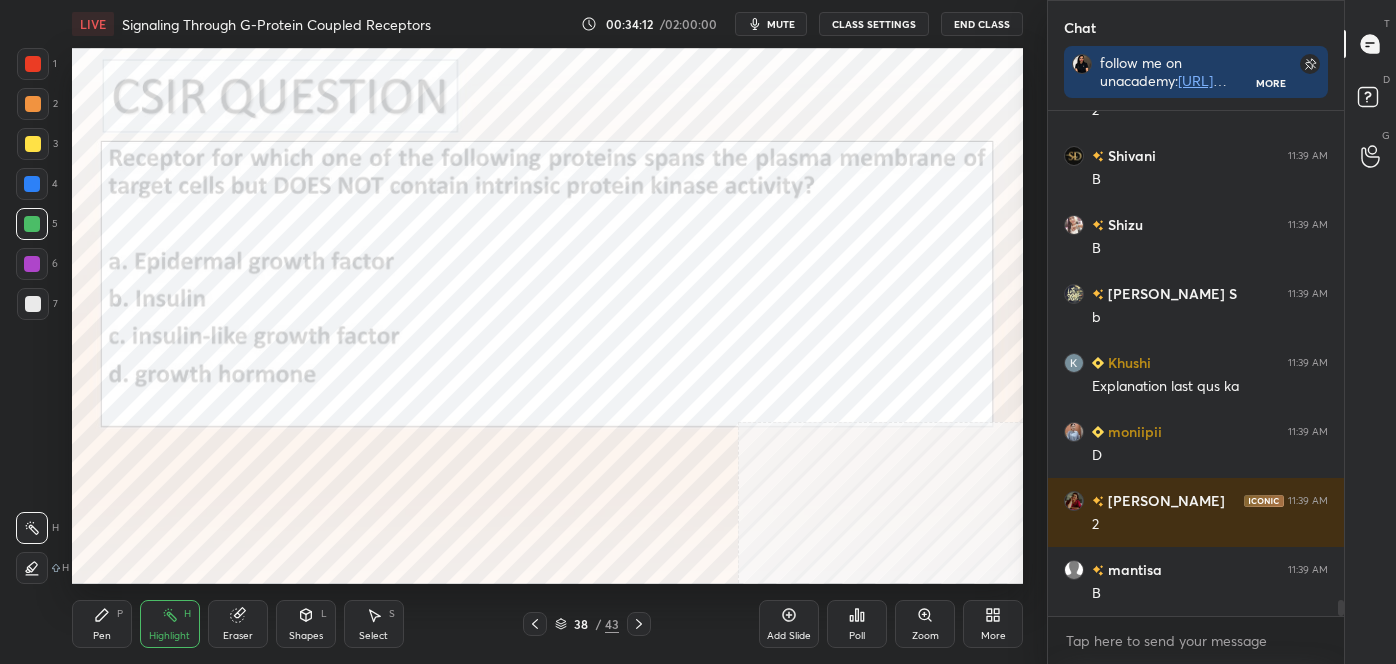 click 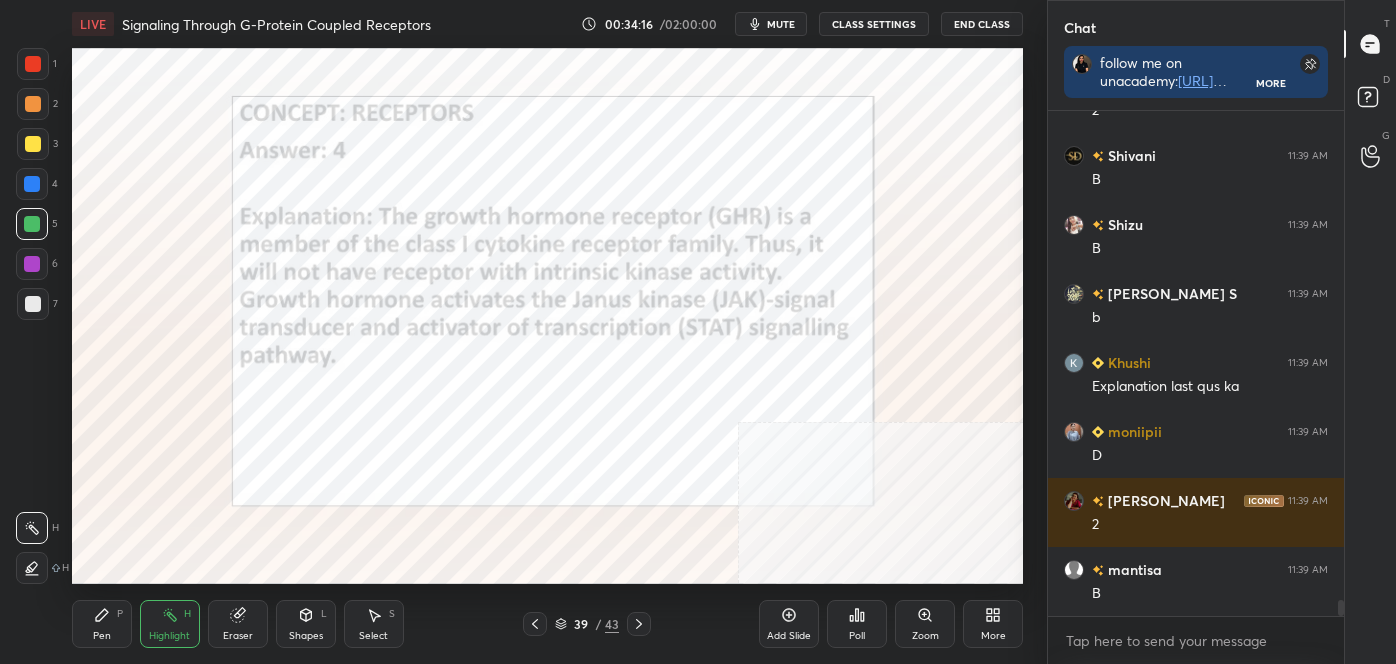 click 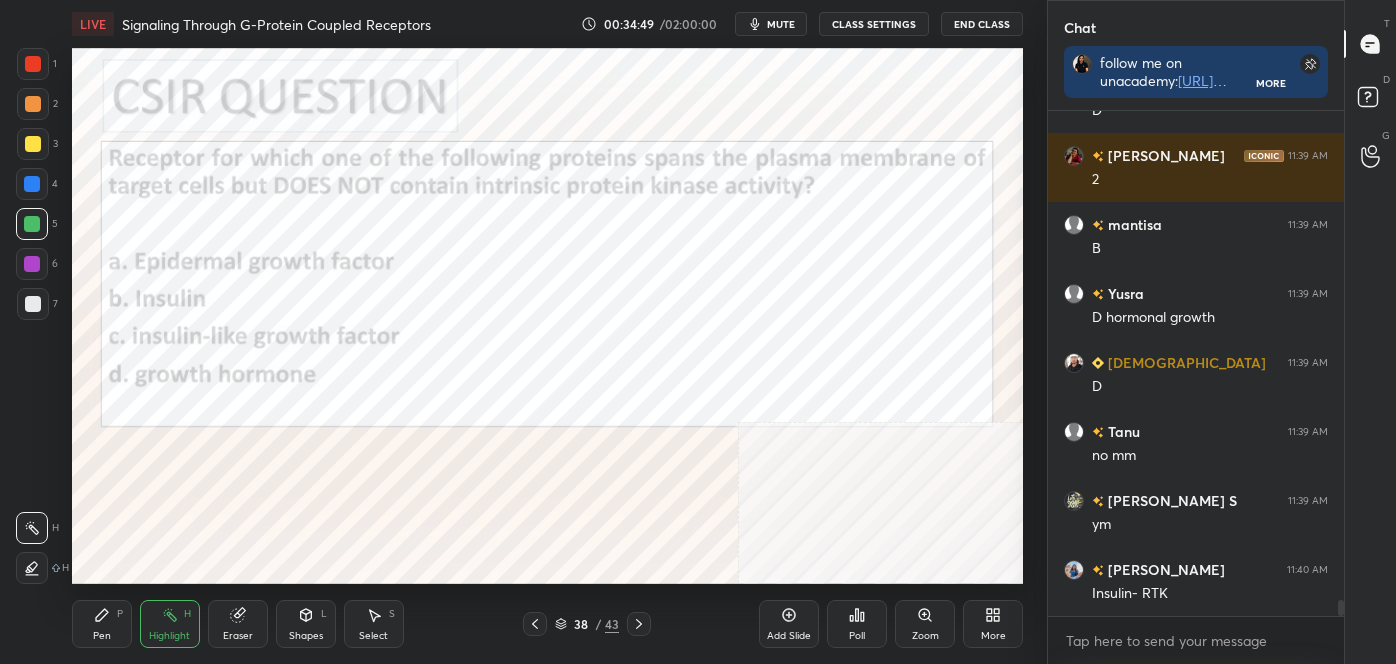 scroll, scrollTop: 15722, scrollLeft: 0, axis: vertical 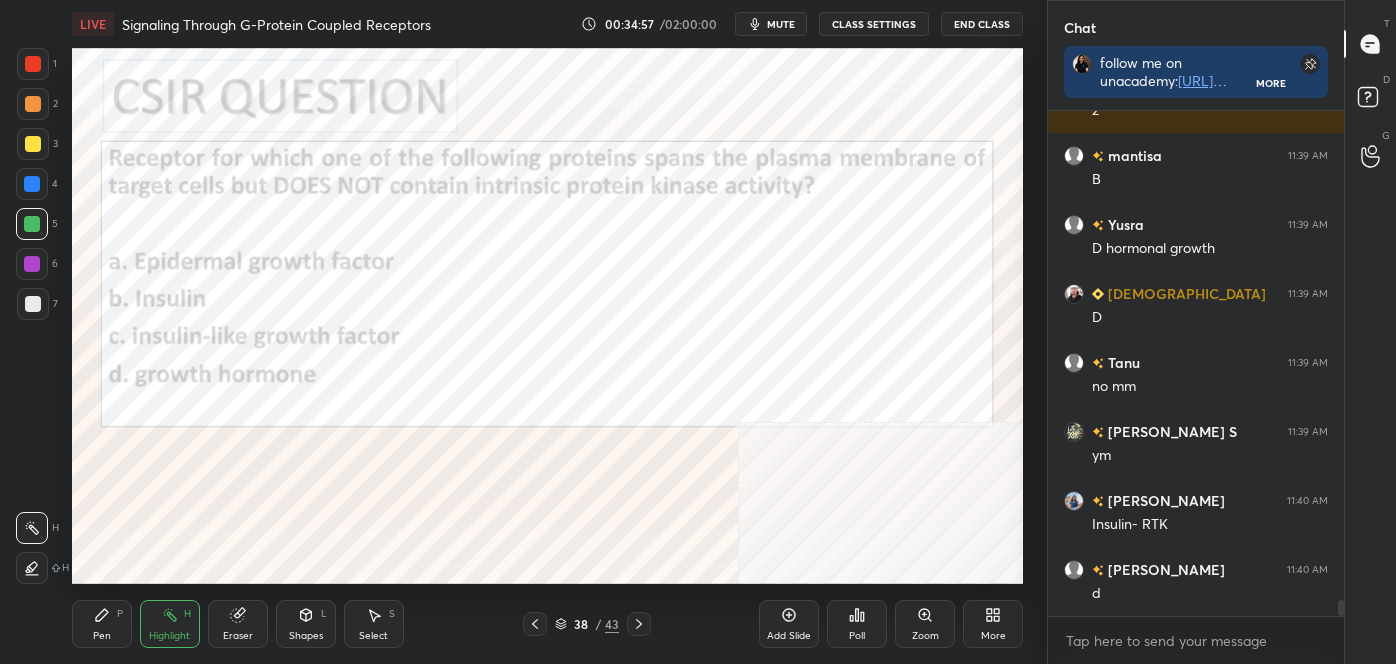 drag, startPoint x: 117, startPoint y: 620, endPoint x: 106, endPoint y: 613, distance: 13.038404 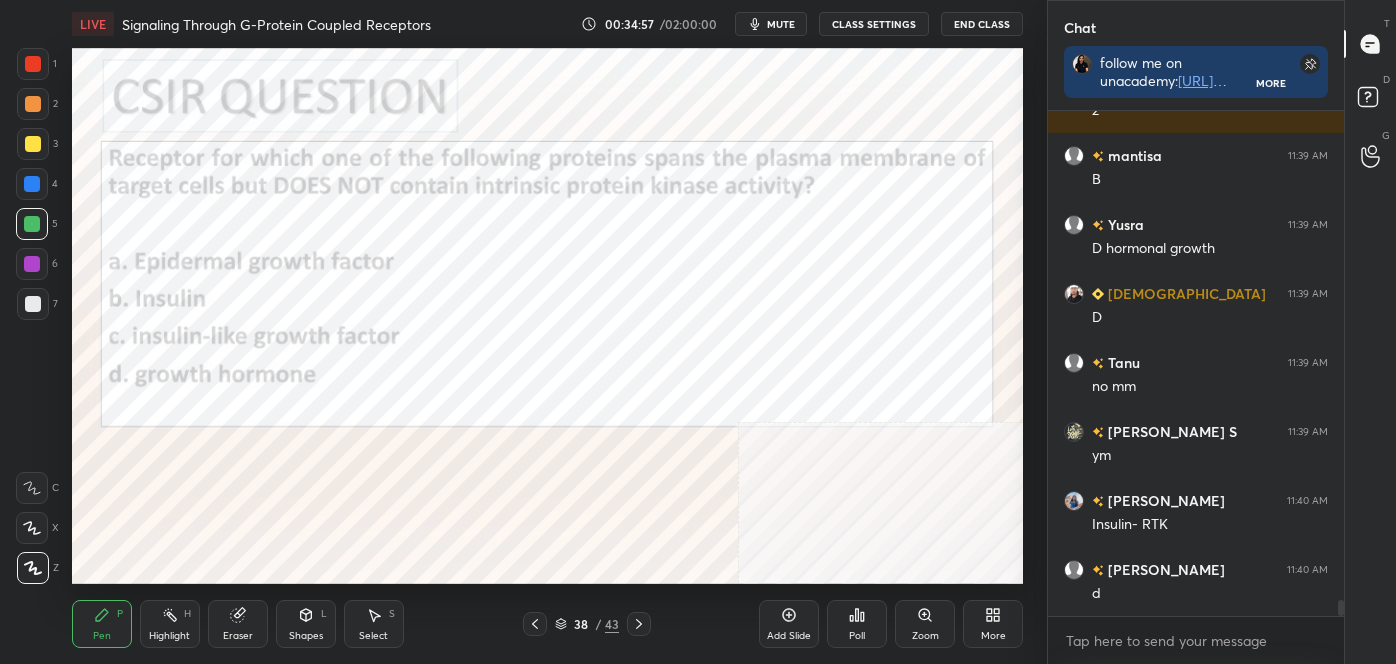 scroll, scrollTop: 15791, scrollLeft: 0, axis: vertical 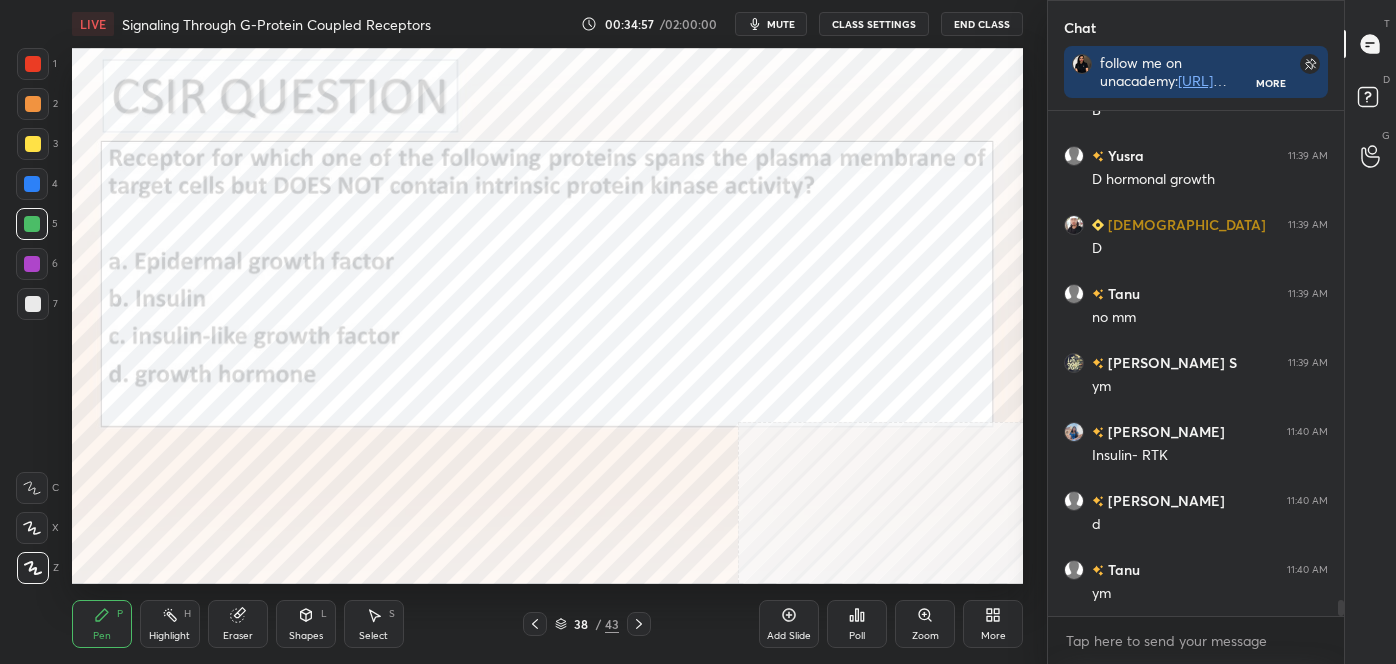 click 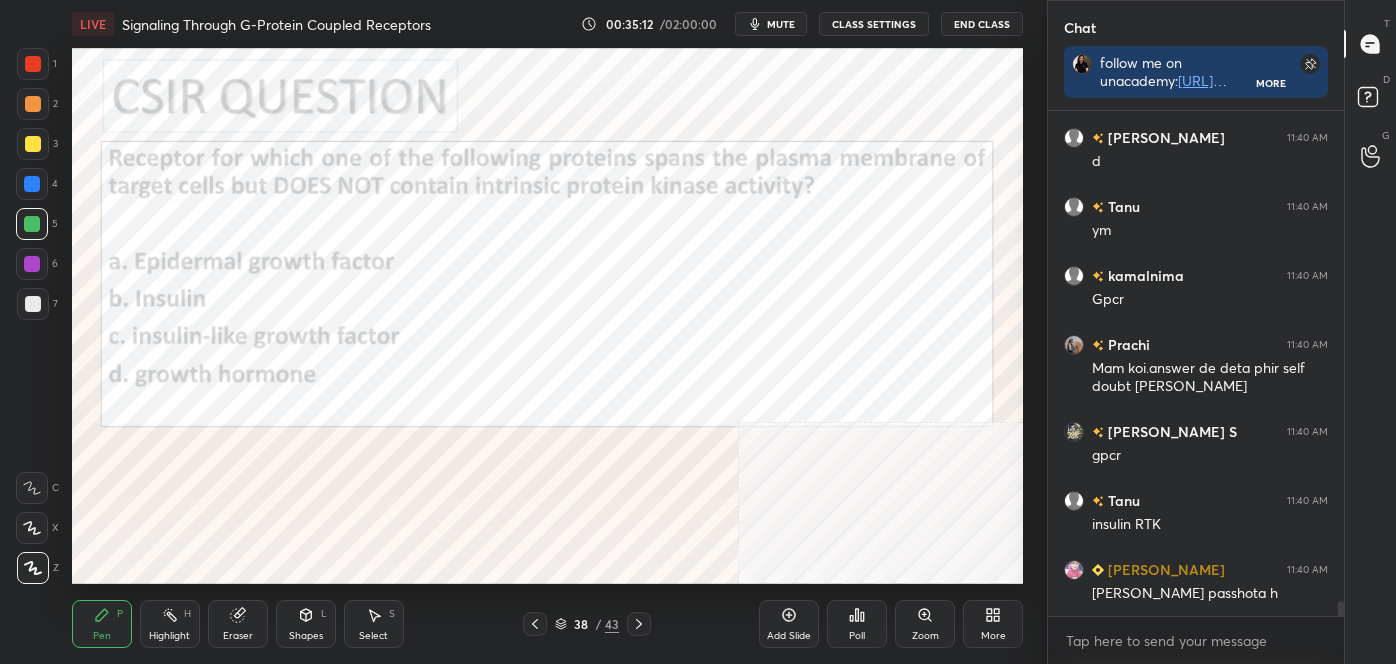 scroll, scrollTop: 16223, scrollLeft: 0, axis: vertical 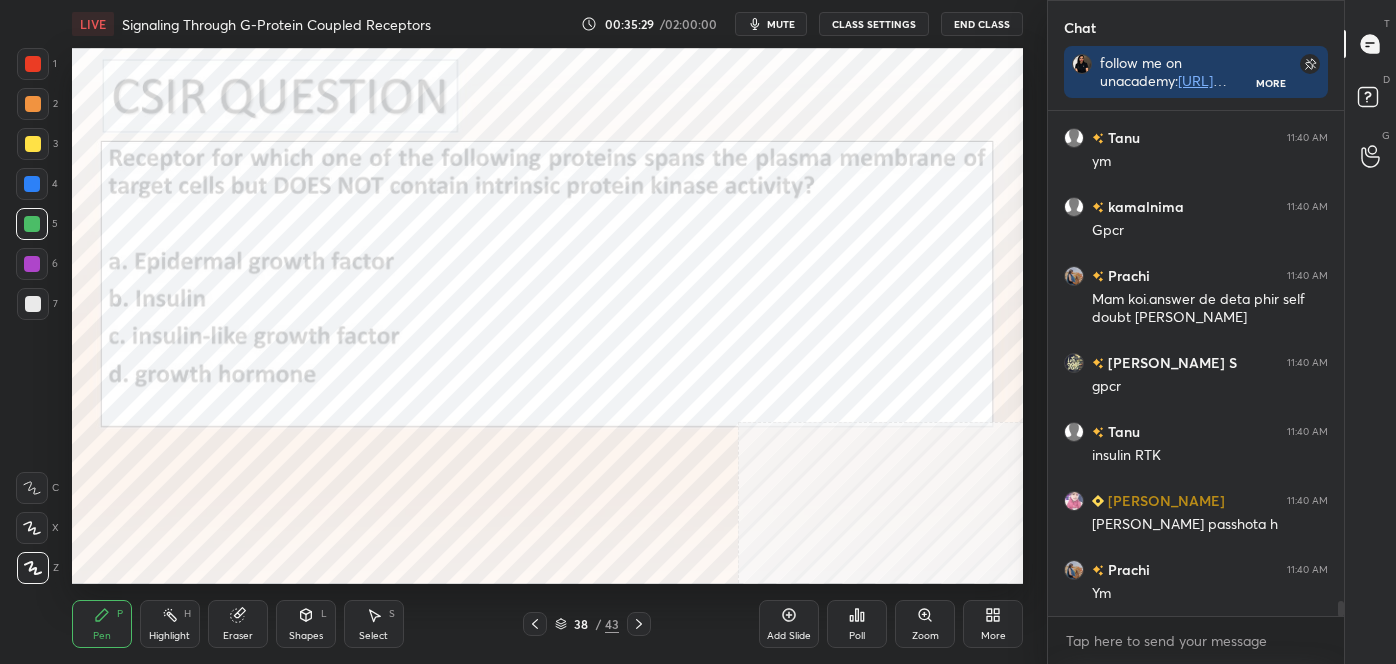 click 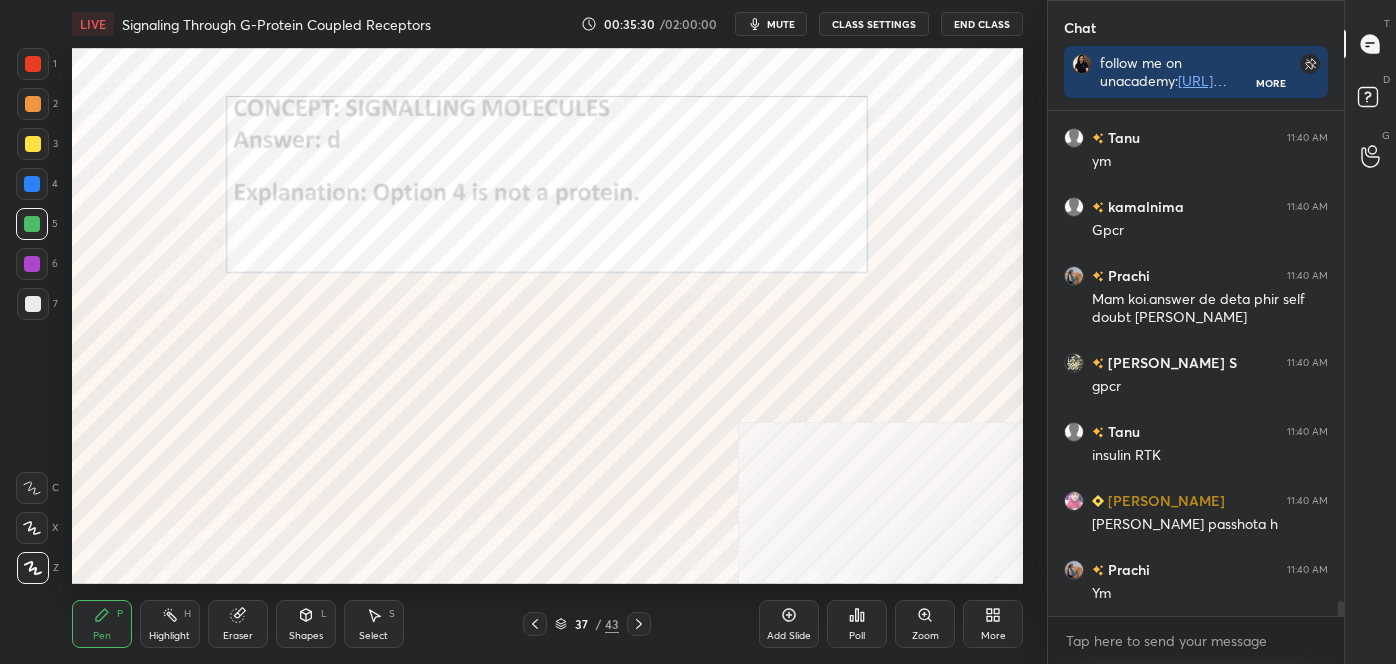 click 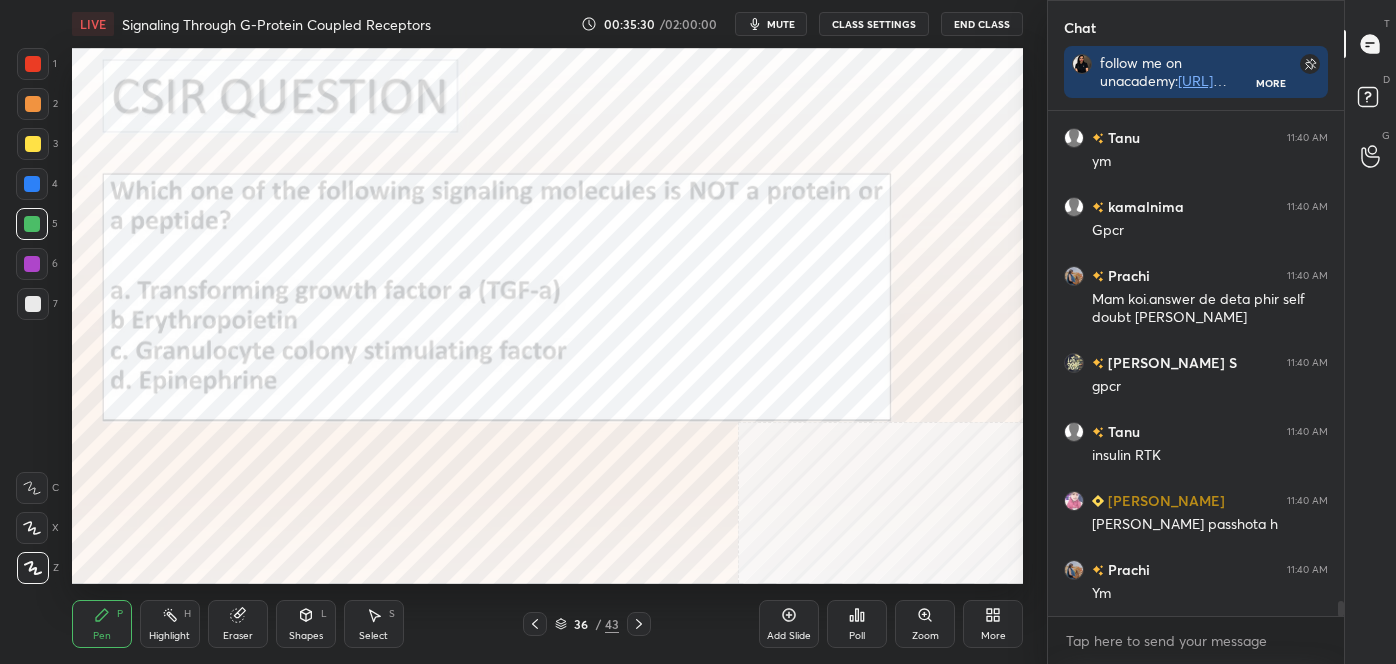 click 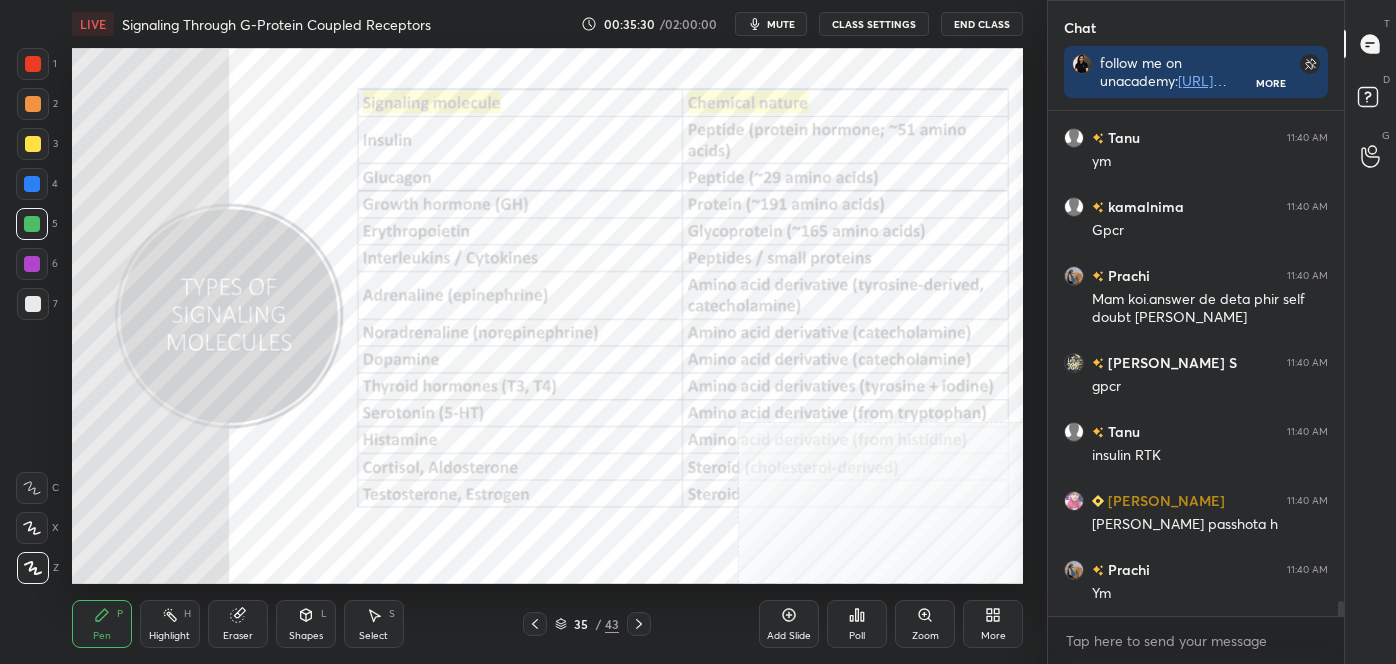 click 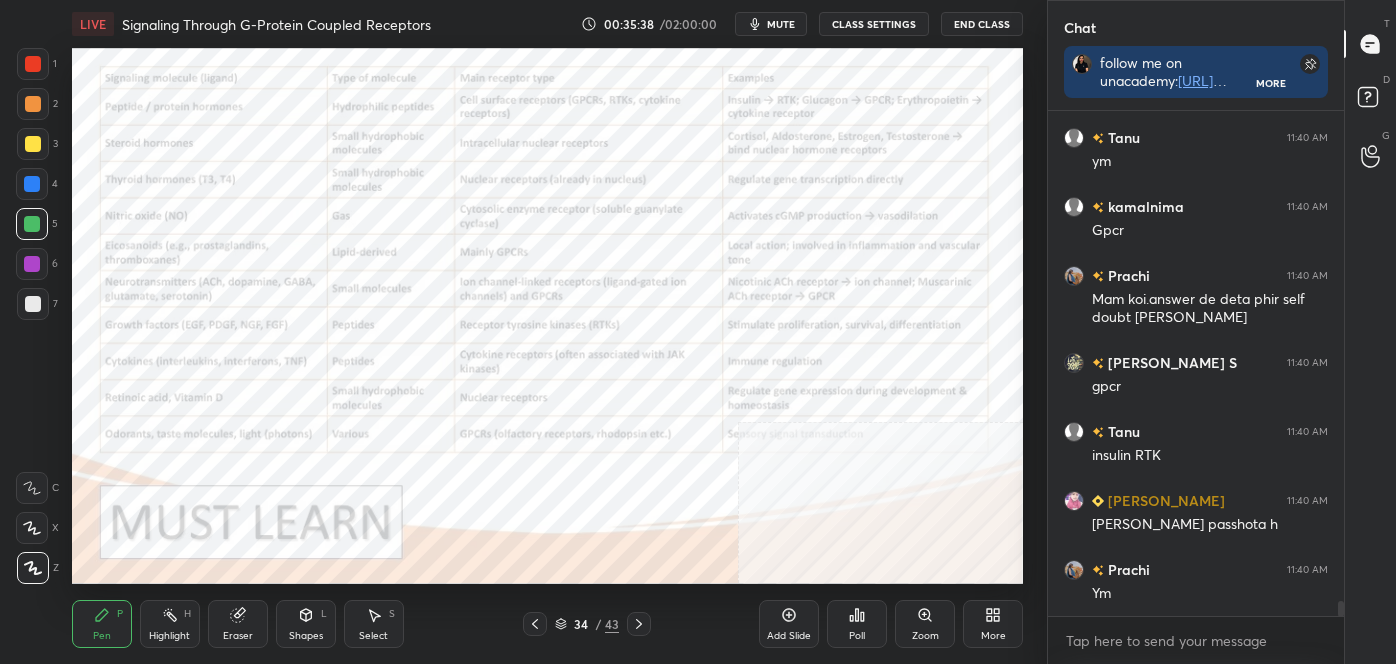click 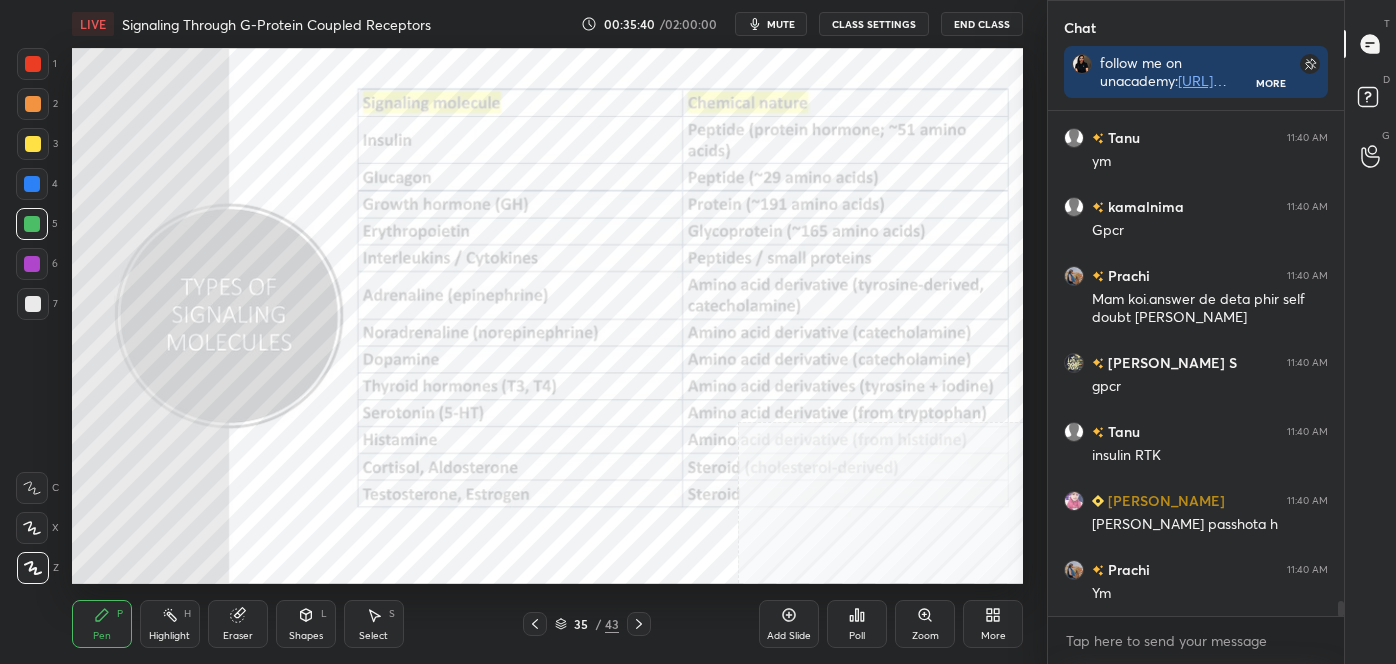 scroll, scrollTop: 16292, scrollLeft: 0, axis: vertical 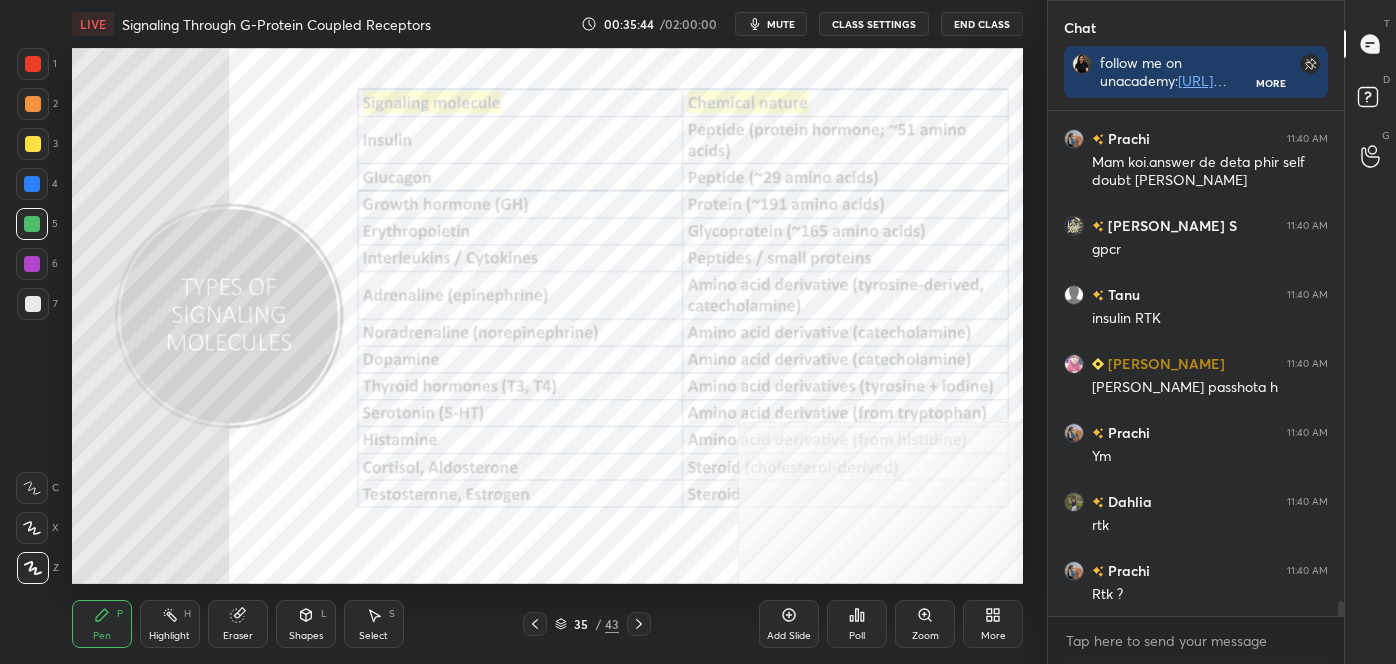 click 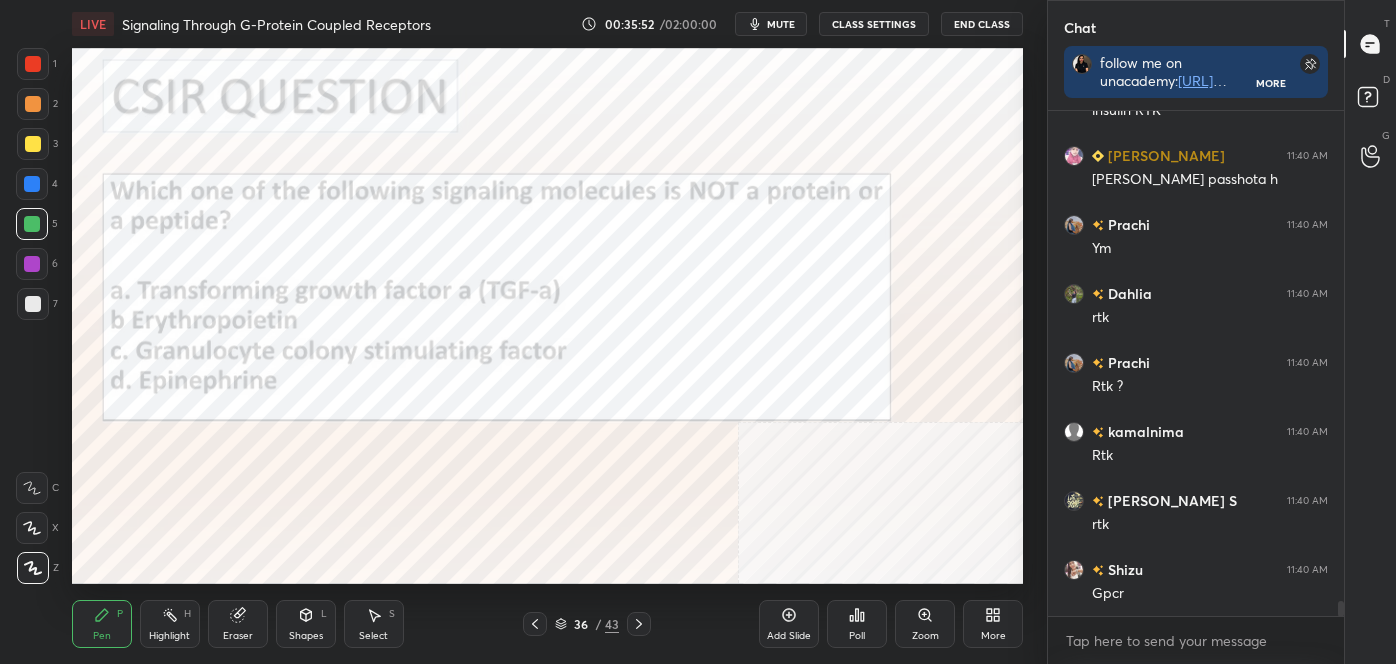 scroll, scrollTop: 16637, scrollLeft: 0, axis: vertical 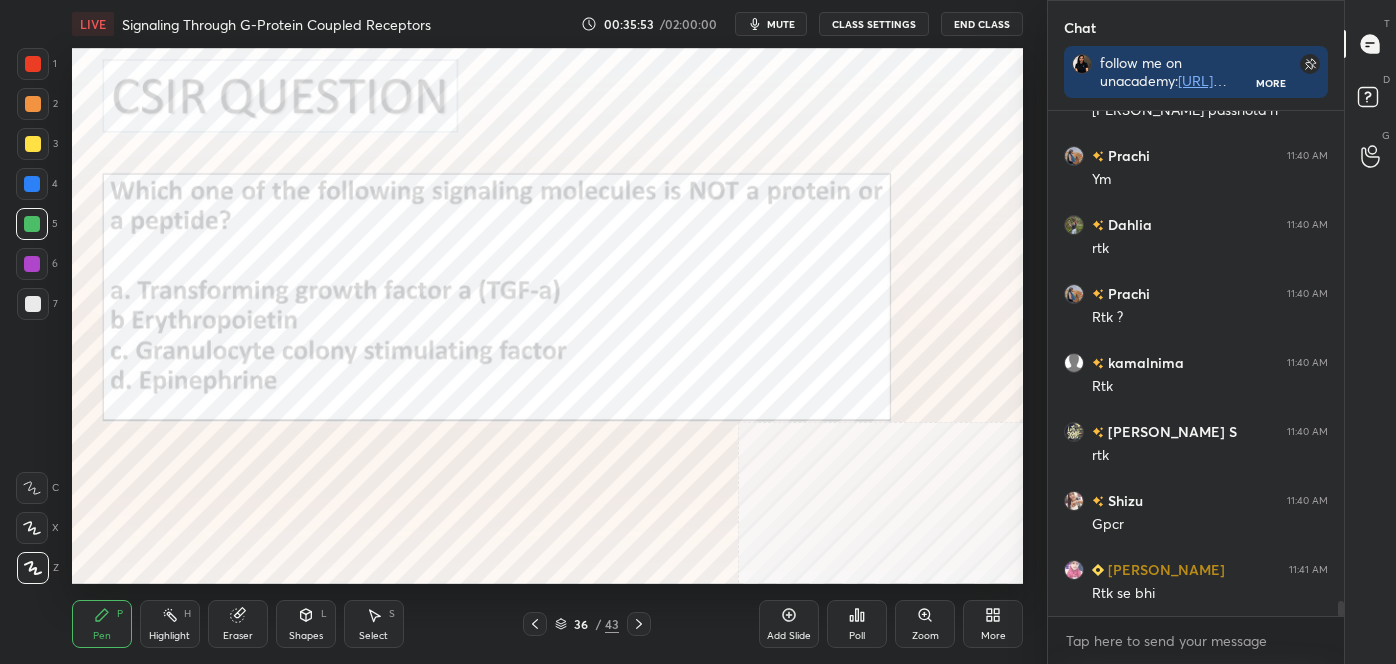 click 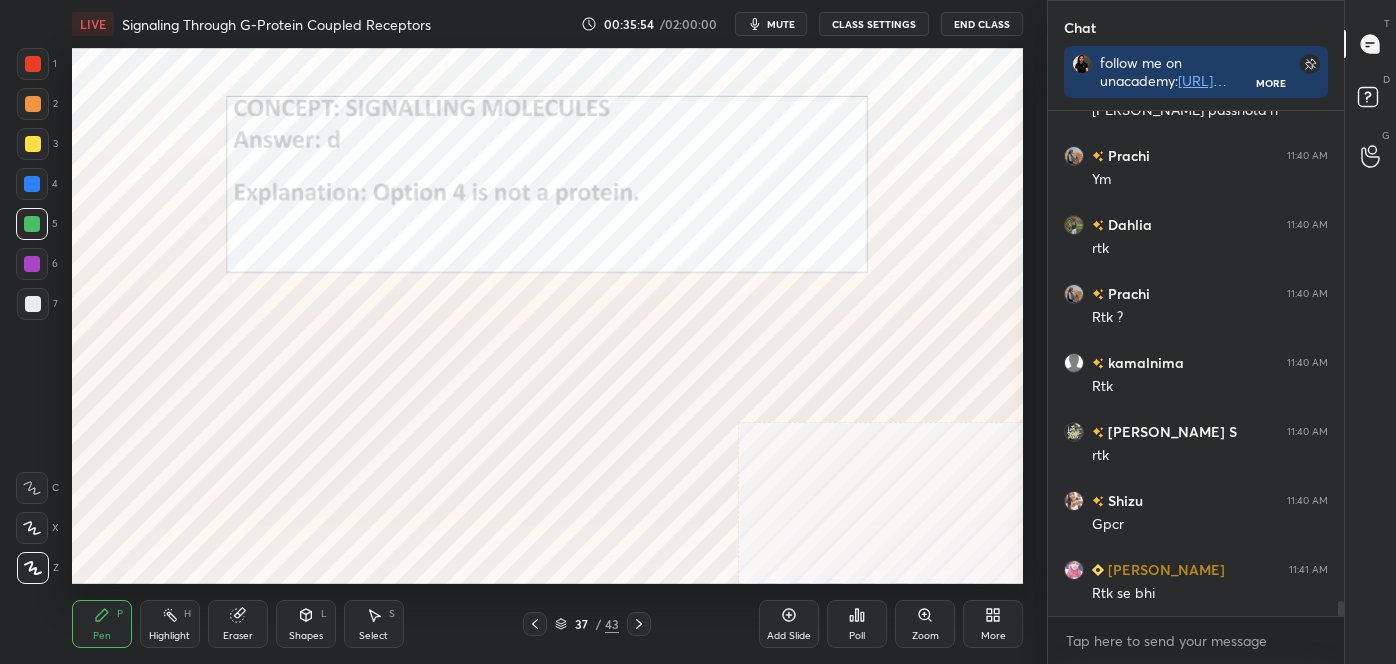 click 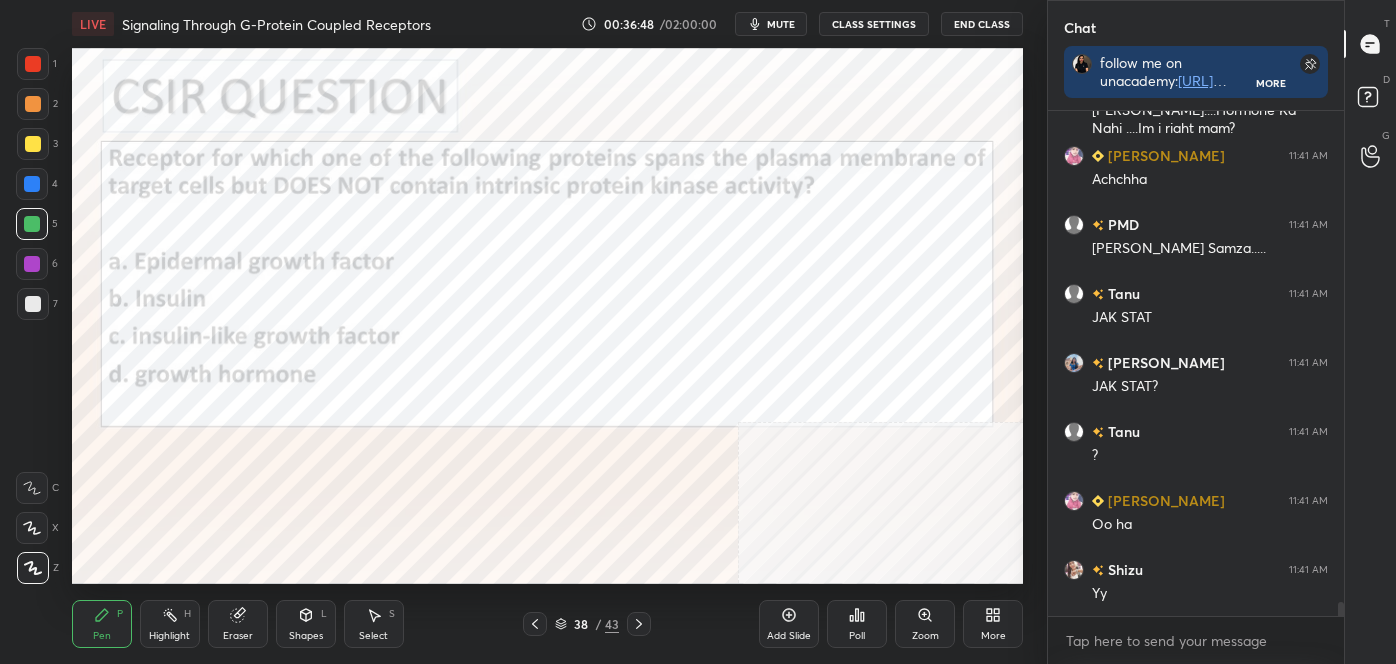 scroll, scrollTop: 17276, scrollLeft: 0, axis: vertical 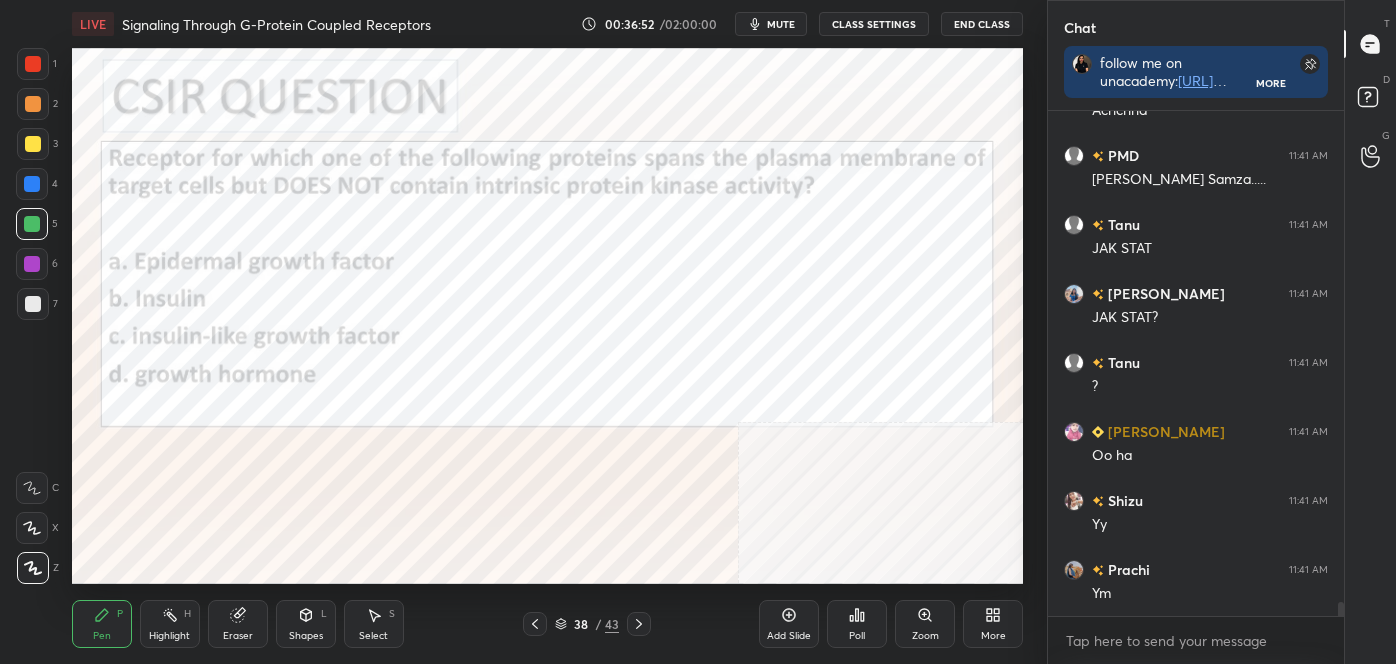 click on "Highlight" at bounding box center [169, 636] 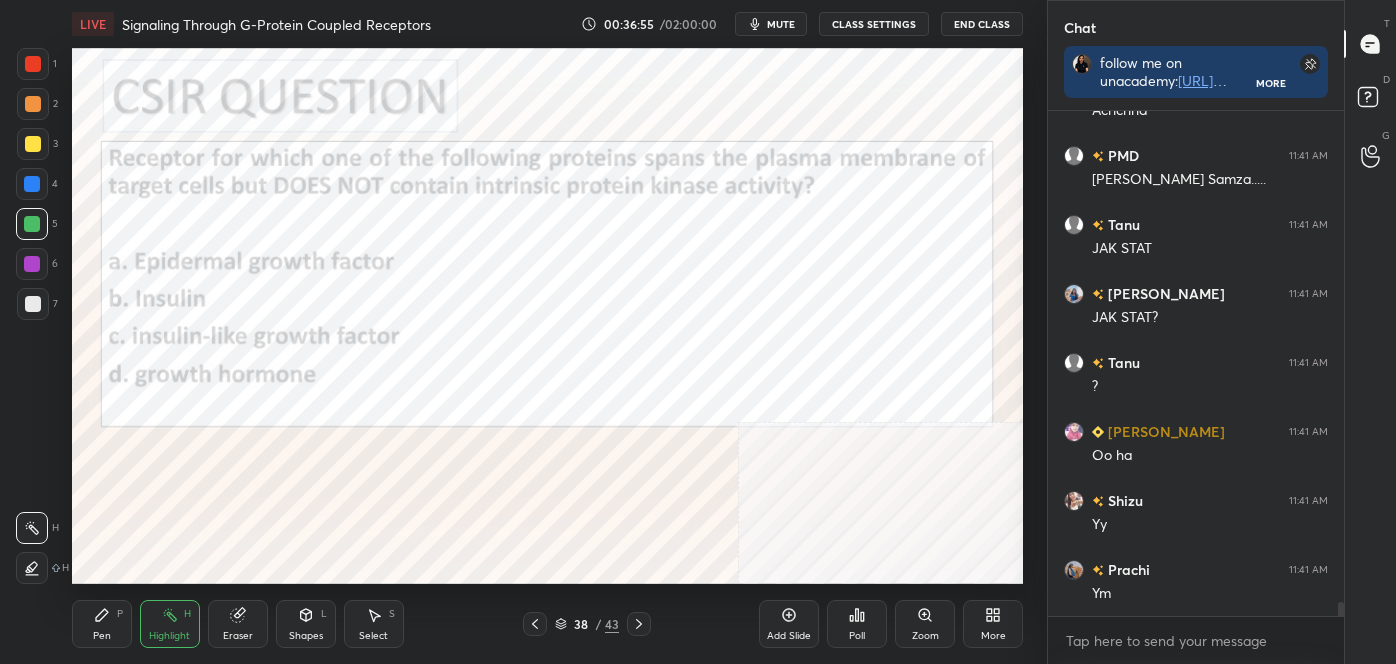 click 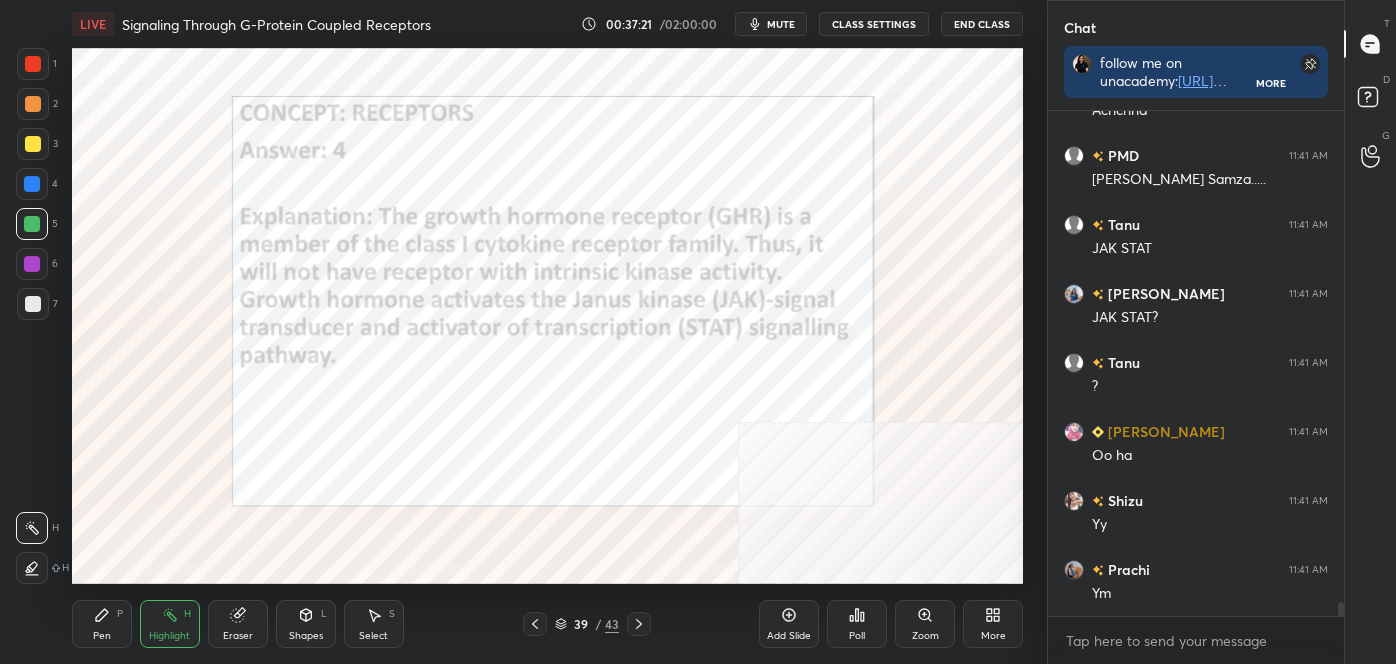scroll, scrollTop: 17344, scrollLeft: 0, axis: vertical 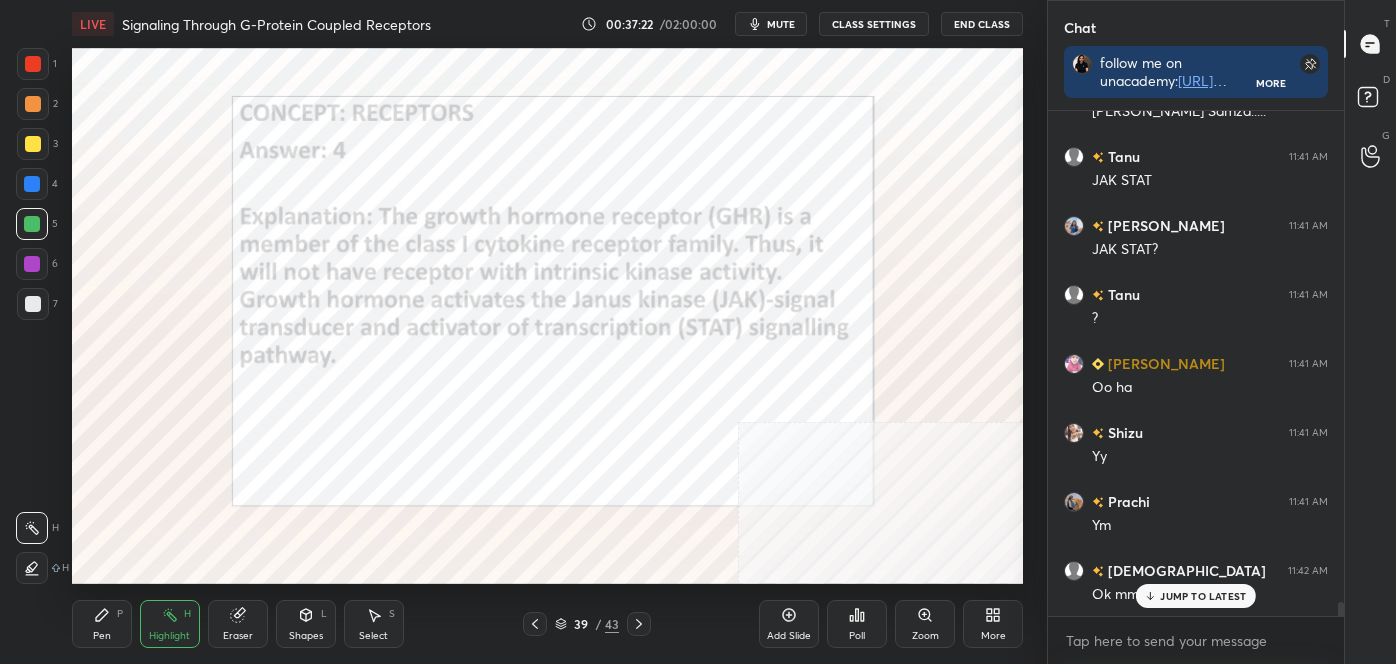 click 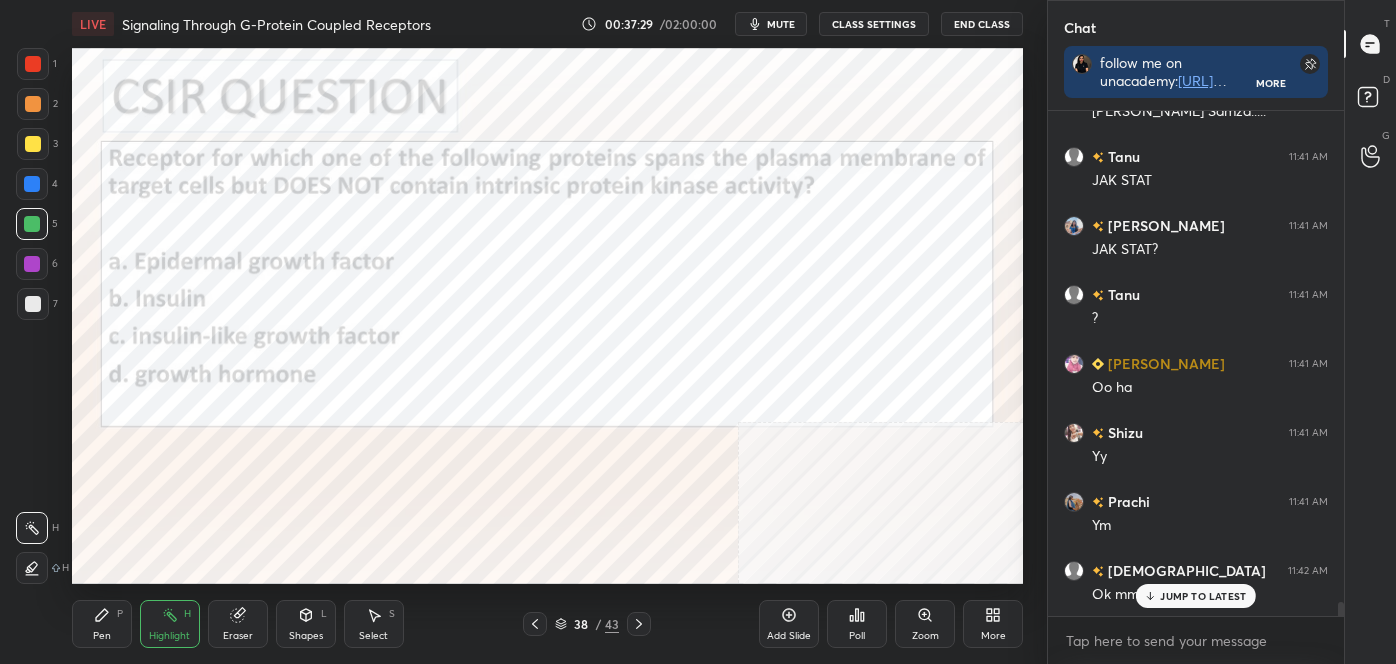 drag, startPoint x: 103, startPoint y: 624, endPoint x: 90, endPoint y: 606, distance: 22.203604 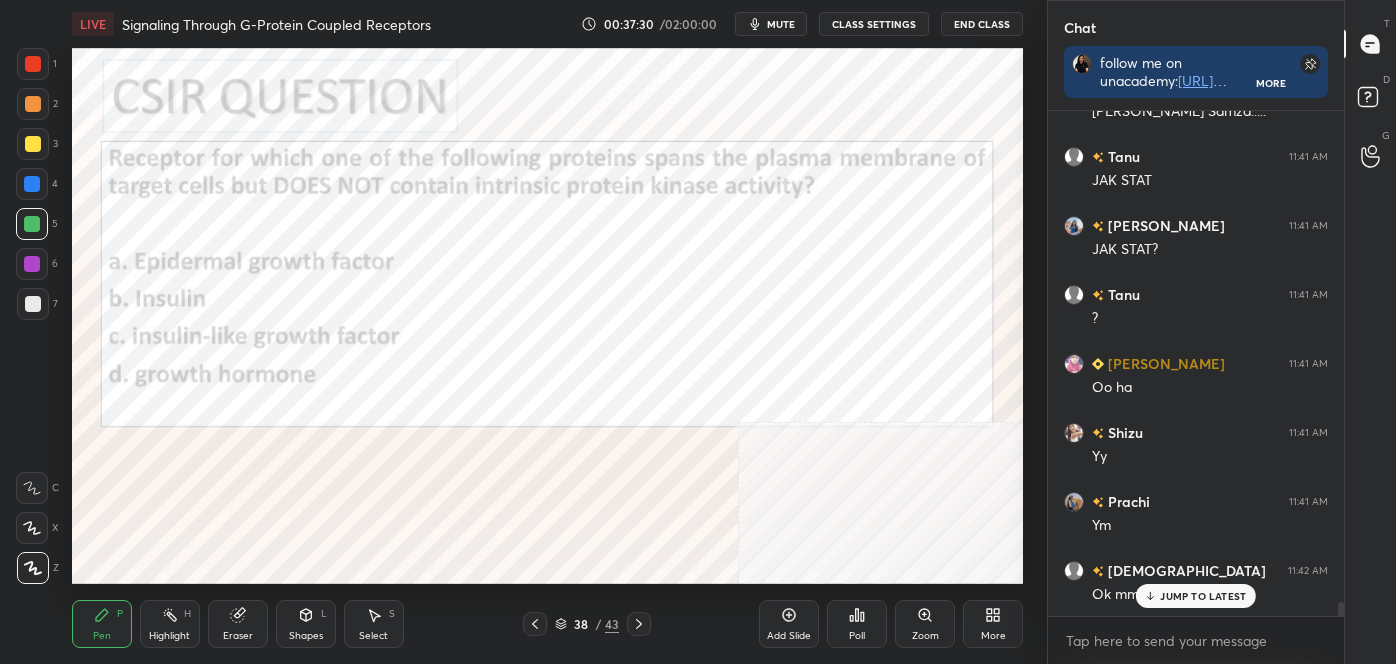 click at bounding box center [33, 568] 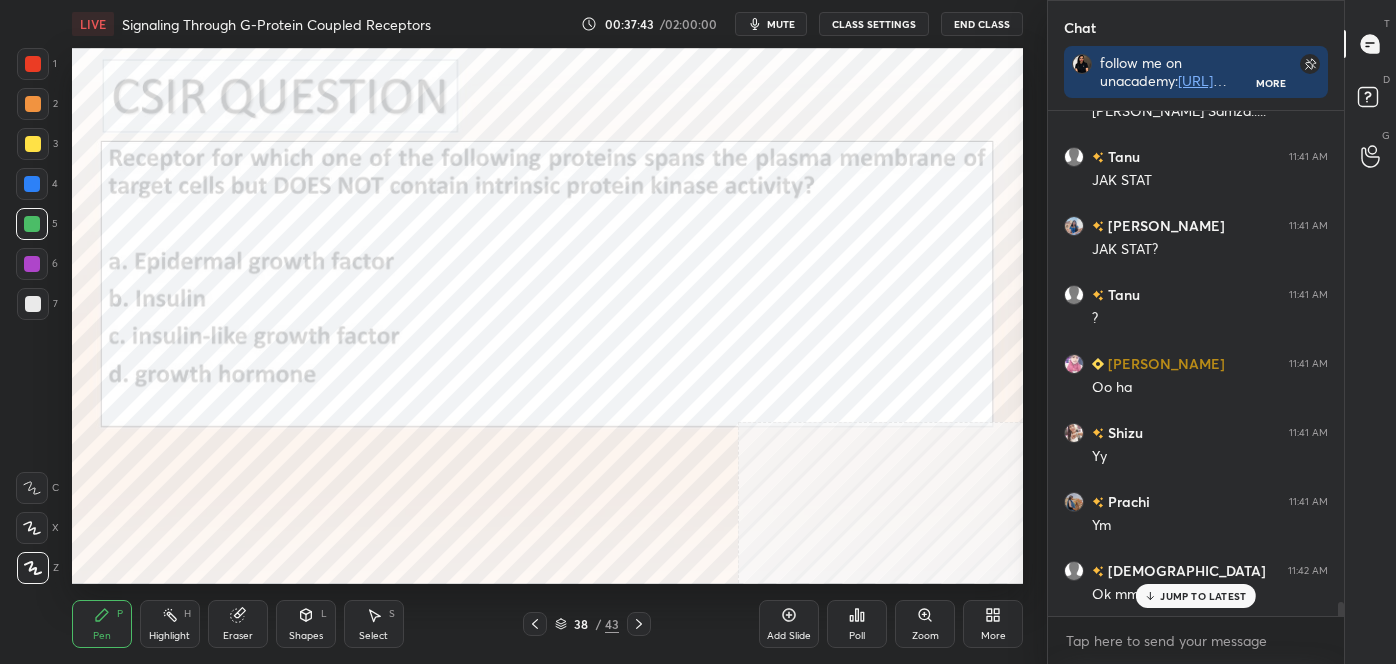 scroll, scrollTop: 17413, scrollLeft: 0, axis: vertical 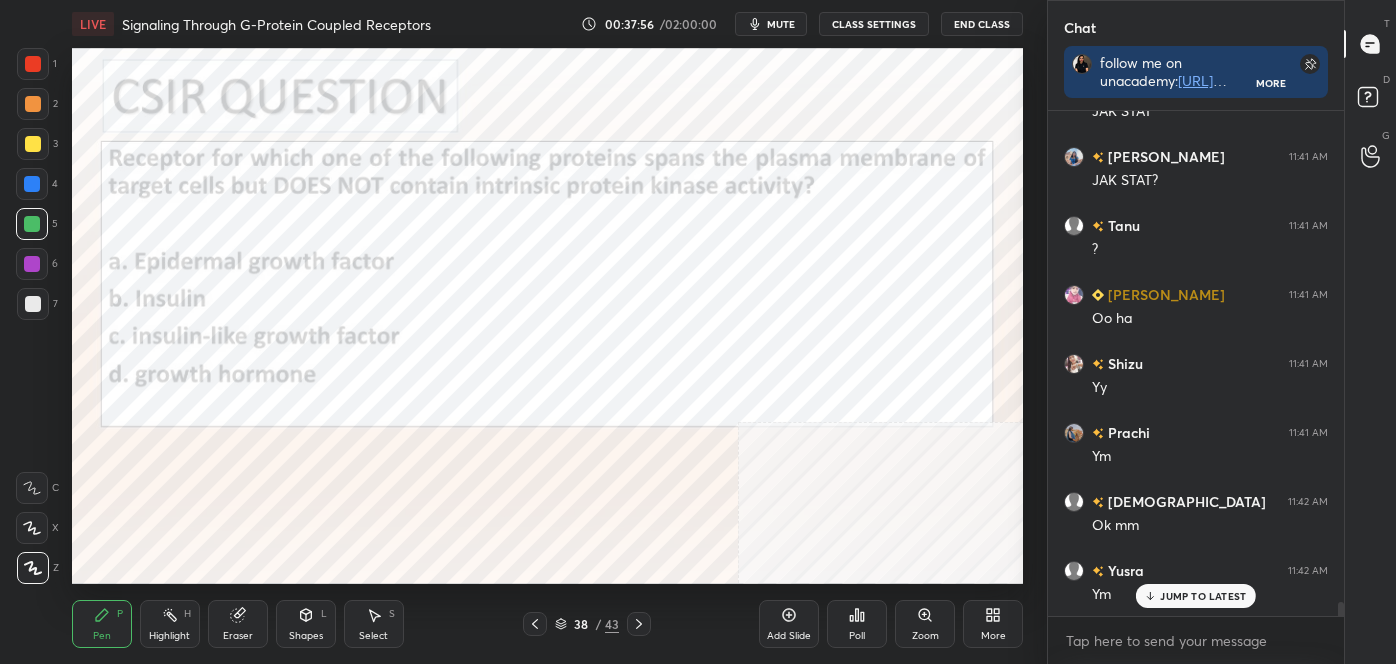 drag, startPoint x: 171, startPoint y: 629, endPoint x: 170, endPoint y: 614, distance: 15.033297 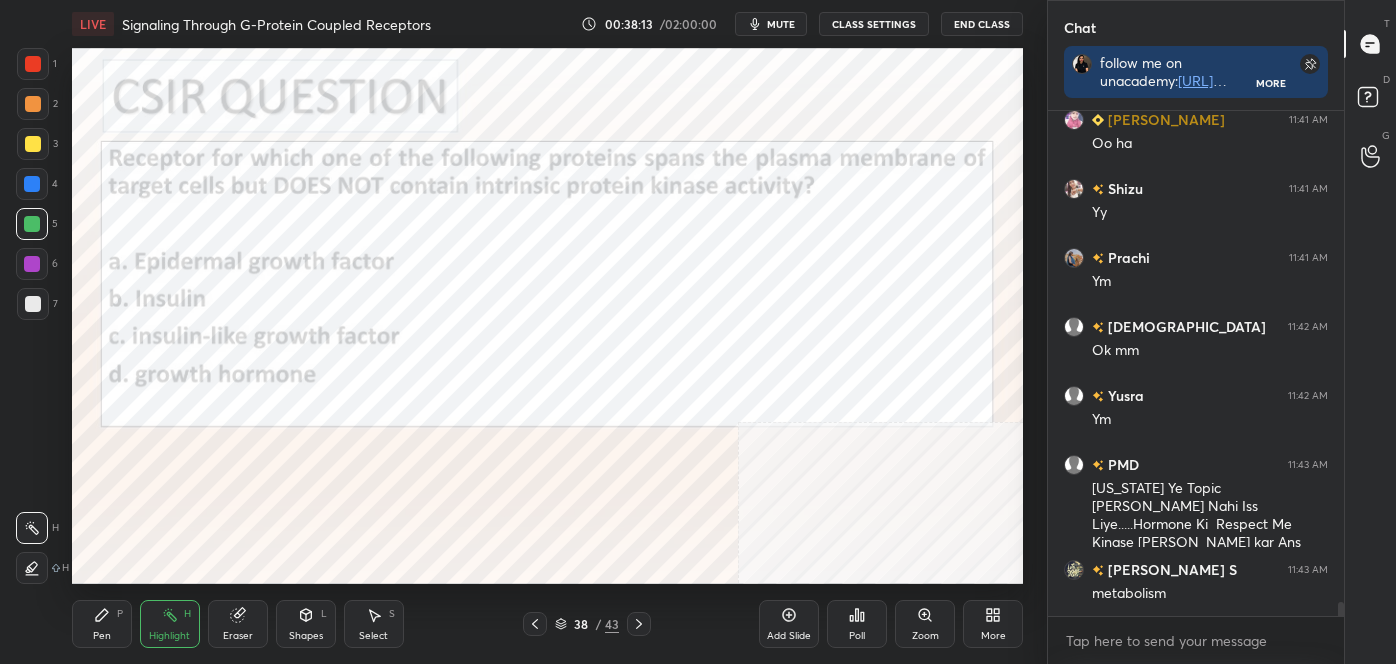 scroll, scrollTop: 17636, scrollLeft: 0, axis: vertical 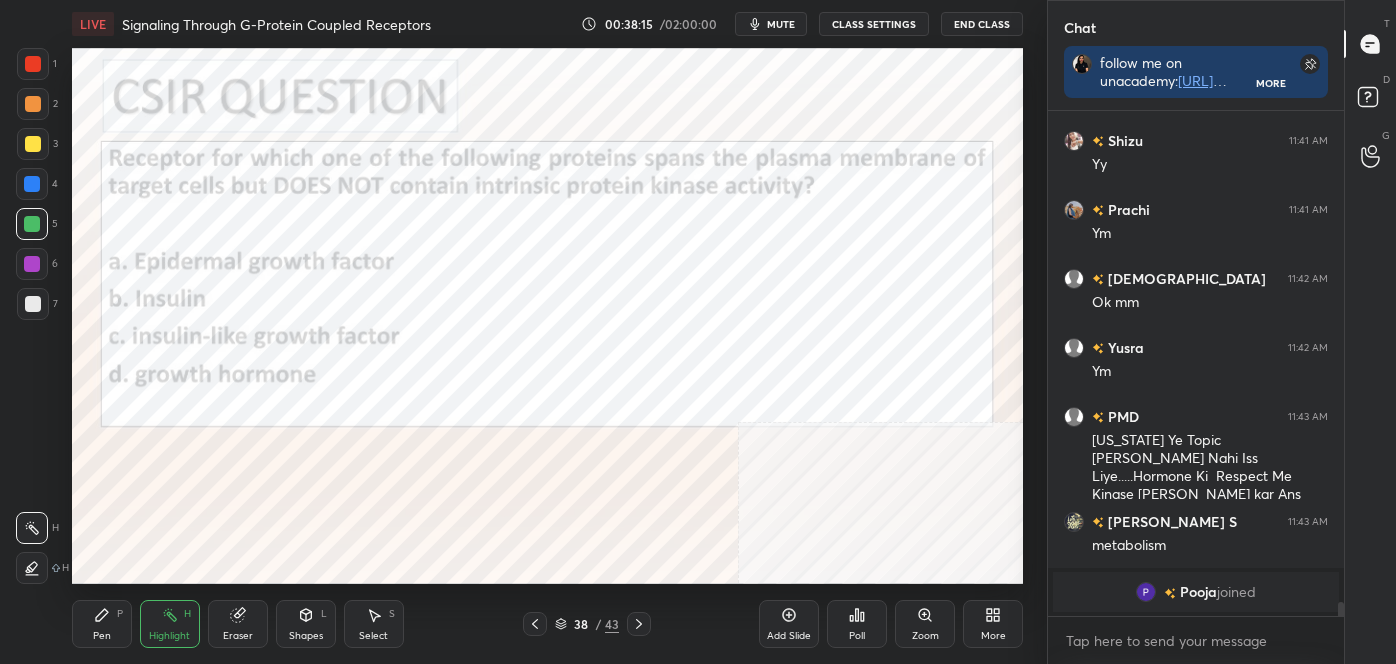 click 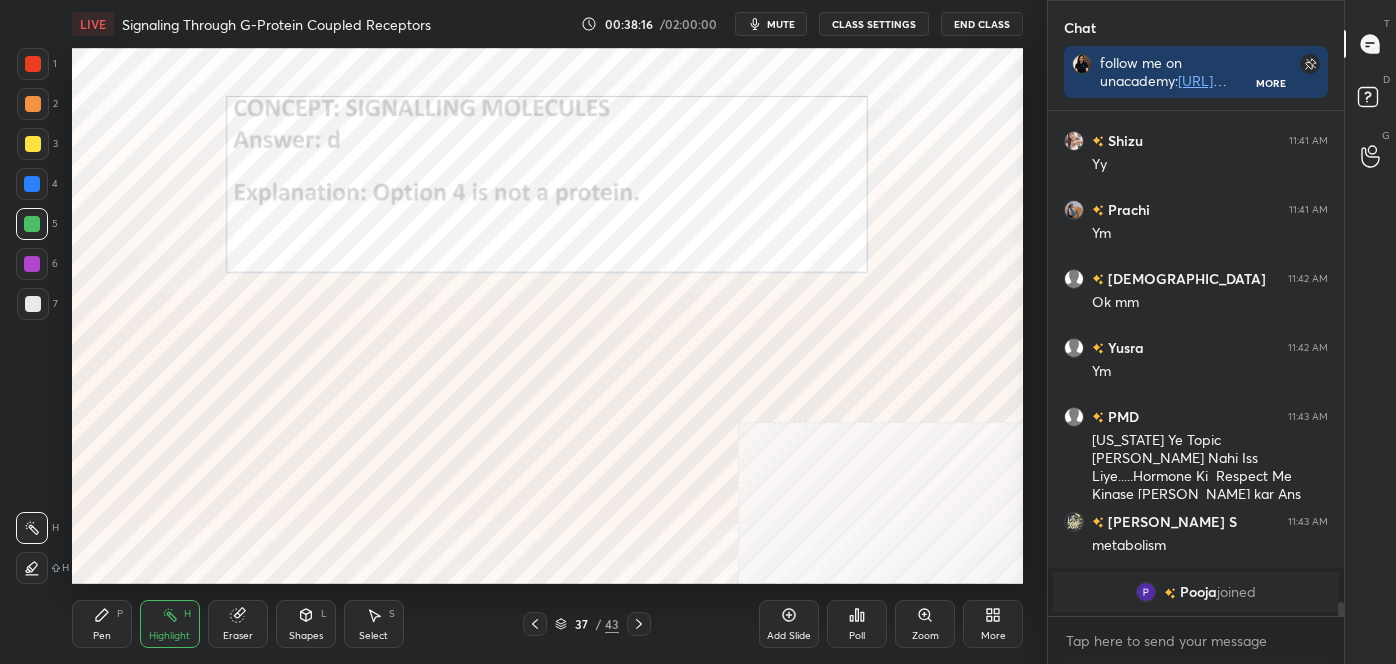 click 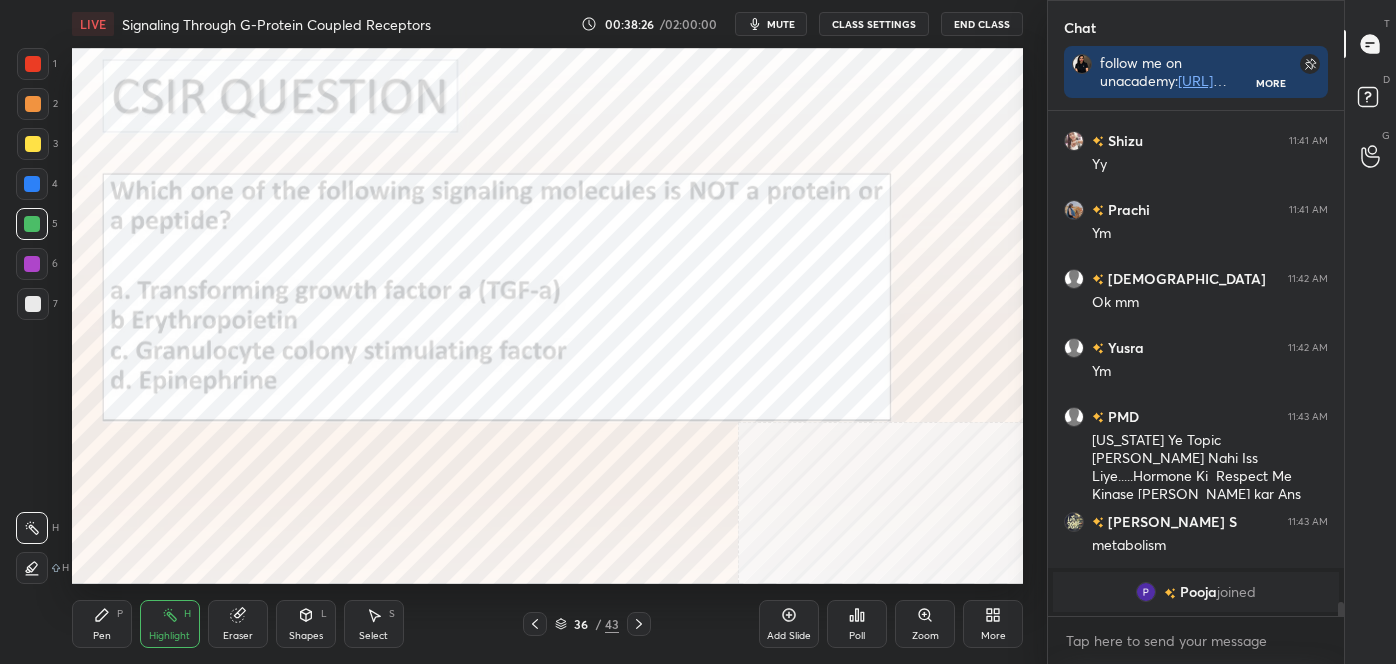 scroll, scrollTop: 17660, scrollLeft: 0, axis: vertical 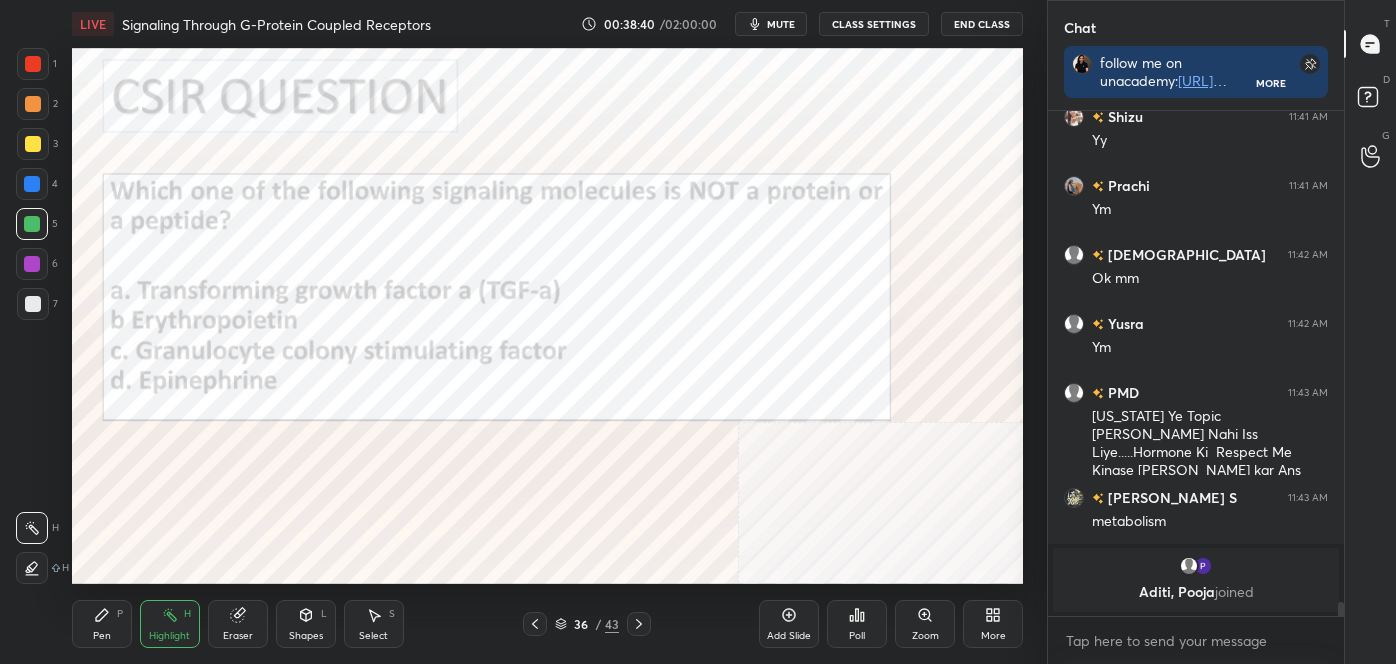click 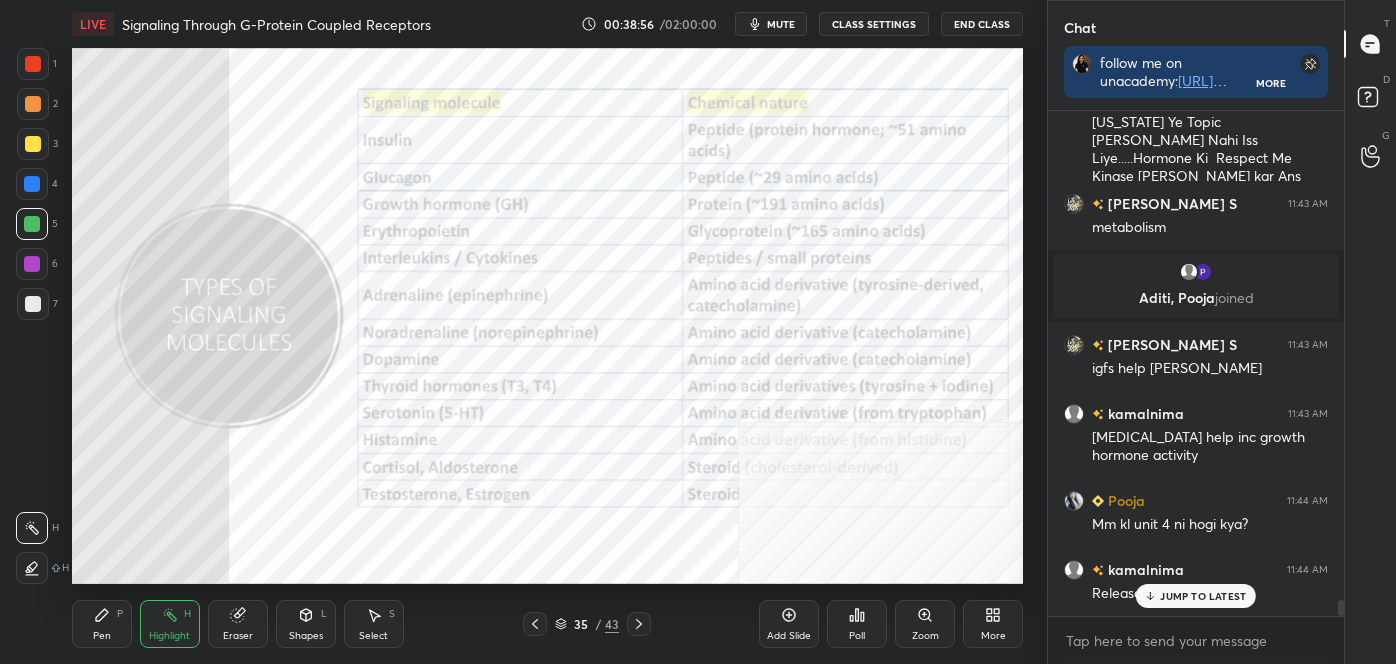 scroll, scrollTop: 15744, scrollLeft: 0, axis: vertical 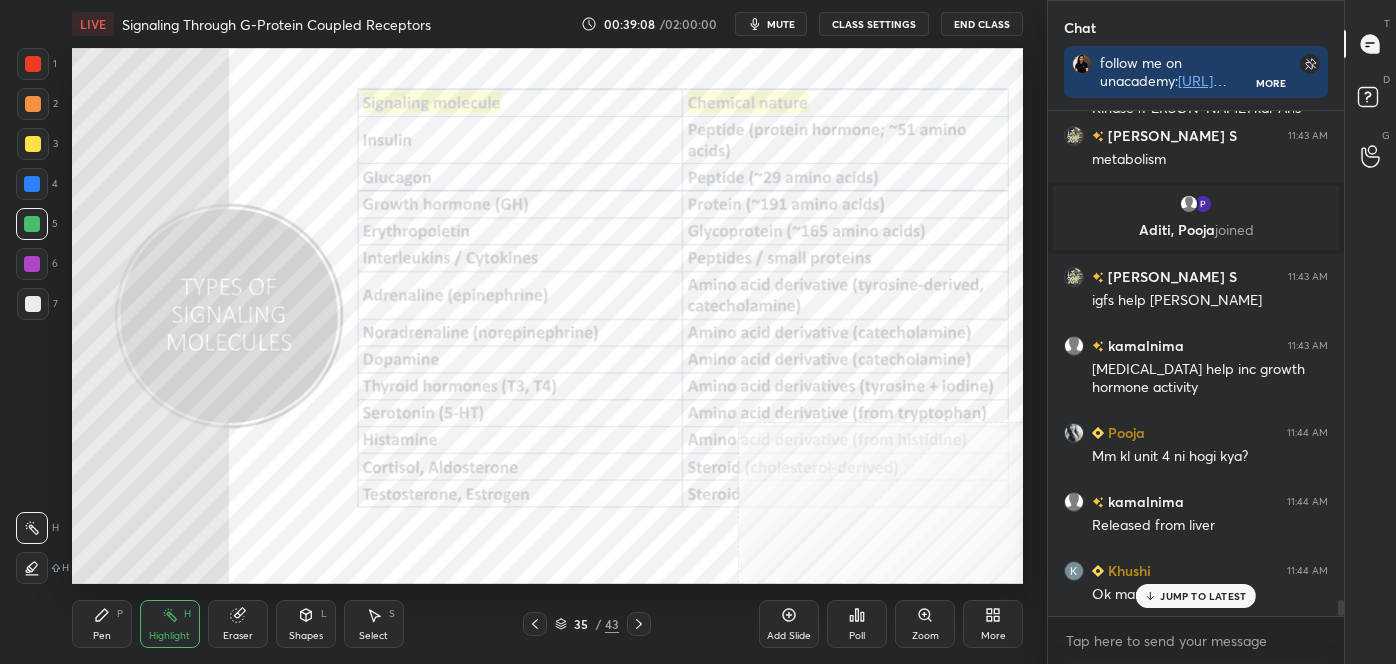 click 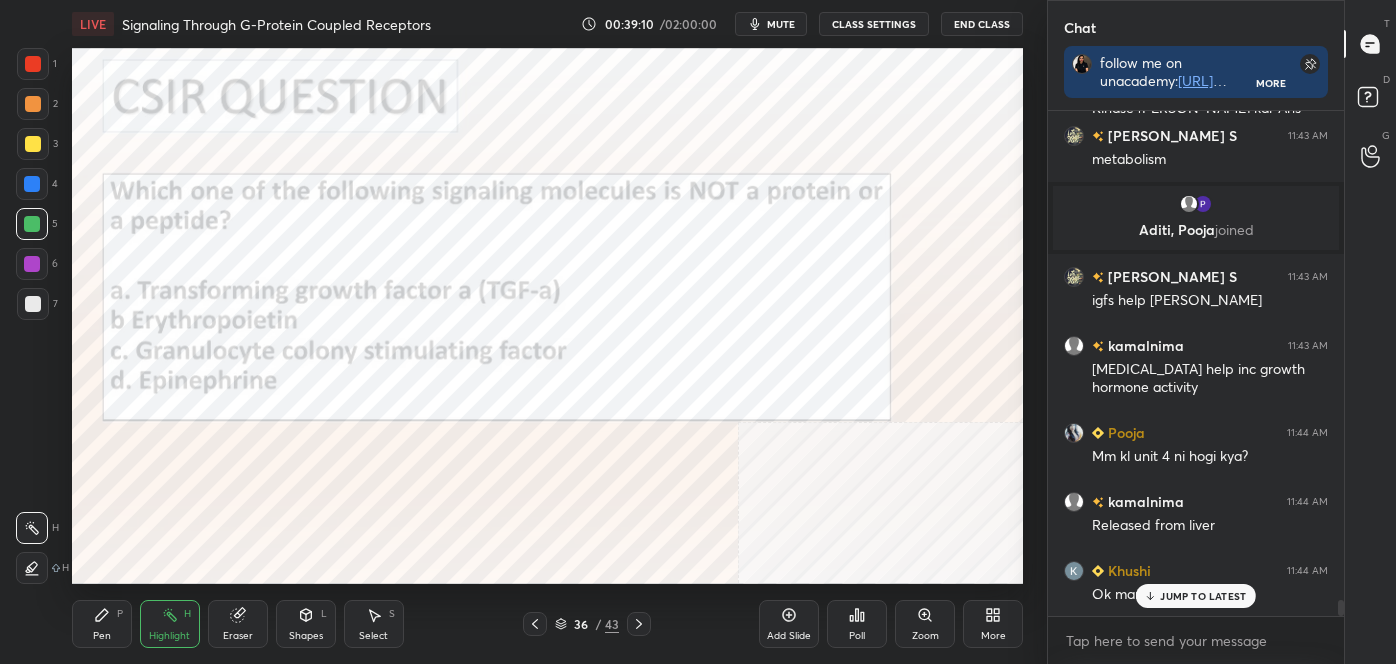 scroll, scrollTop: 15850, scrollLeft: 0, axis: vertical 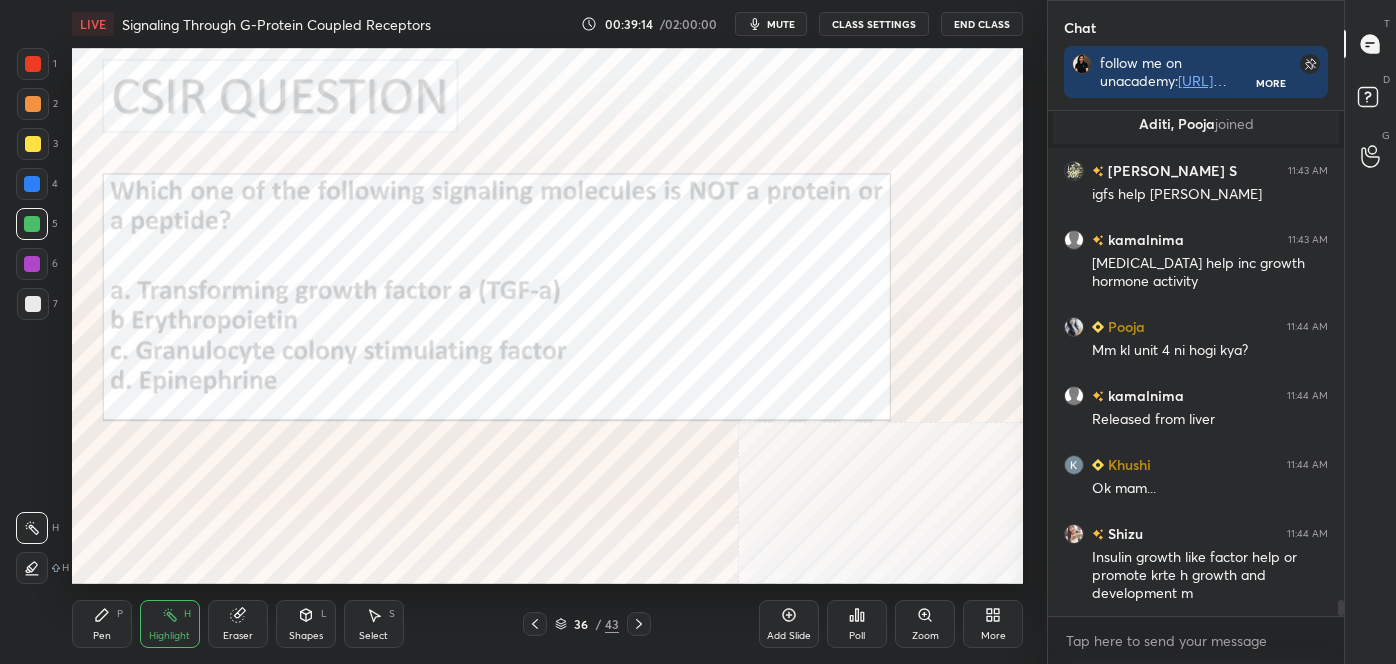 click on "Pen P" at bounding box center [102, 624] 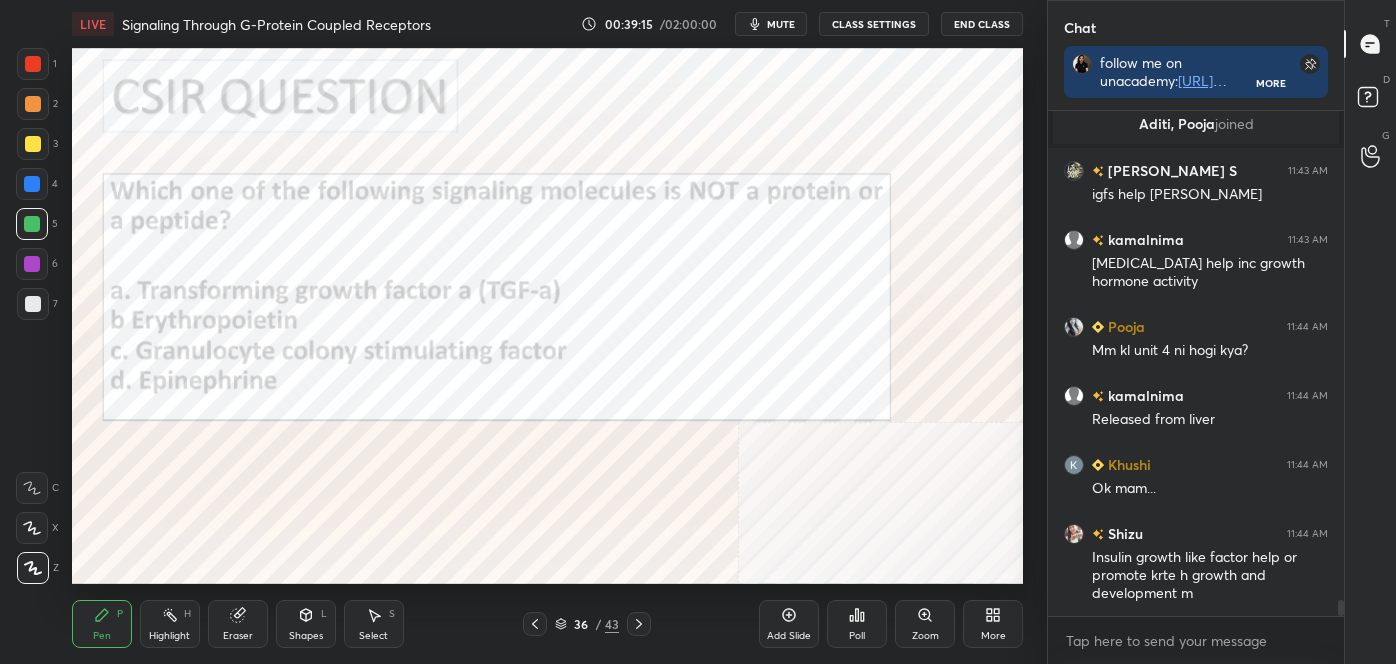 scroll, scrollTop: 15919, scrollLeft: 0, axis: vertical 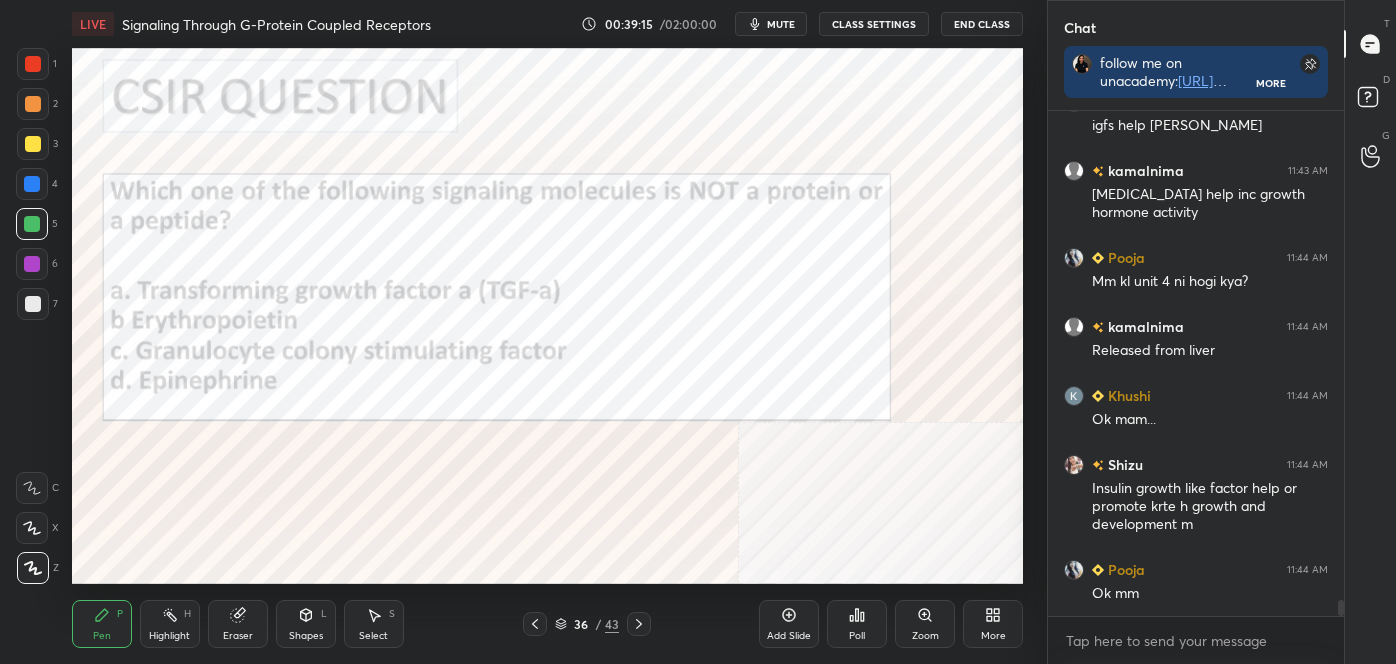 click 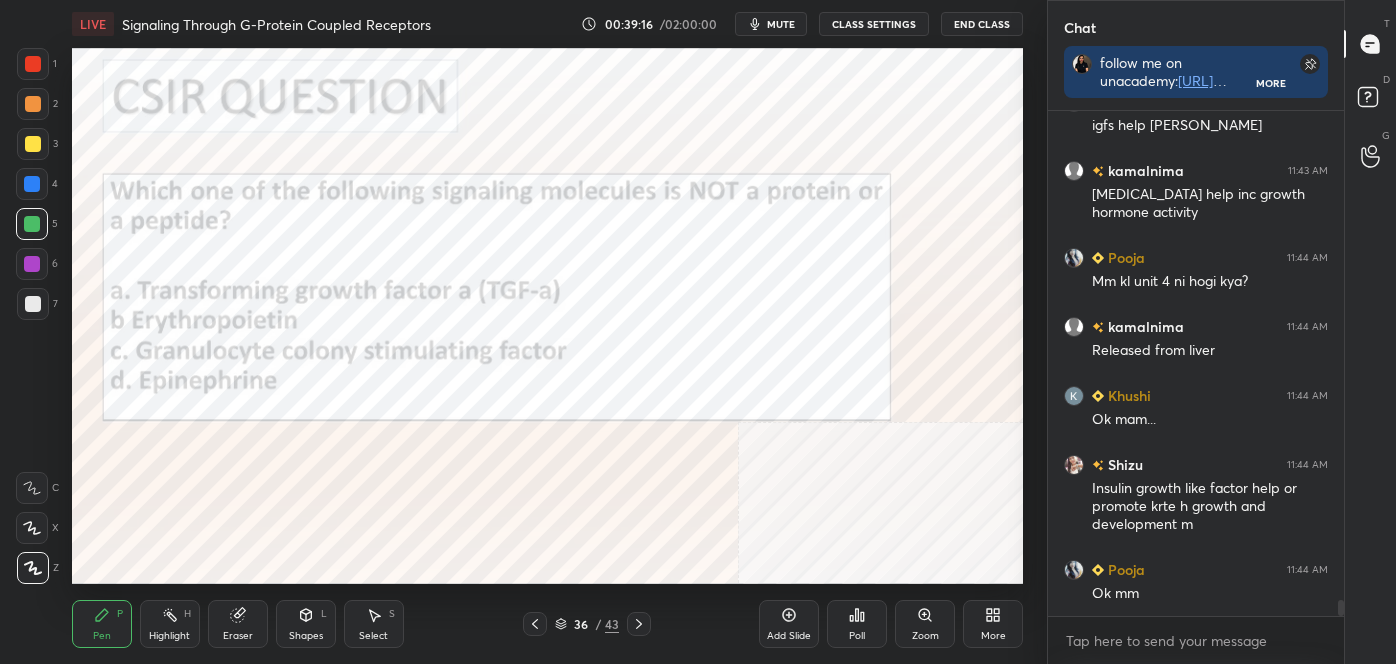 click at bounding box center [33, 64] 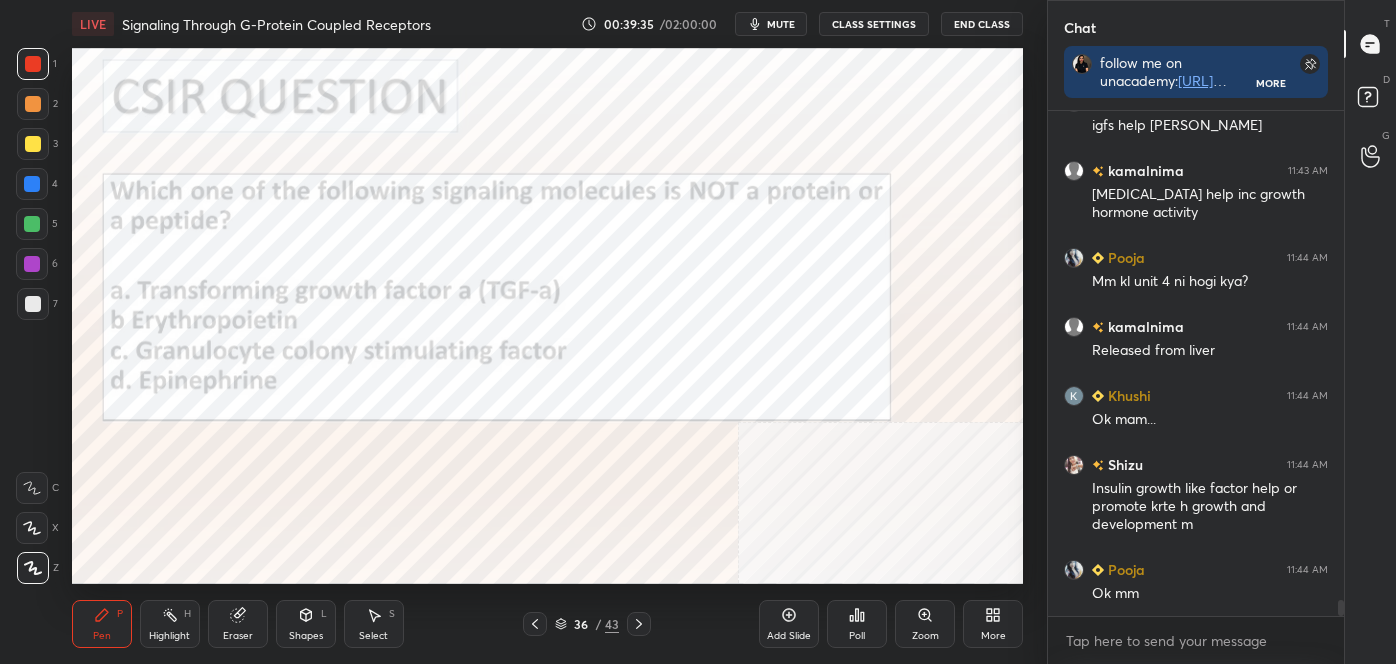 click 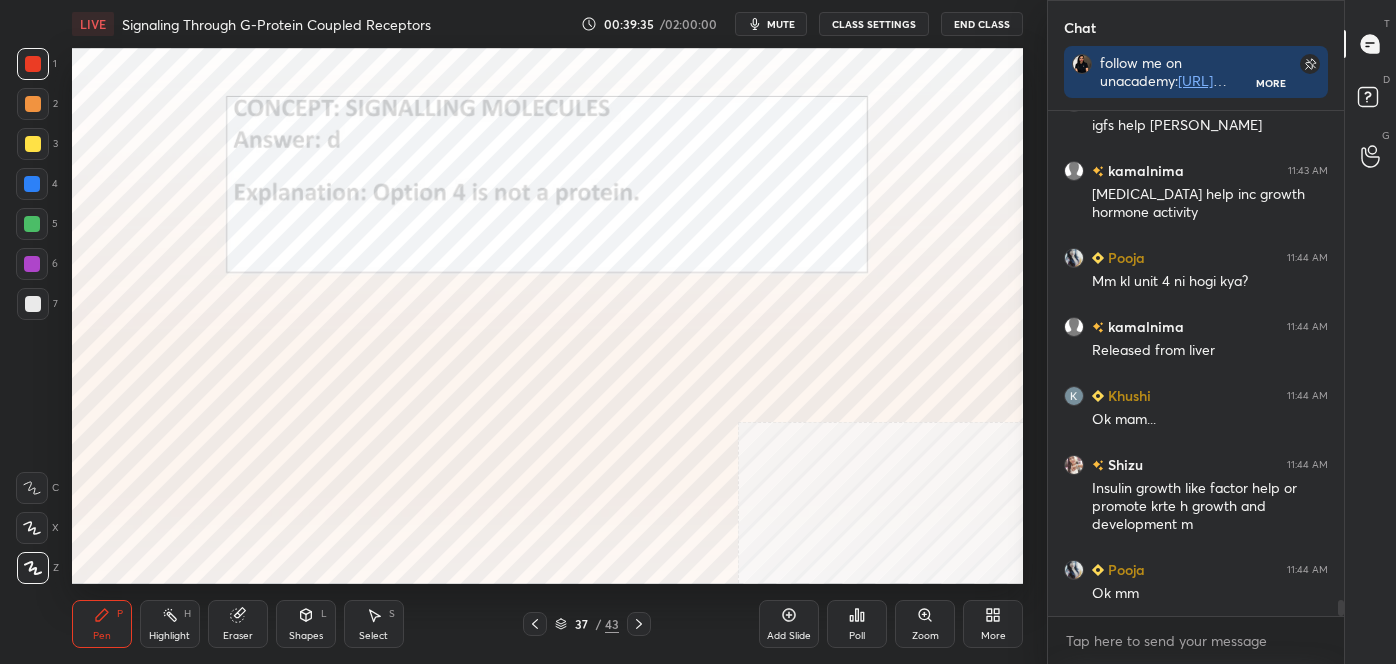 click 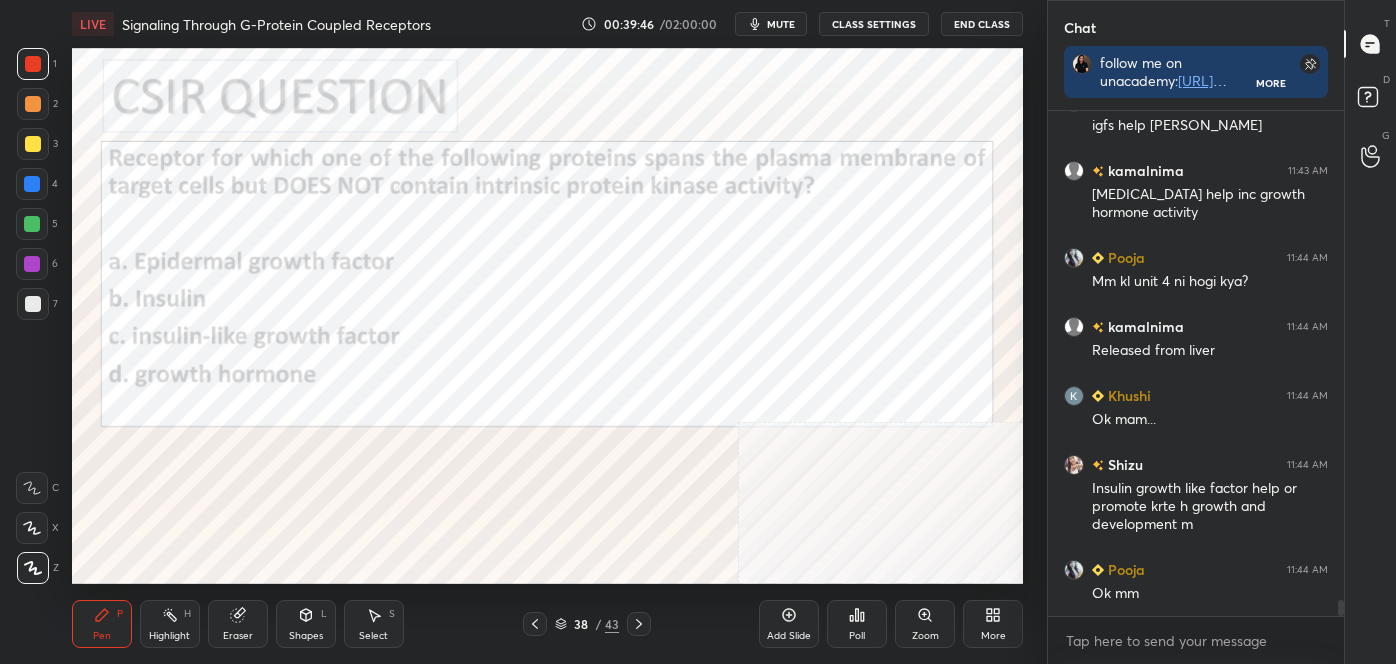 click 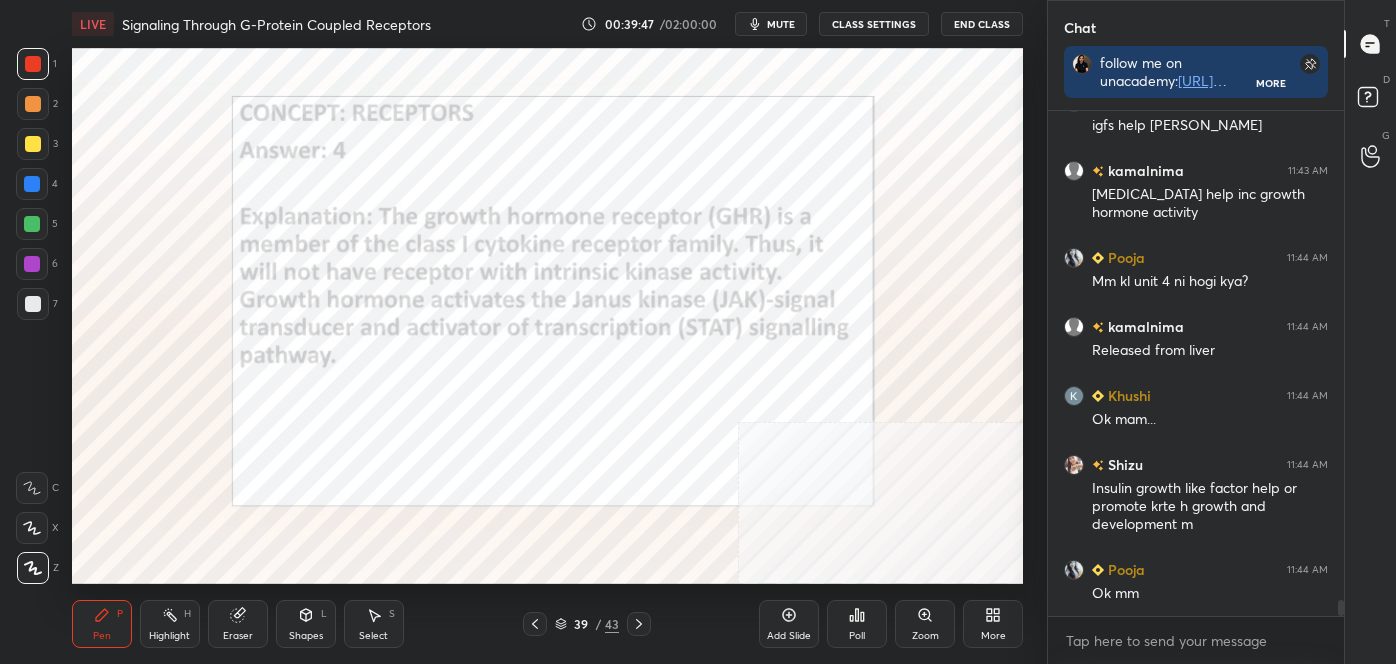 click 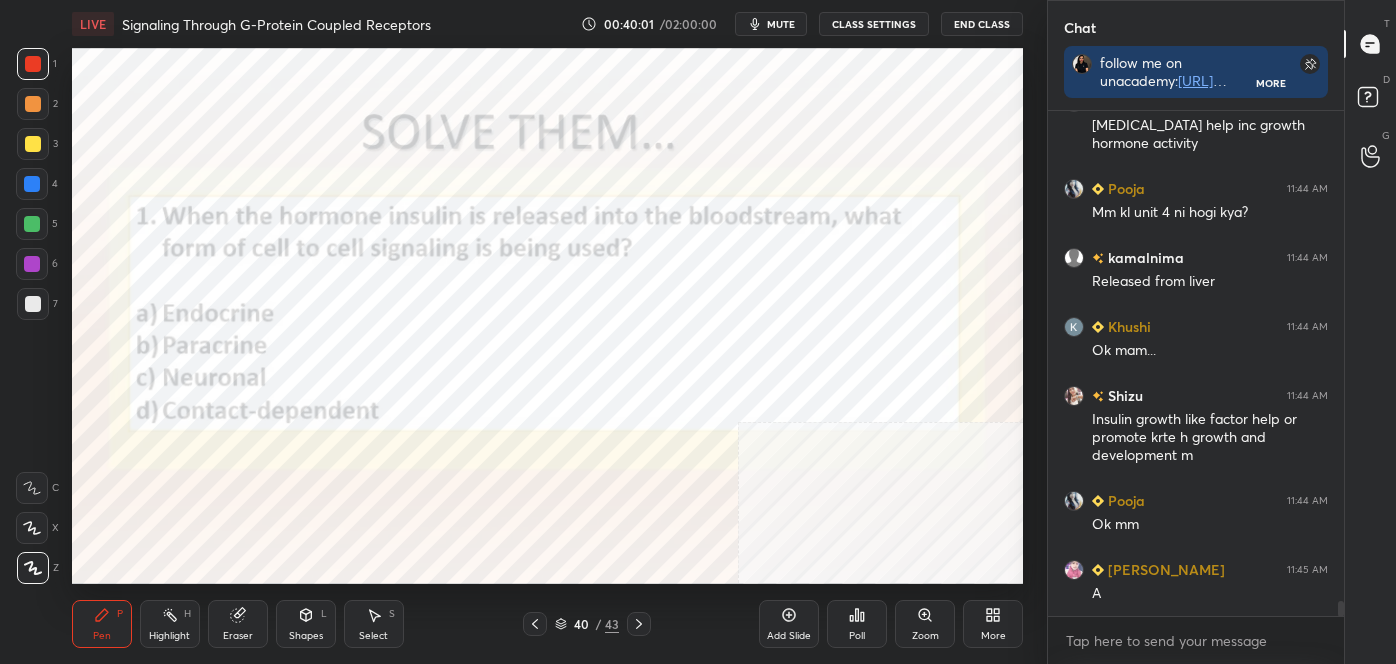 scroll, scrollTop: 16056, scrollLeft: 0, axis: vertical 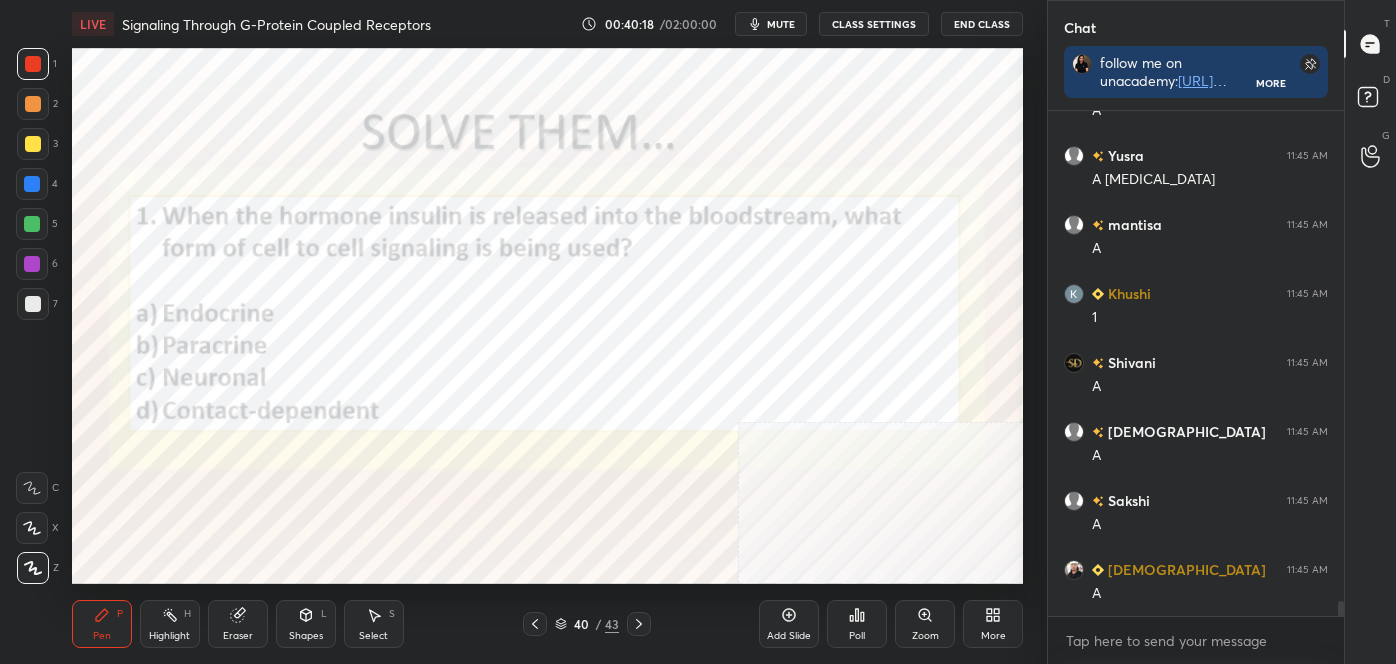 click 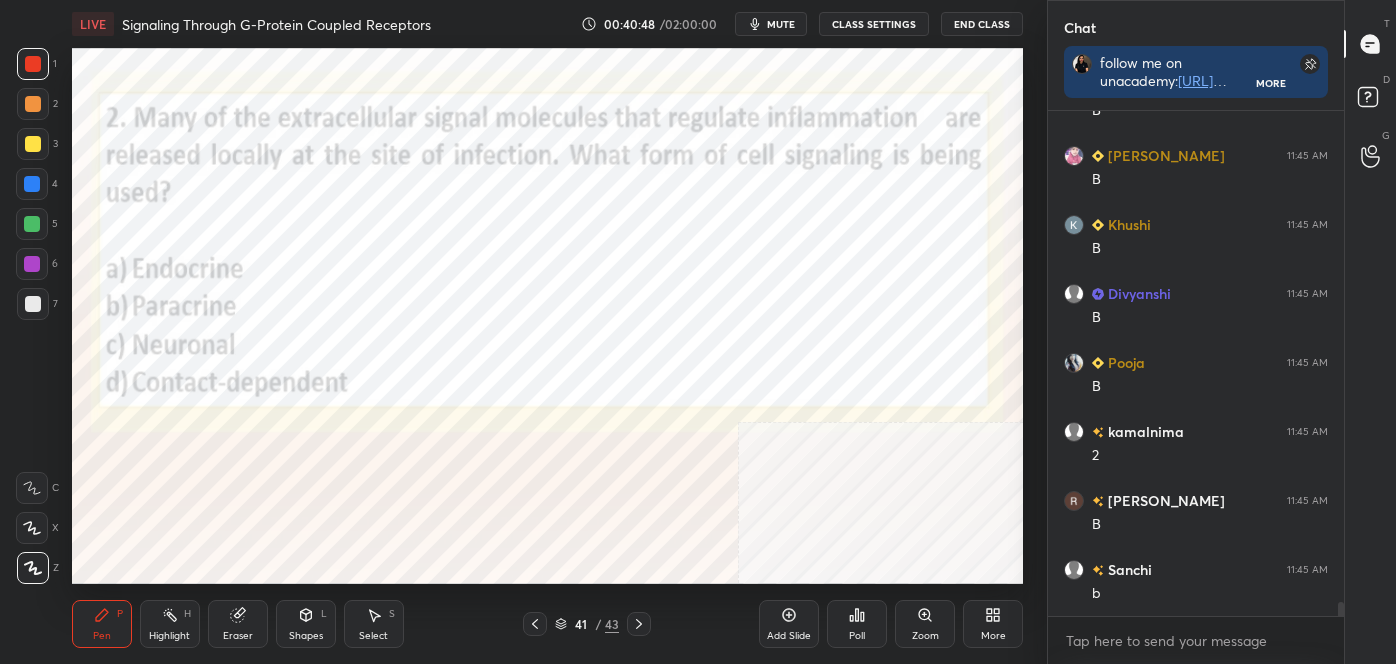 scroll, scrollTop: 18196, scrollLeft: 0, axis: vertical 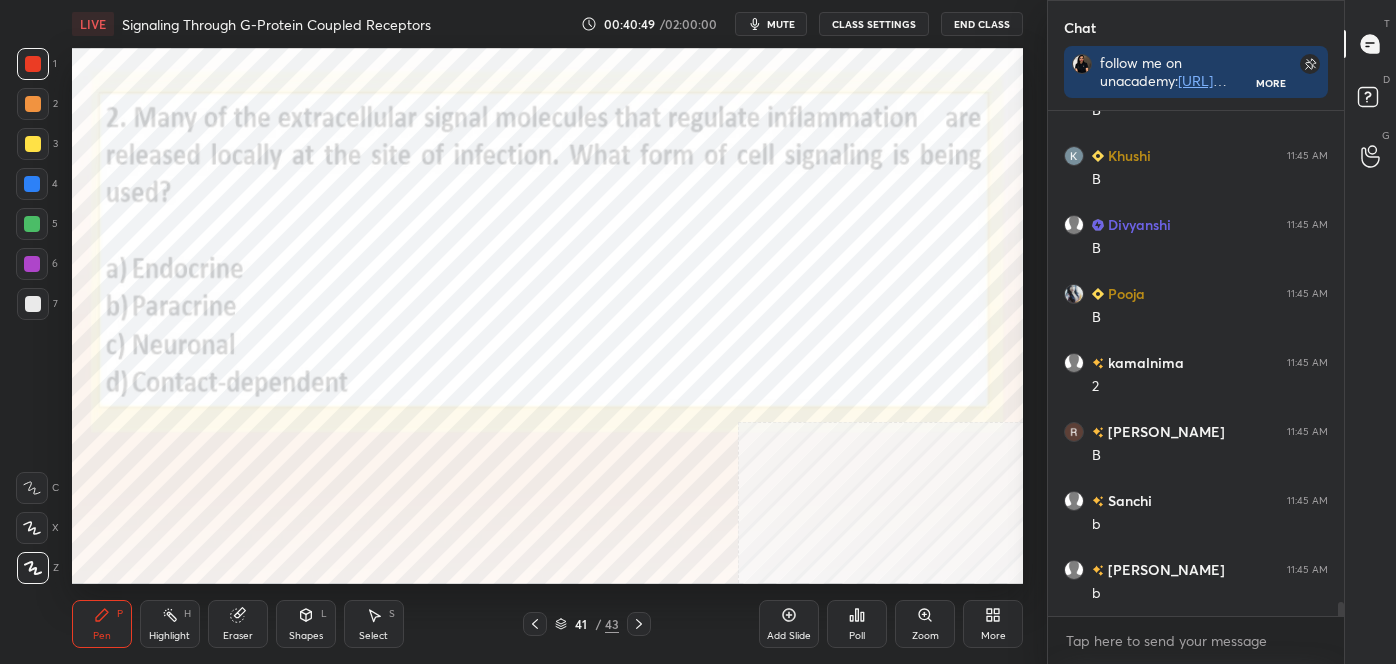 click on "Highlight H" at bounding box center (170, 624) 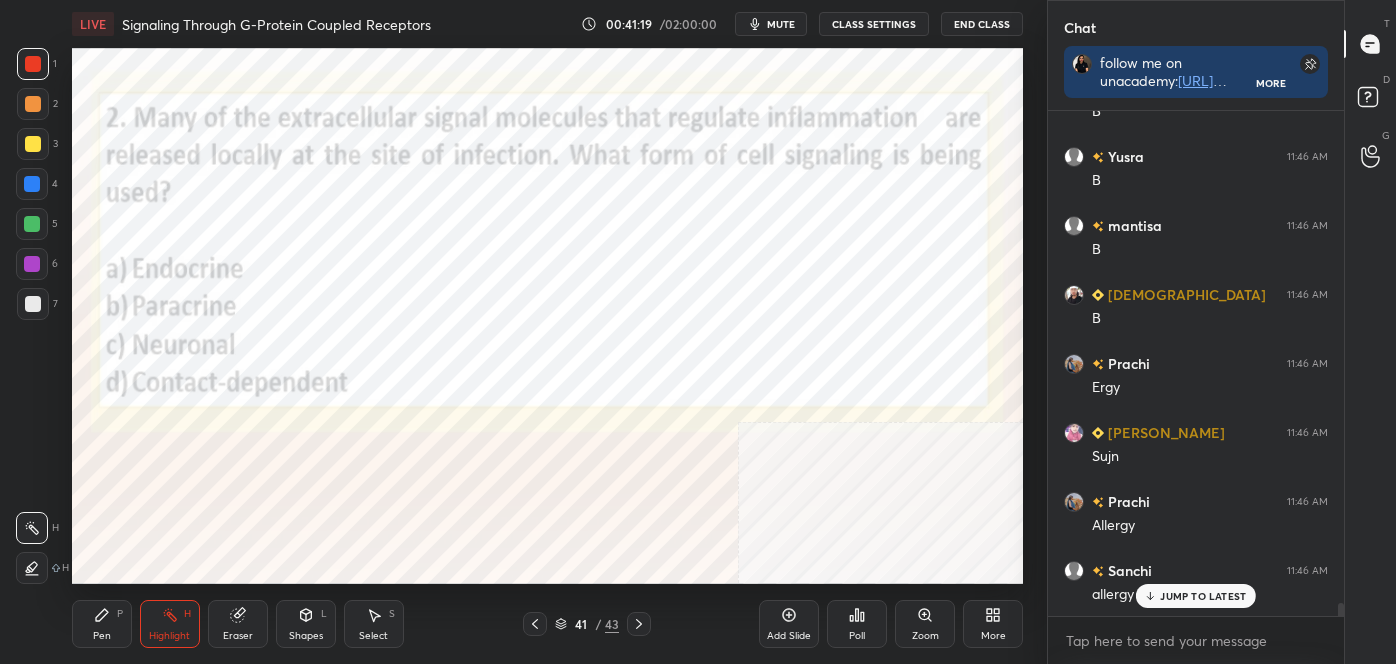 scroll, scrollTop: 18885, scrollLeft: 0, axis: vertical 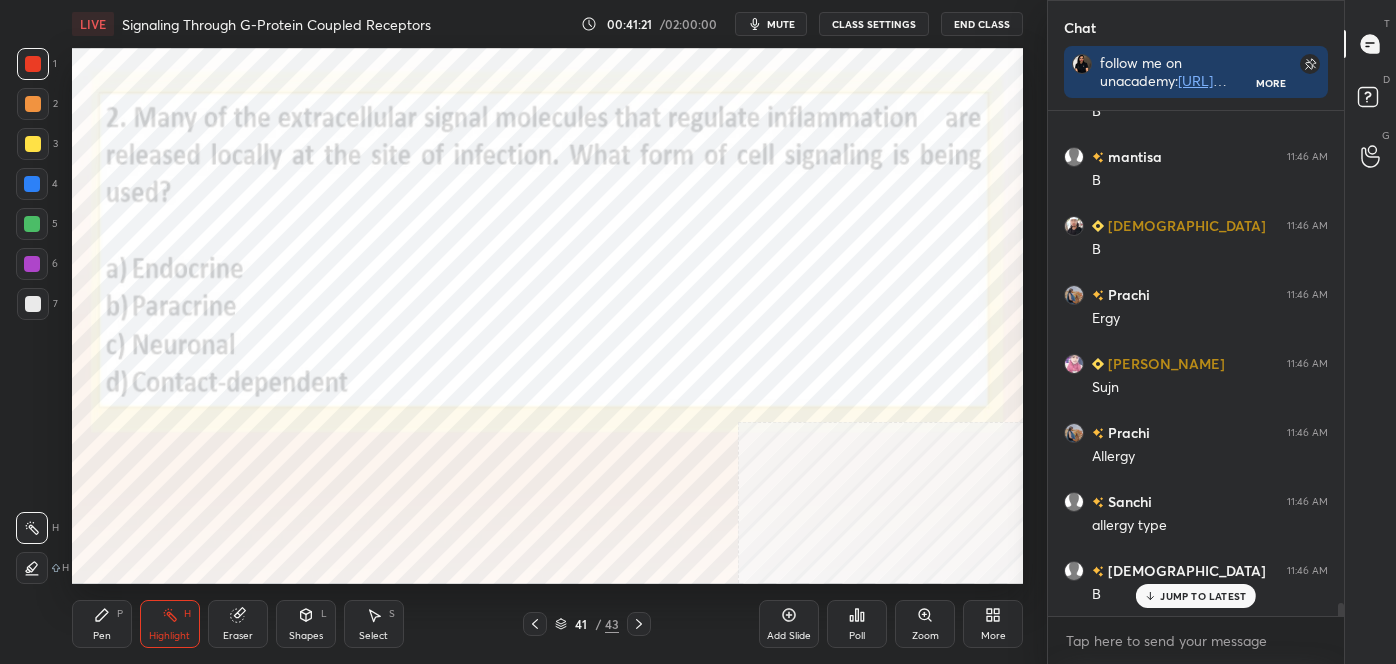 click 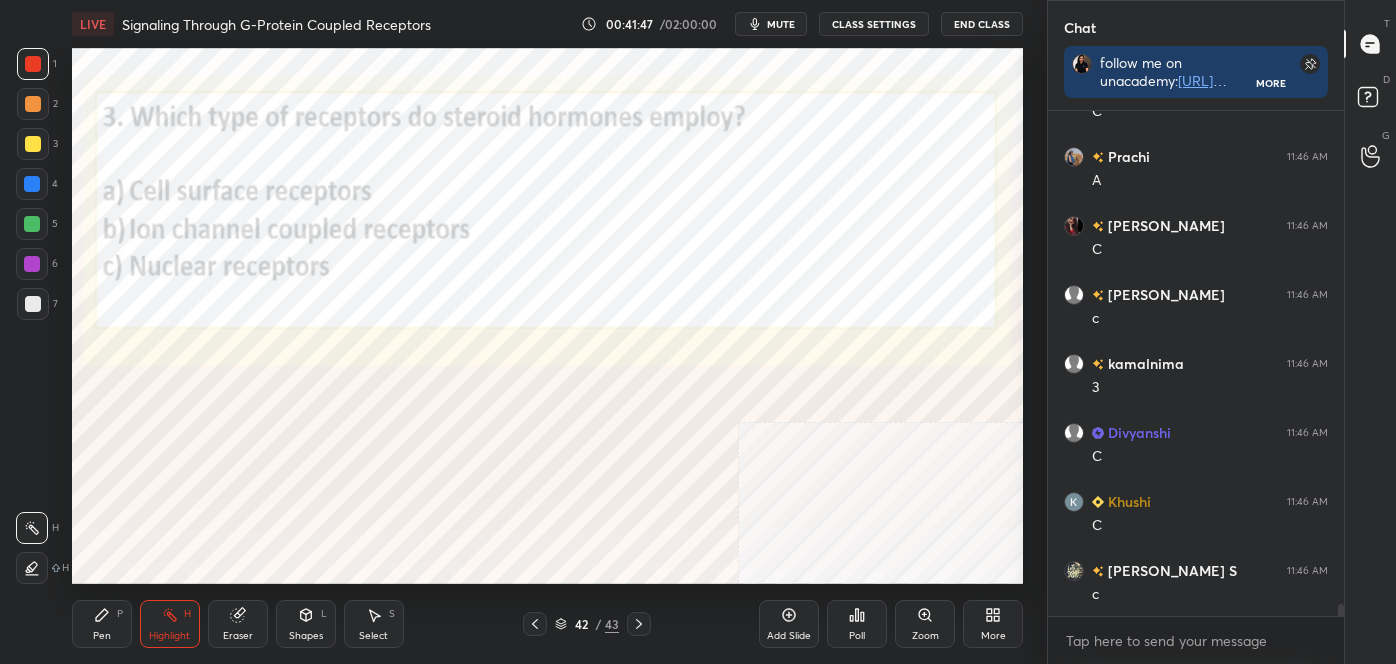 scroll, scrollTop: 20128, scrollLeft: 0, axis: vertical 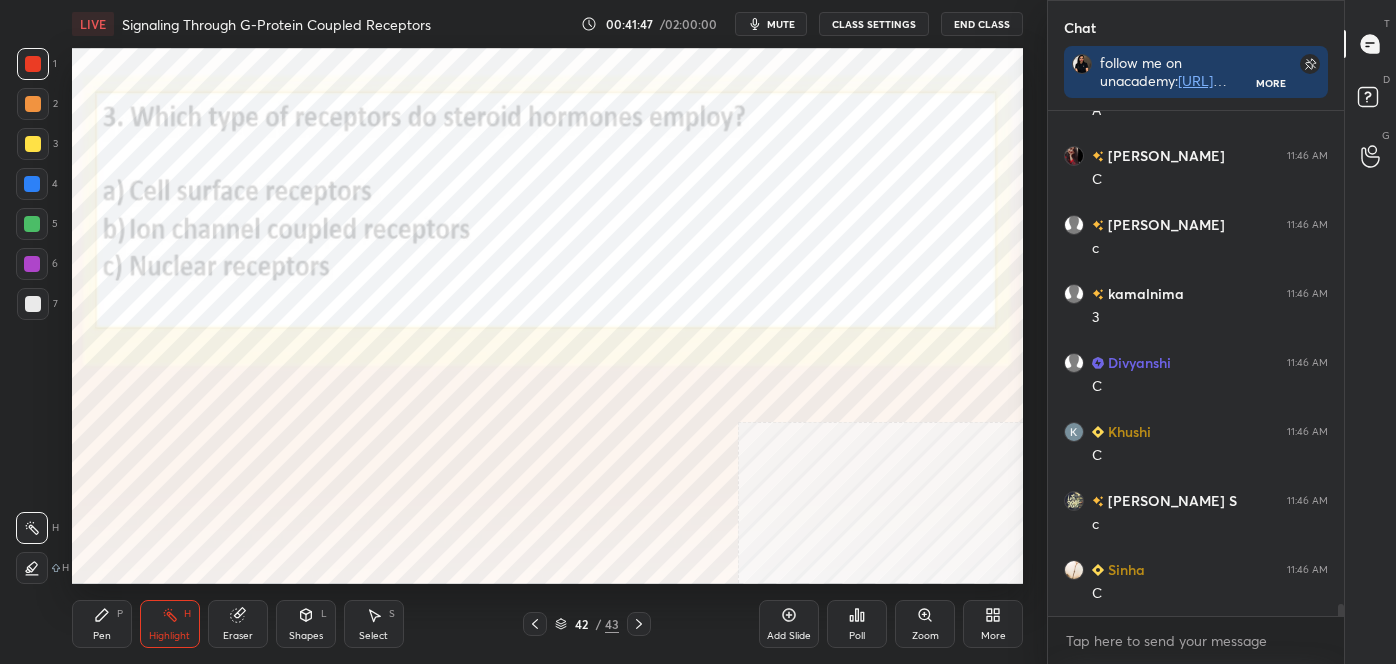 click on "Pen P" at bounding box center (102, 624) 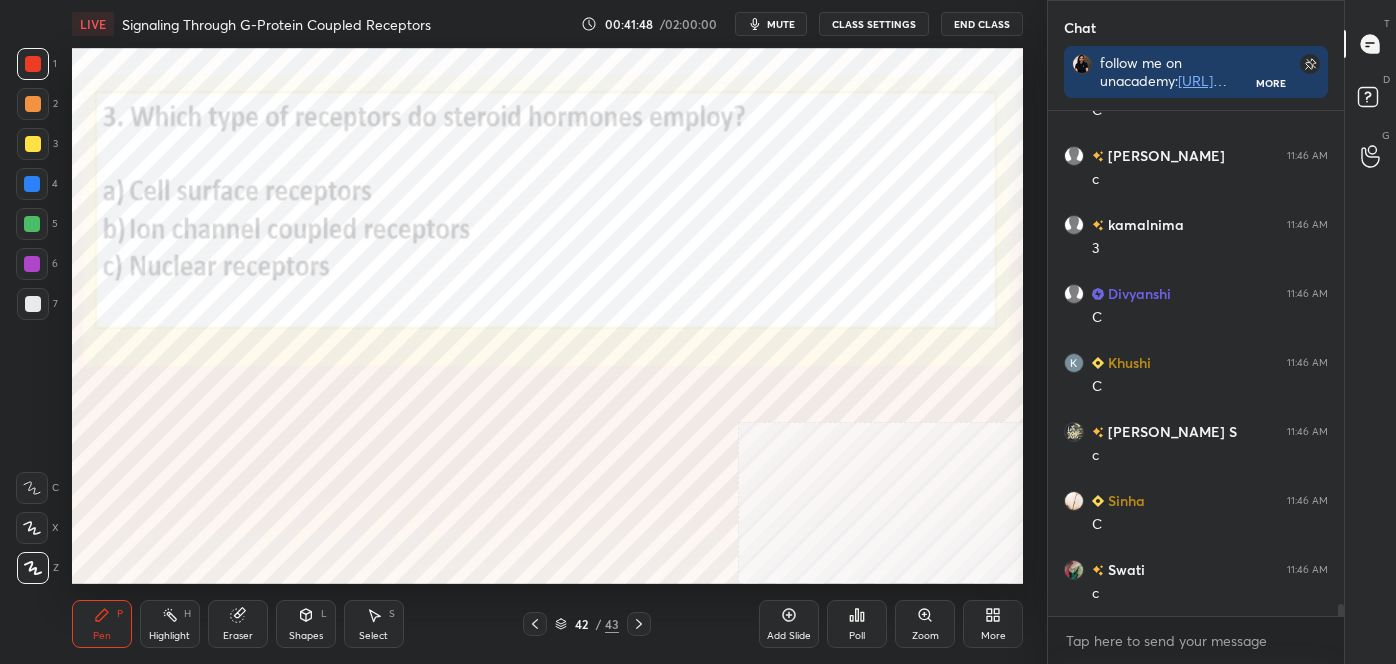 scroll, scrollTop: 20266, scrollLeft: 0, axis: vertical 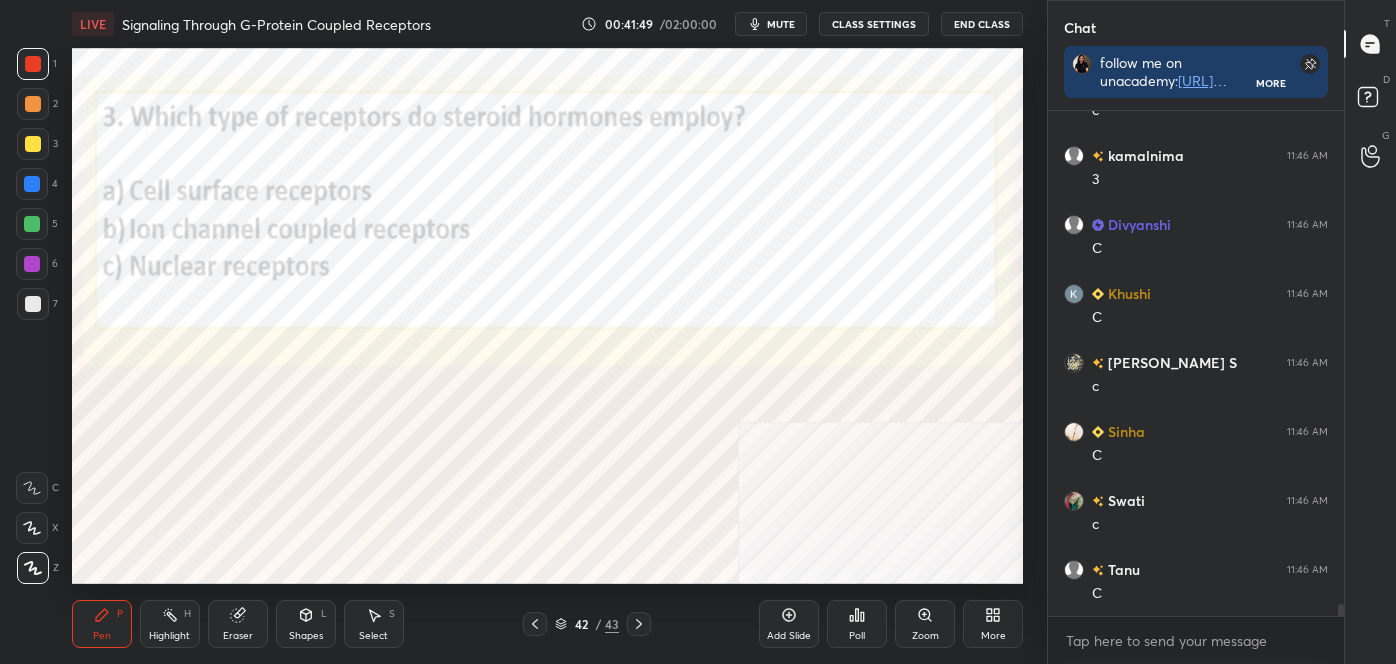 click on "1 2 3 4 5 6 7 C X Z C X Z E E Erase all   H H LIVE Signaling Through G-Protein Coupled Receptors 00:41:49 /  02:00:00 mute CLASS SETTINGS End Class Setting up your live class Poll for   secs No correct answer Start poll Back Signaling Through G-Protein Coupled Receptors • L3 of Detailed Course on Cell Signaling (Unit 4): CSIR-NET 2025 [PERSON_NAME] Pen P Highlight H Eraser Shapes L Select S 42 / 43 Add Slide Poll Zoom More" at bounding box center [515, 332] 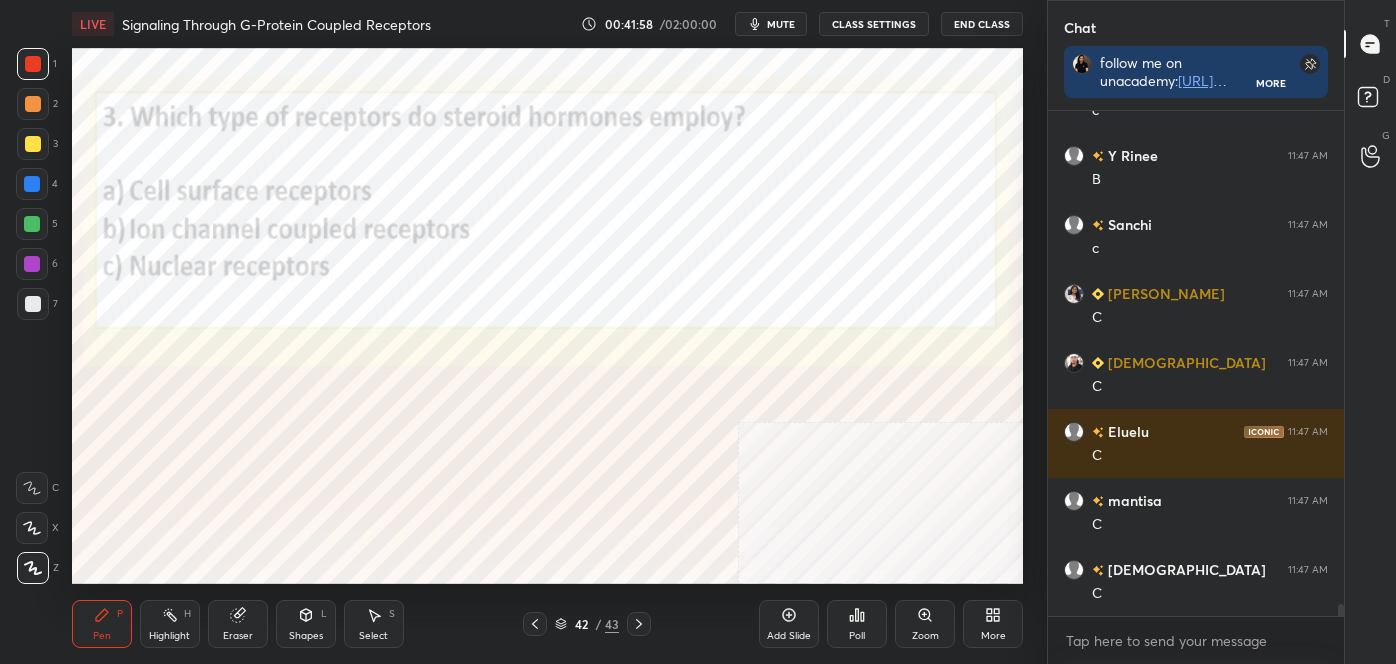 scroll, scrollTop: 20887, scrollLeft: 0, axis: vertical 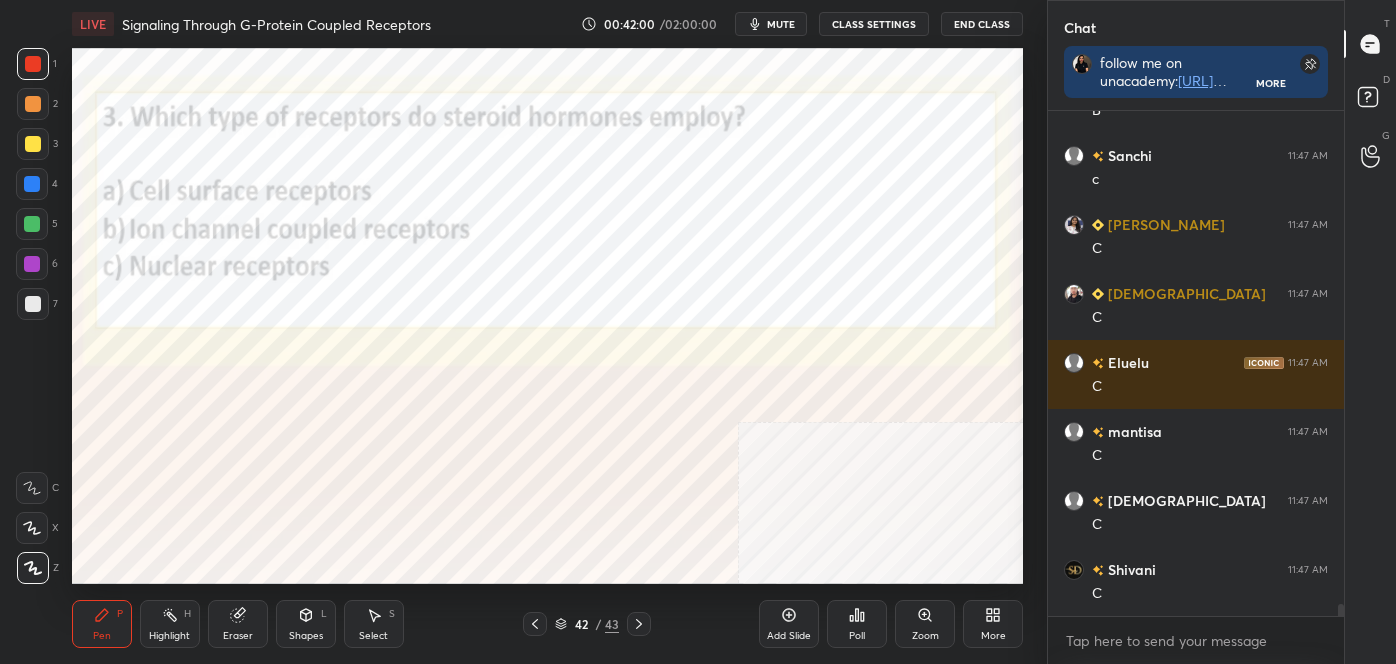click on "Pen P Highlight H Eraser Shapes L Select S 42 / 43 Add Slide Poll Zoom More" at bounding box center (547, 624) 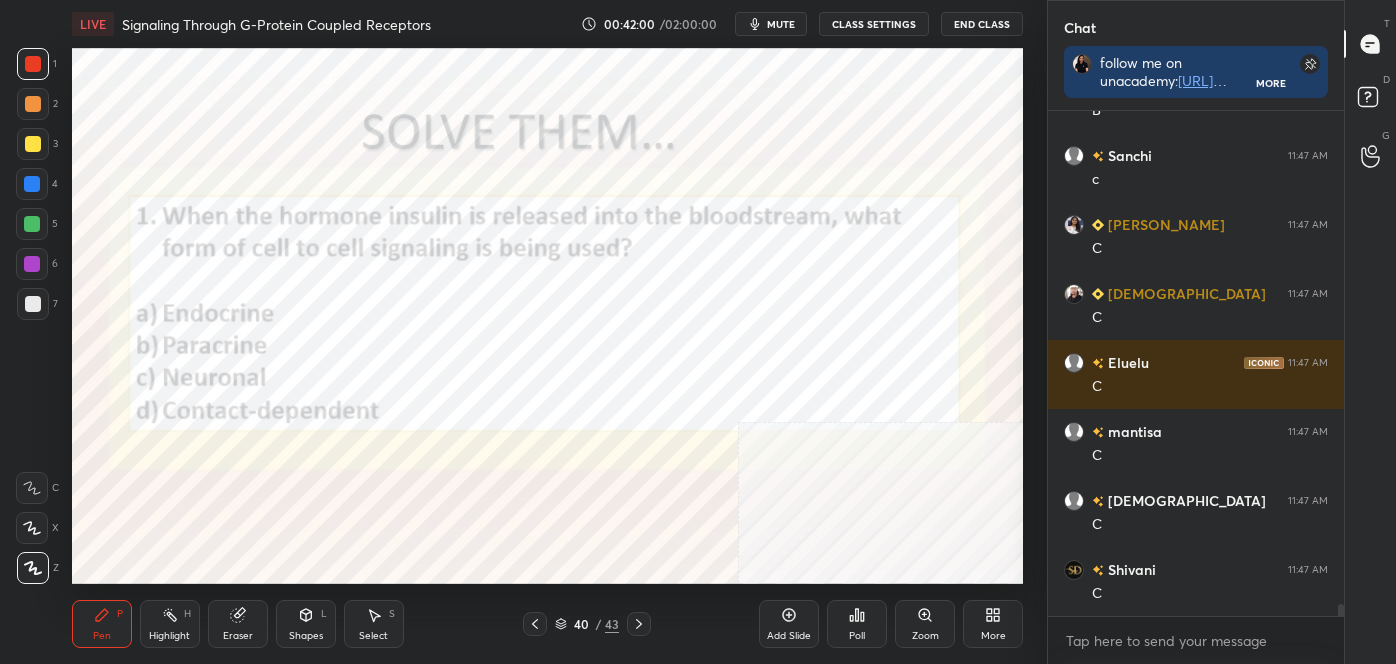 click 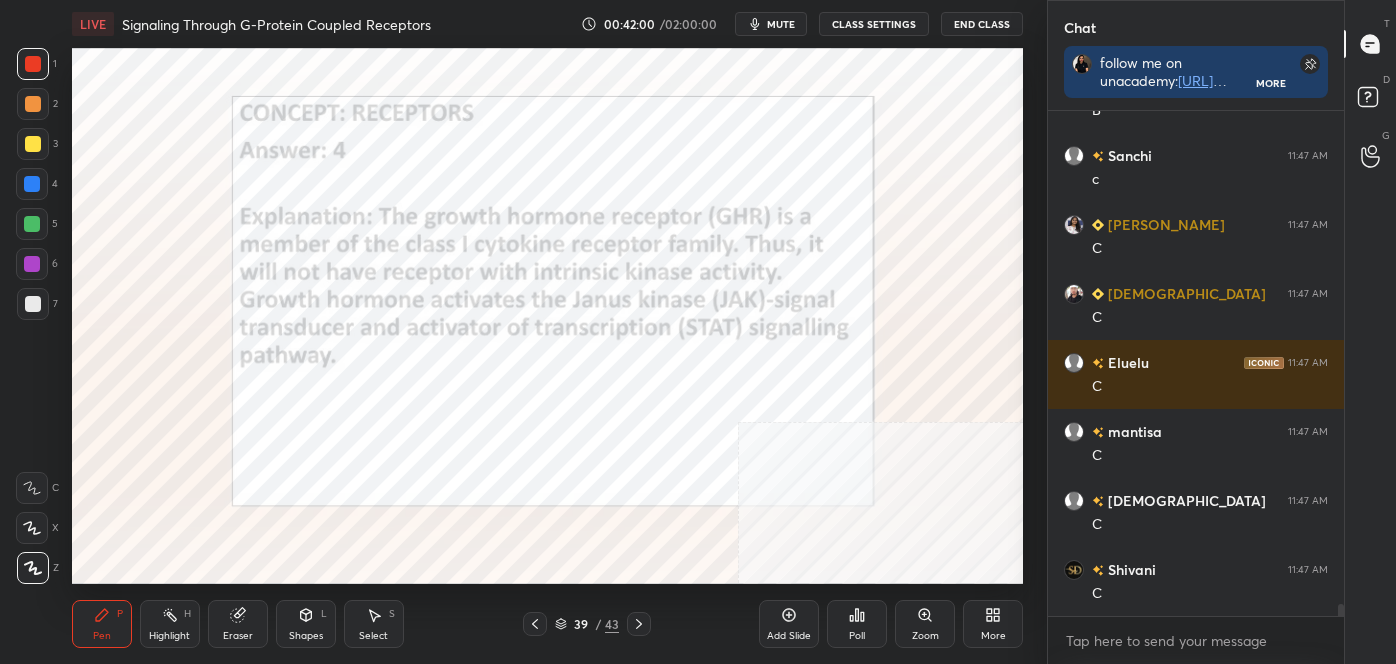 click 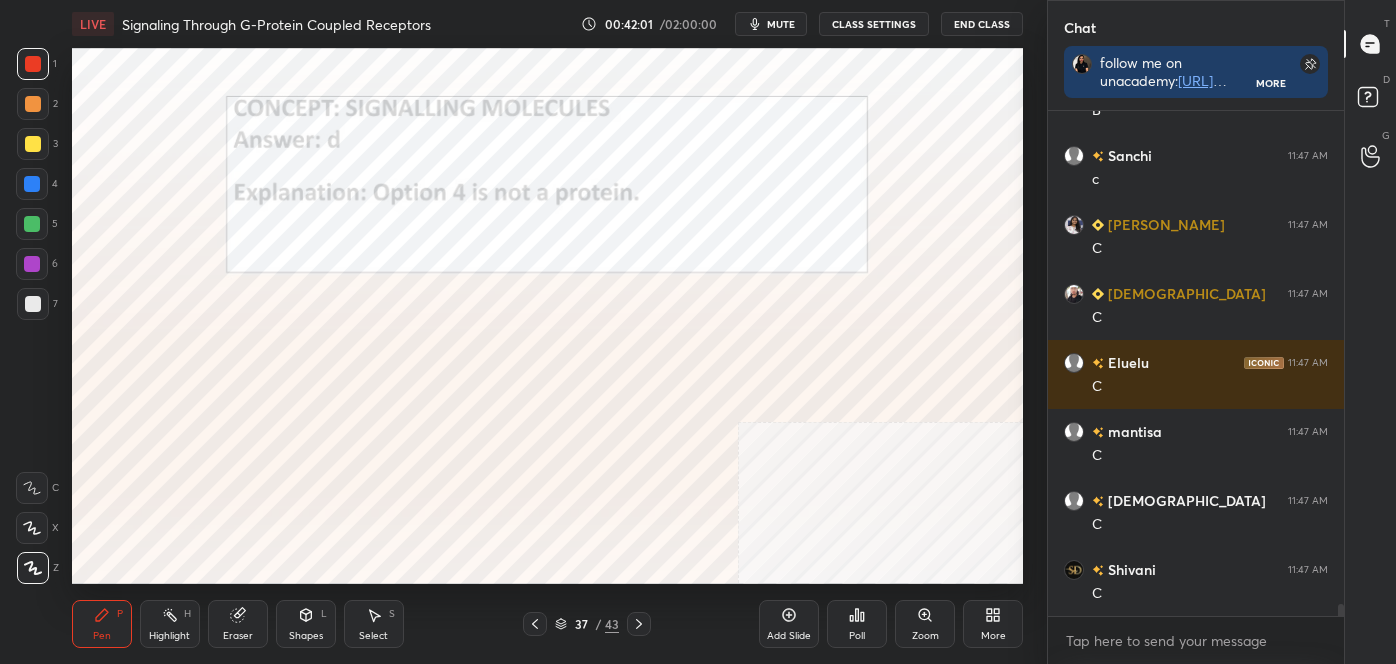 click 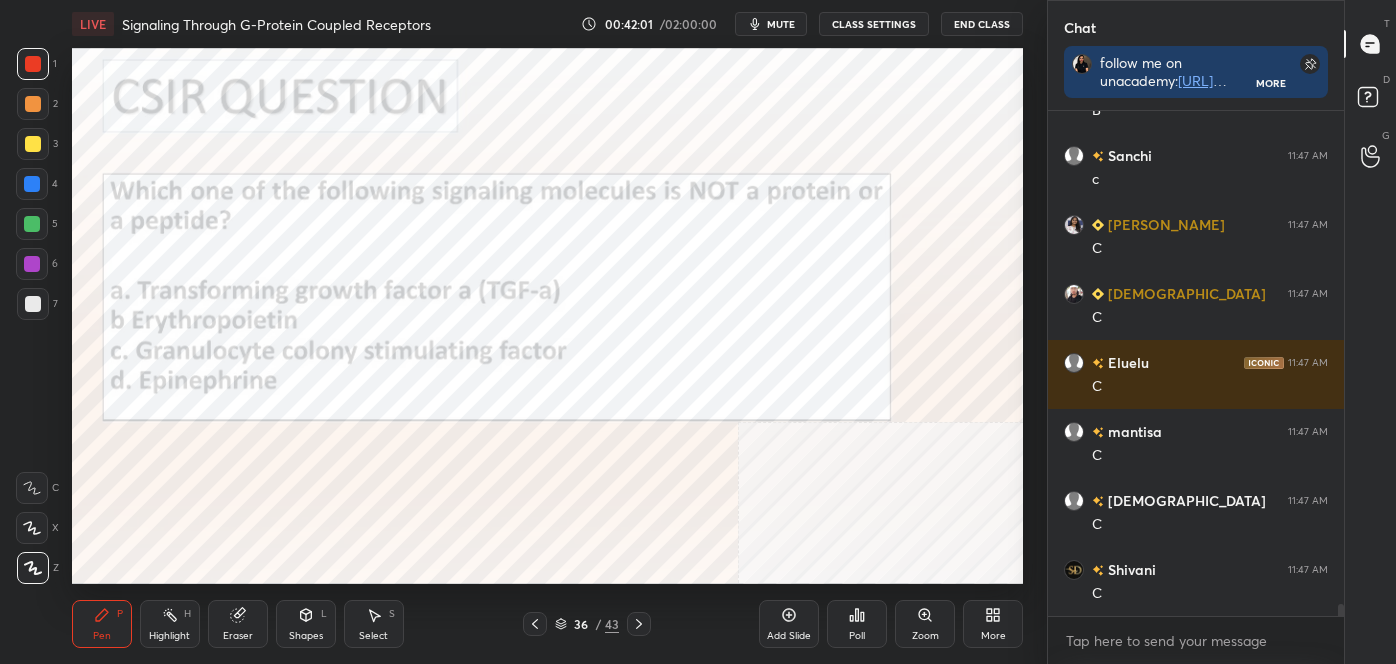 click 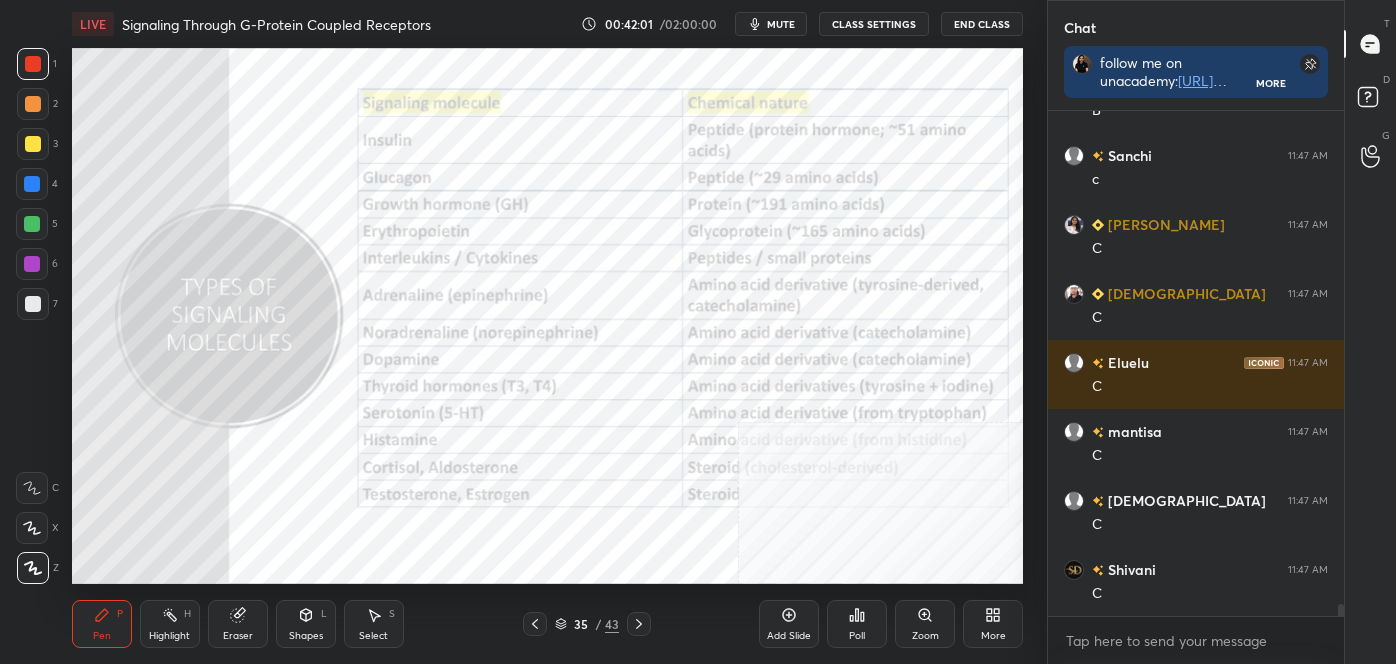 click 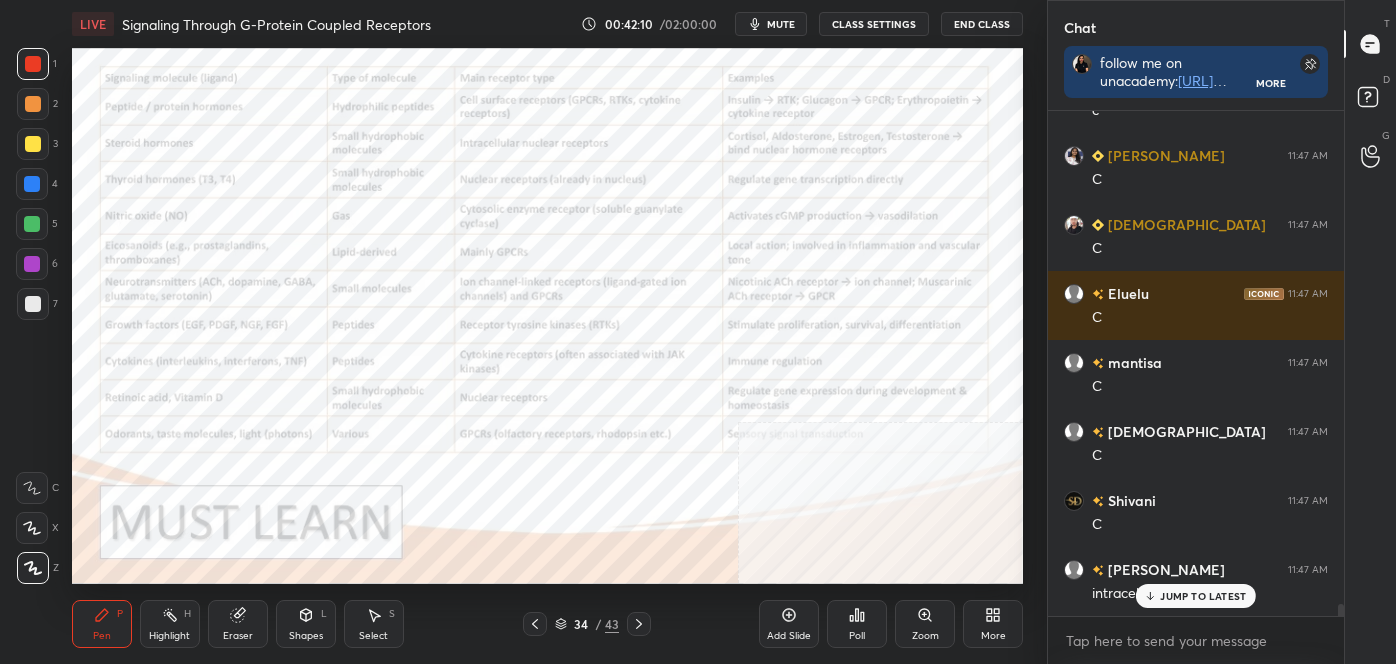 scroll, scrollTop: 21024, scrollLeft: 0, axis: vertical 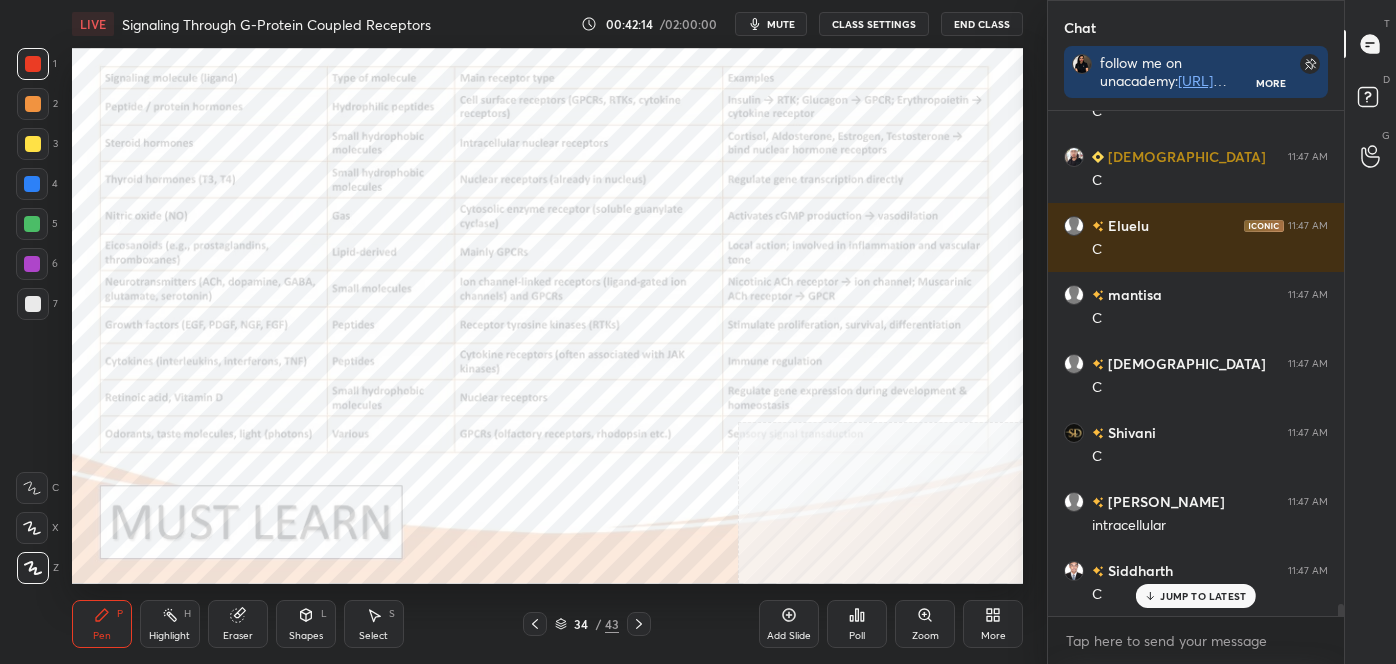 click 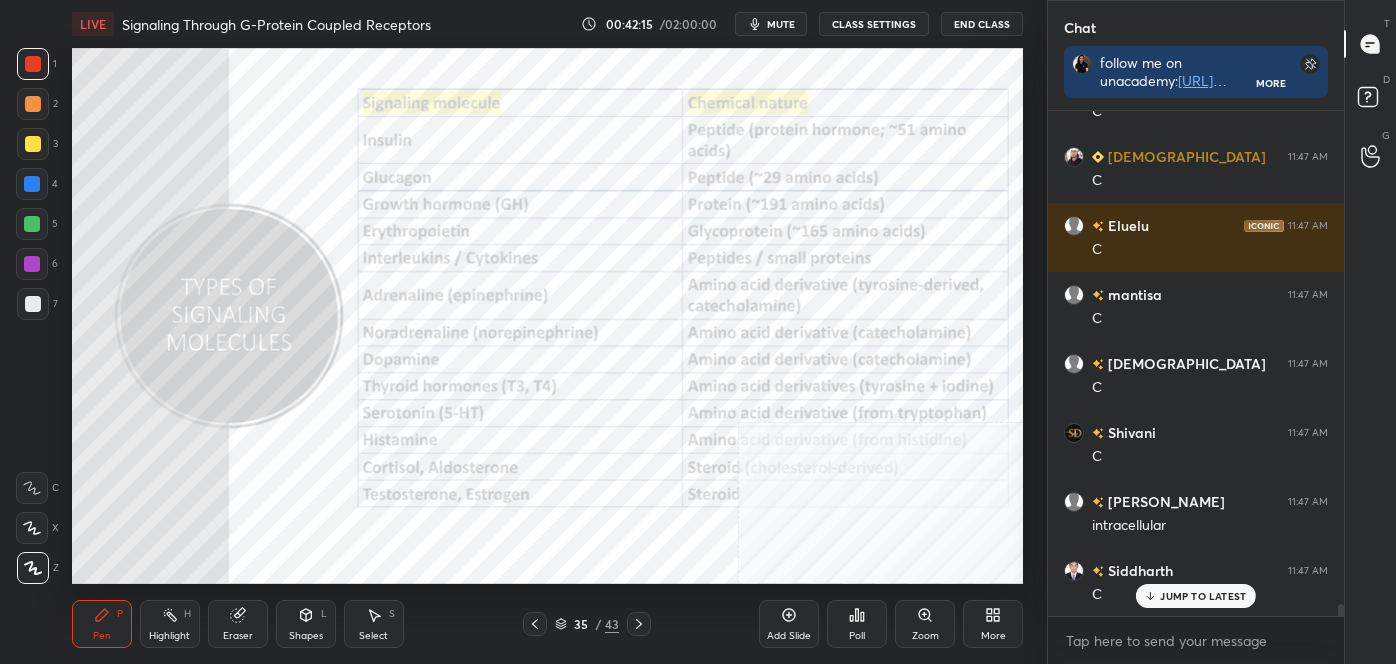 click 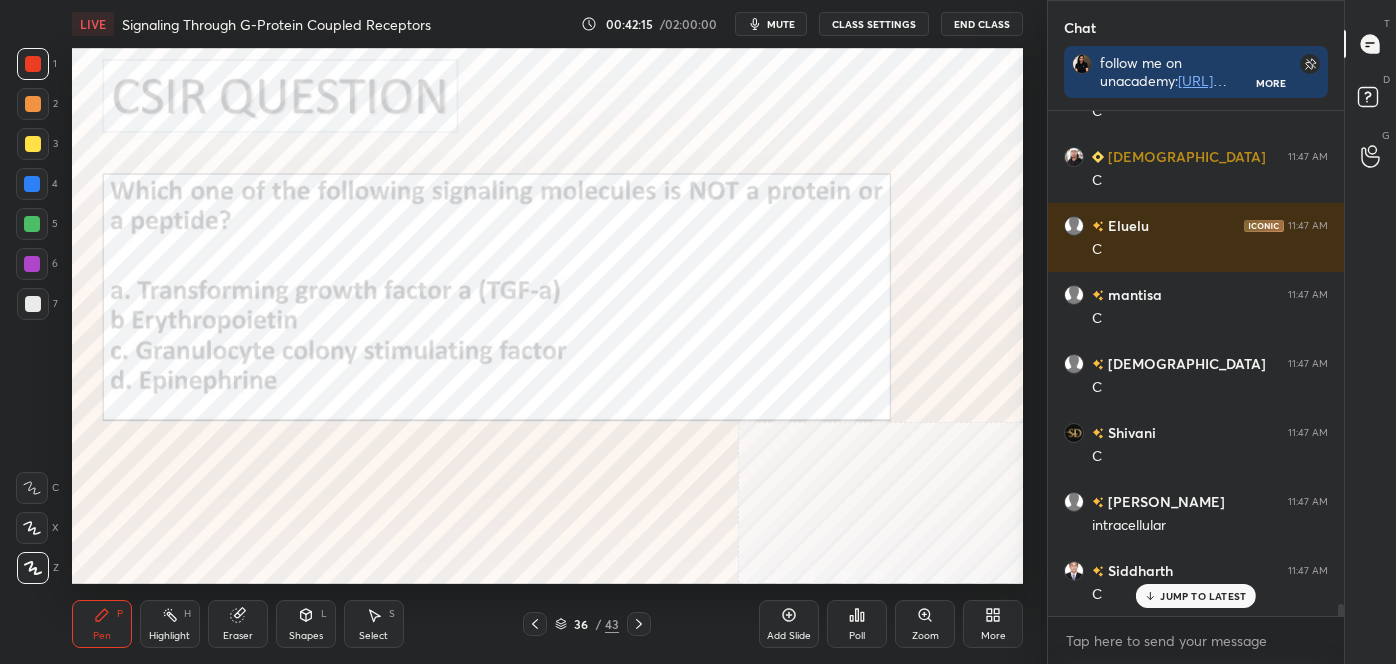 click 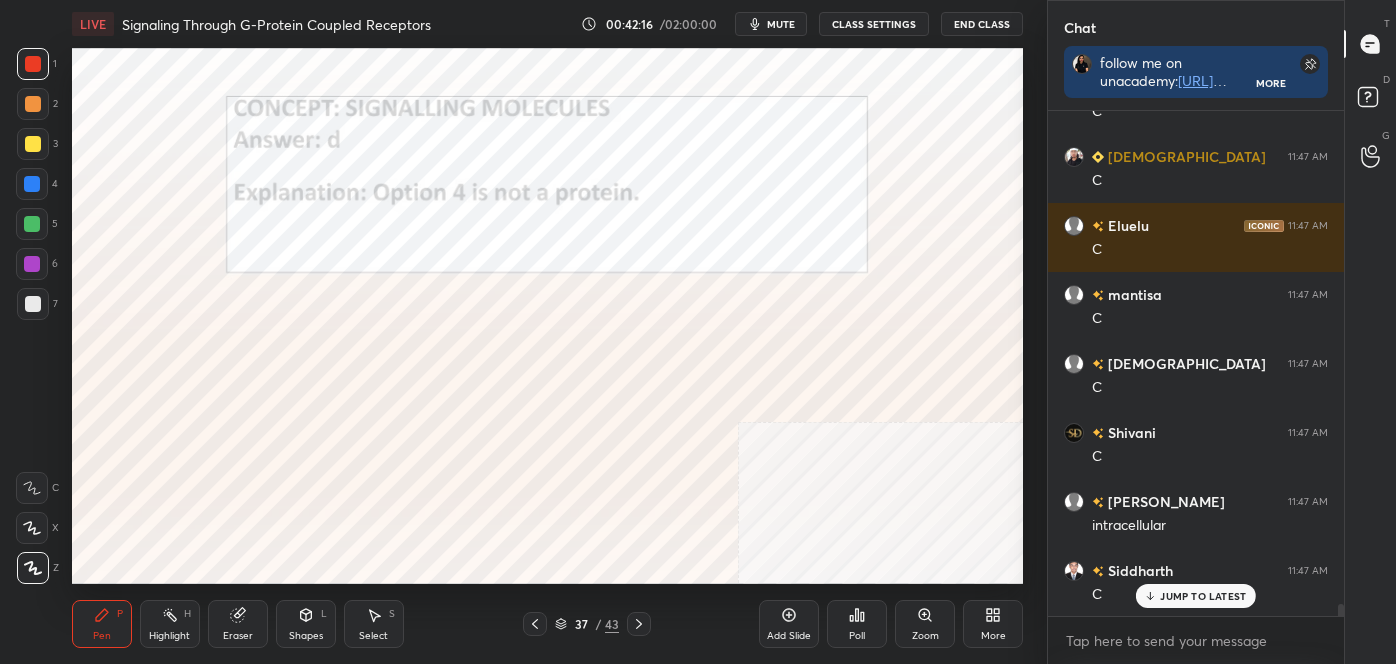 click 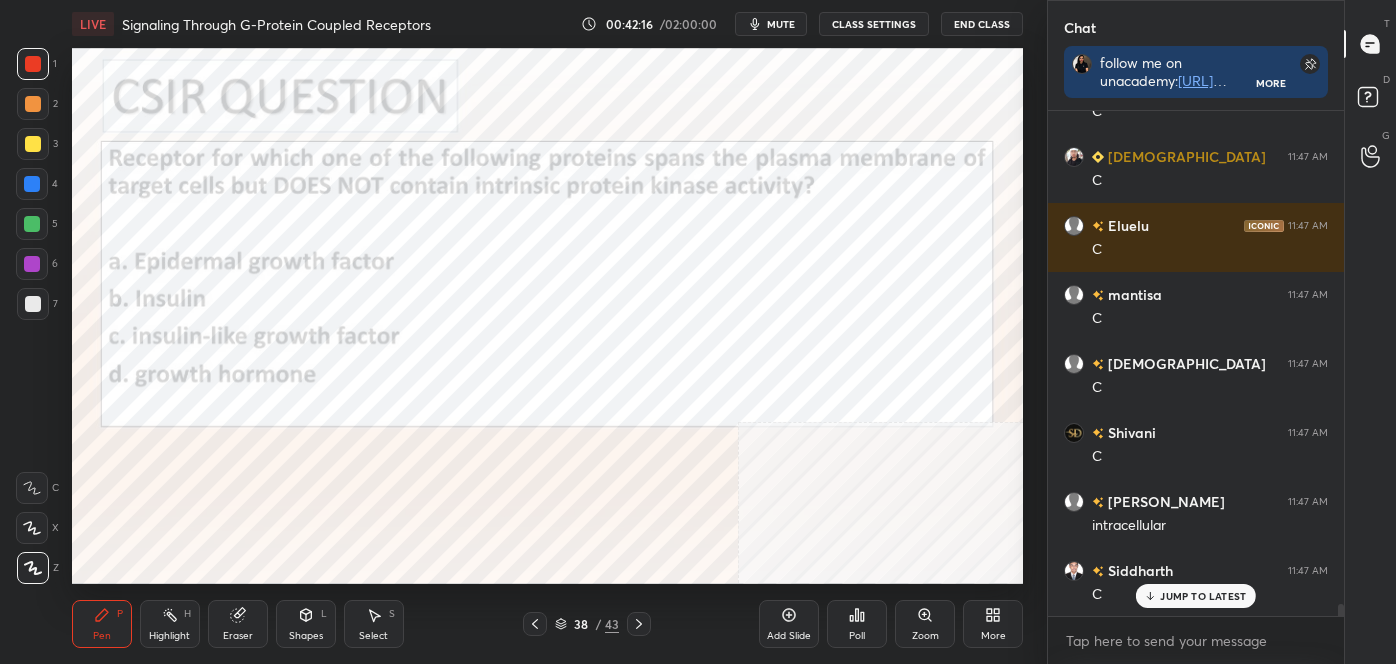 click 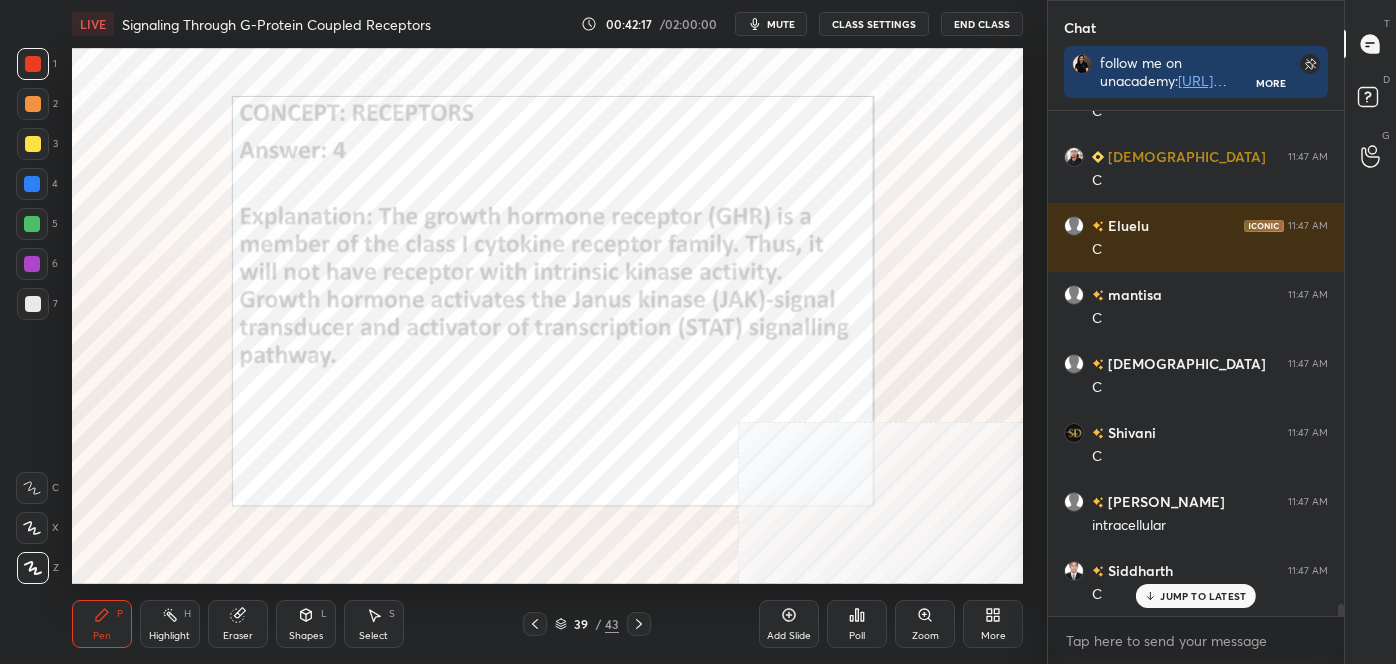 click 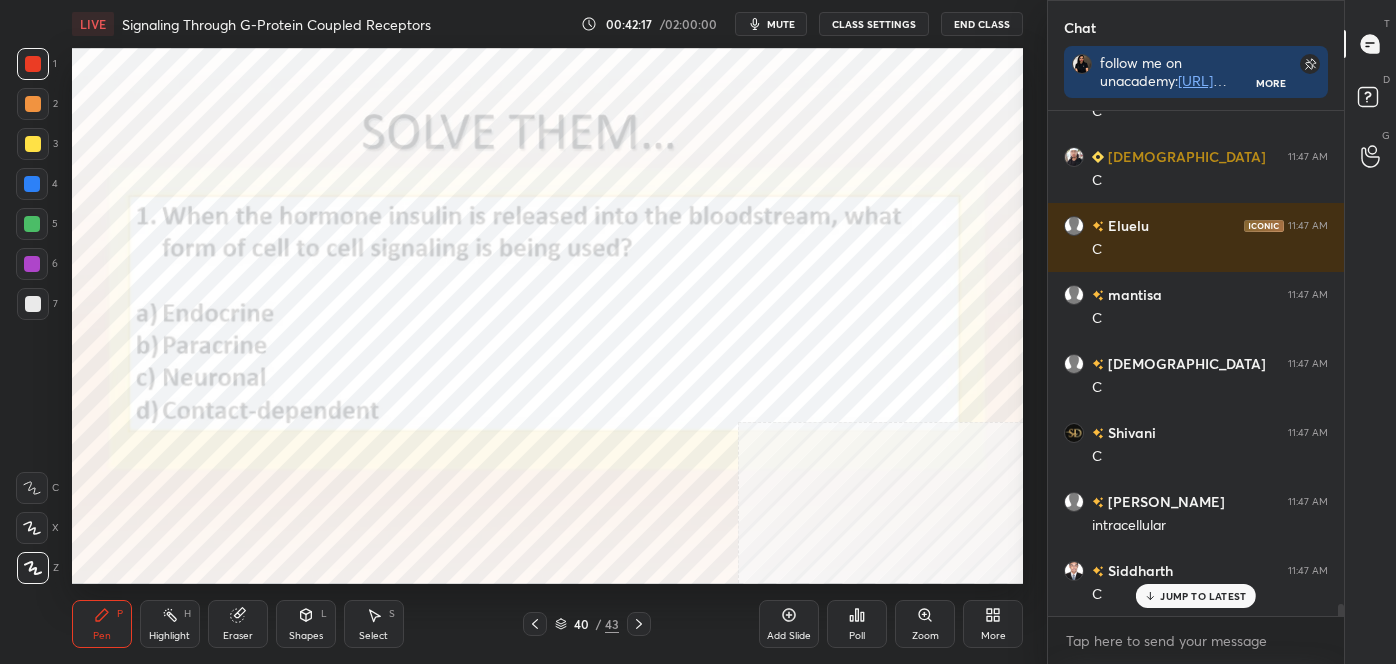 click 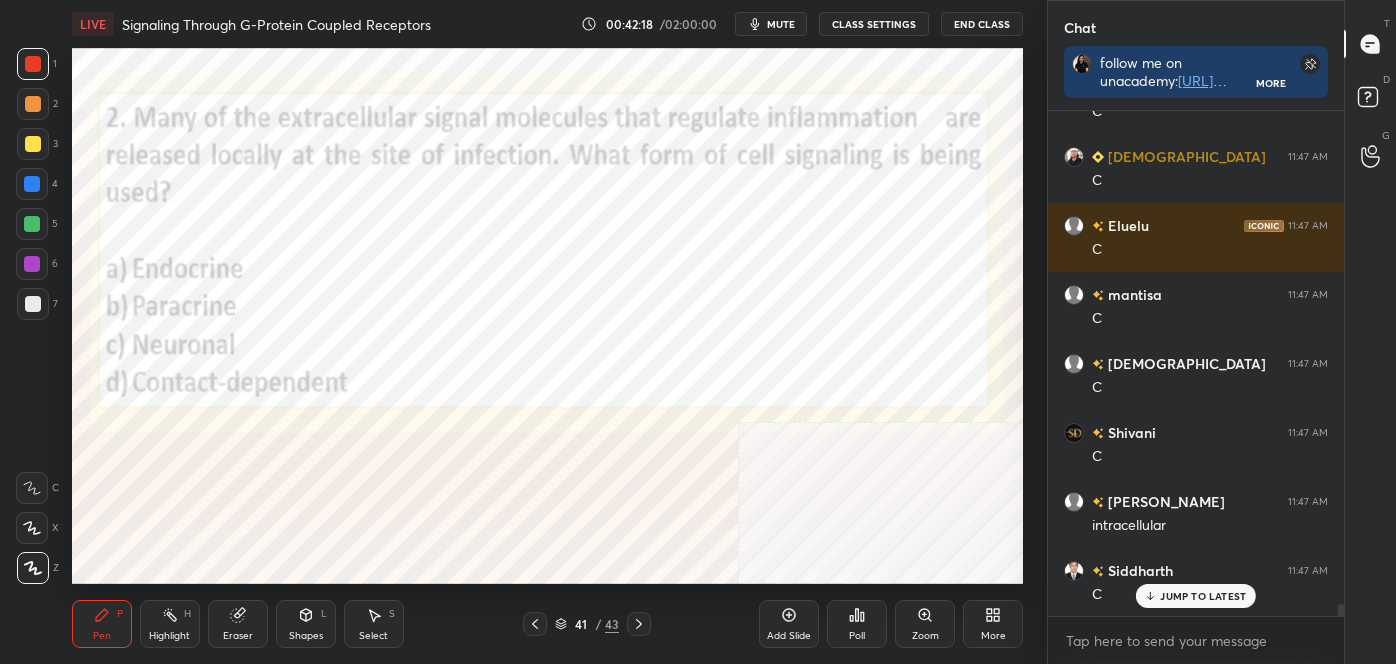 click 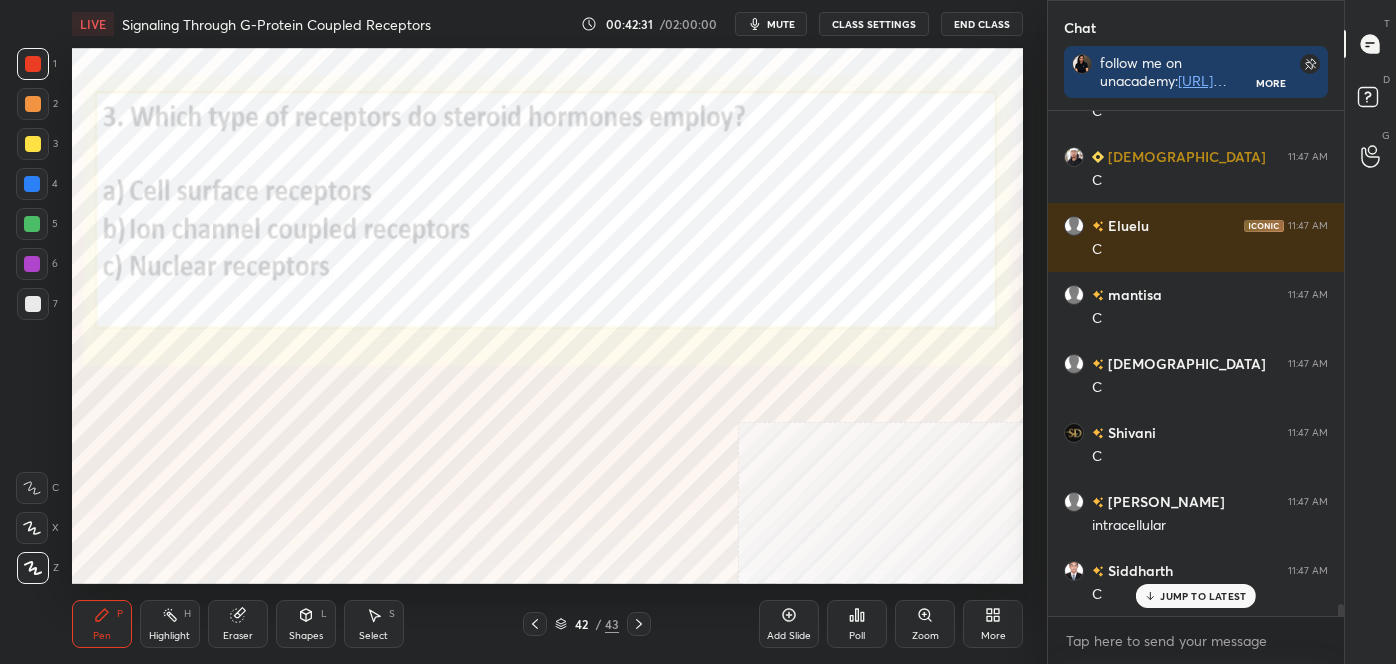 click on "Highlight H" at bounding box center [170, 624] 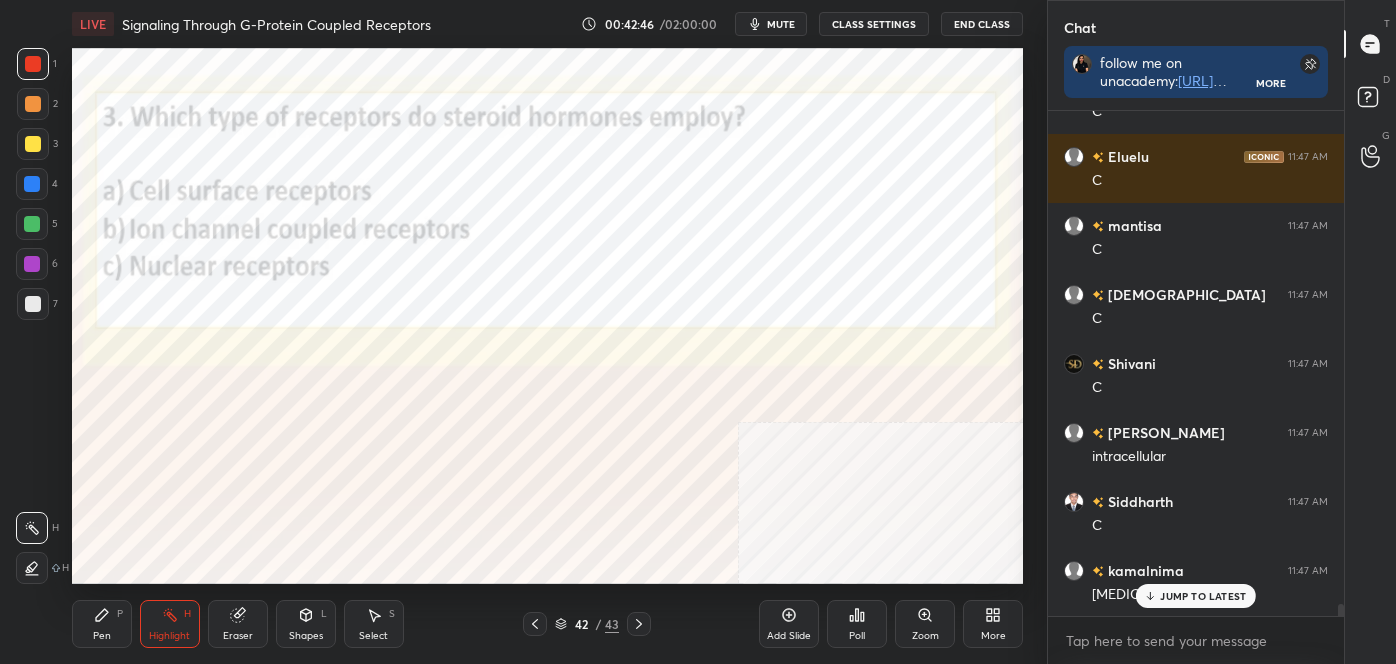 scroll, scrollTop: 21114, scrollLeft: 0, axis: vertical 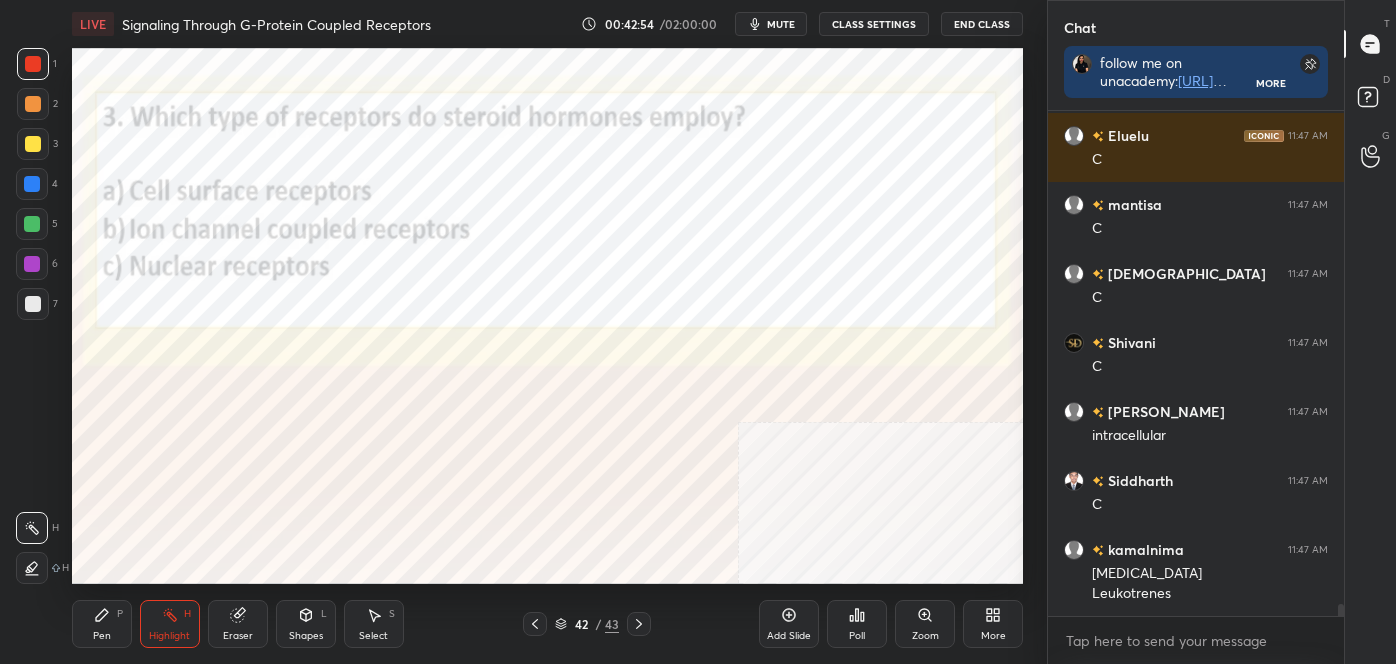 click 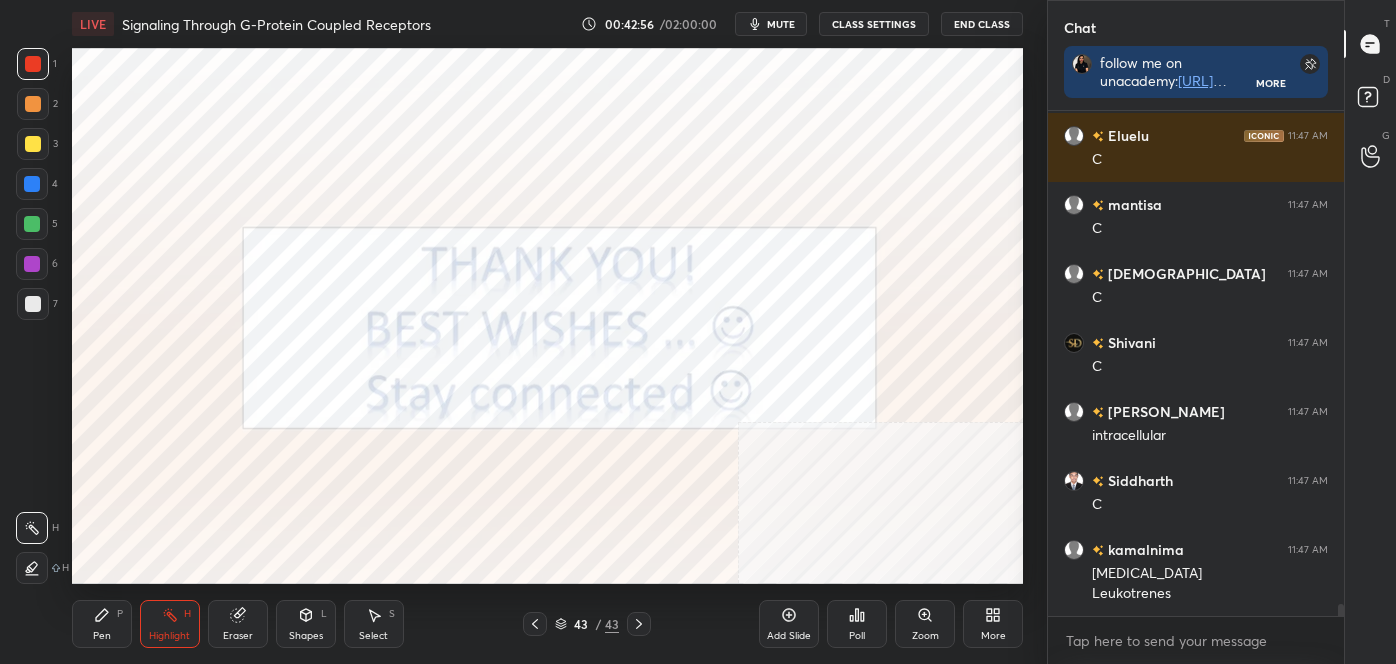 click on "More" at bounding box center (993, 636) 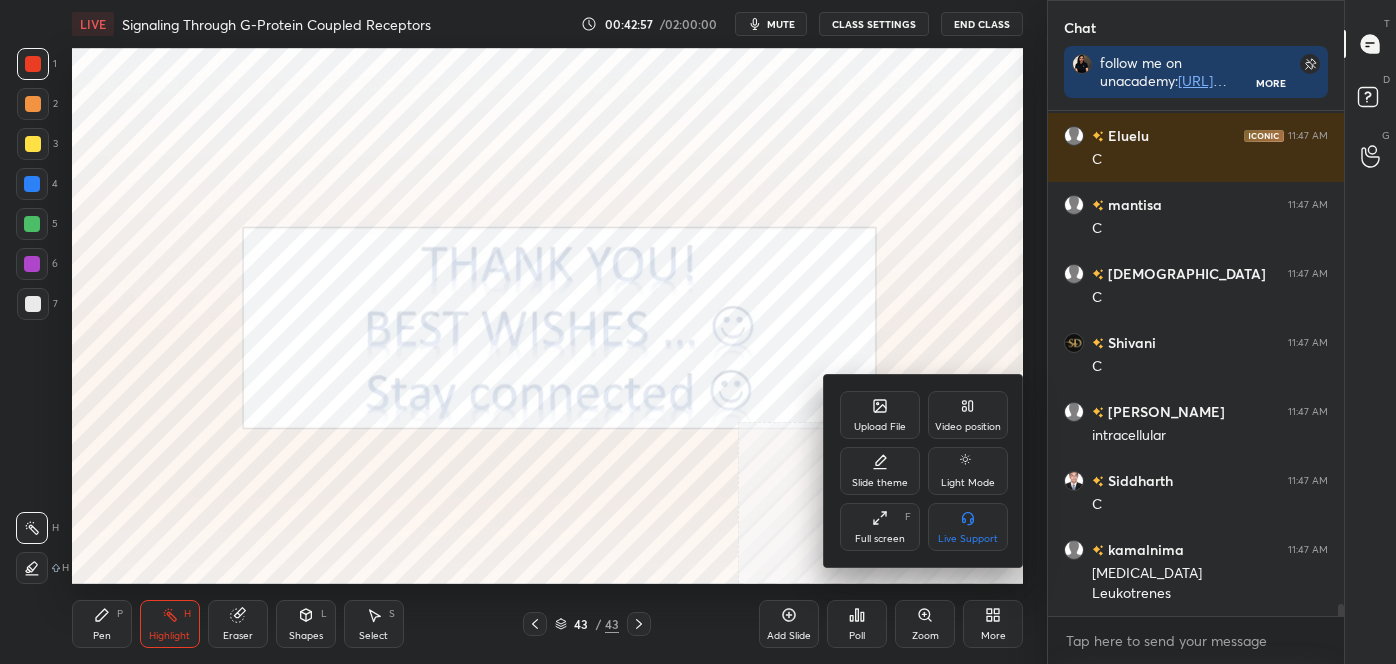 click on "Upload File" at bounding box center [880, 415] 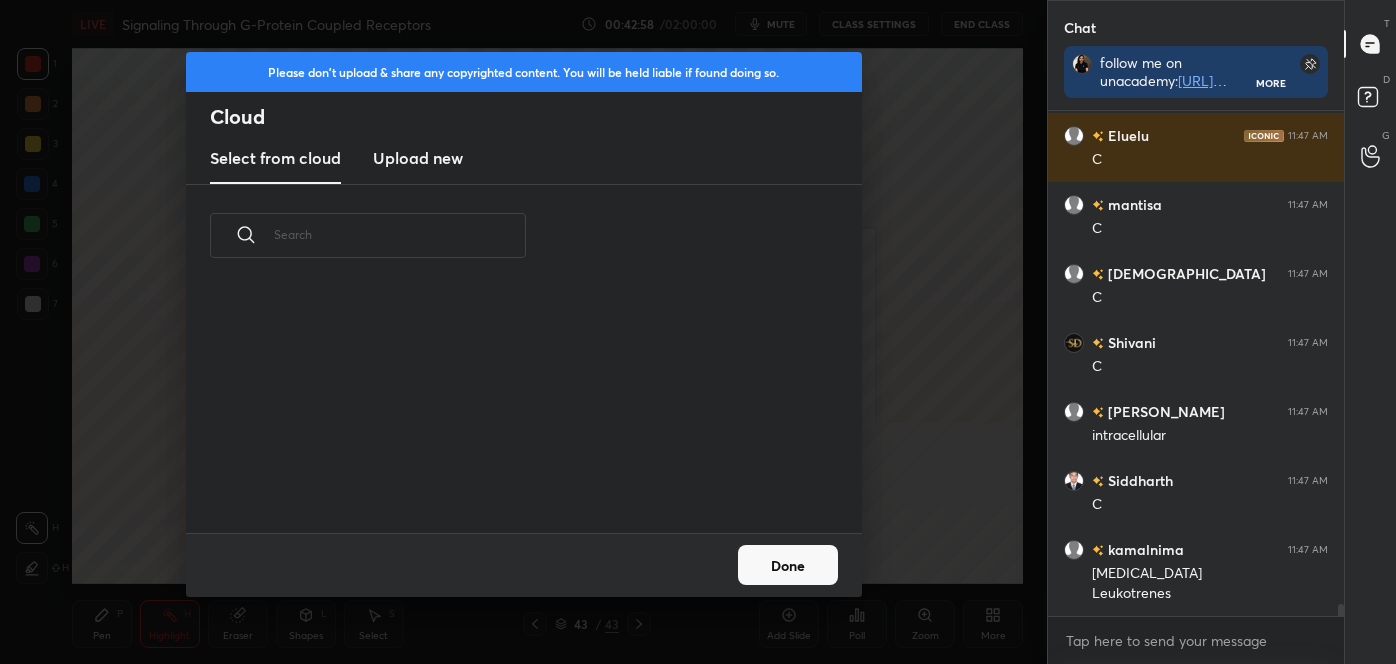 scroll, scrollTop: 7, scrollLeft: 10, axis: both 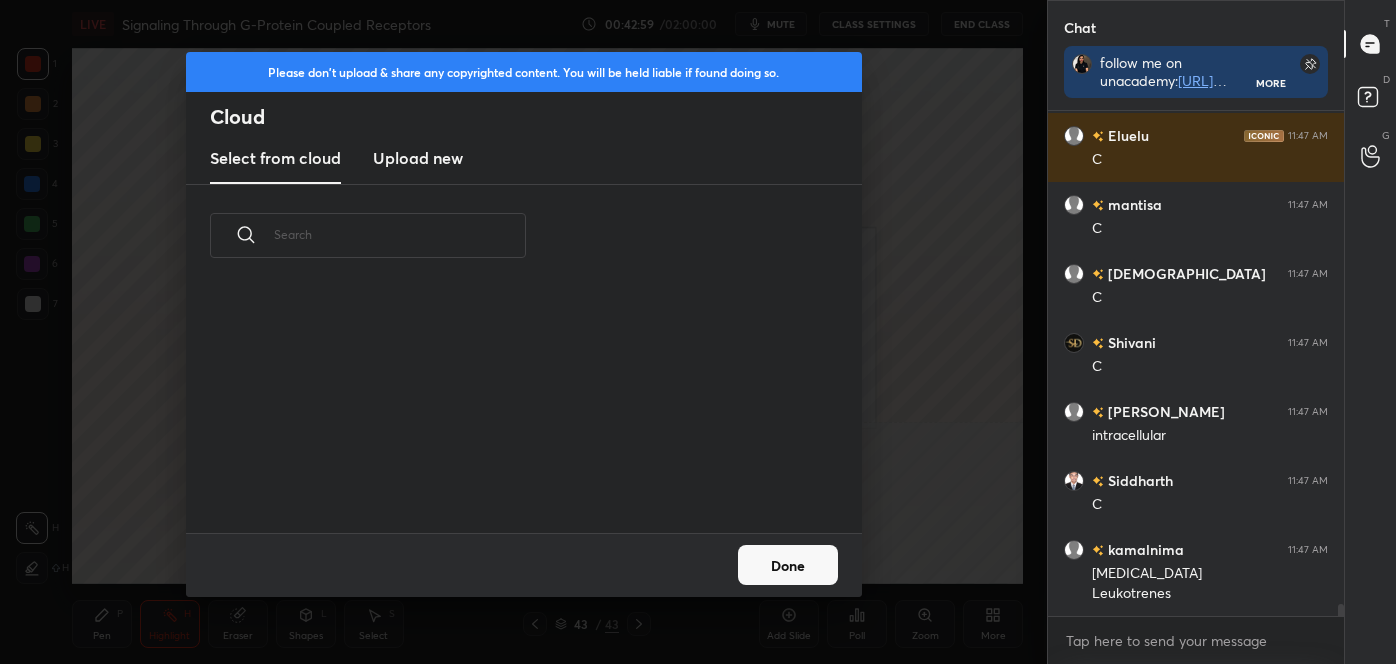 click on "Upload new" at bounding box center [418, 158] 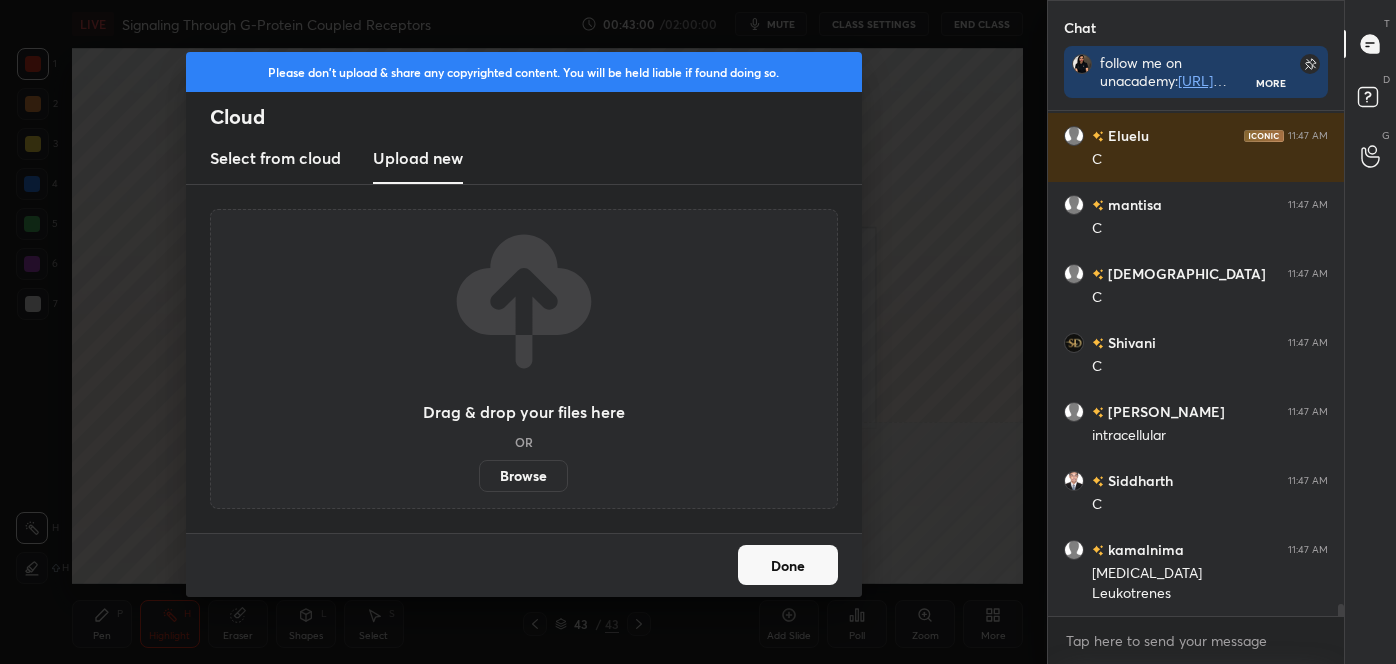 click on "Browse" at bounding box center (523, 476) 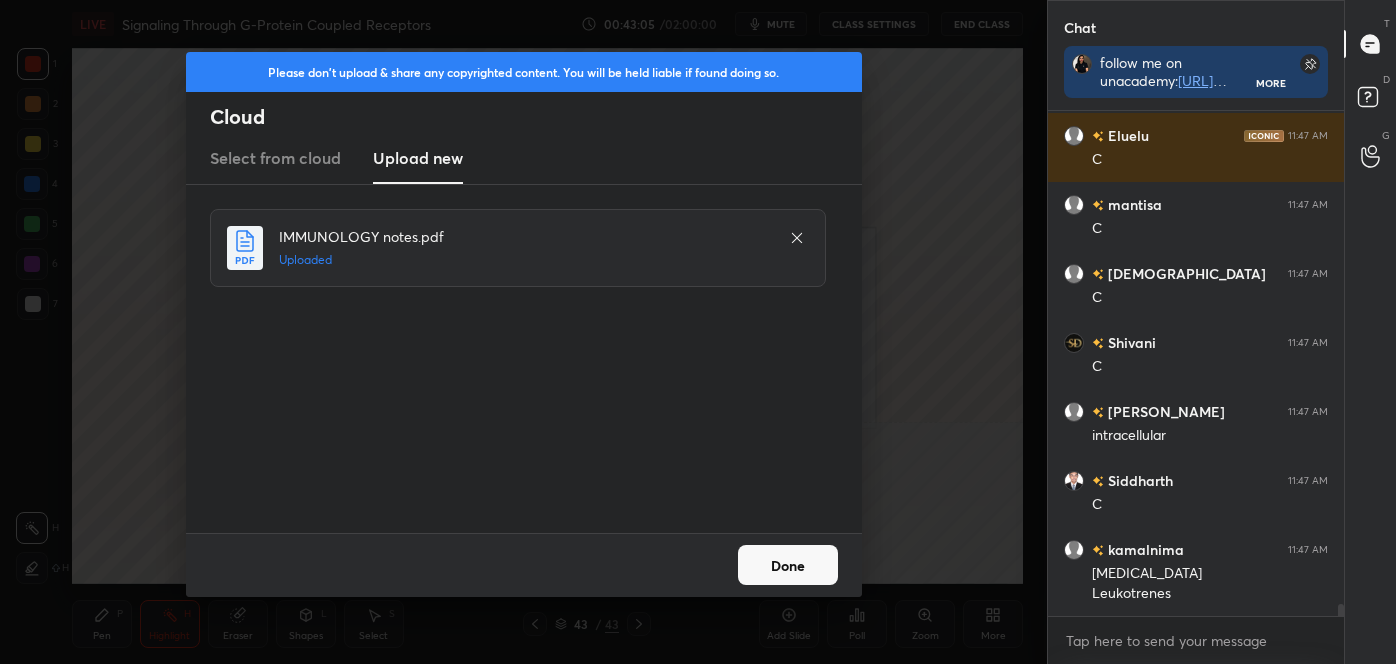 click on "Done" at bounding box center (788, 565) 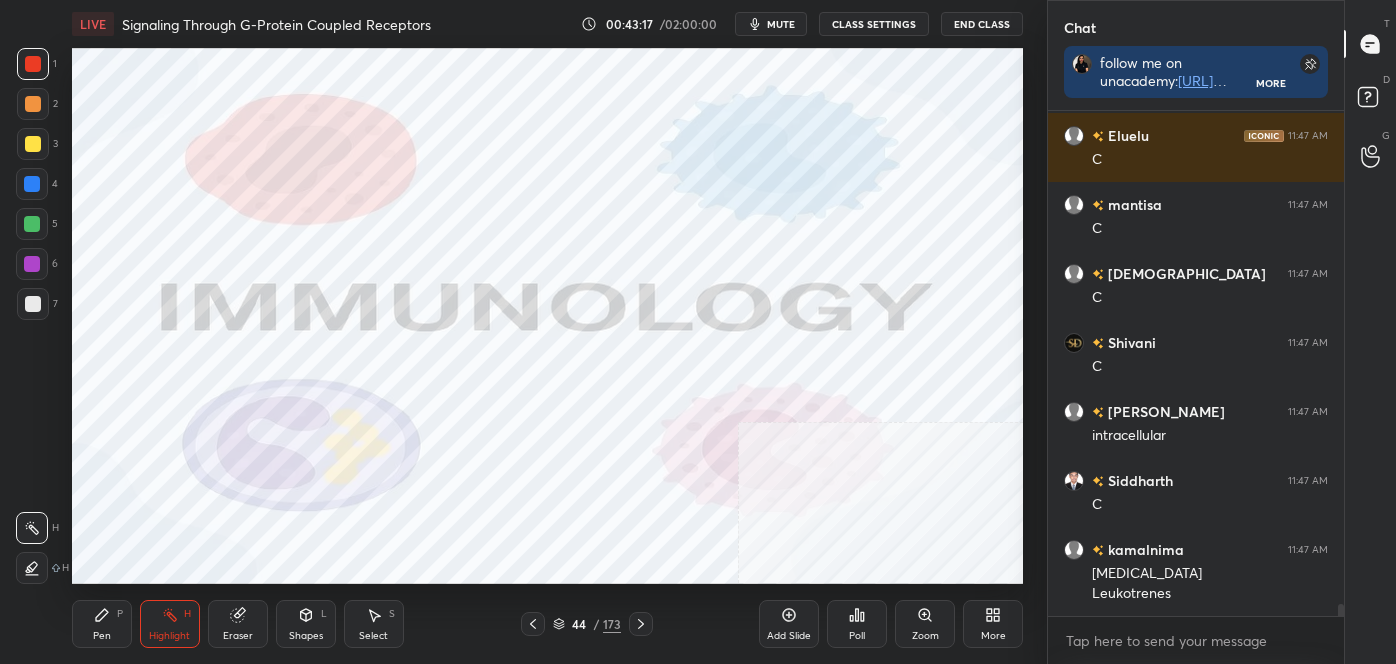 scroll, scrollTop: 21183, scrollLeft: 0, axis: vertical 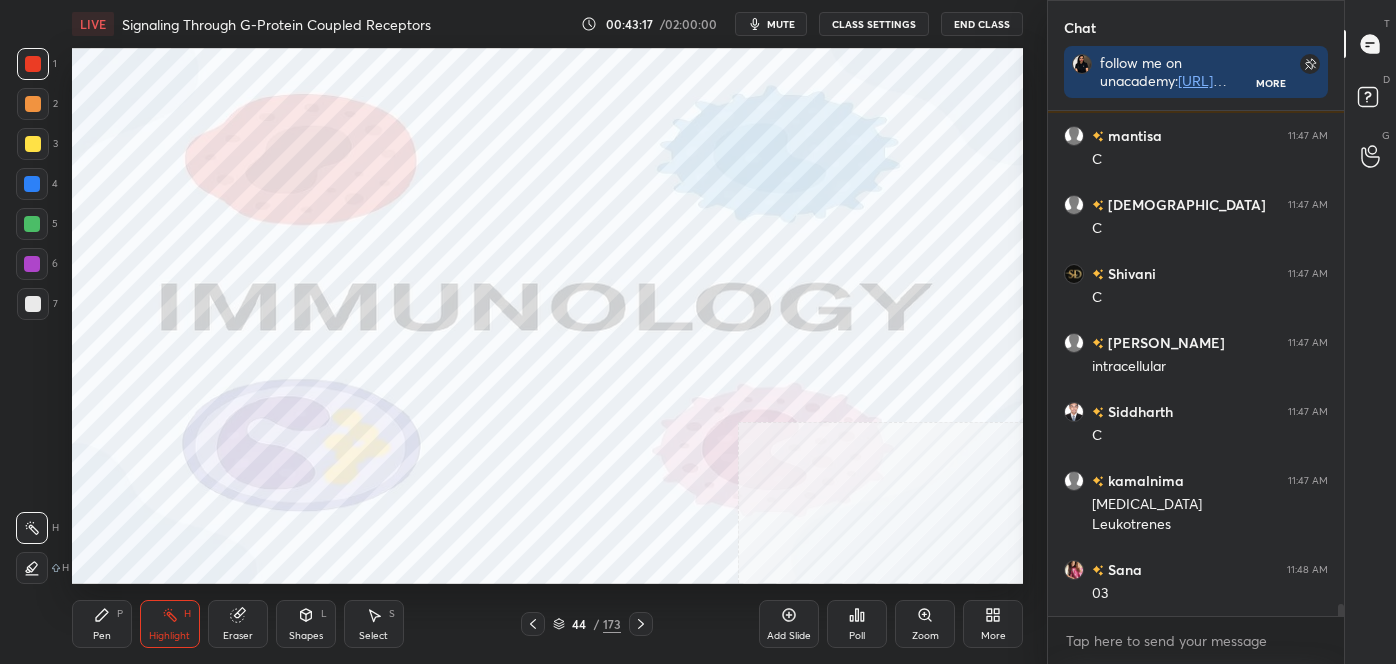 click 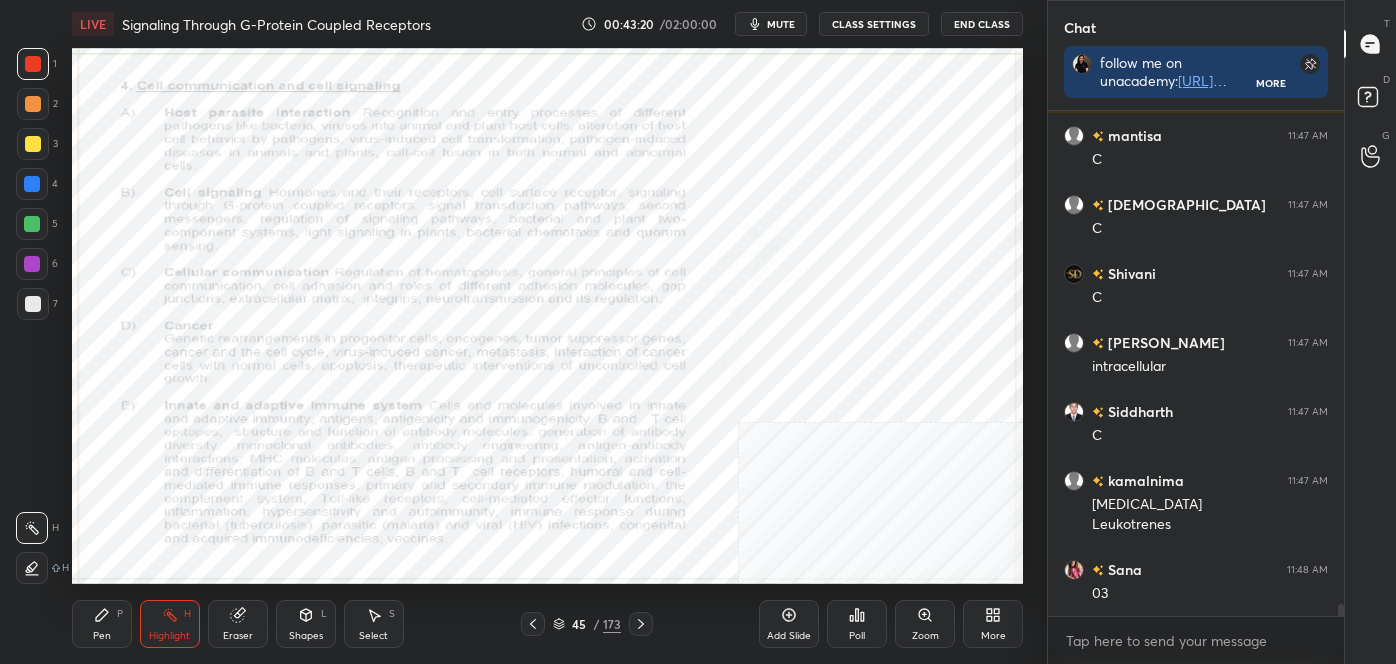 click 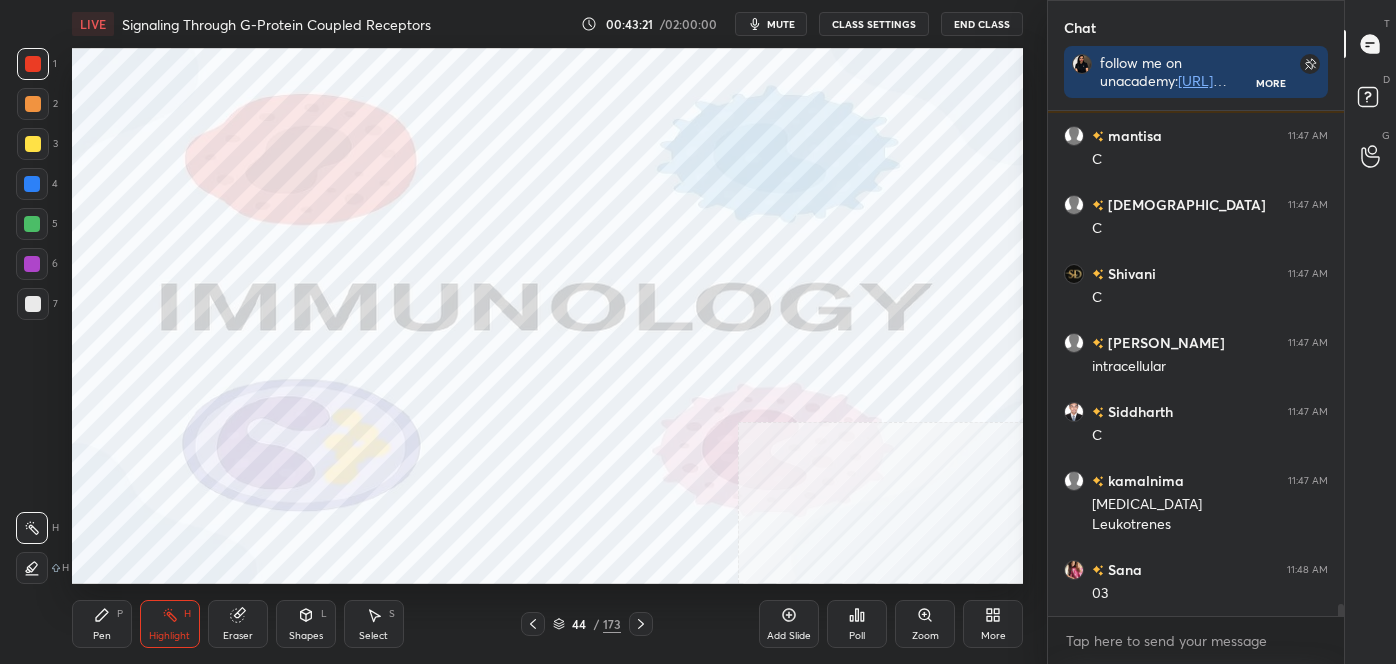 click 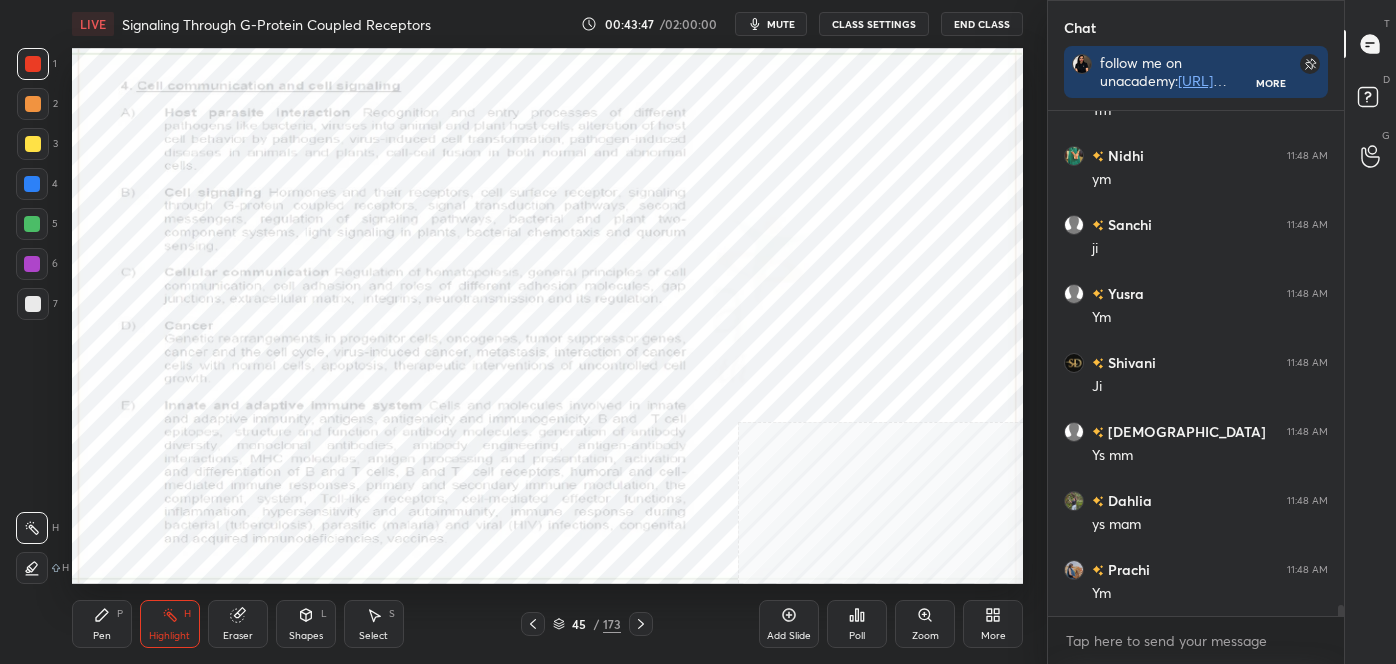 scroll, scrollTop: 21872, scrollLeft: 0, axis: vertical 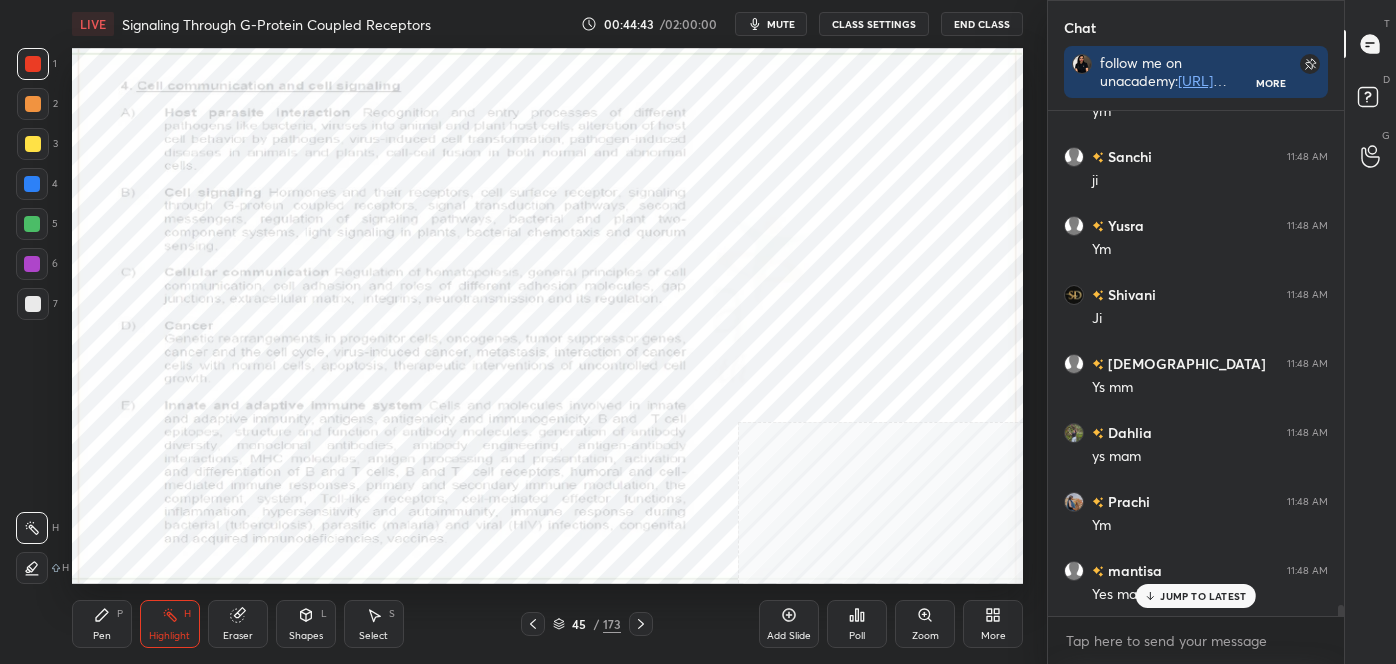 click on "Shapes" at bounding box center [306, 636] 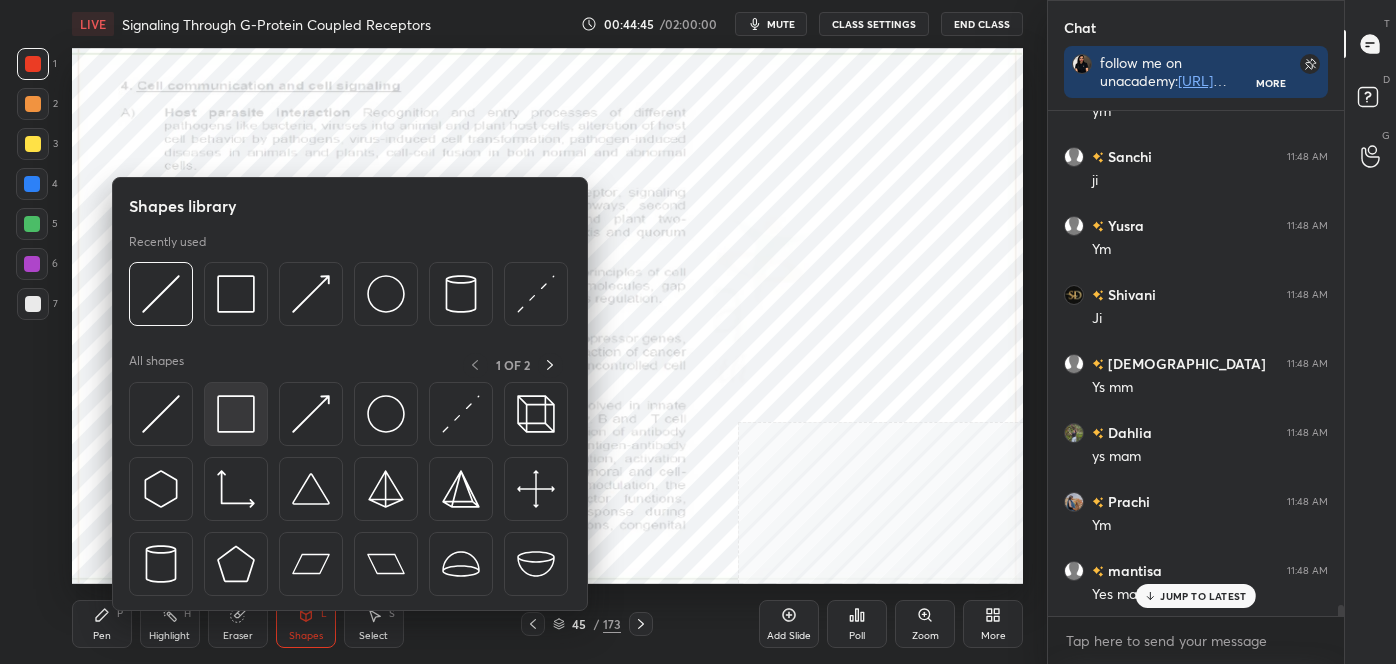 click at bounding box center (236, 414) 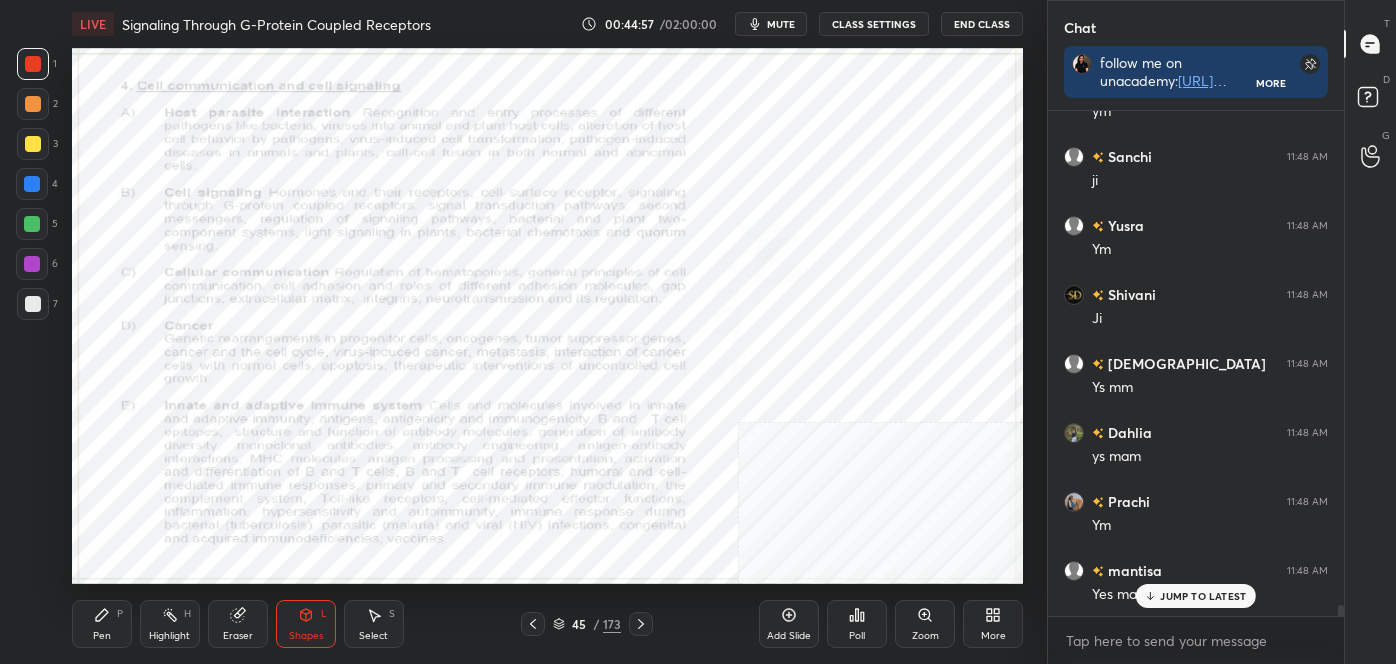 click on "Highlight H" at bounding box center (170, 624) 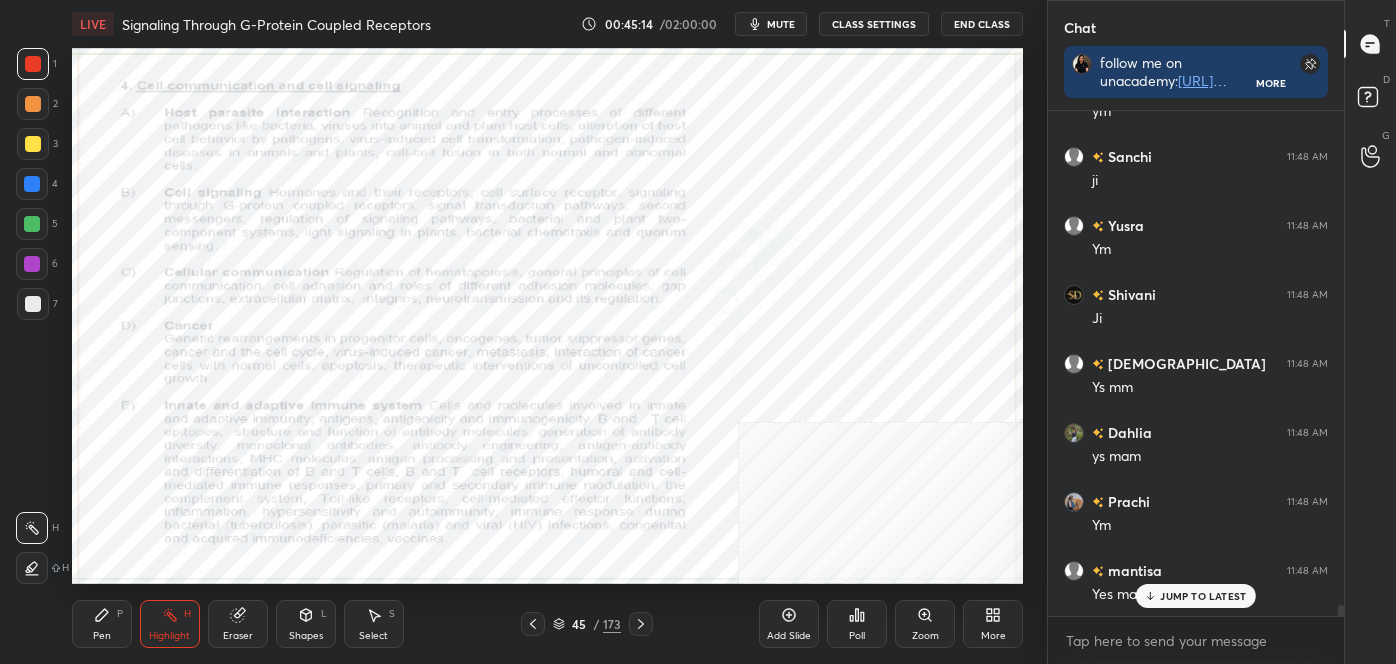 click on "Pen P" at bounding box center (102, 624) 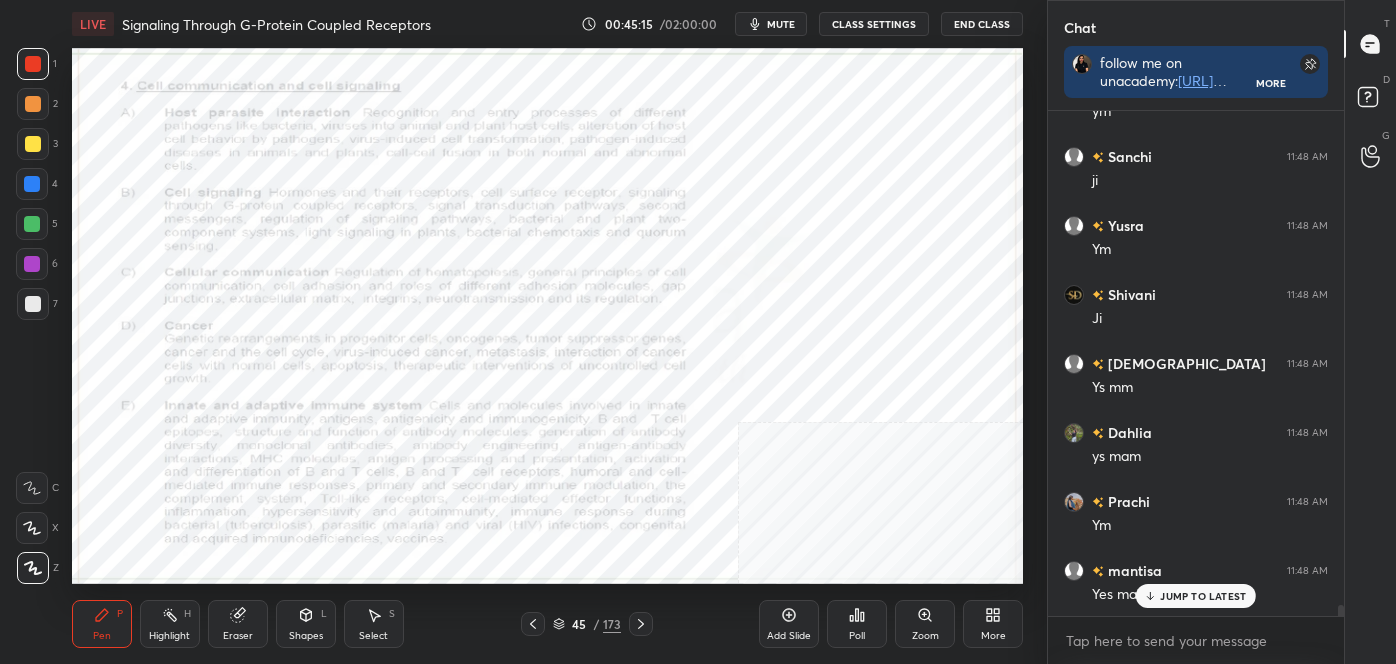 click 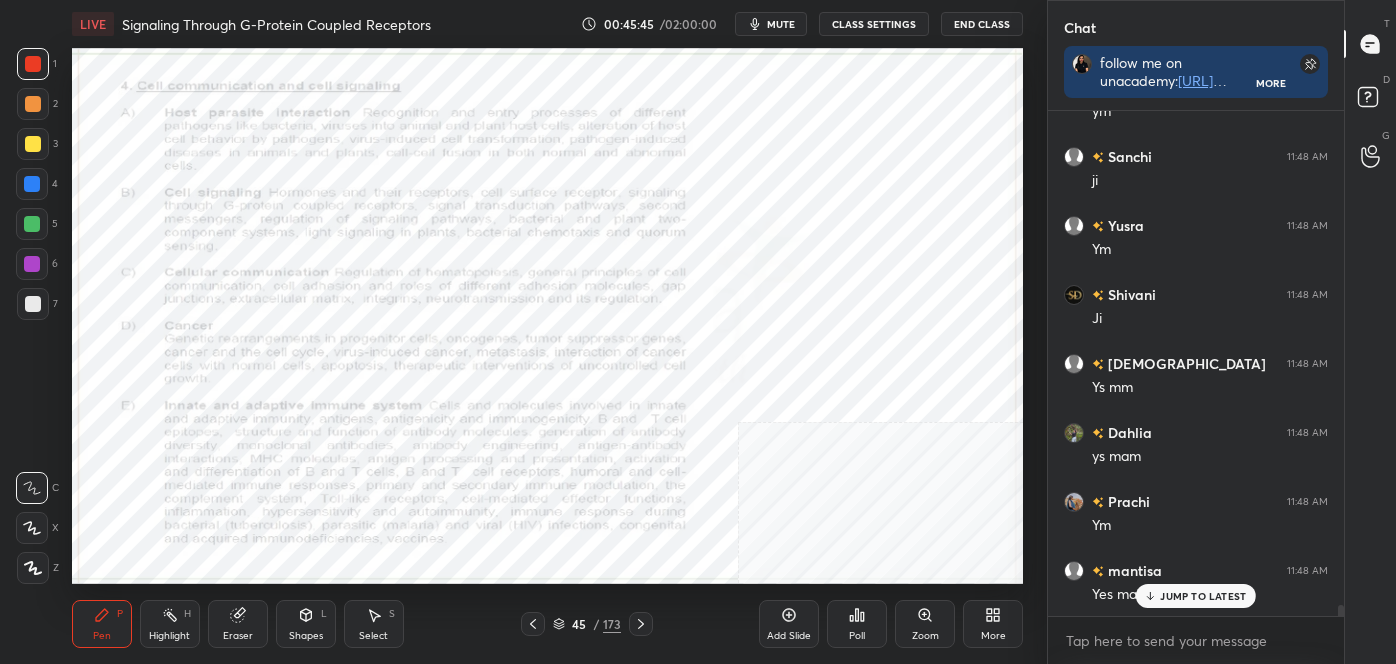 click on "Eraser" at bounding box center (238, 624) 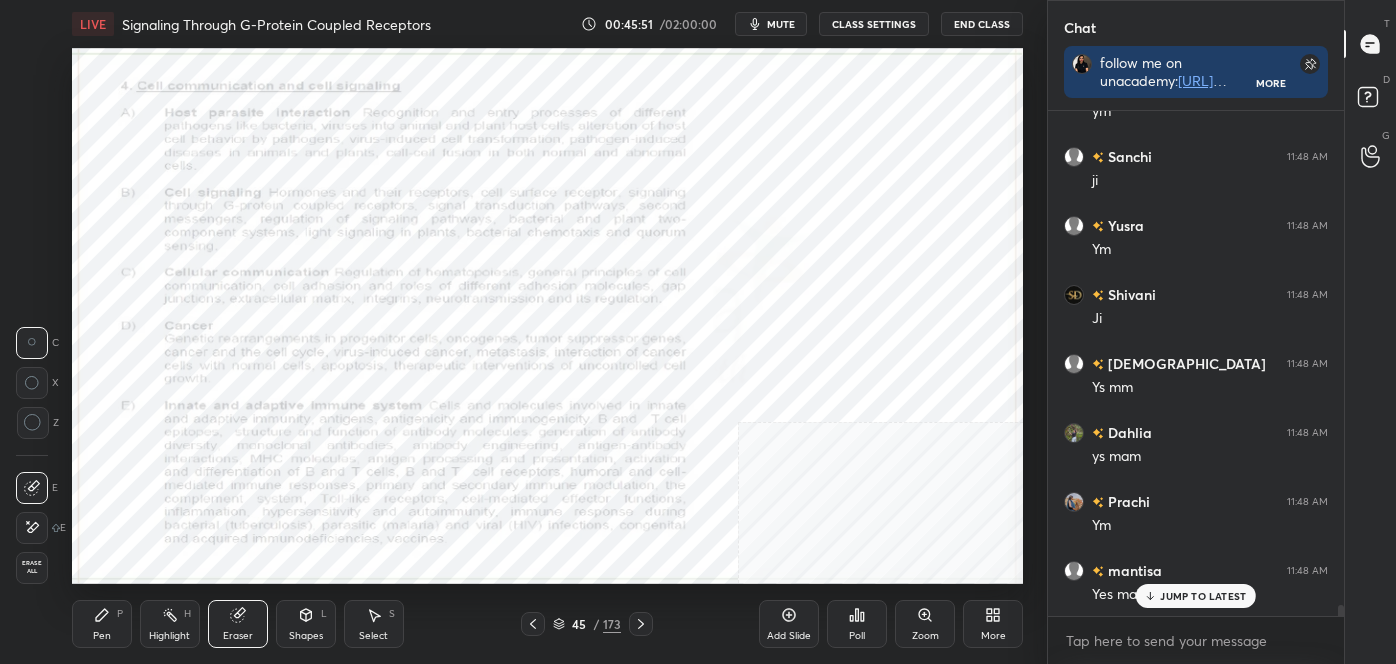 click on "Pen P Highlight H Eraser Shapes L Select S" at bounding box center [244, 624] 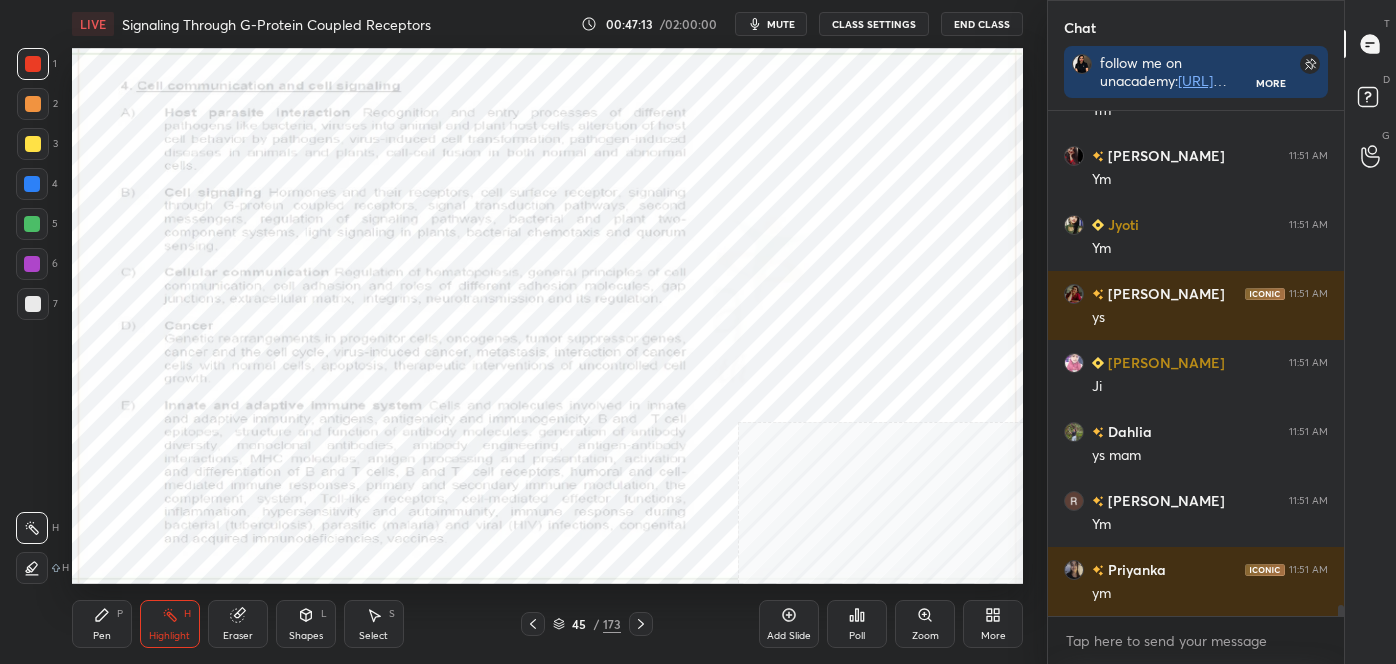 scroll, scrollTop: 22770, scrollLeft: 0, axis: vertical 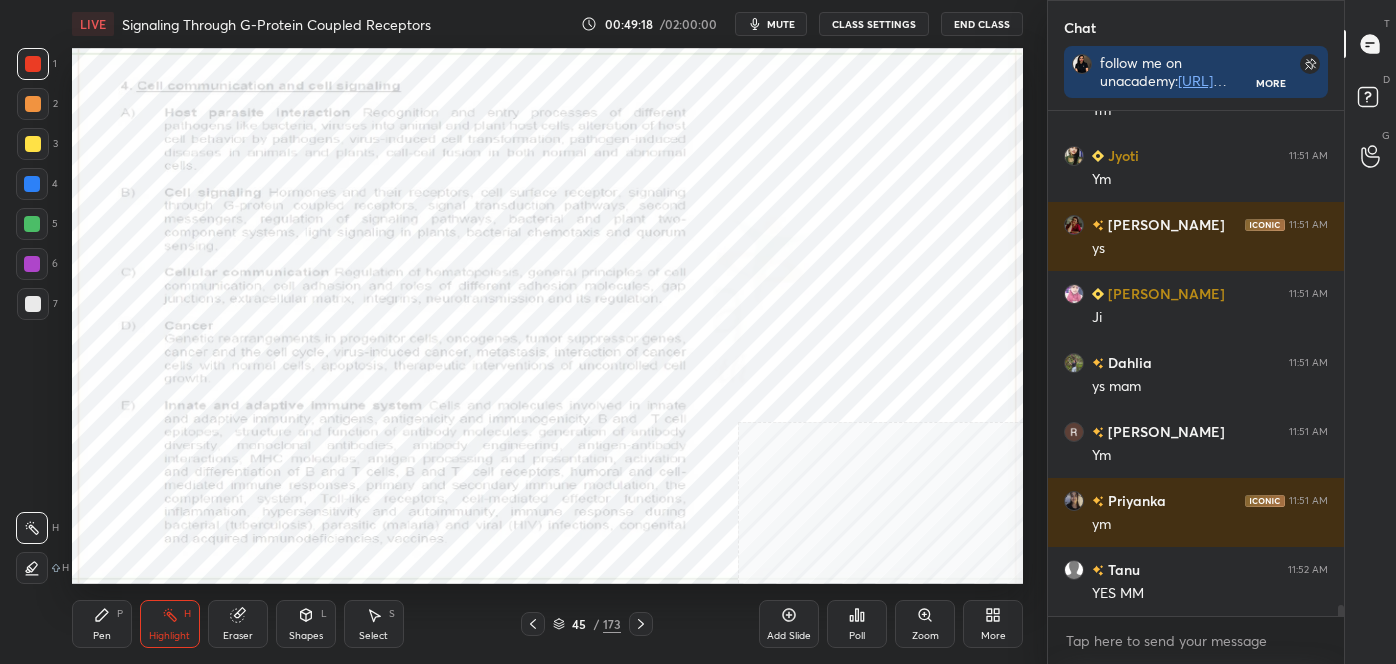 click 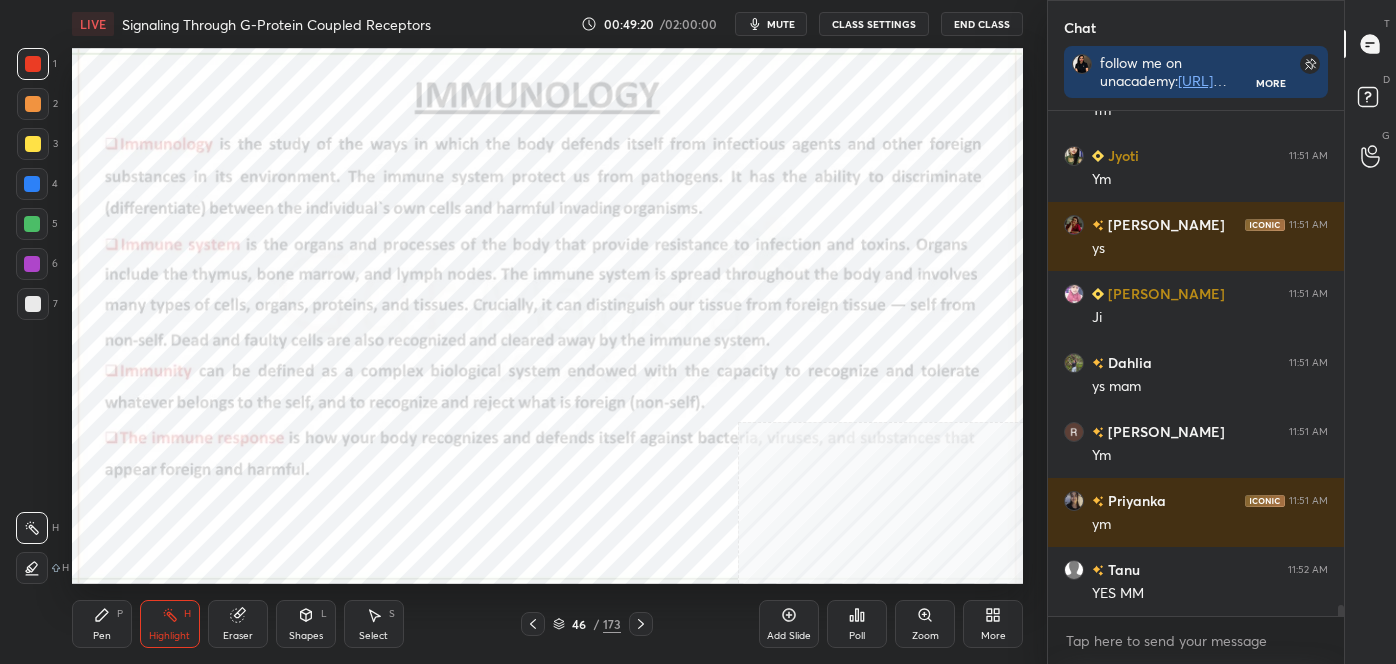 click 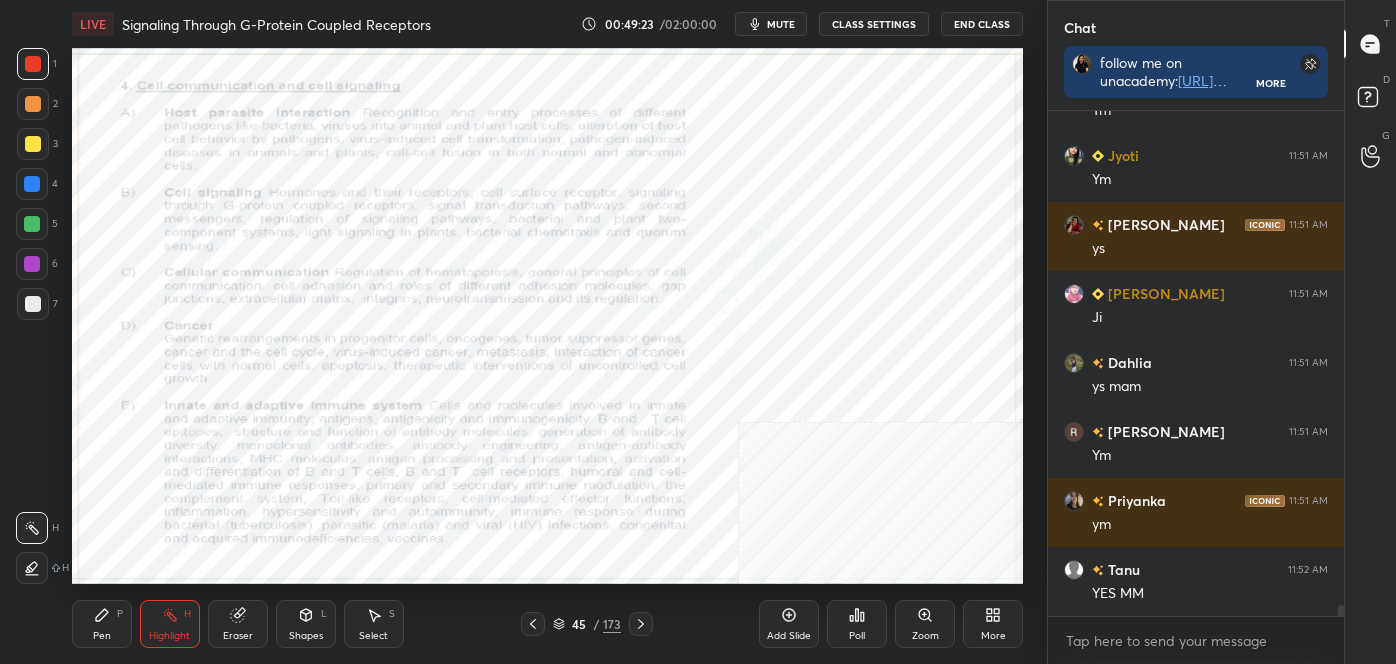 scroll, scrollTop: 22818, scrollLeft: 0, axis: vertical 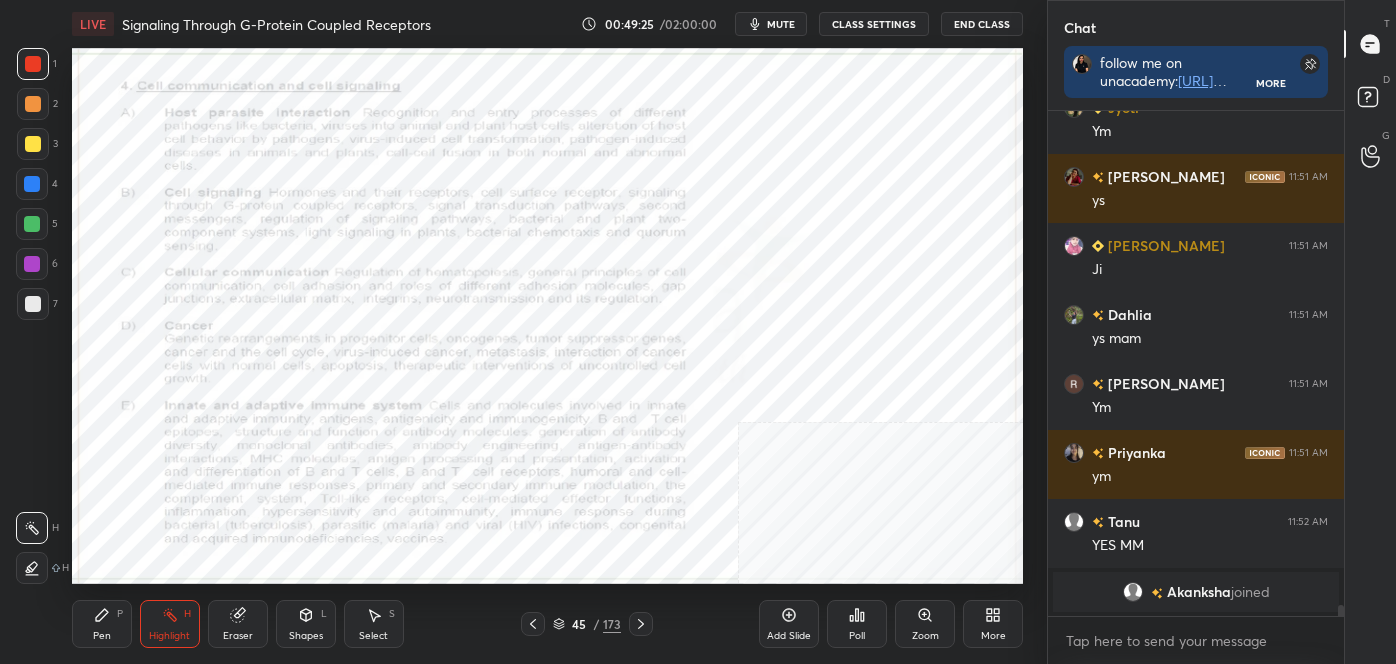click 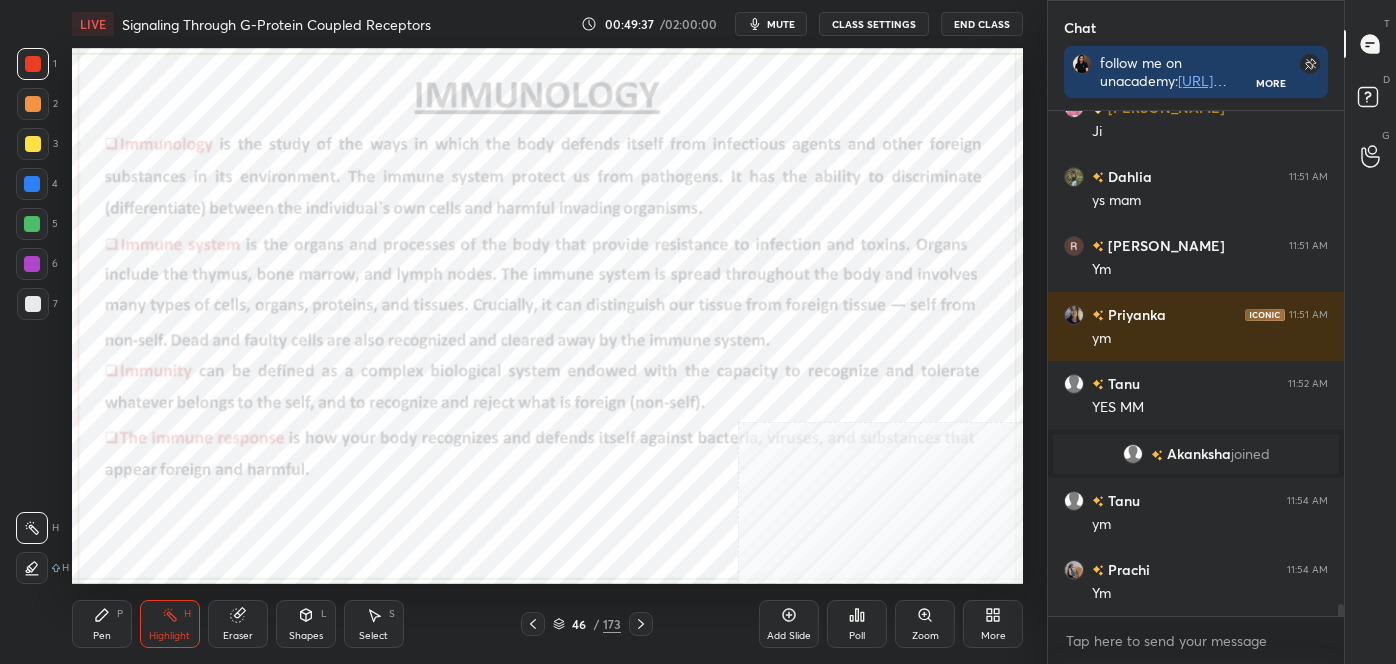 scroll, scrollTop: 20861, scrollLeft: 0, axis: vertical 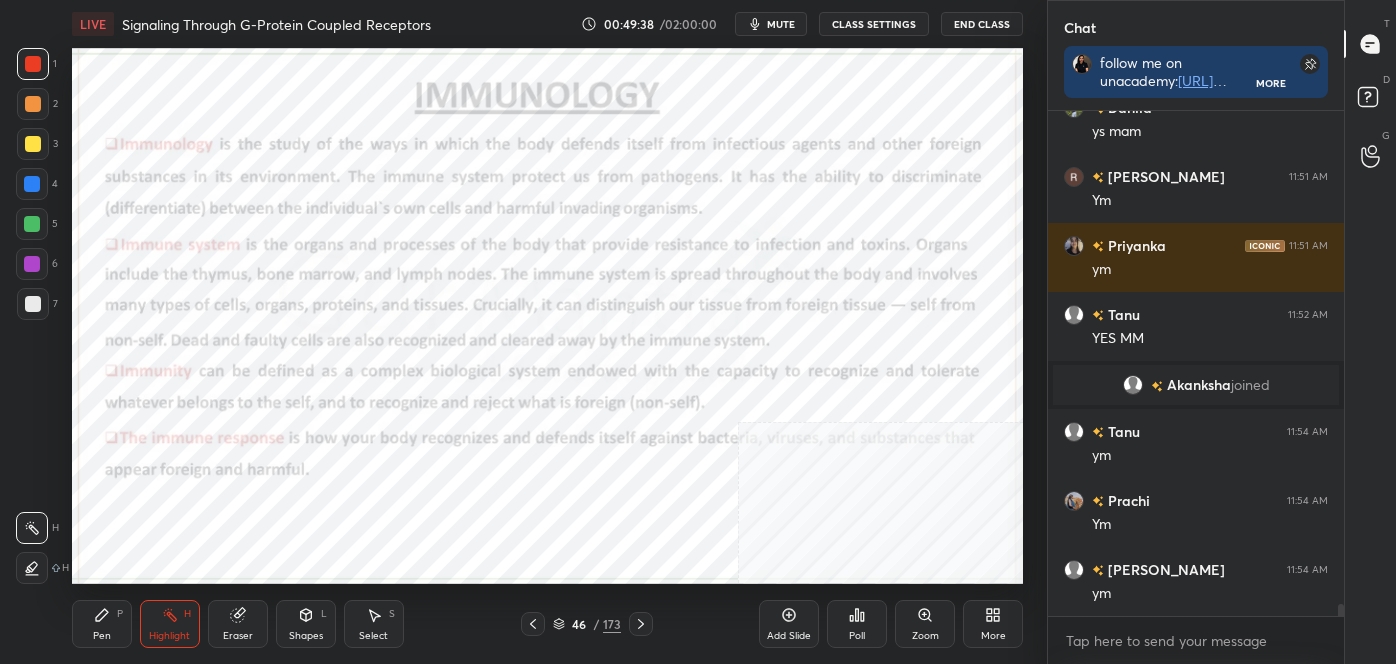 click 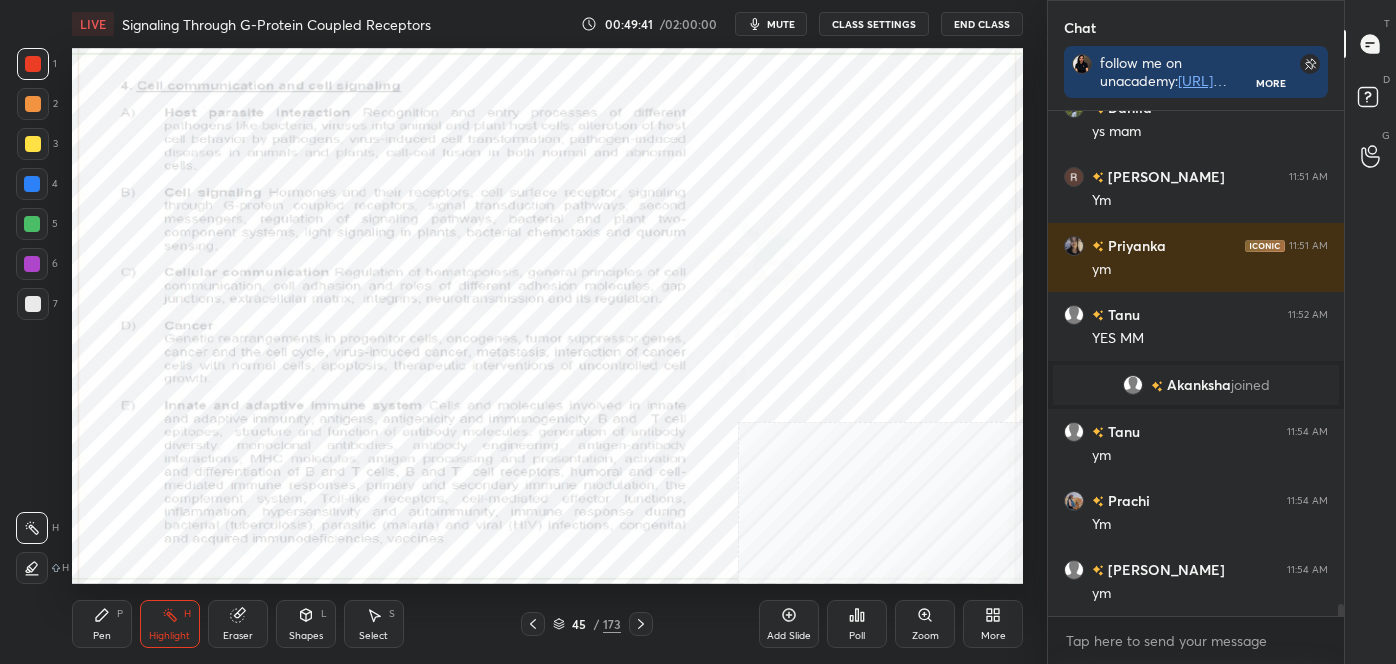 scroll, scrollTop: 20930, scrollLeft: 0, axis: vertical 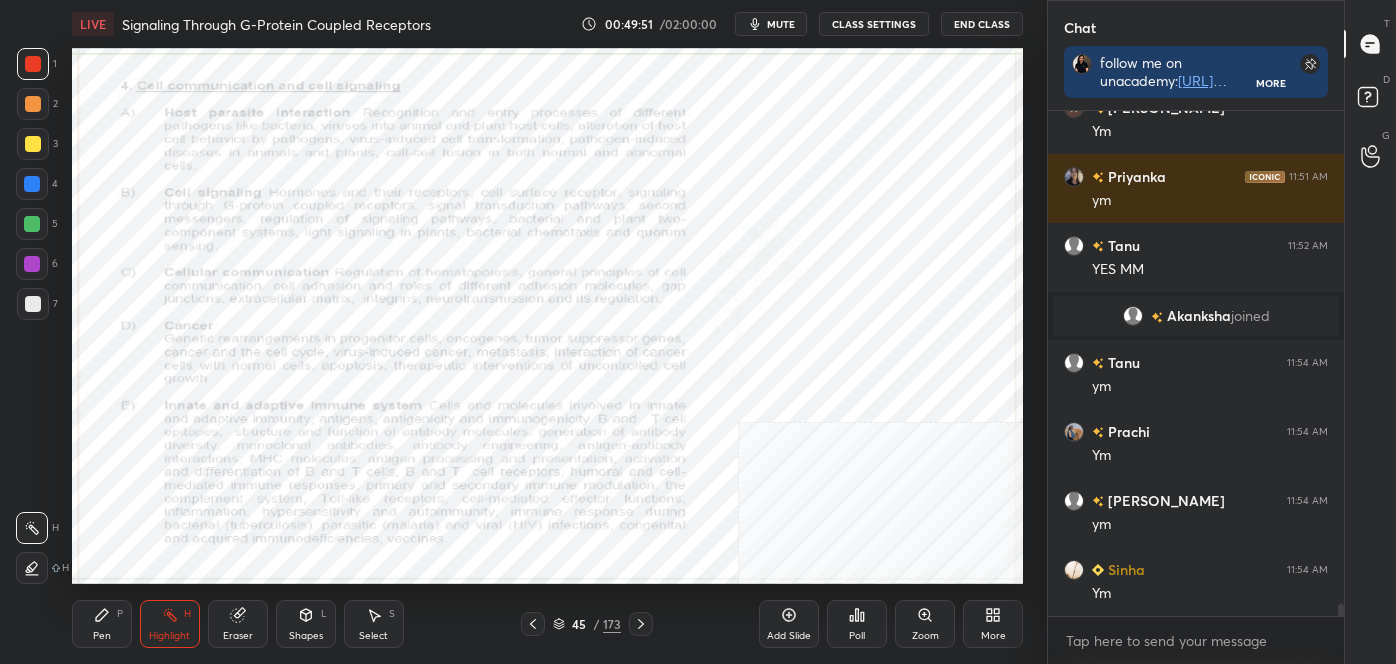 click 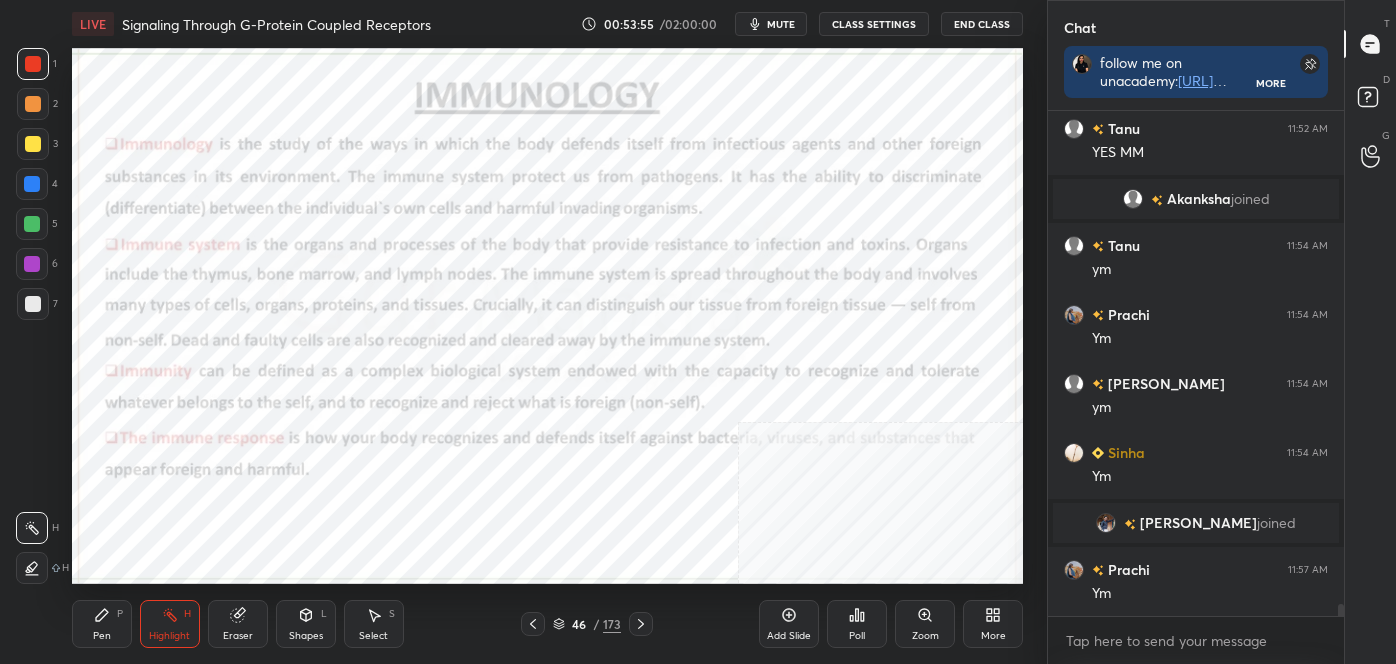 scroll, scrollTop: 20962, scrollLeft: 0, axis: vertical 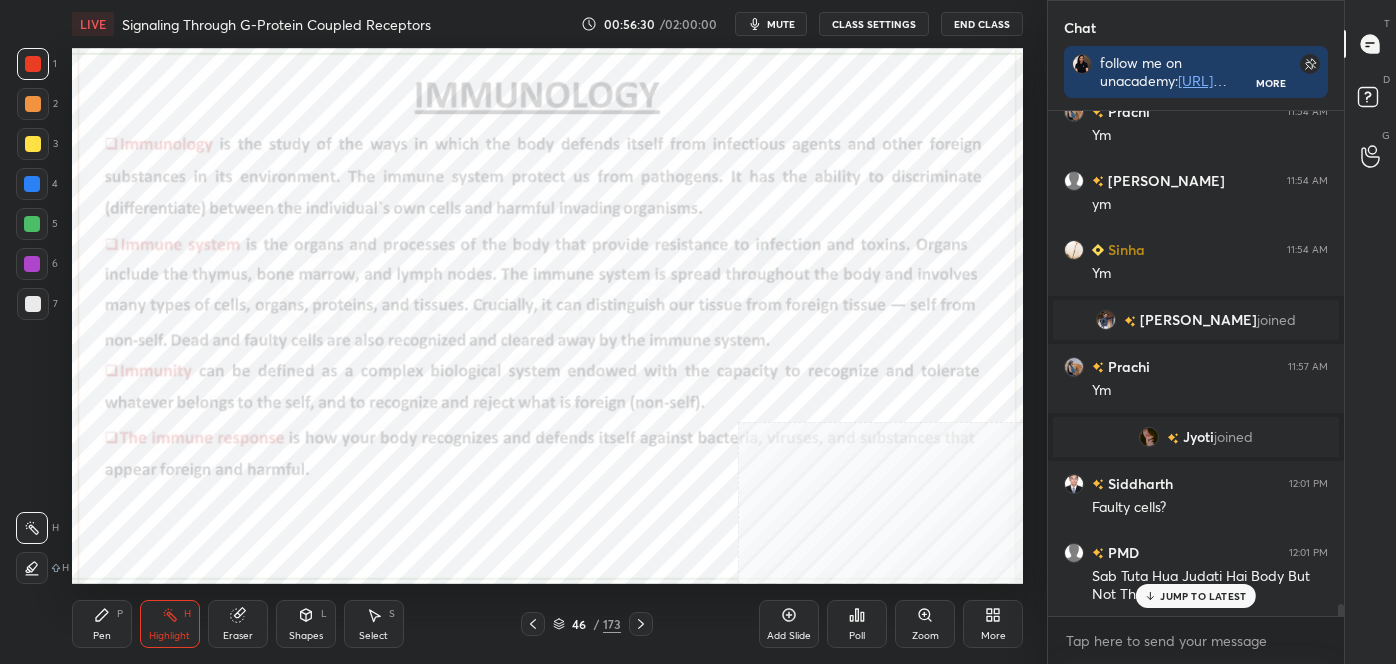 click 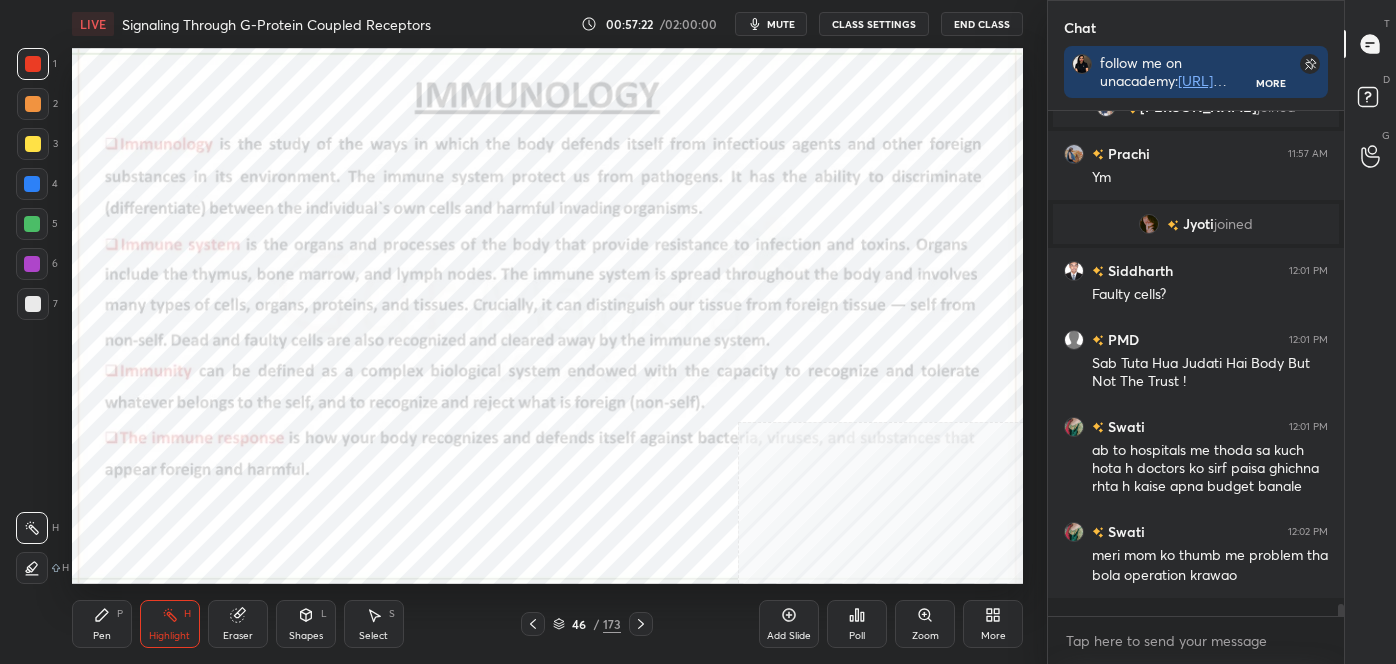 scroll, scrollTop: 21349, scrollLeft: 0, axis: vertical 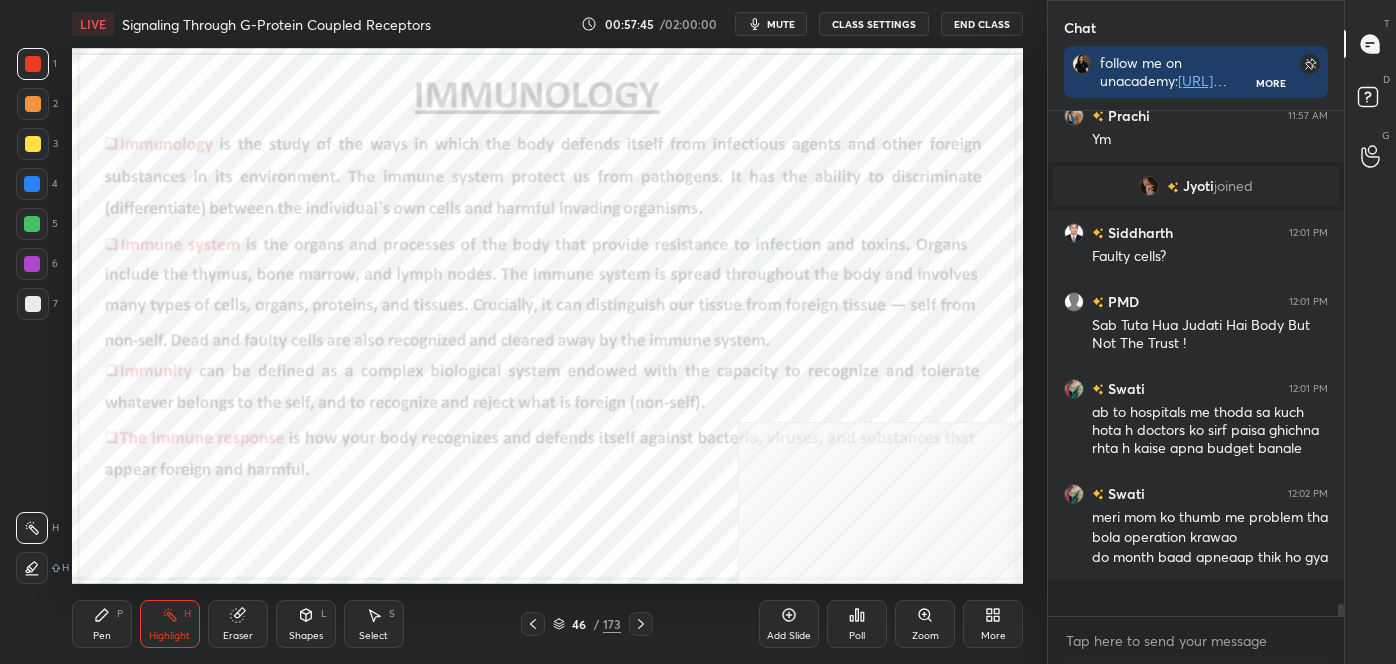 click 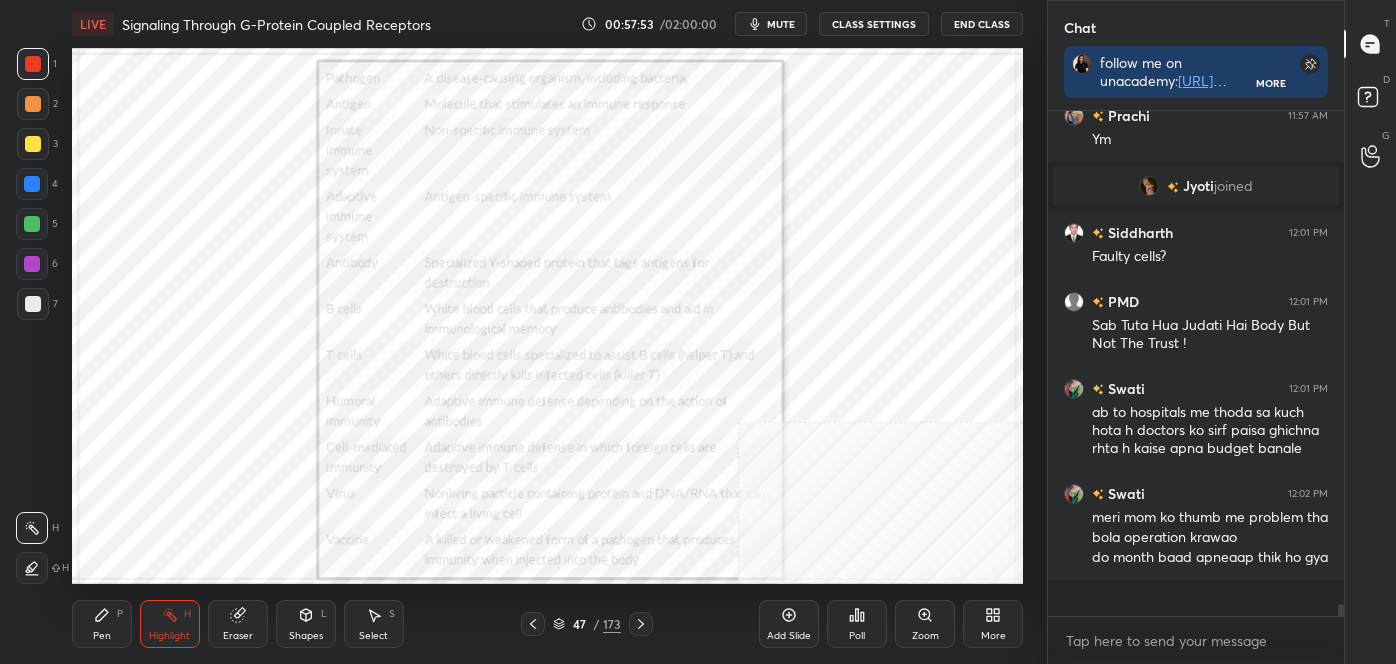 click on "Zoom" at bounding box center [925, 624] 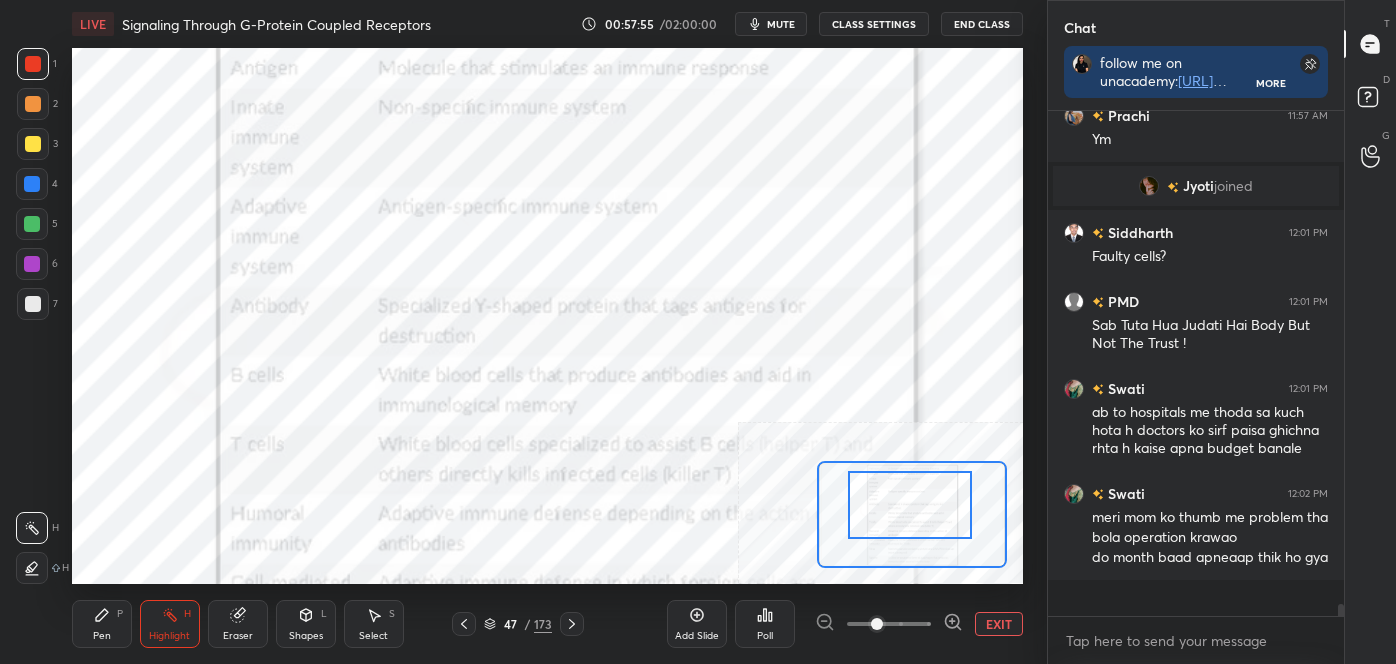 click at bounding box center [910, 505] 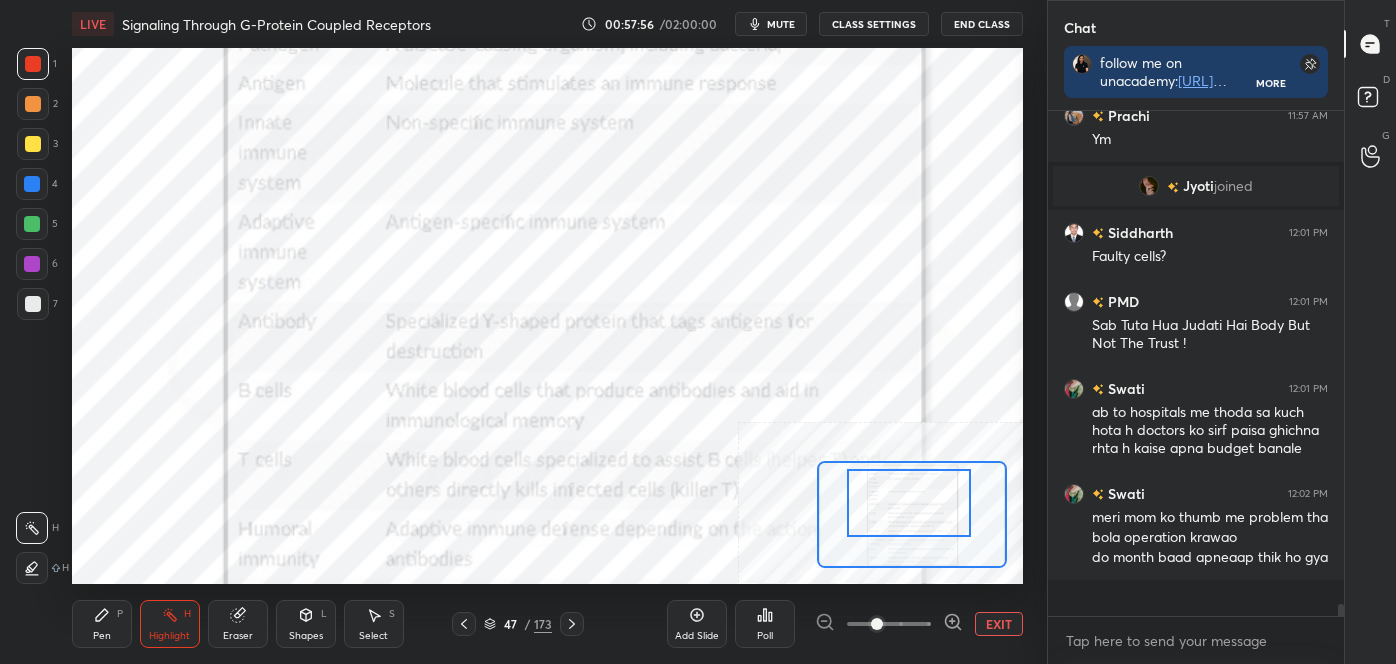 click at bounding box center [909, 503] 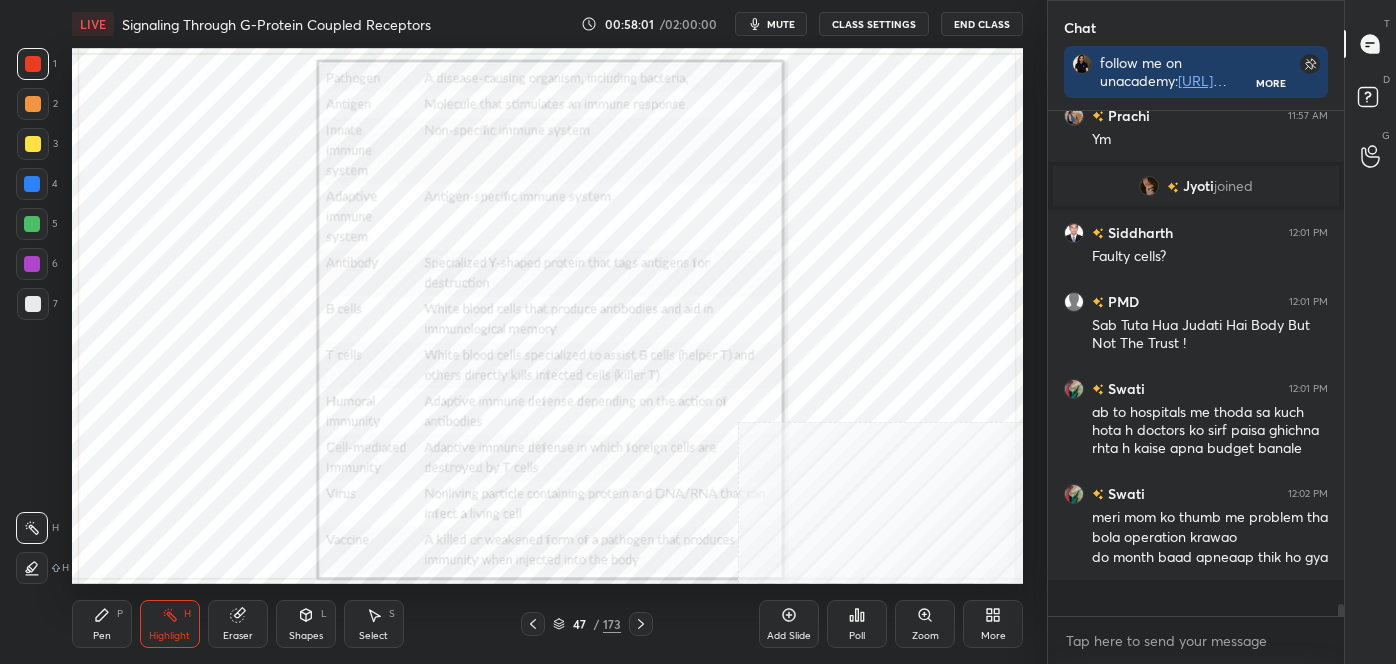 click 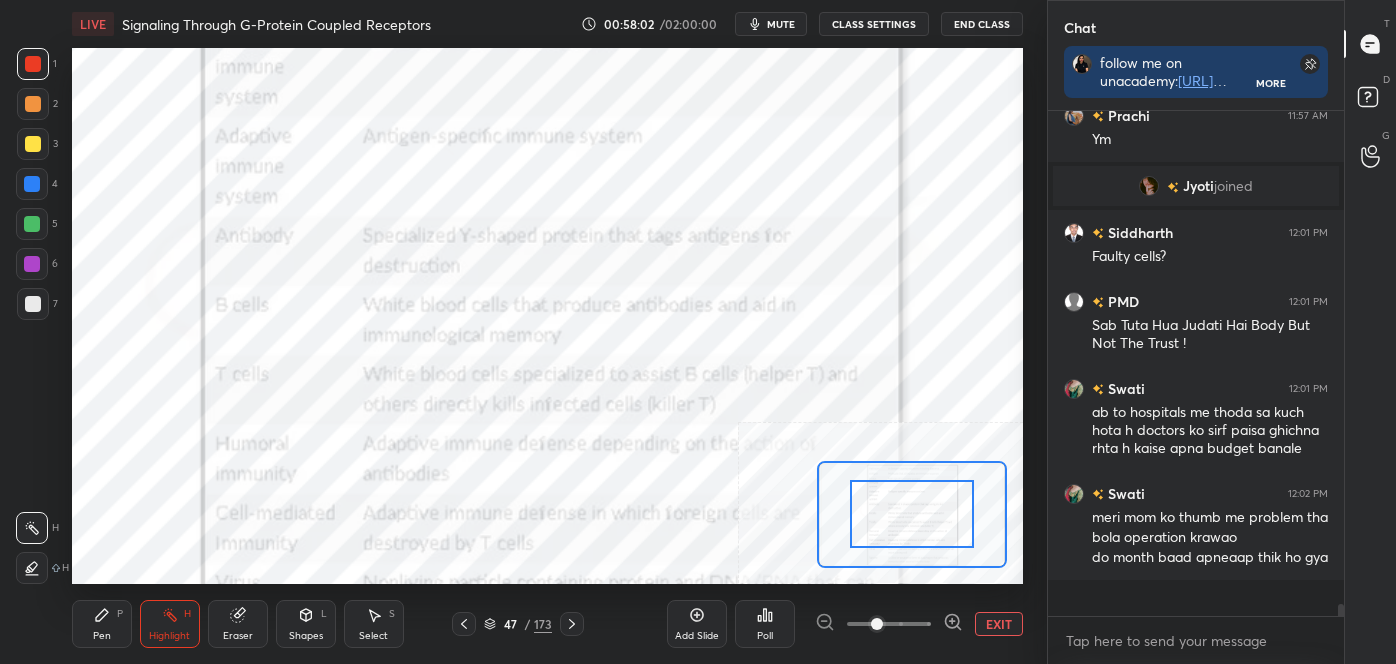 scroll, scrollTop: 21436, scrollLeft: 0, axis: vertical 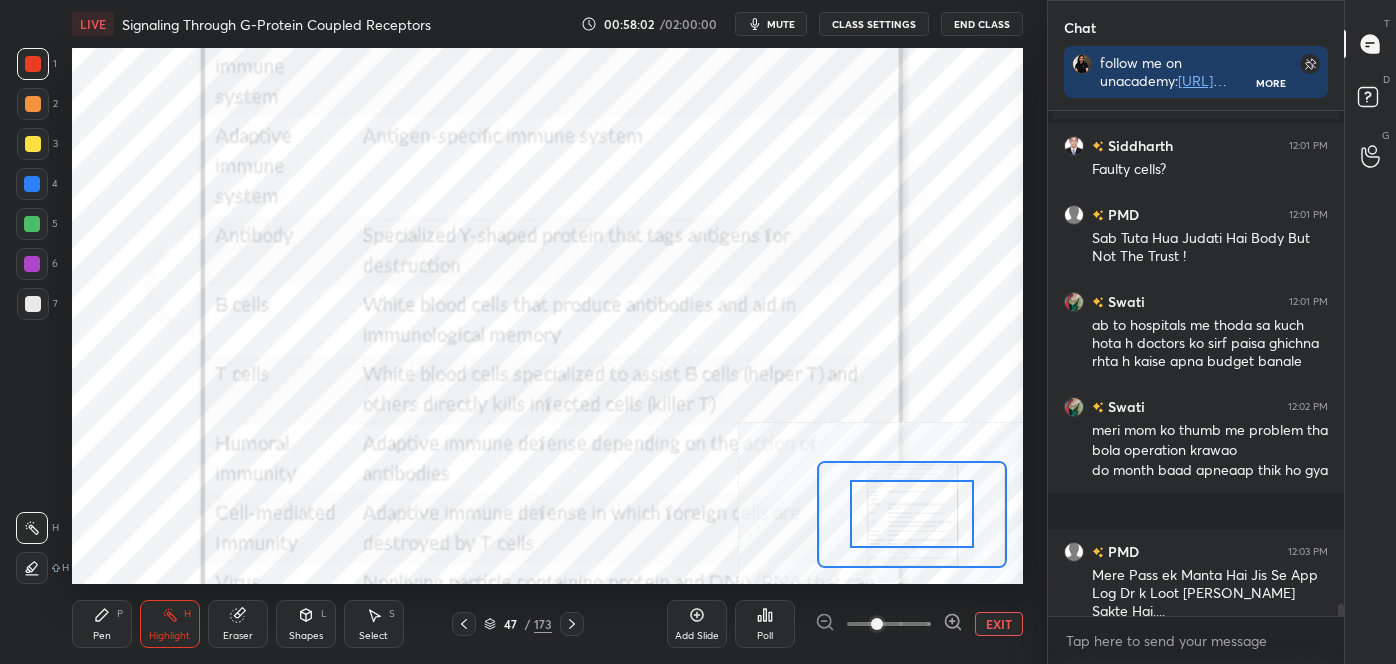 click 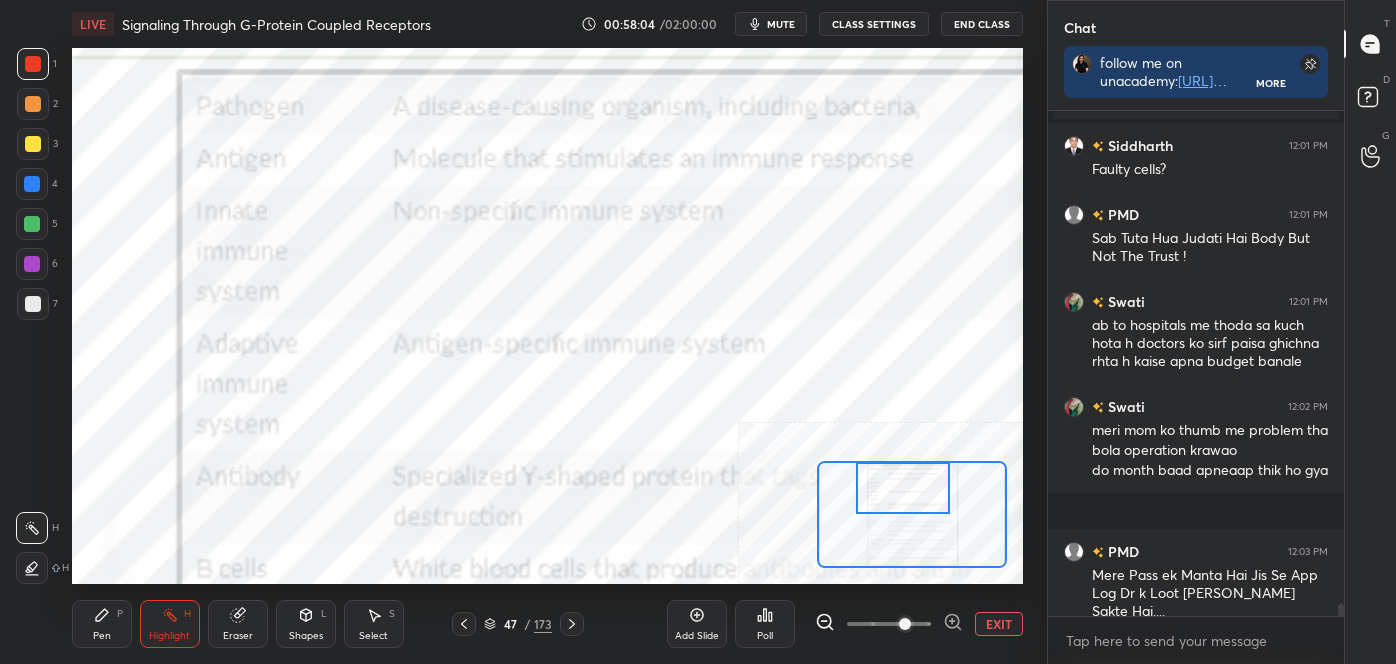 drag, startPoint x: 899, startPoint y: 509, endPoint x: 890, endPoint y: 477, distance: 33.24154 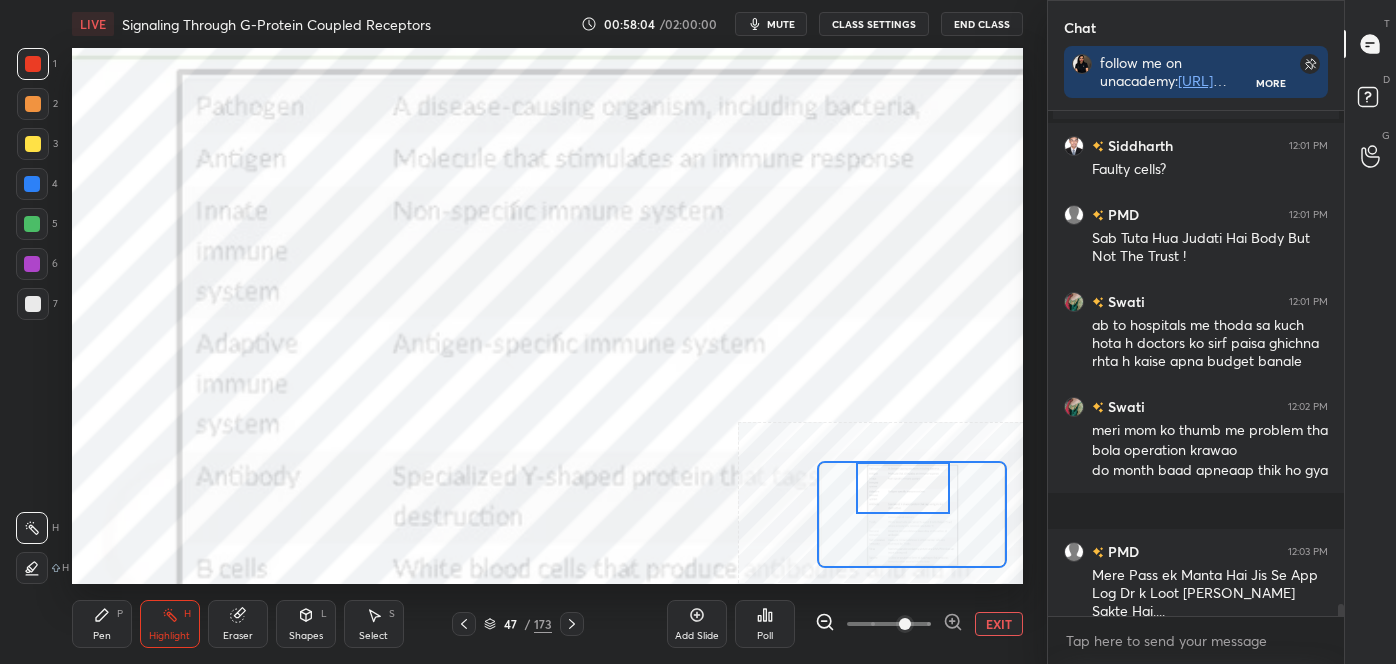 click at bounding box center (902, 488) 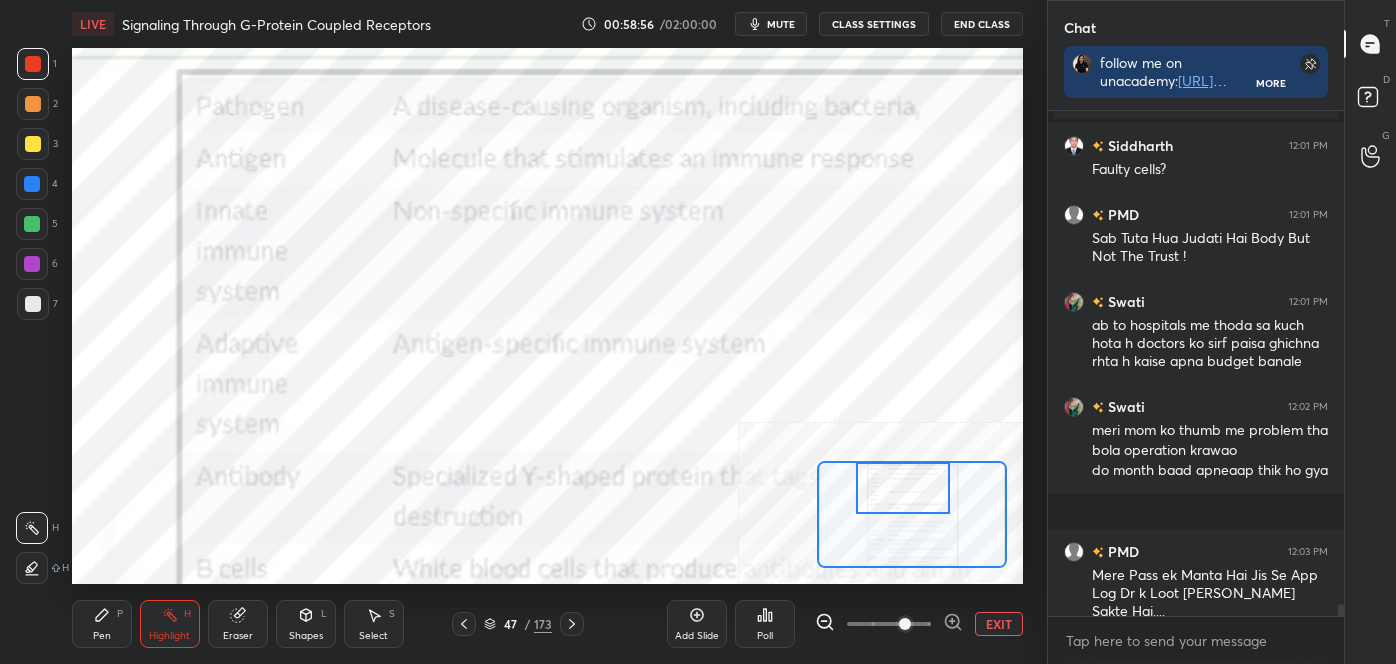 click on "Shapes L" at bounding box center [306, 624] 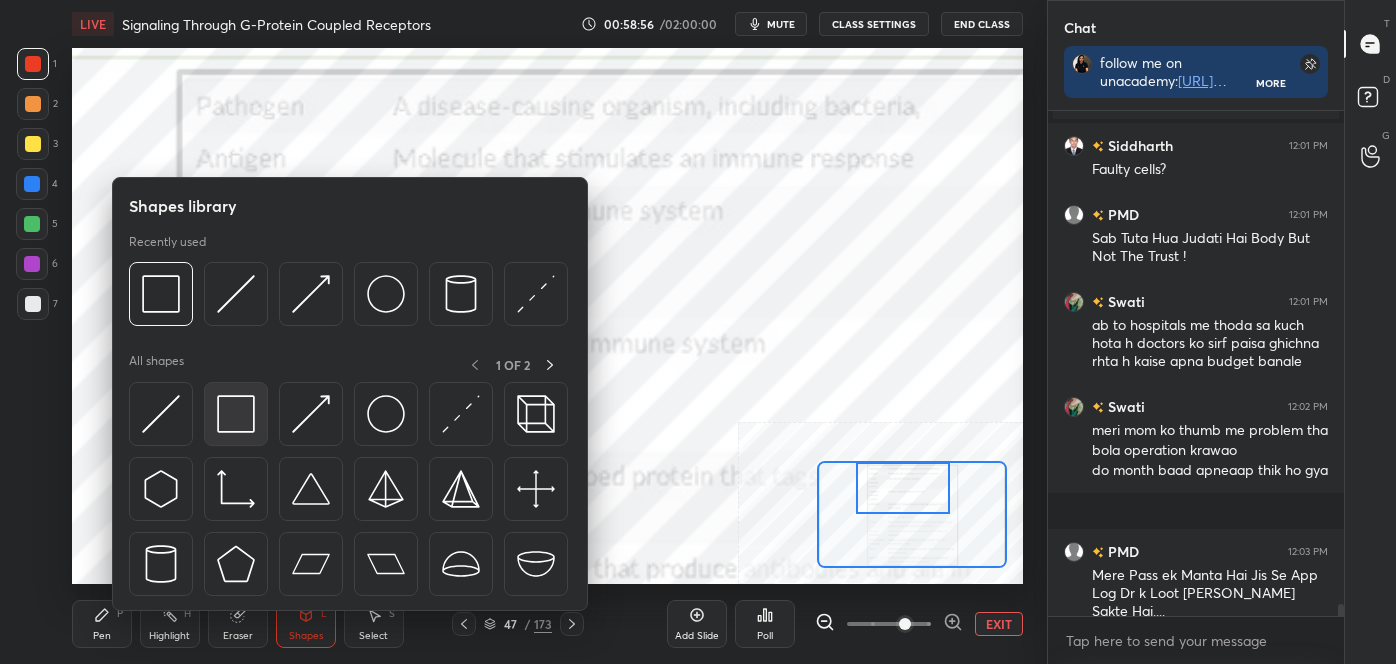 click at bounding box center [236, 414] 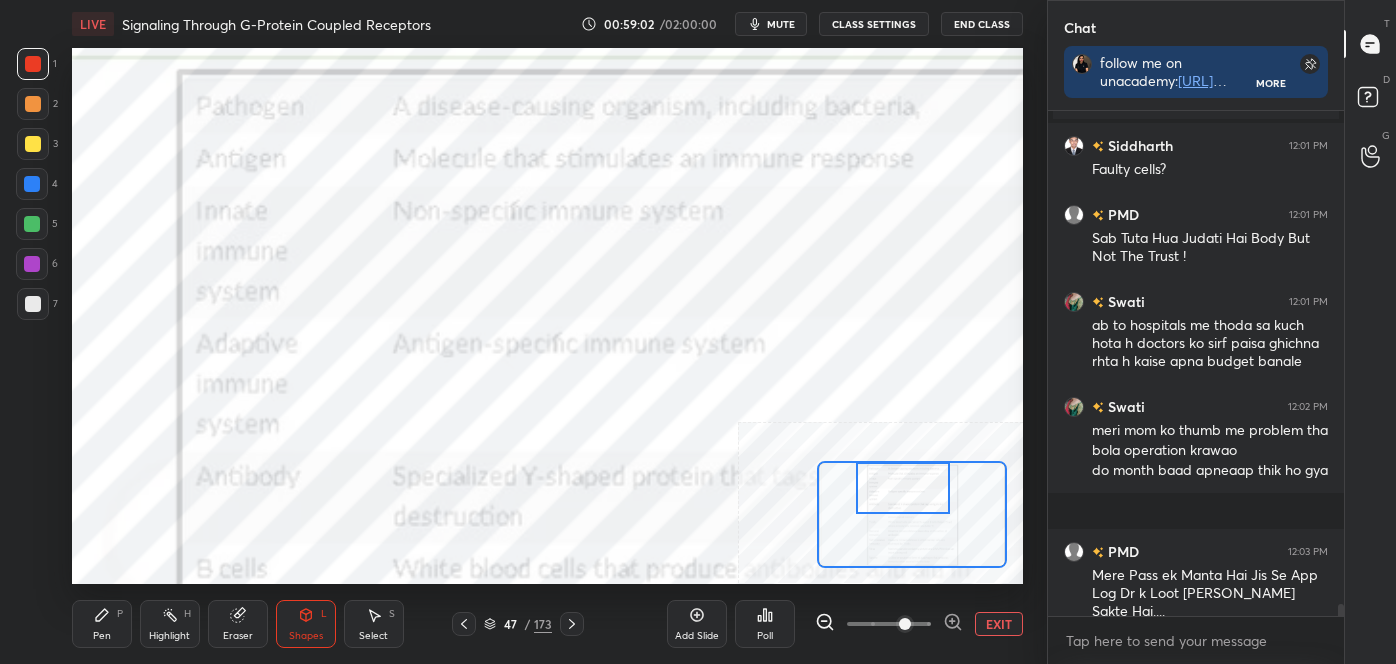 click on "Highlight H" at bounding box center [170, 624] 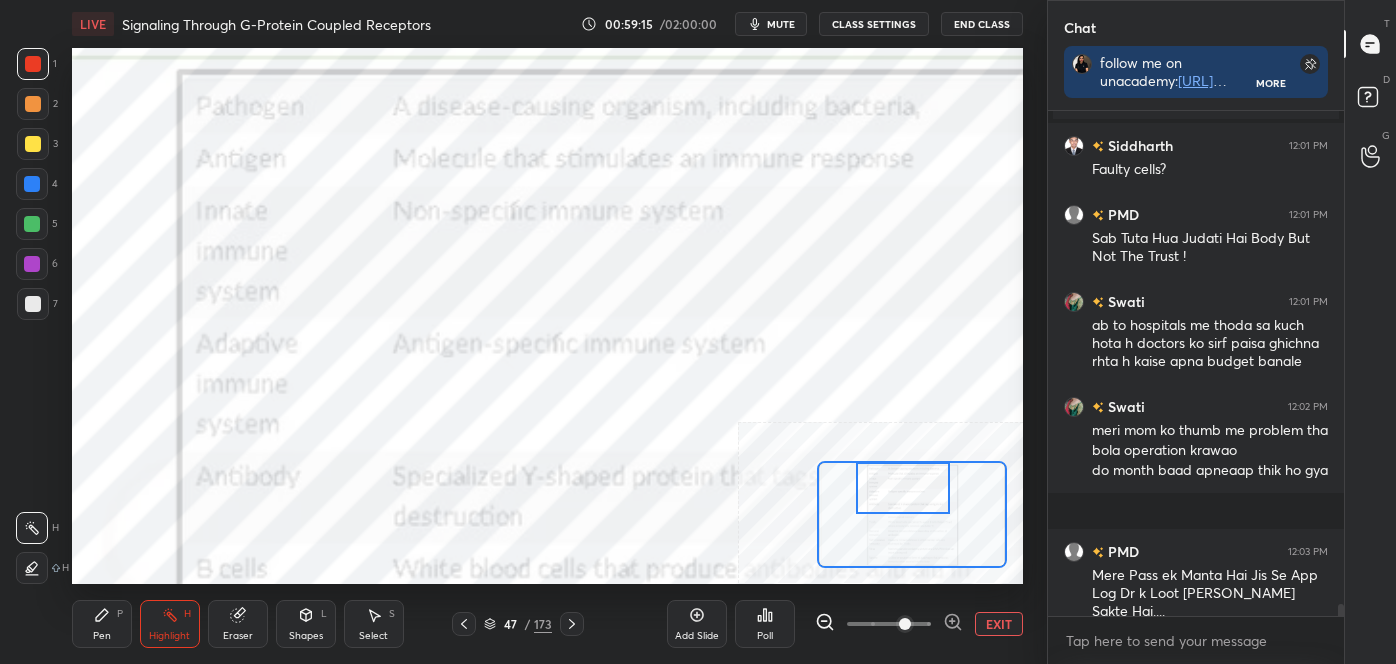 click on "EXIT" at bounding box center (999, 624) 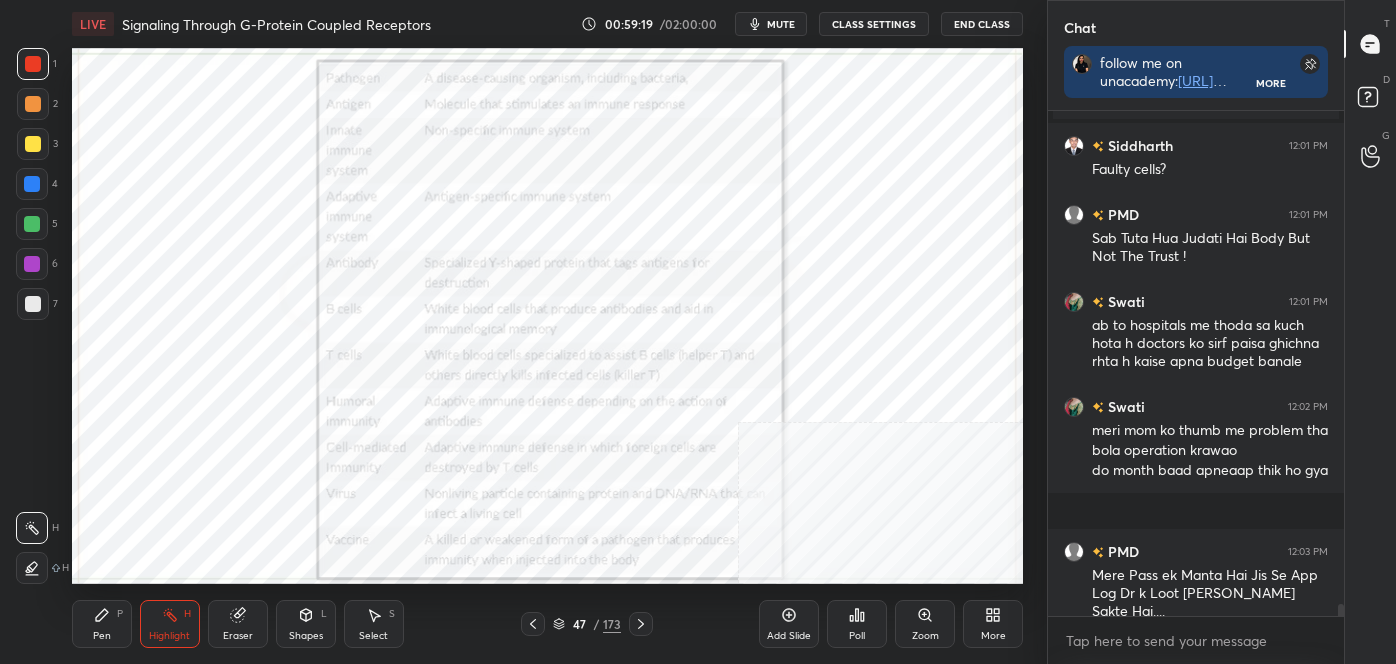 click 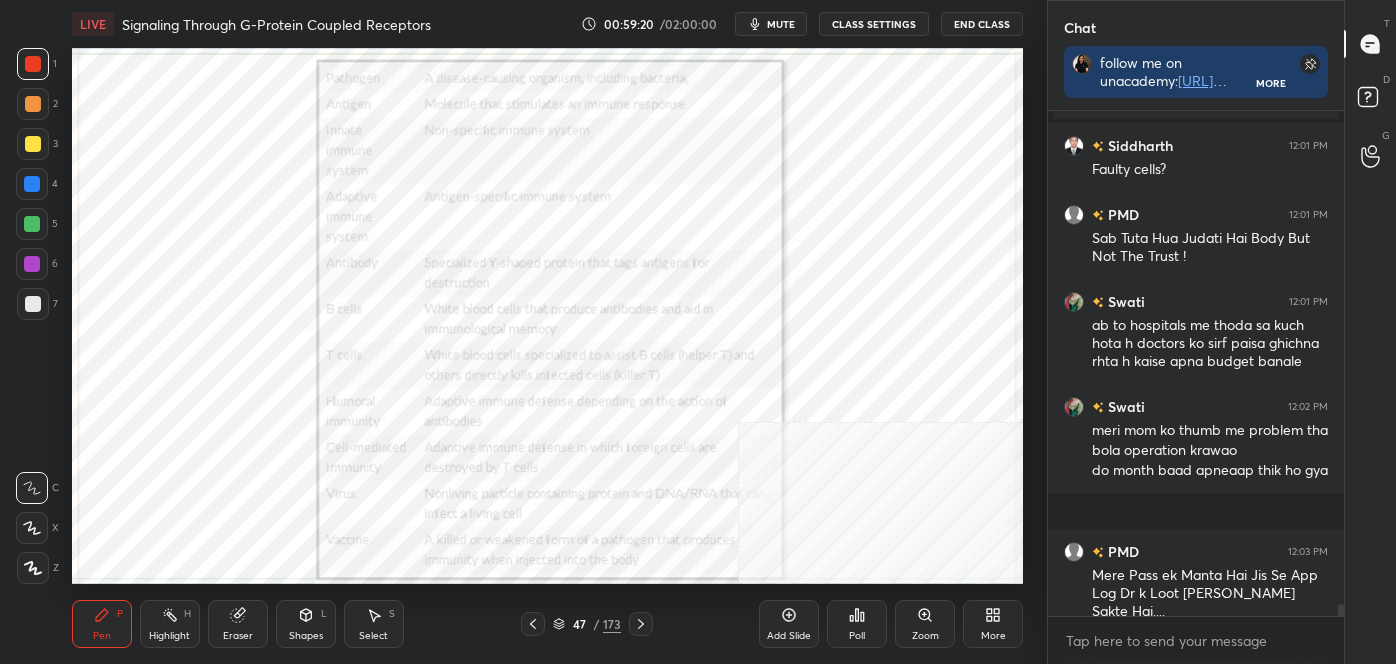 click 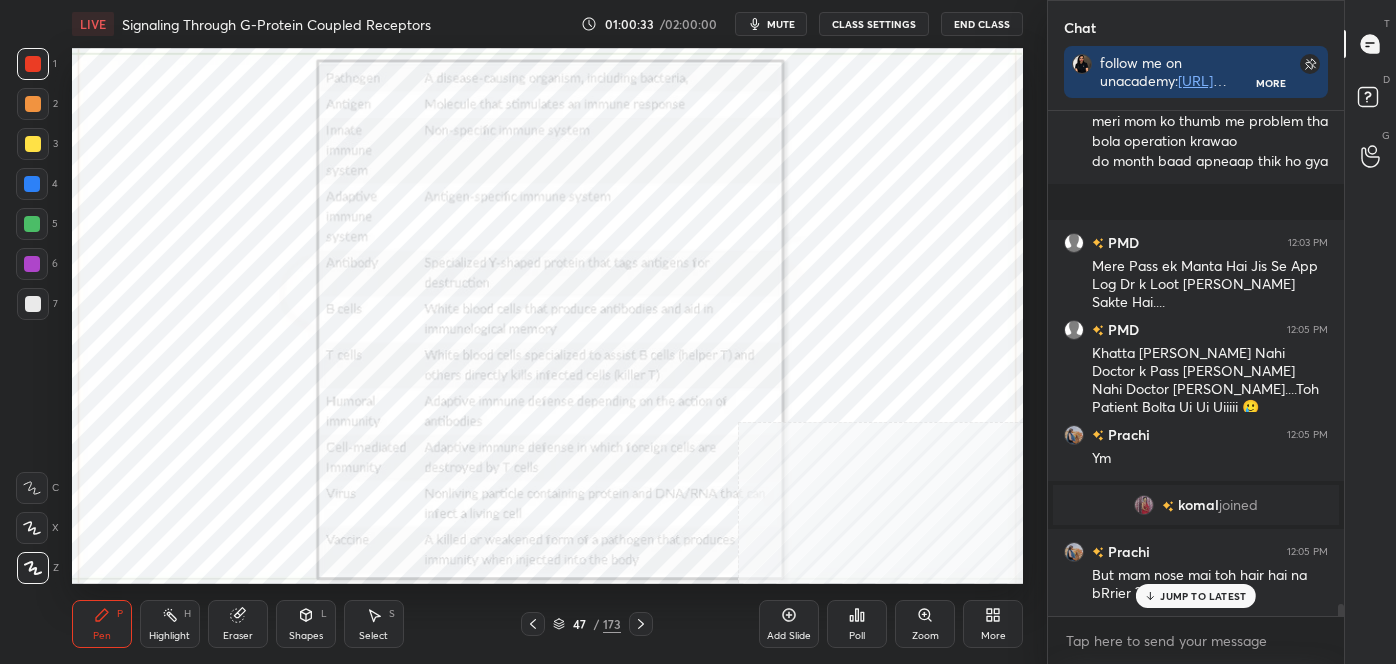 scroll, scrollTop: 21554, scrollLeft: 0, axis: vertical 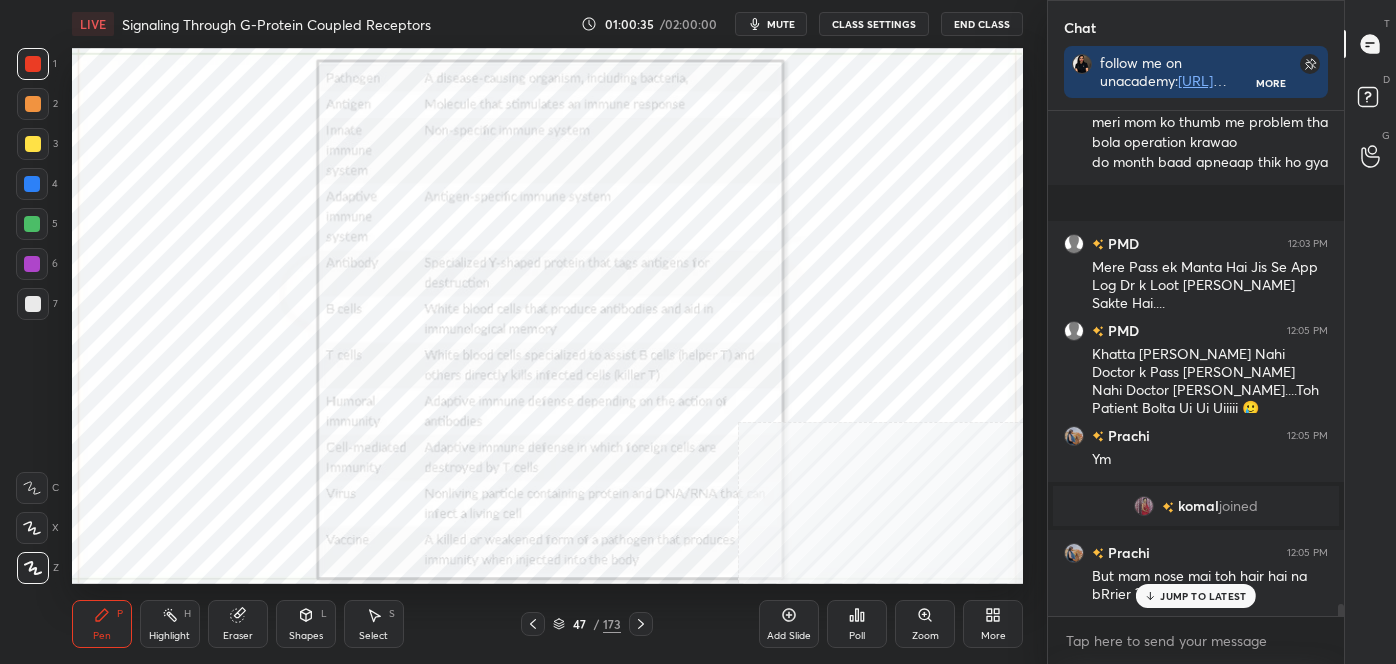 click on "Highlight" at bounding box center [169, 636] 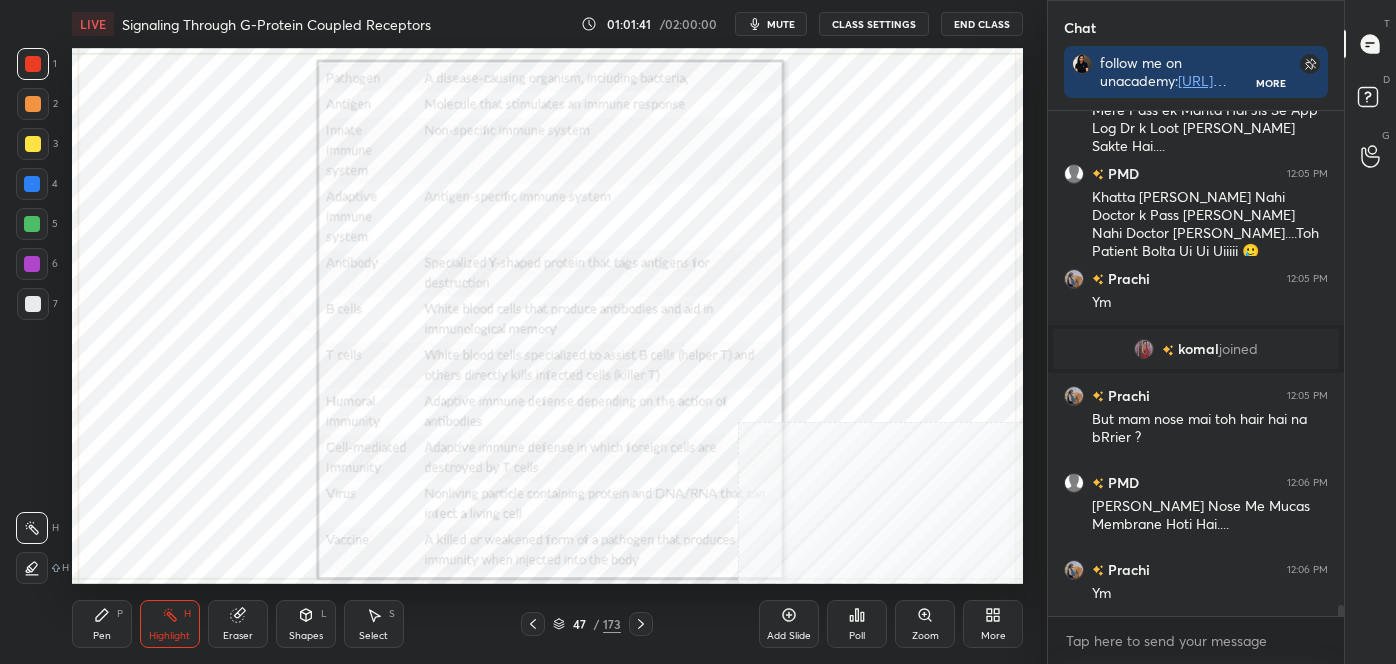 scroll, scrollTop: 21780, scrollLeft: 0, axis: vertical 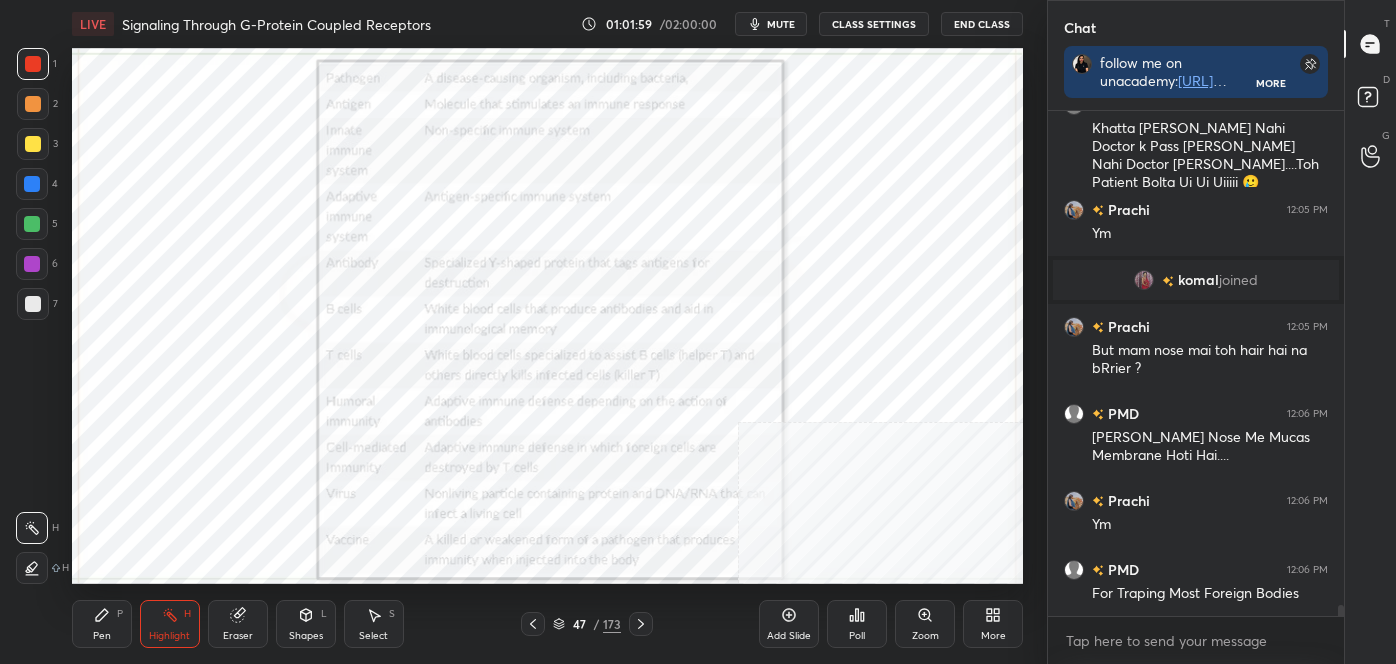drag, startPoint x: 90, startPoint y: 646, endPoint x: 98, endPoint y: 638, distance: 11.313708 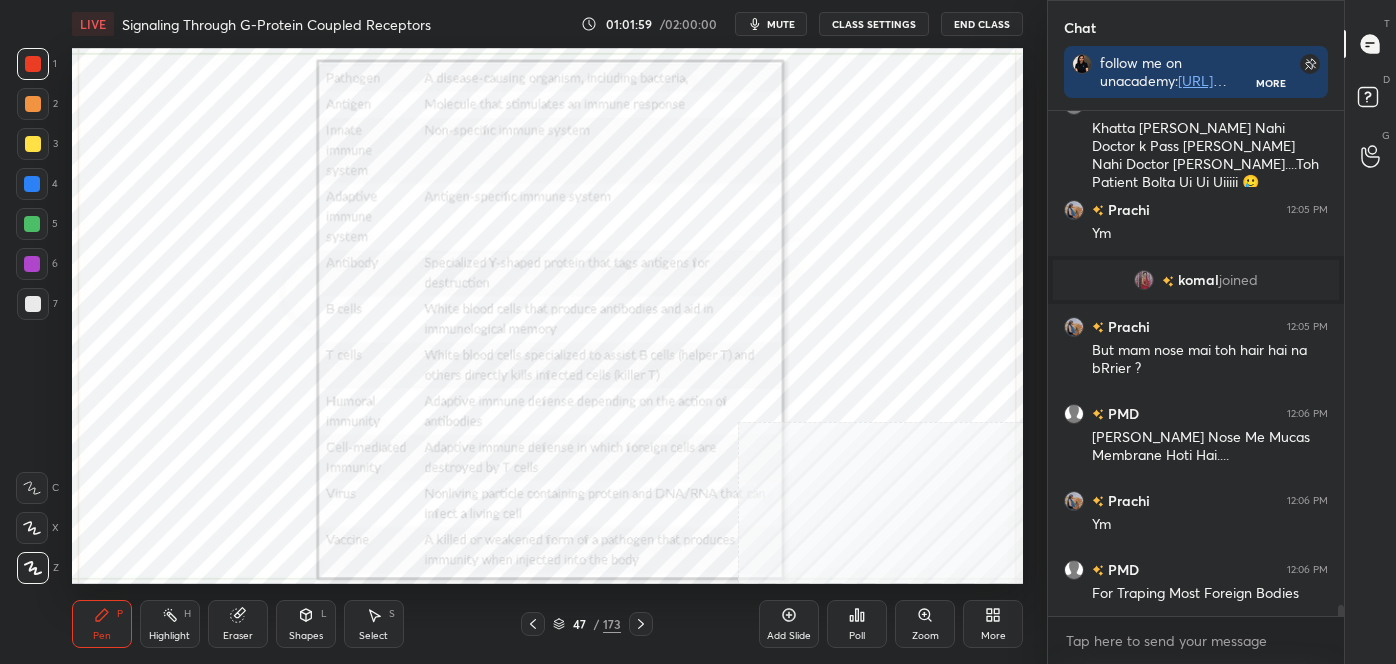 click 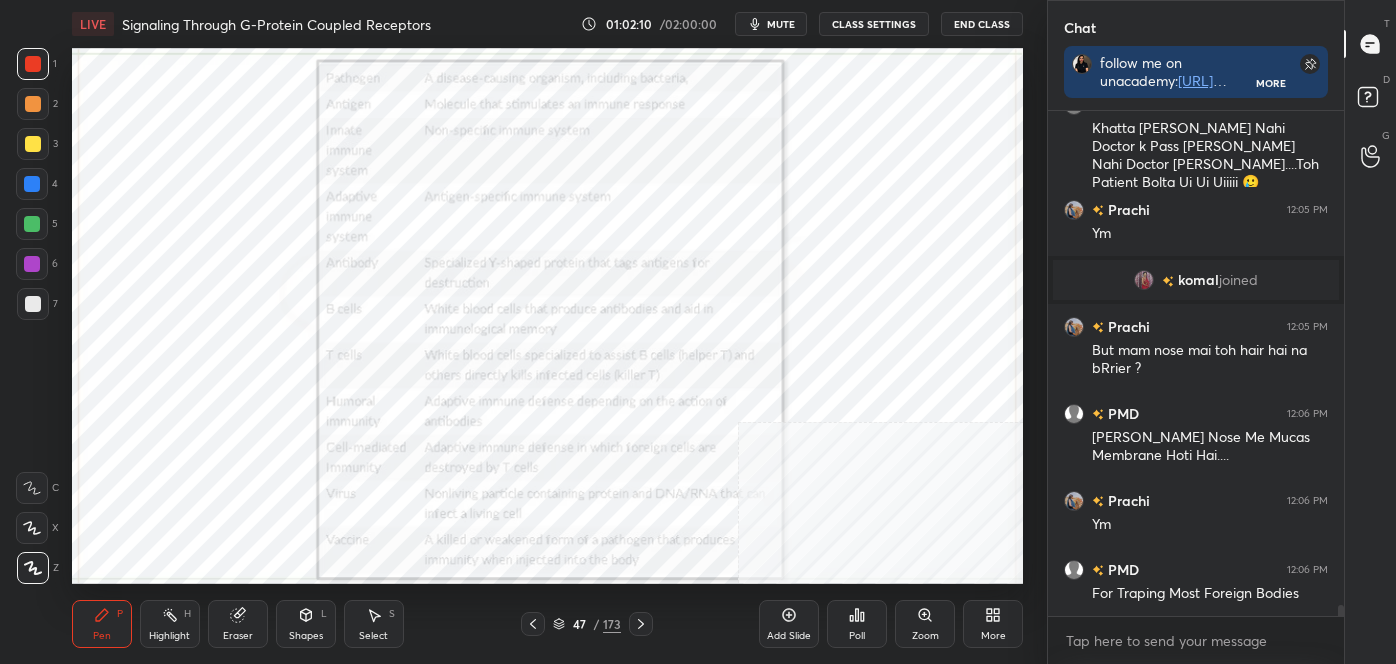 click on "Eraser" at bounding box center (238, 636) 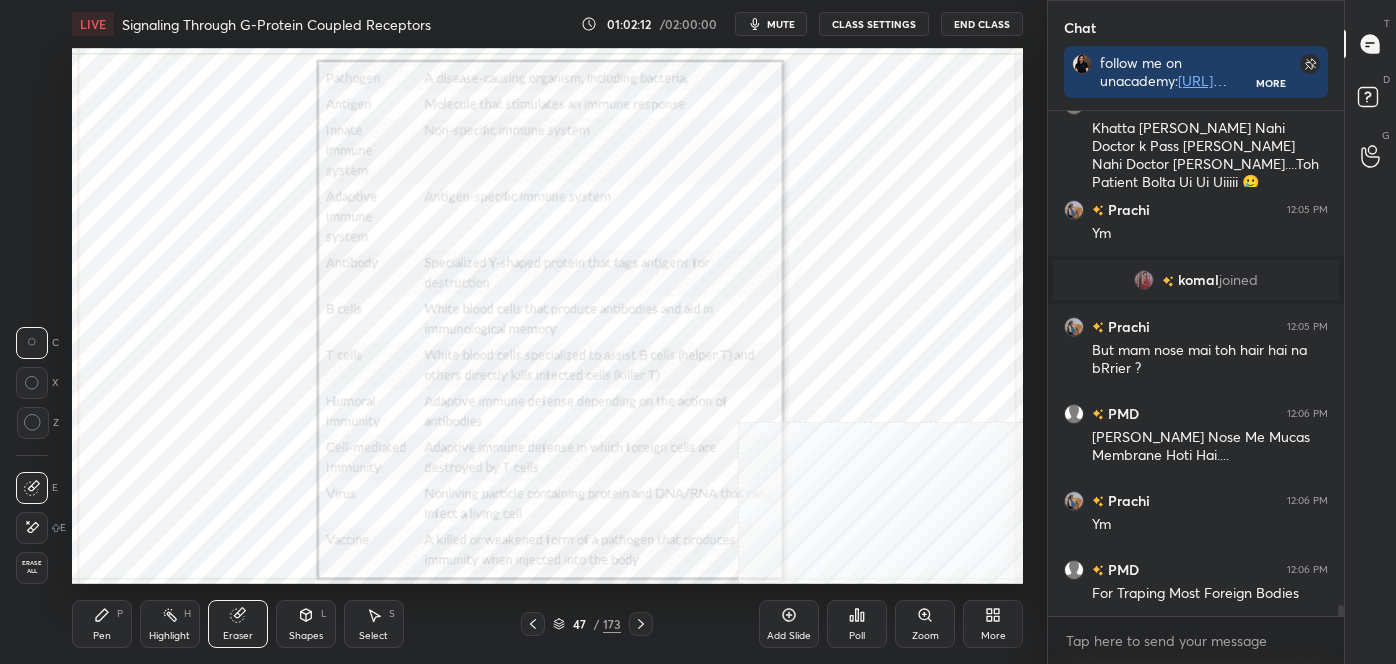 click on "Shapes L" at bounding box center [306, 624] 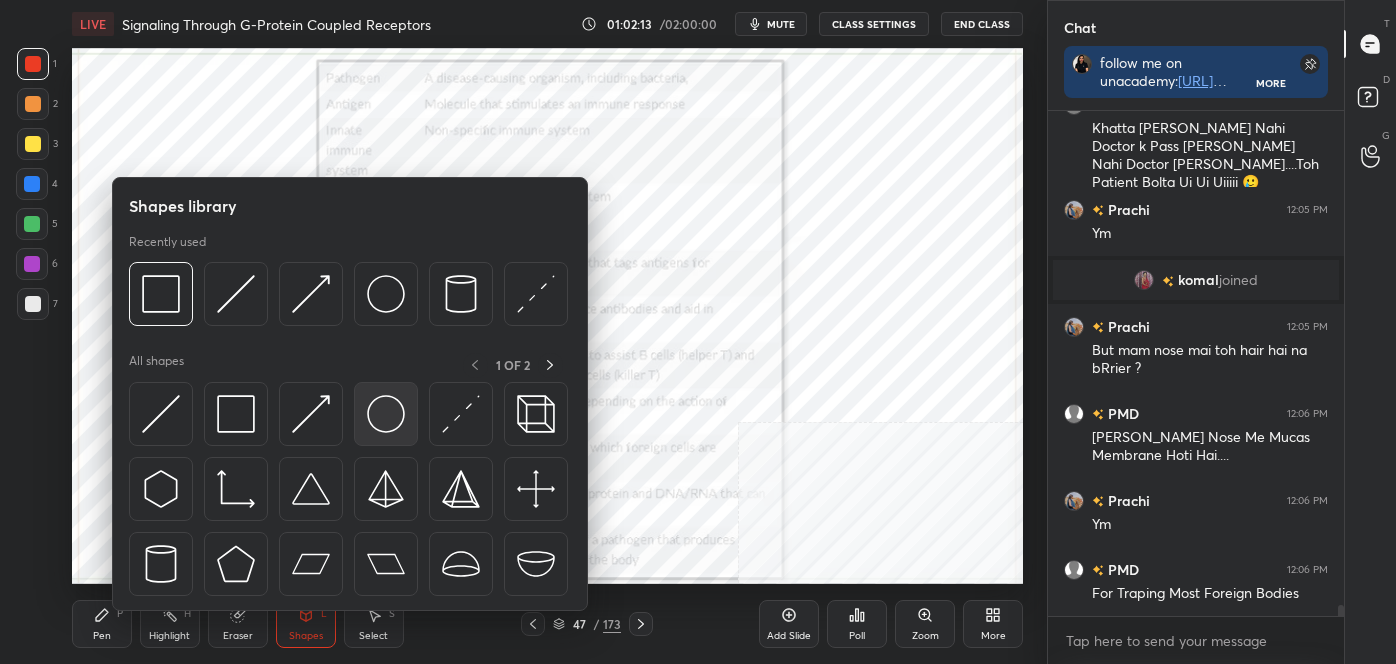 click at bounding box center [386, 414] 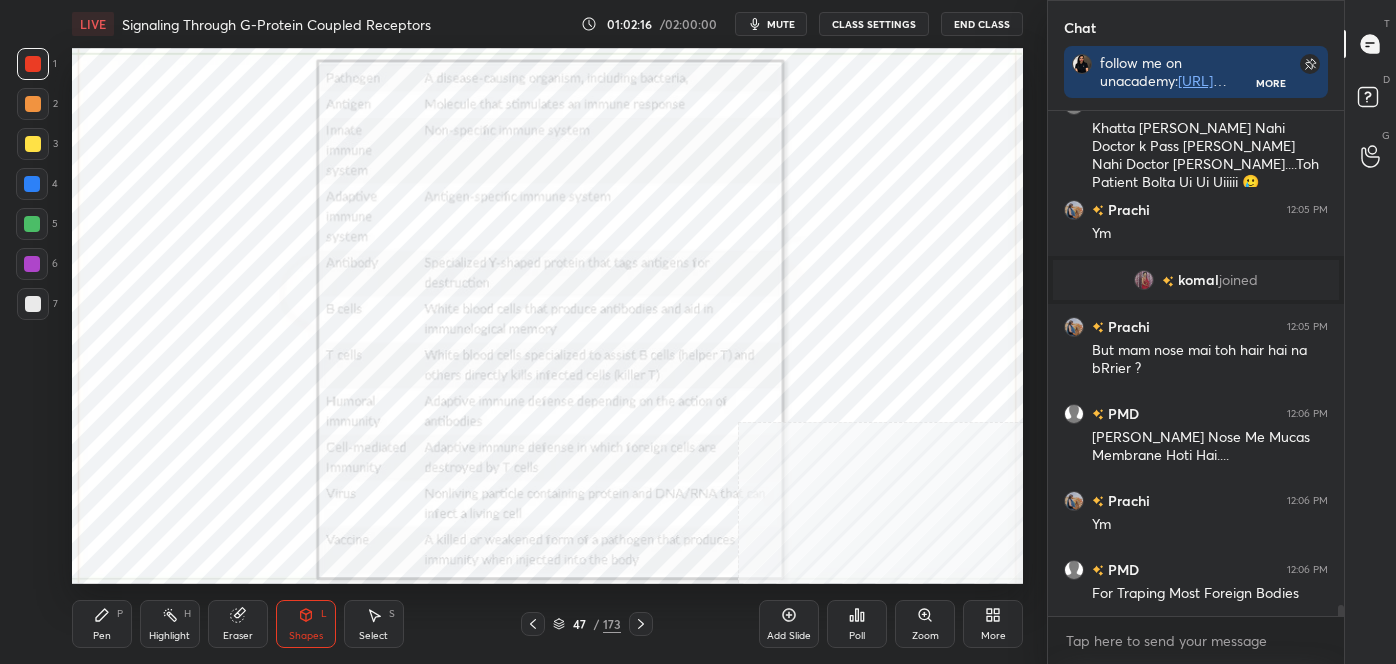 click on "Pen P" at bounding box center [102, 624] 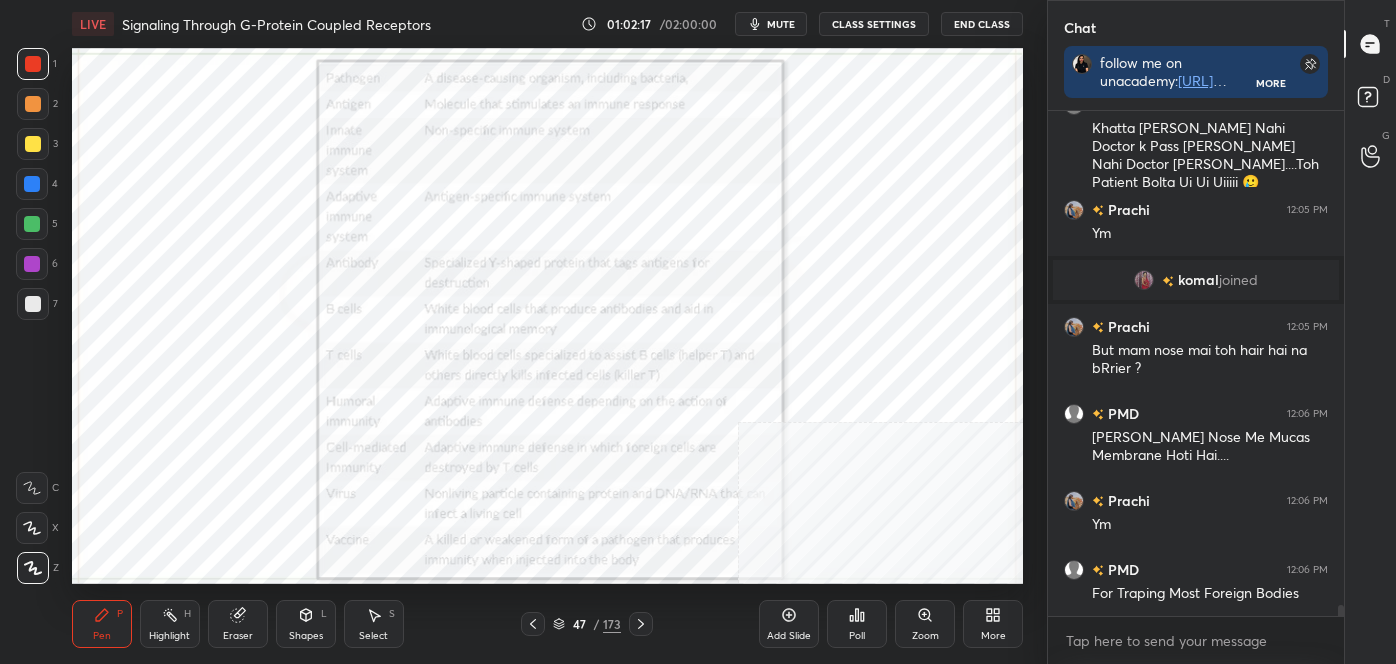 click at bounding box center [32, 488] 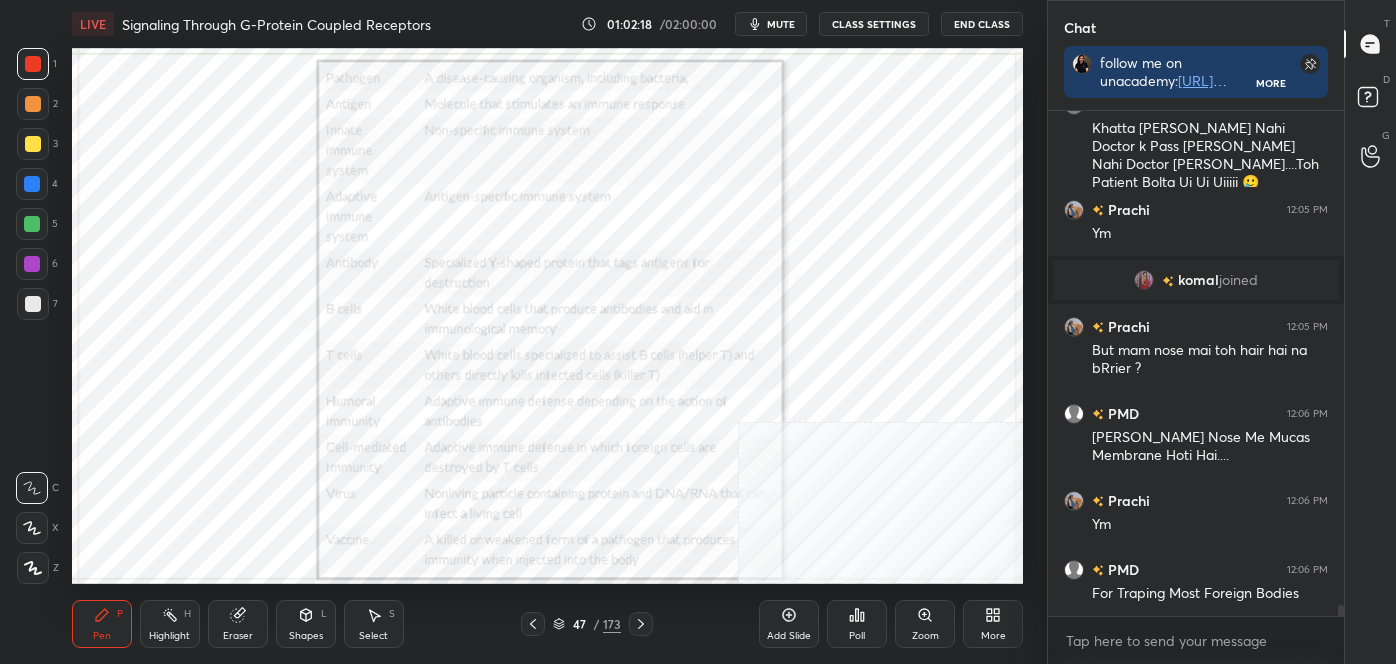 click at bounding box center [32, 184] 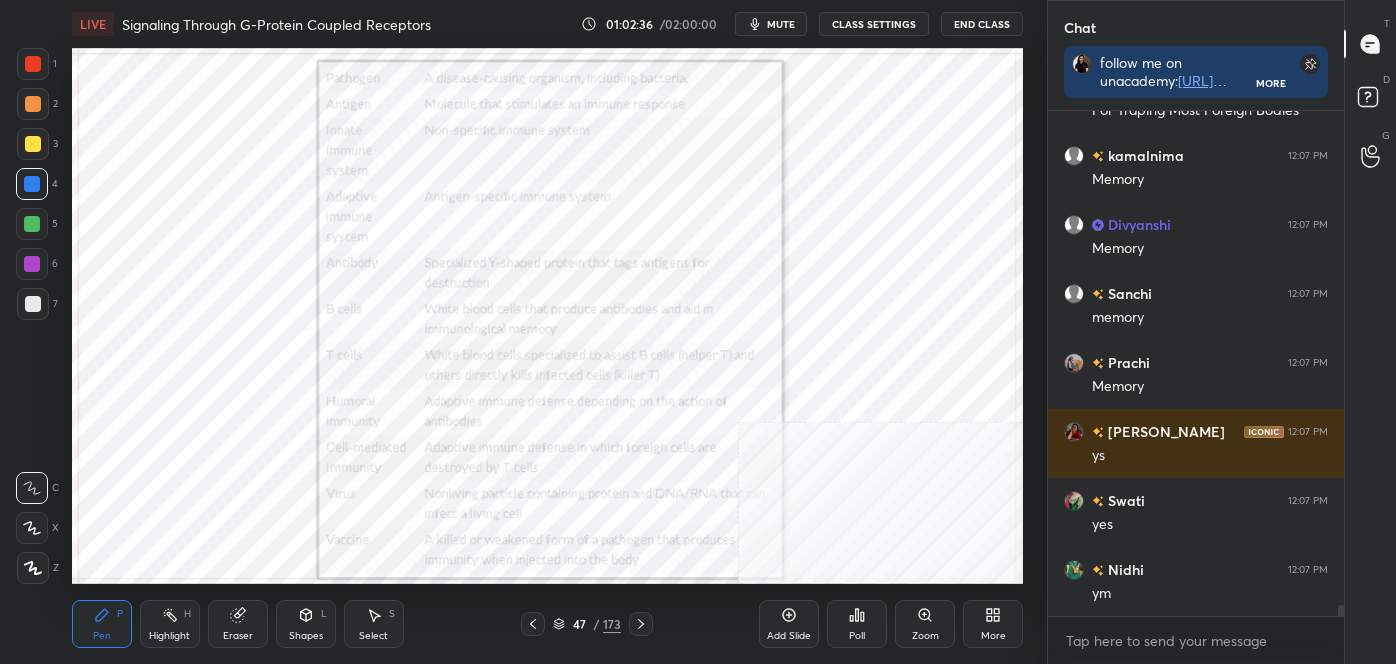 scroll, scrollTop: 22332, scrollLeft: 0, axis: vertical 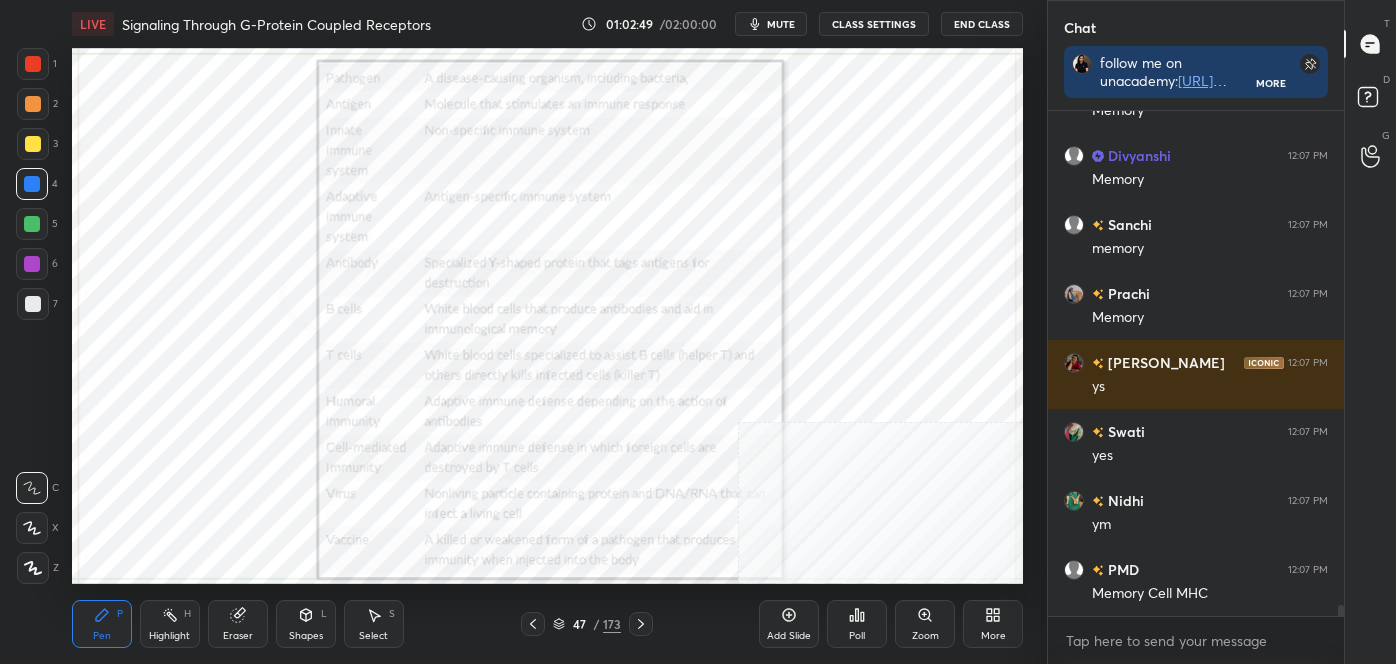 click on "Highlight H" at bounding box center (170, 624) 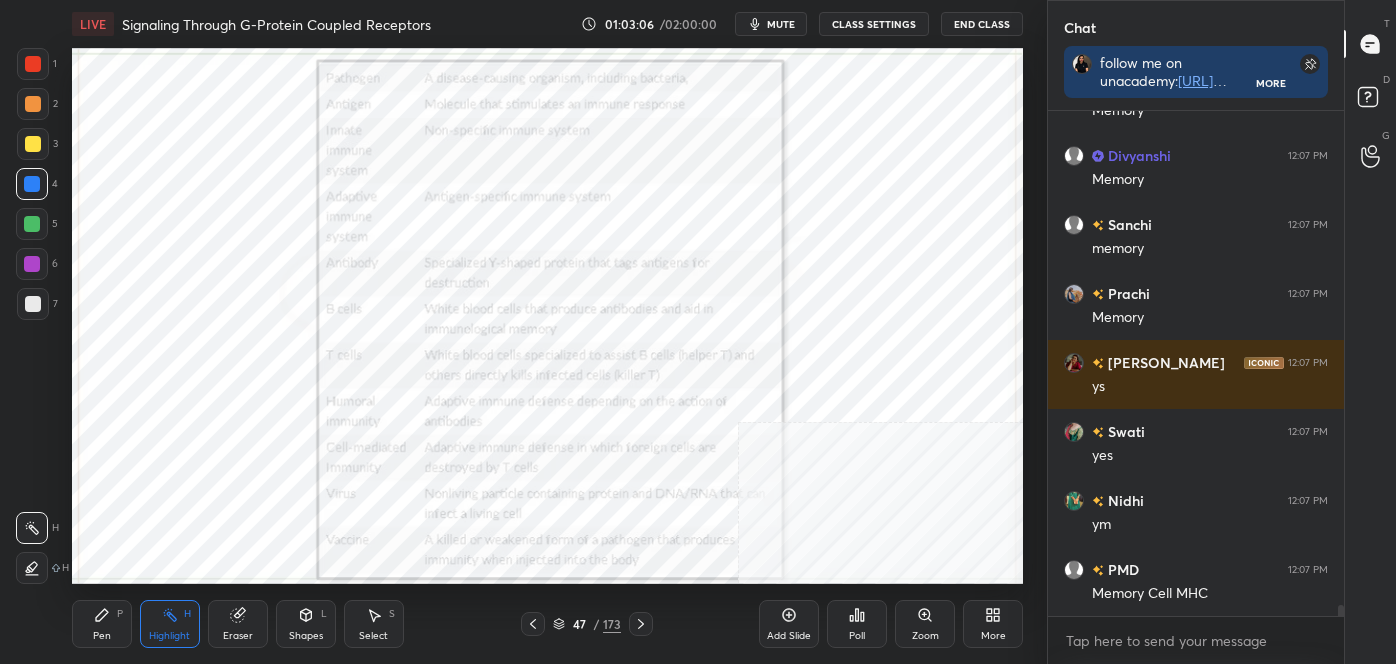 click on "Shapes" at bounding box center [306, 636] 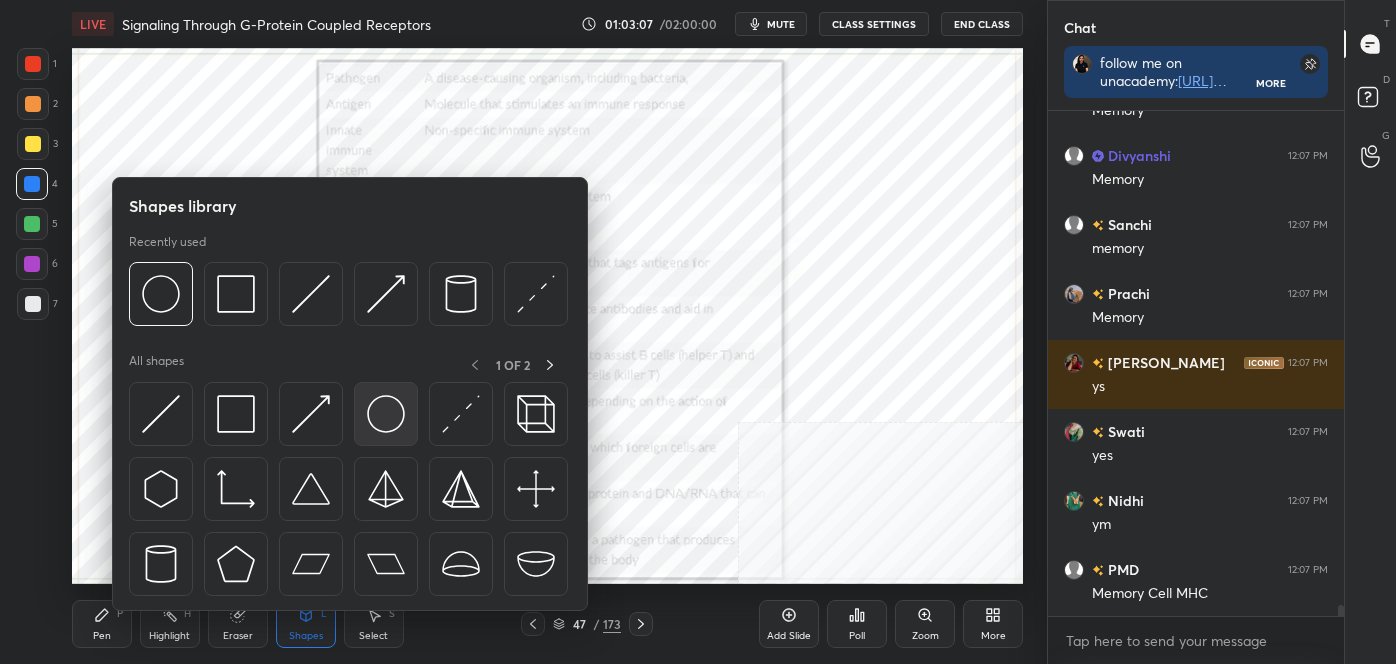 click at bounding box center (386, 414) 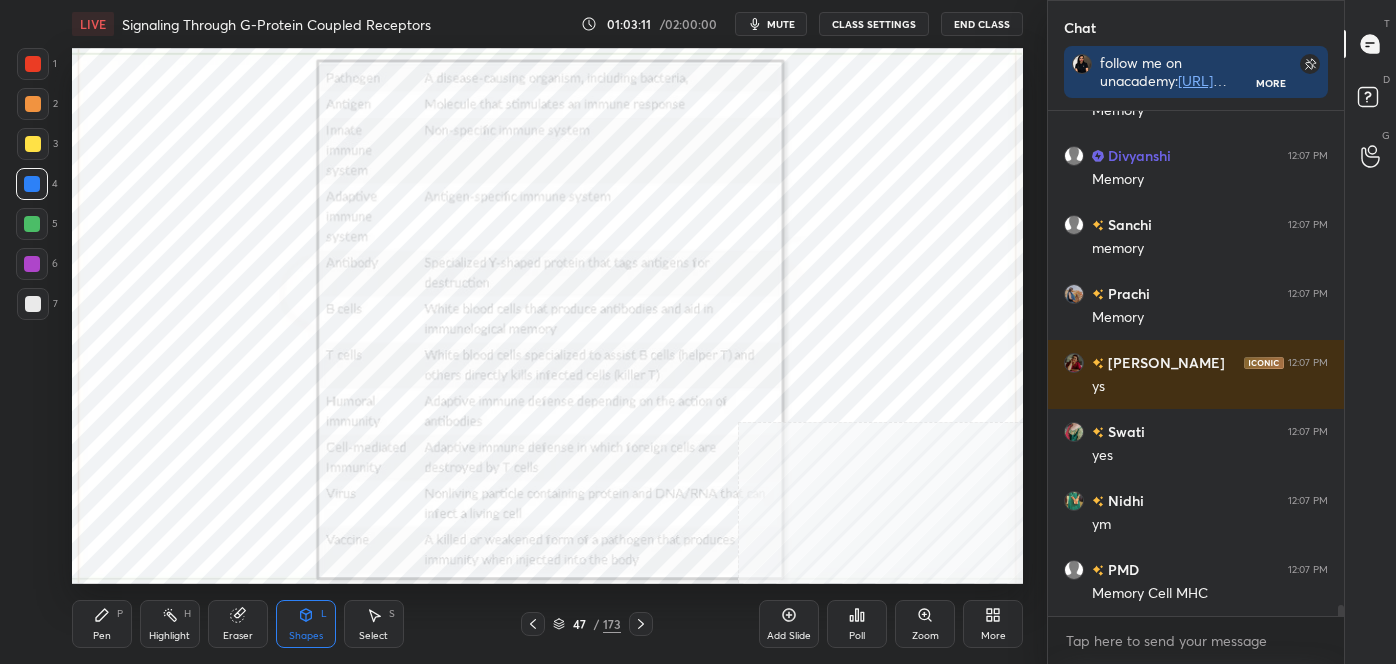 click on "Highlight H" at bounding box center [170, 624] 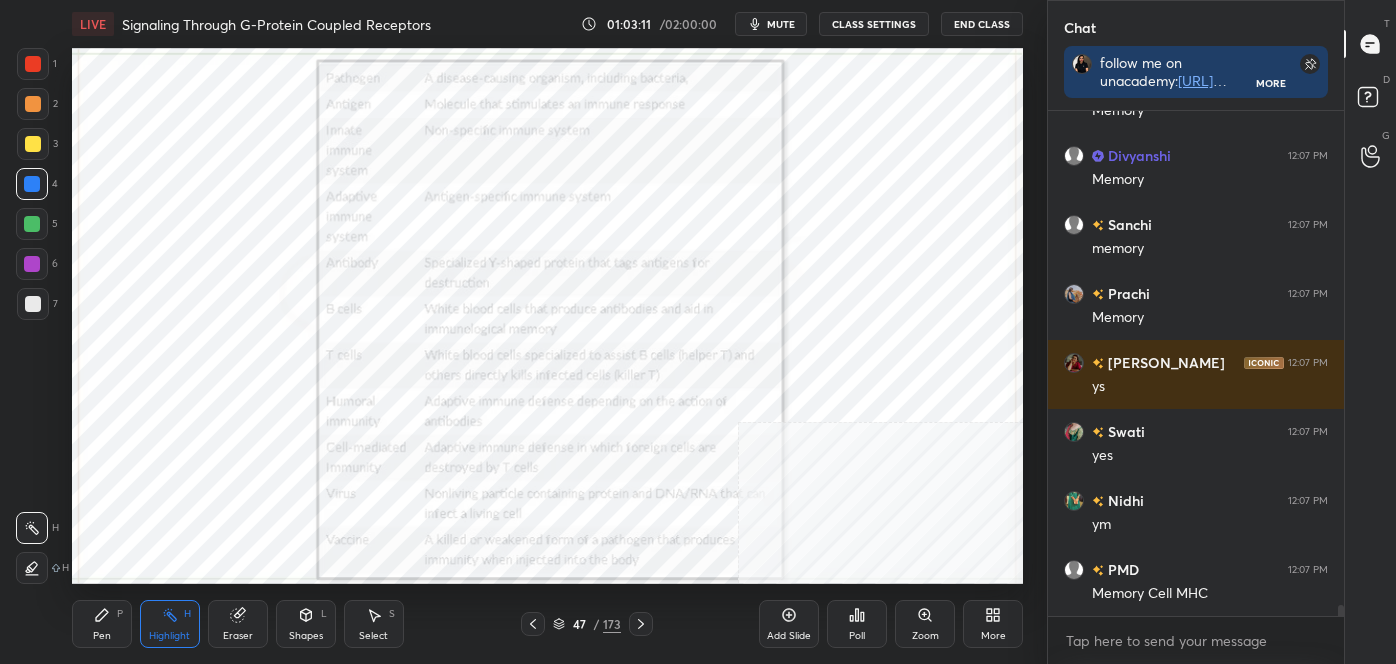 drag, startPoint x: 172, startPoint y: 617, endPoint x: 184, endPoint y: 594, distance: 25.942244 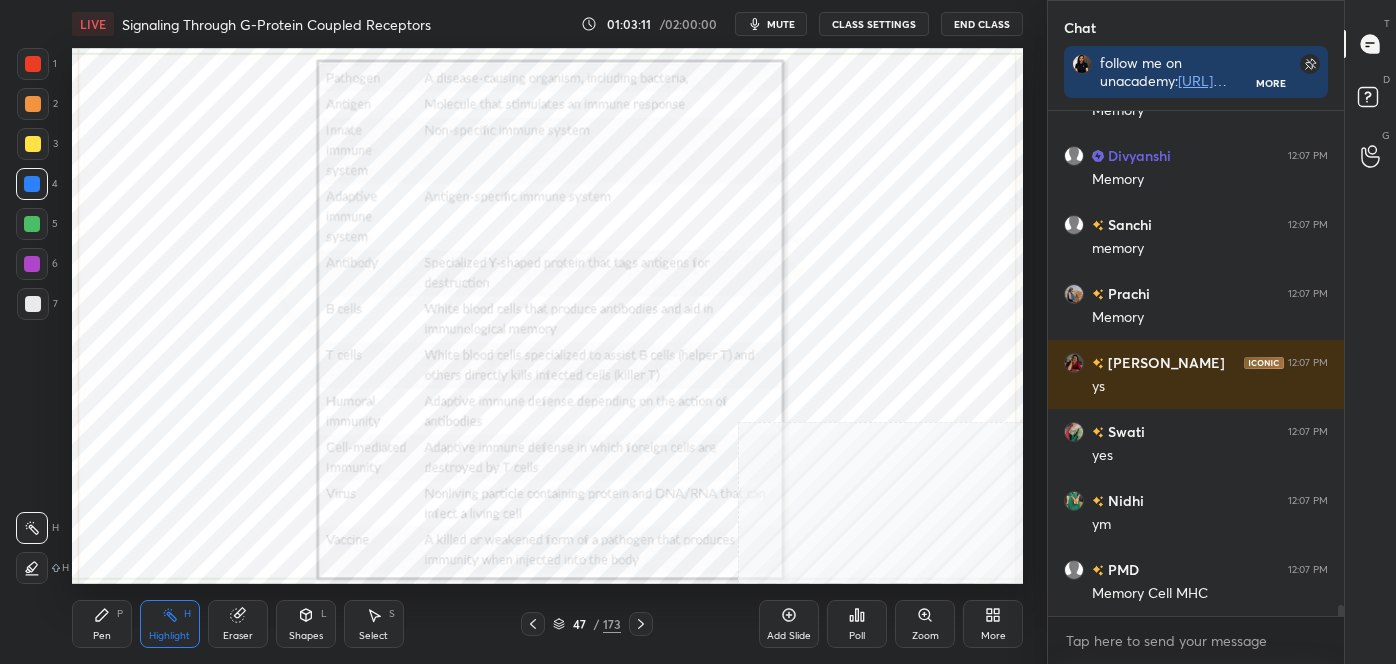 click 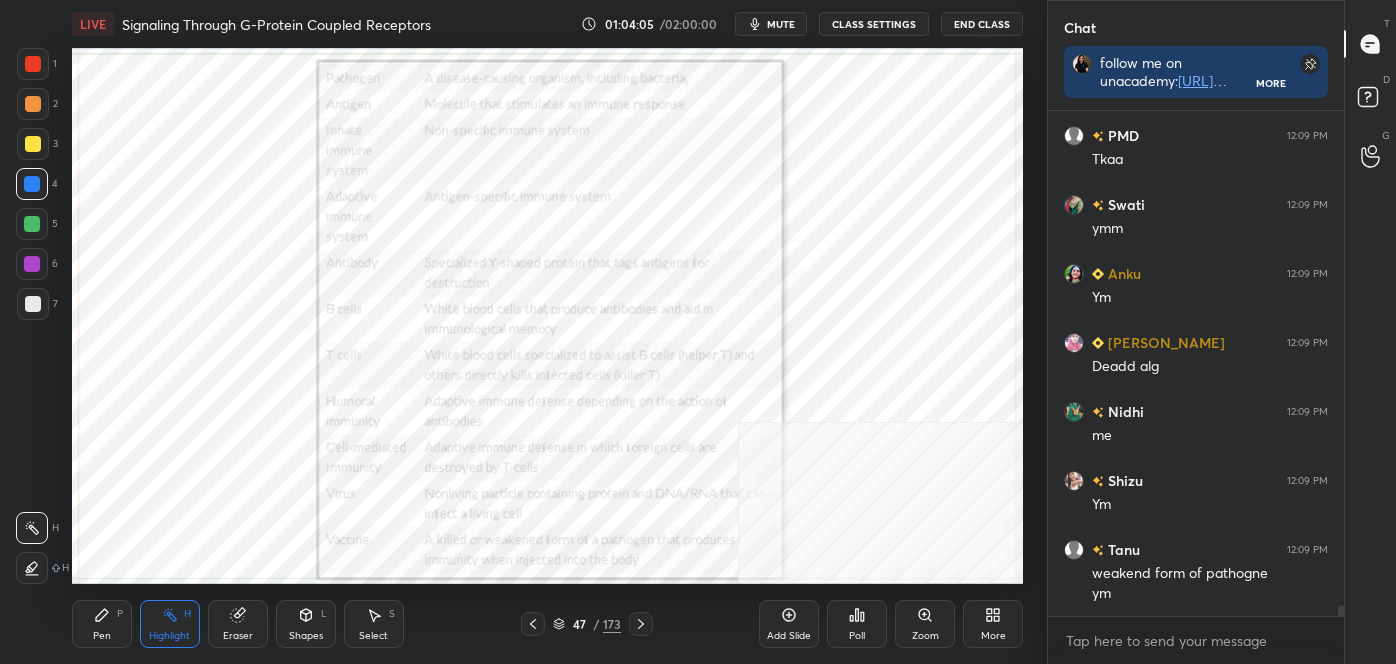 scroll, scrollTop: 22973, scrollLeft: 0, axis: vertical 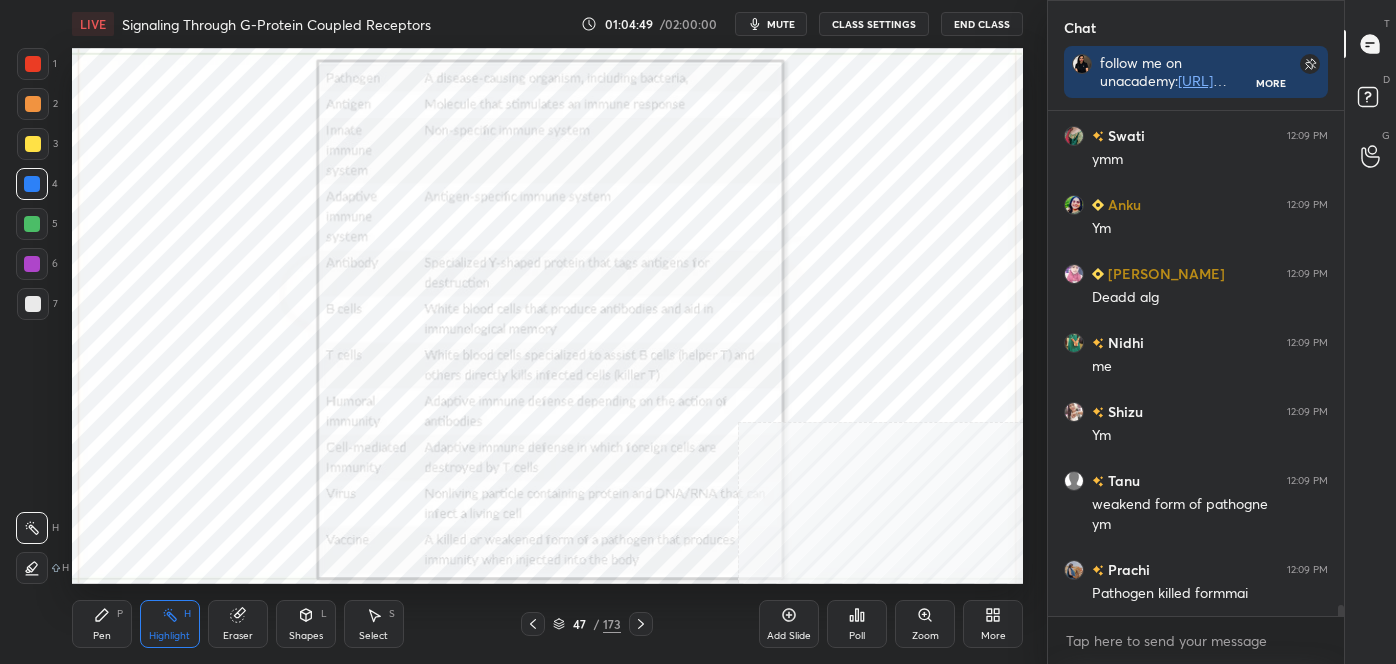 click 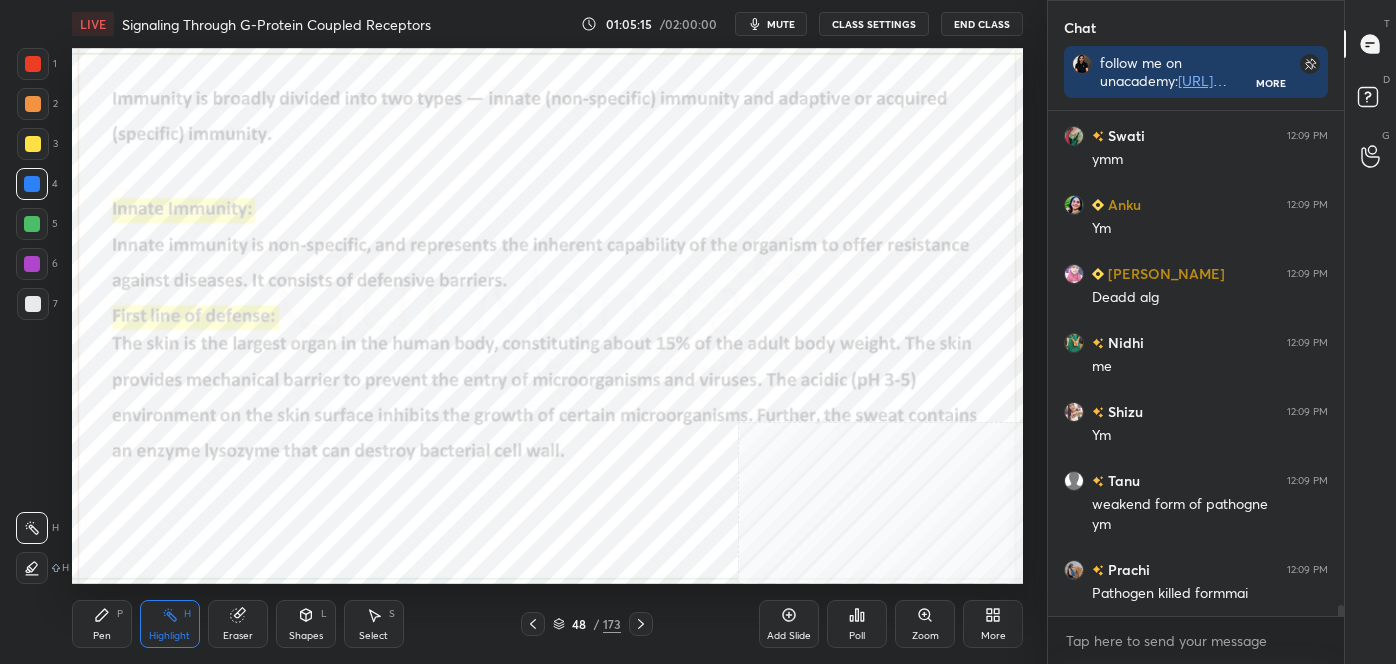 click at bounding box center (33, 64) 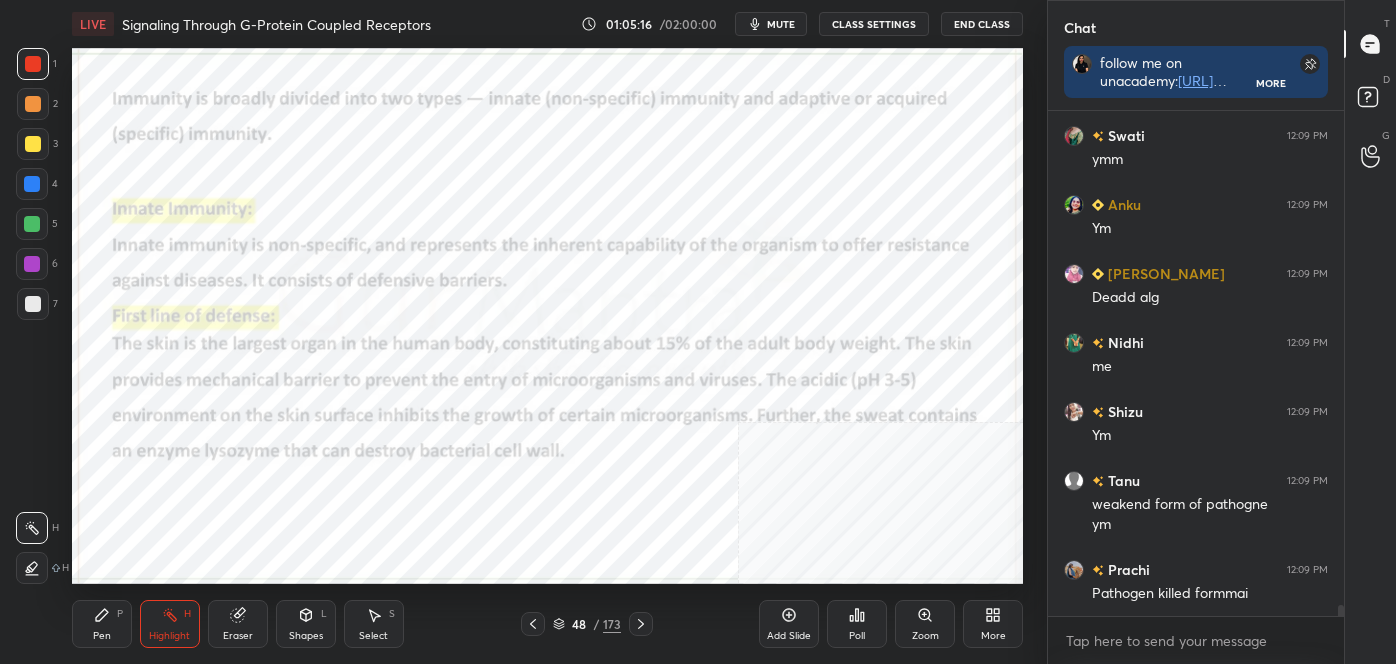 click on "H H" at bounding box center [42, 544] 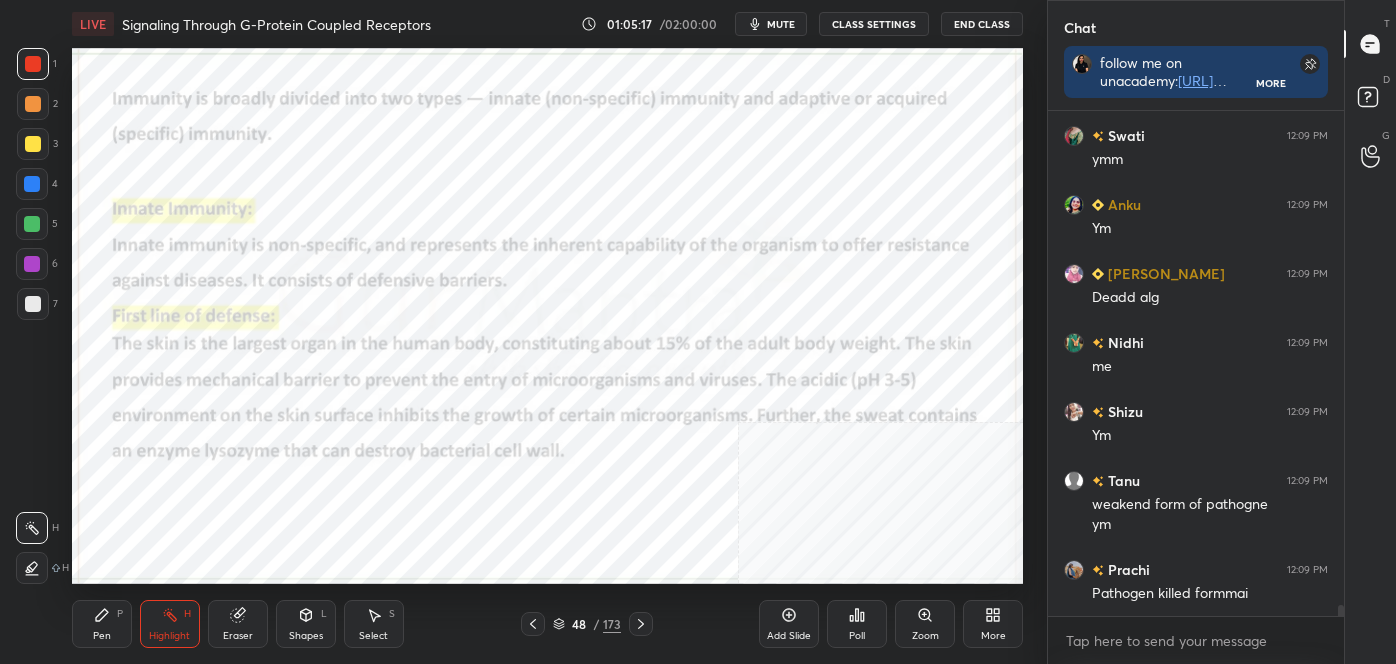 click at bounding box center (33, 144) 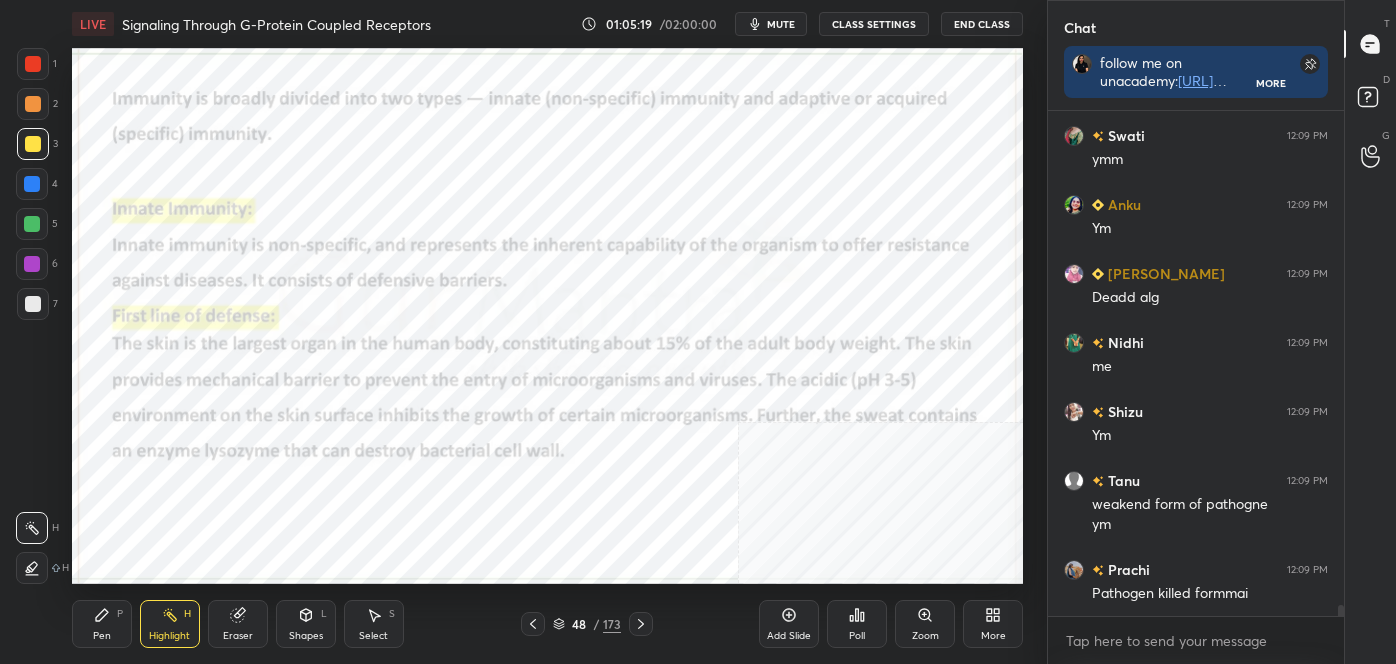 click at bounding box center (32, 184) 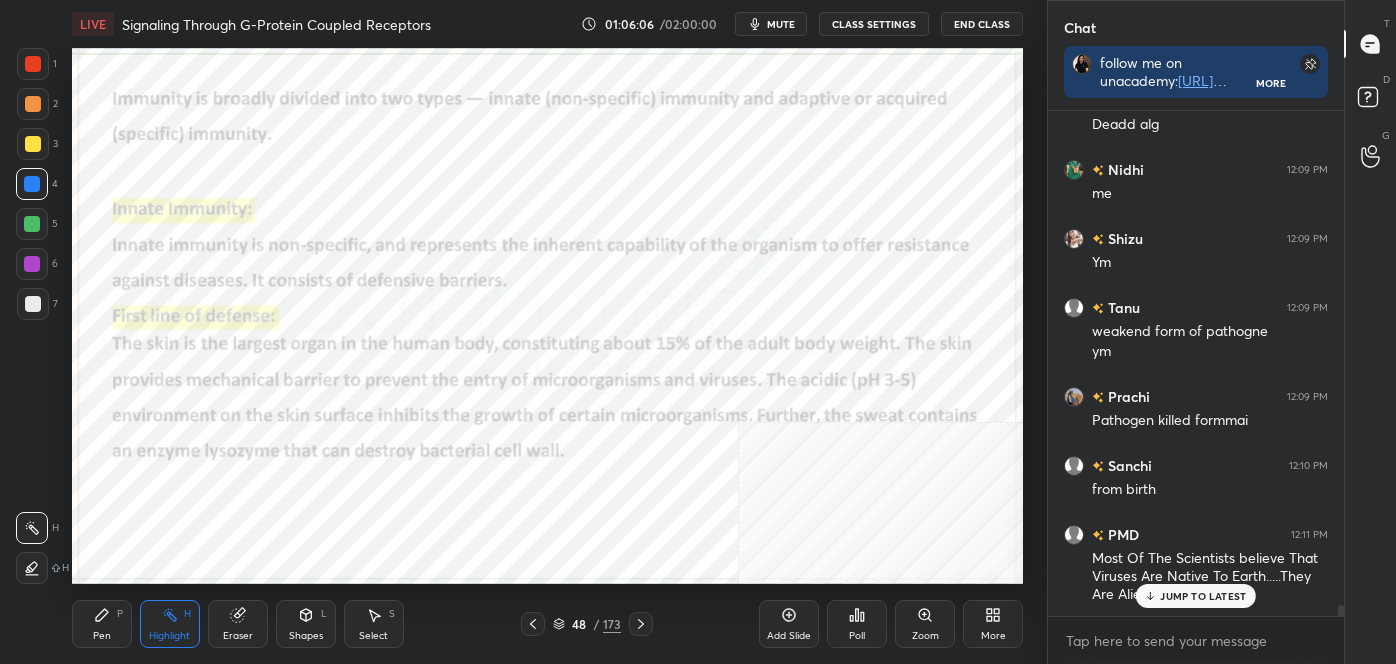 scroll, scrollTop: 23216, scrollLeft: 0, axis: vertical 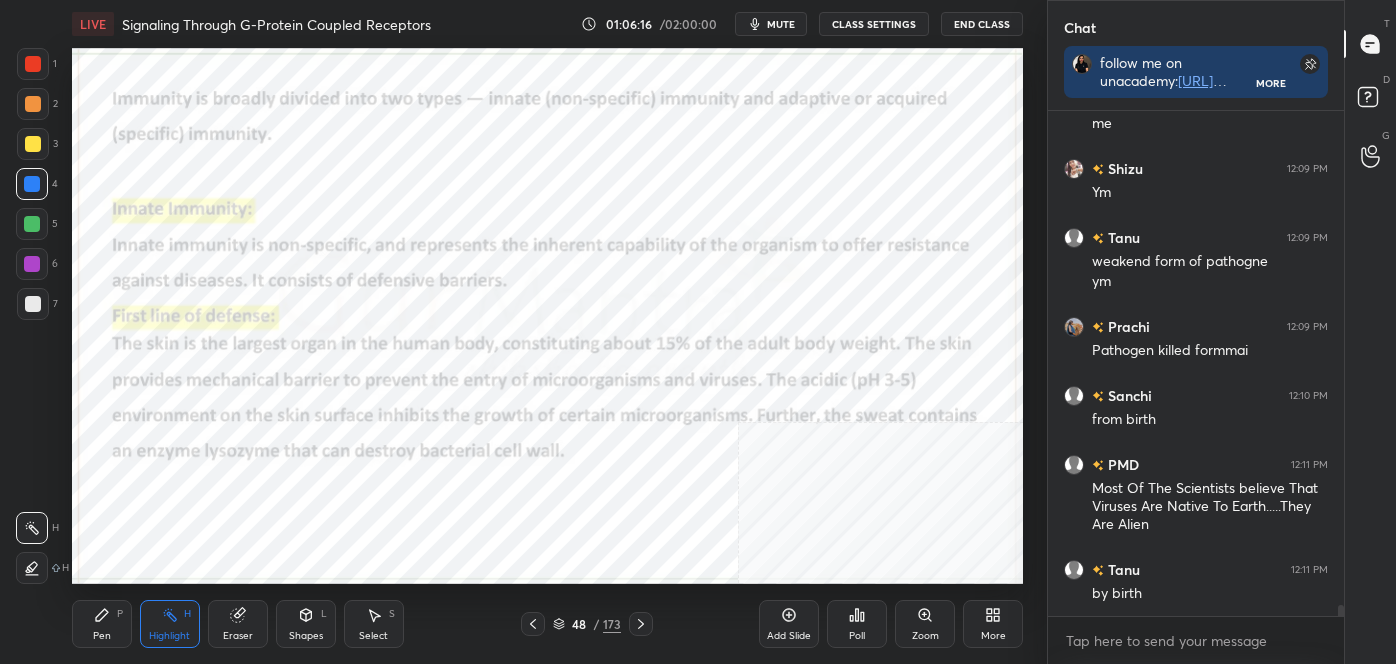 drag, startPoint x: 34, startPoint y: 563, endPoint x: 46, endPoint y: 560, distance: 12.369317 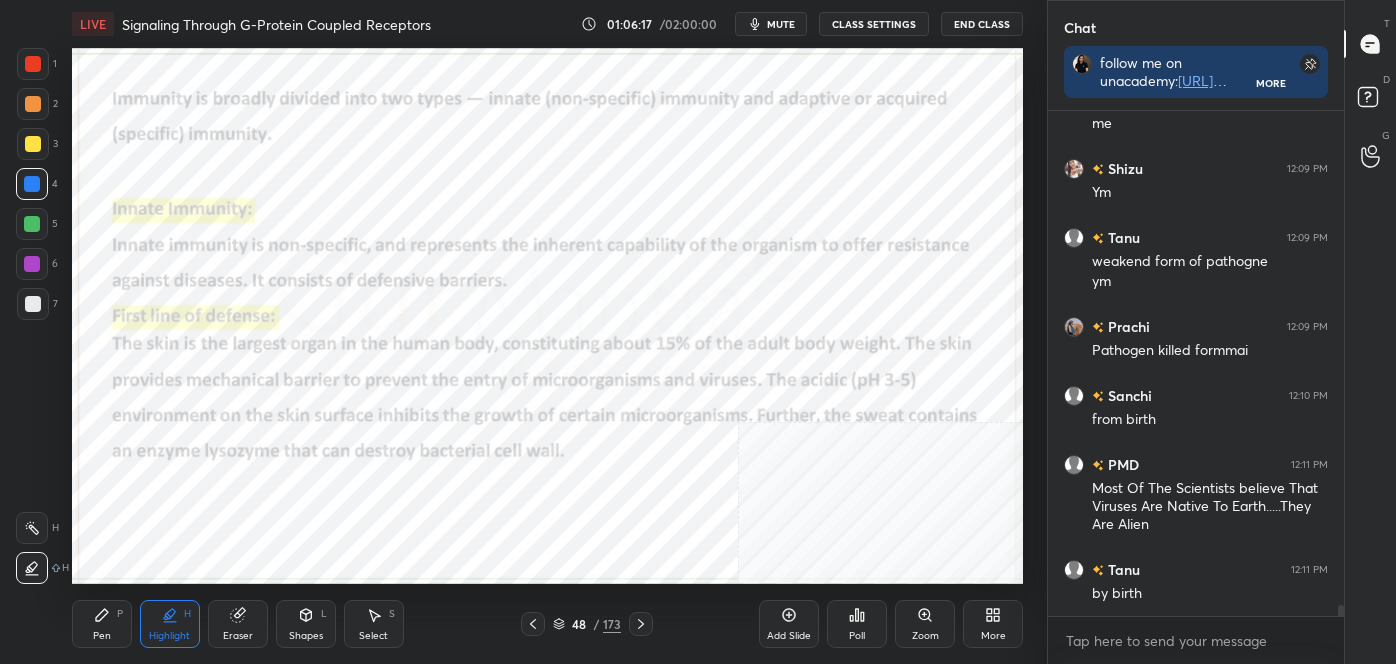 click at bounding box center [32, 224] 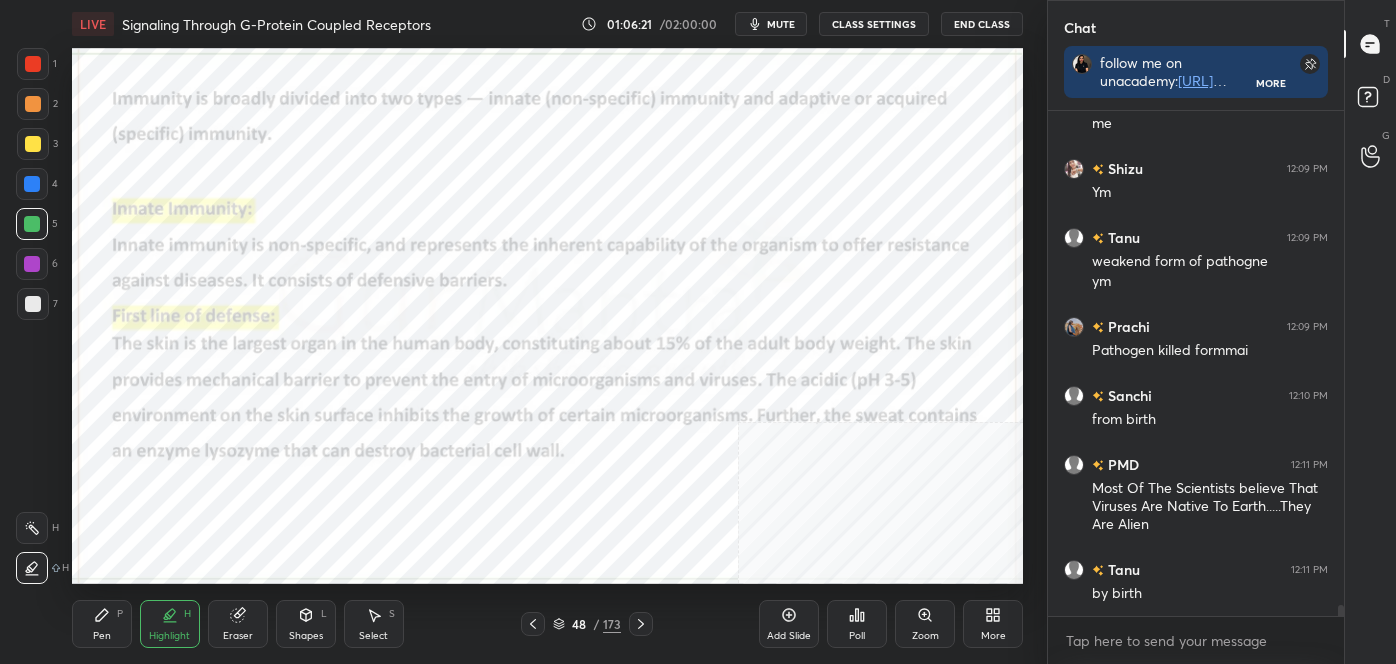 drag, startPoint x: 33, startPoint y: 523, endPoint x: 29, endPoint y: 510, distance: 13.601471 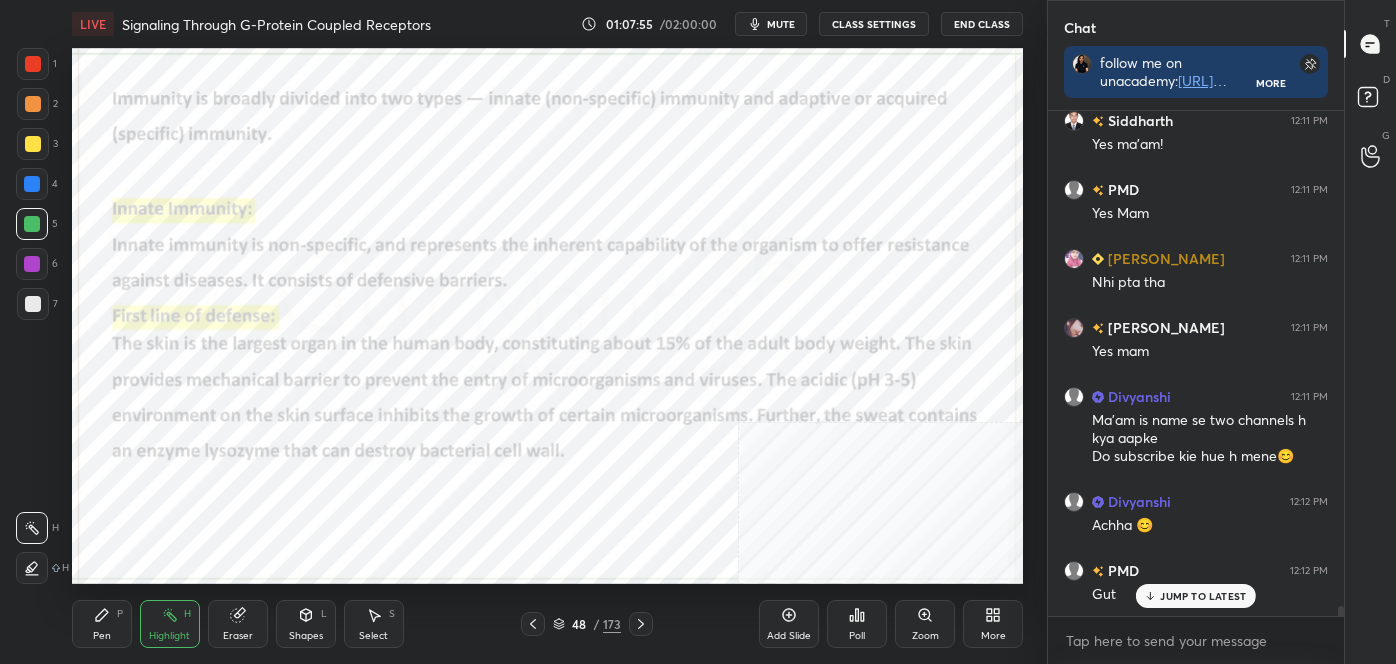 scroll, scrollTop: 24010, scrollLeft: 0, axis: vertical 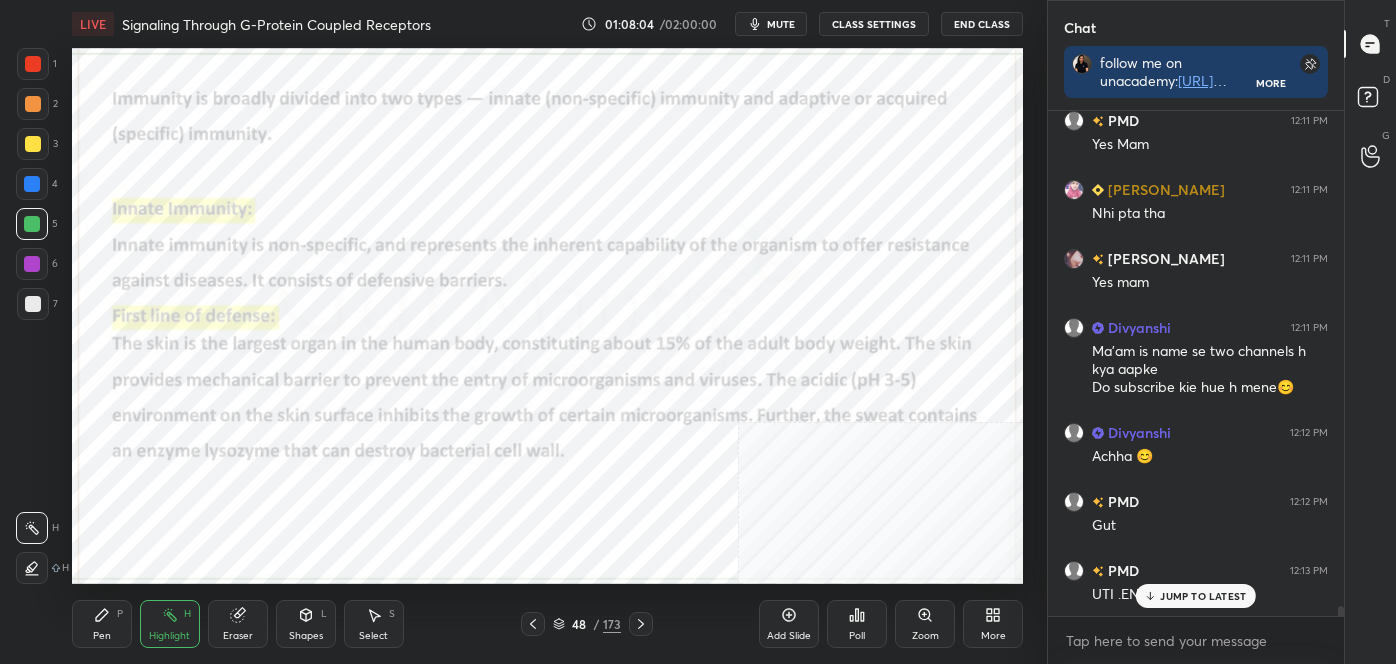 click on "Shapes" at bounding box center (306, 636) 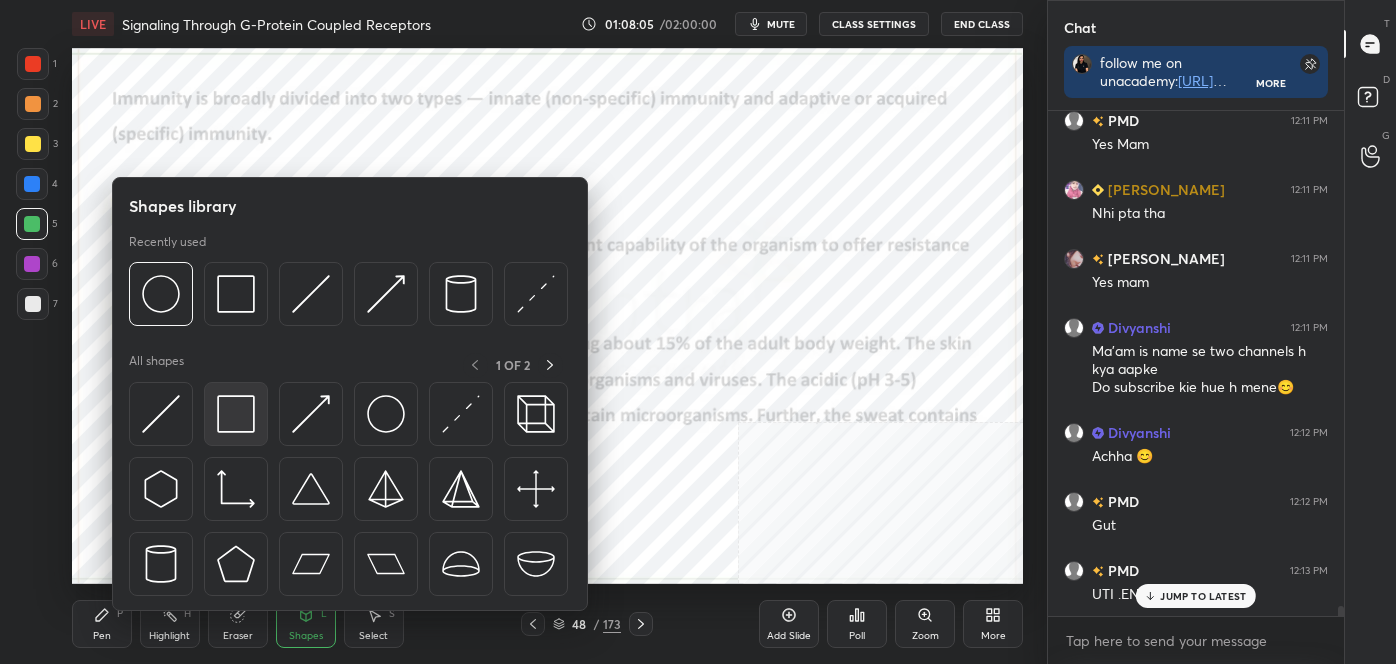 click at bounding box center [236, 414] 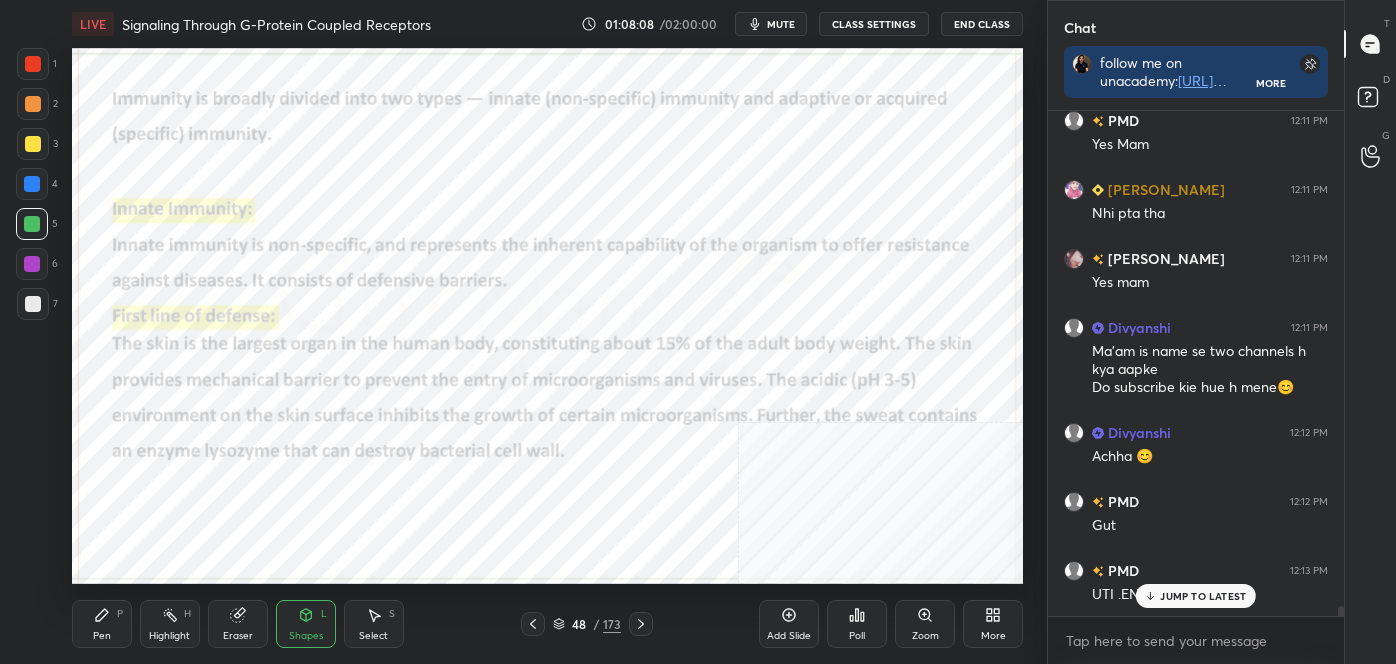 scroll, scrollTop: 24080, scrollLeft: 0, axis: vertical 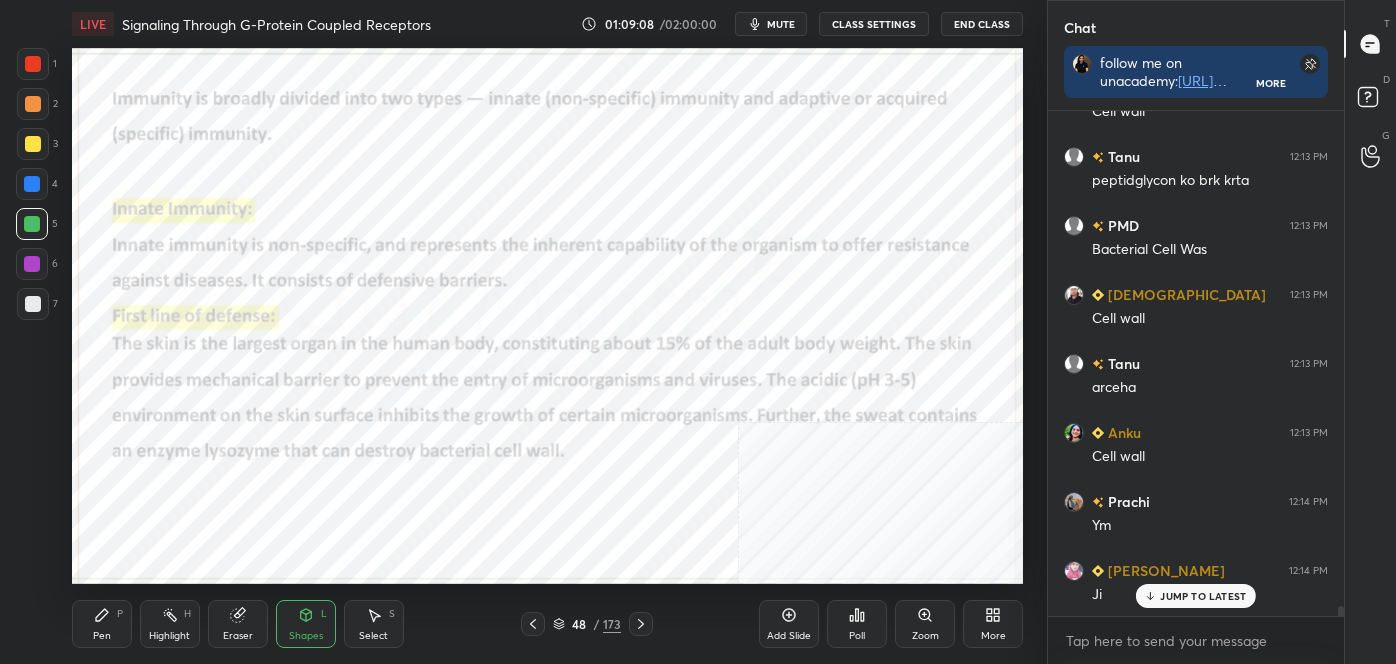 click 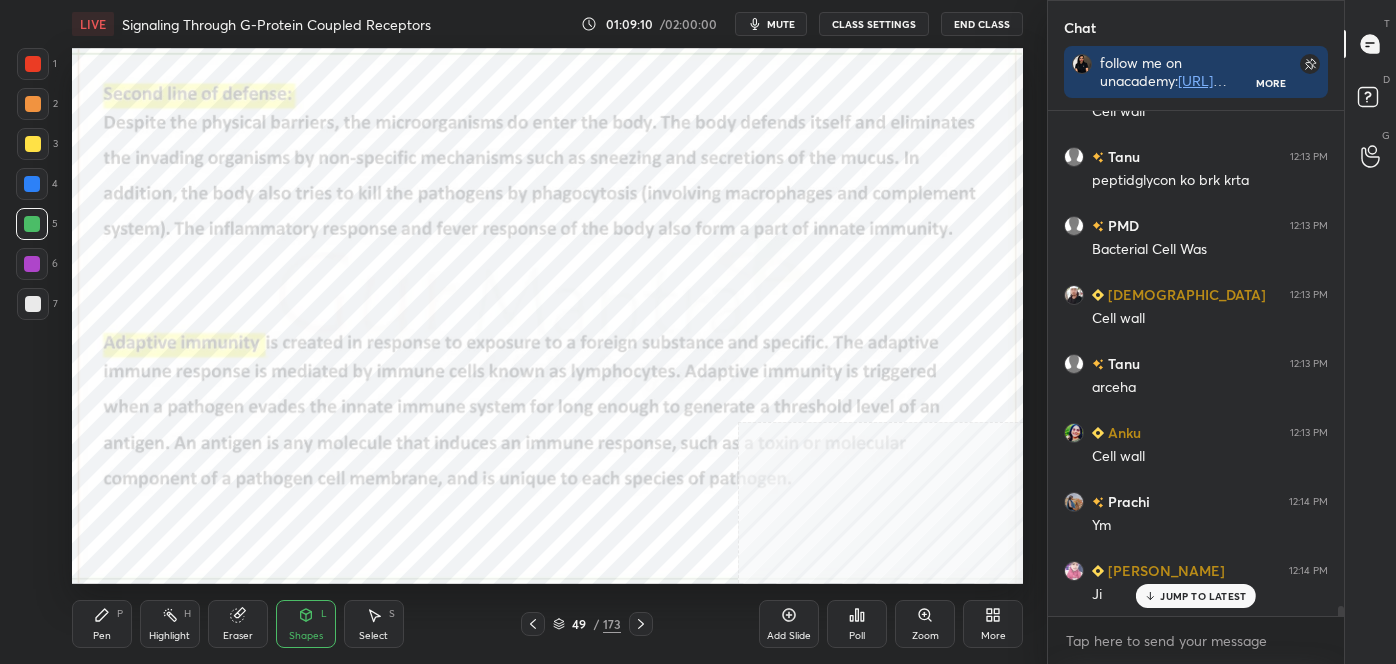 click 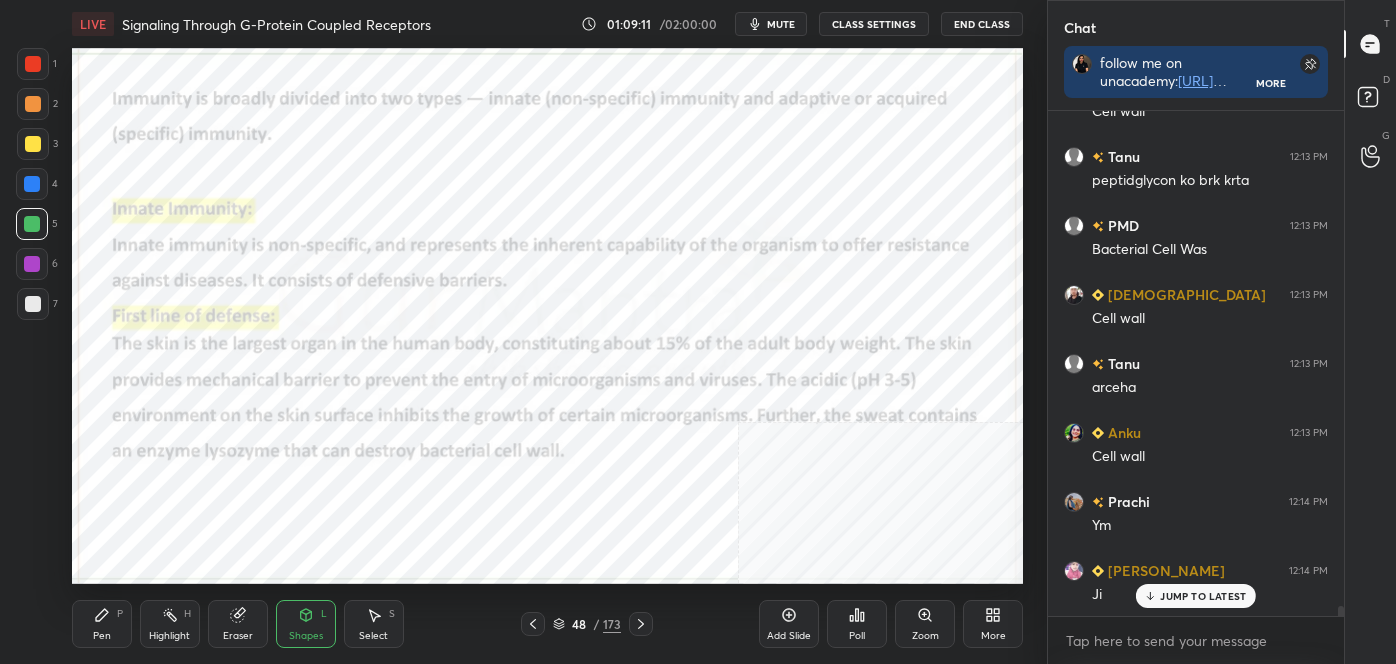 click 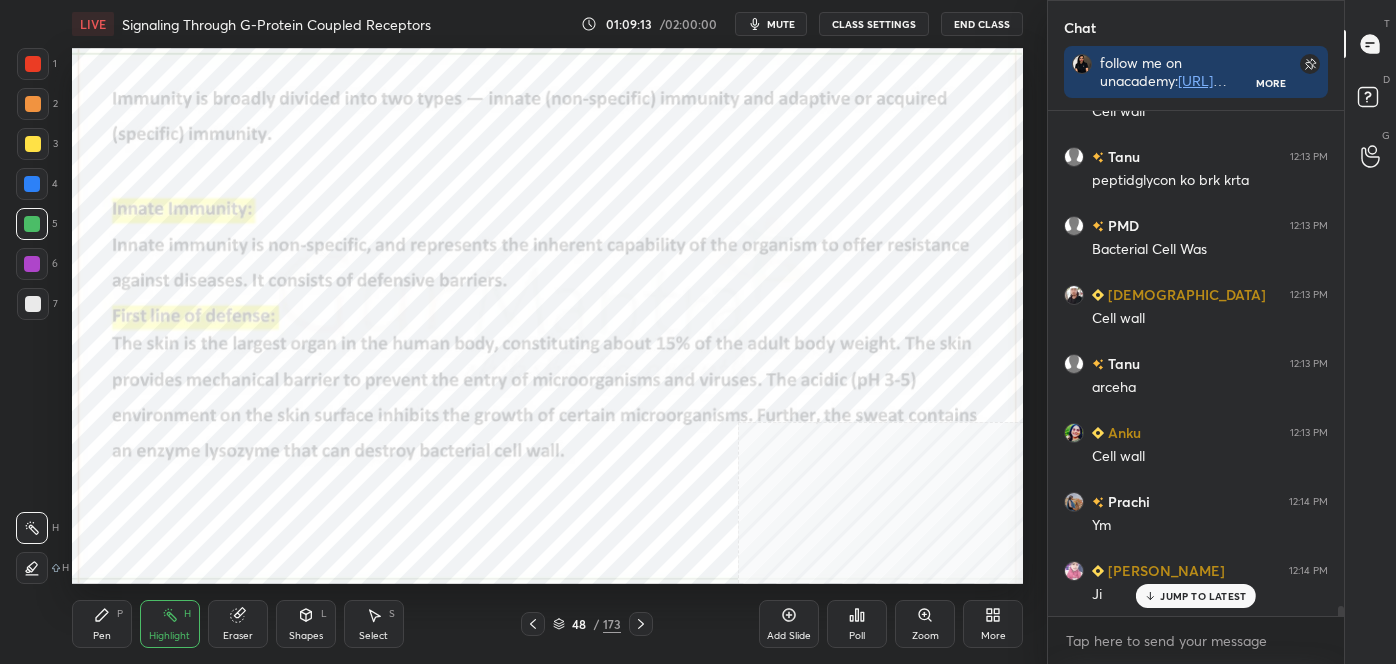 click 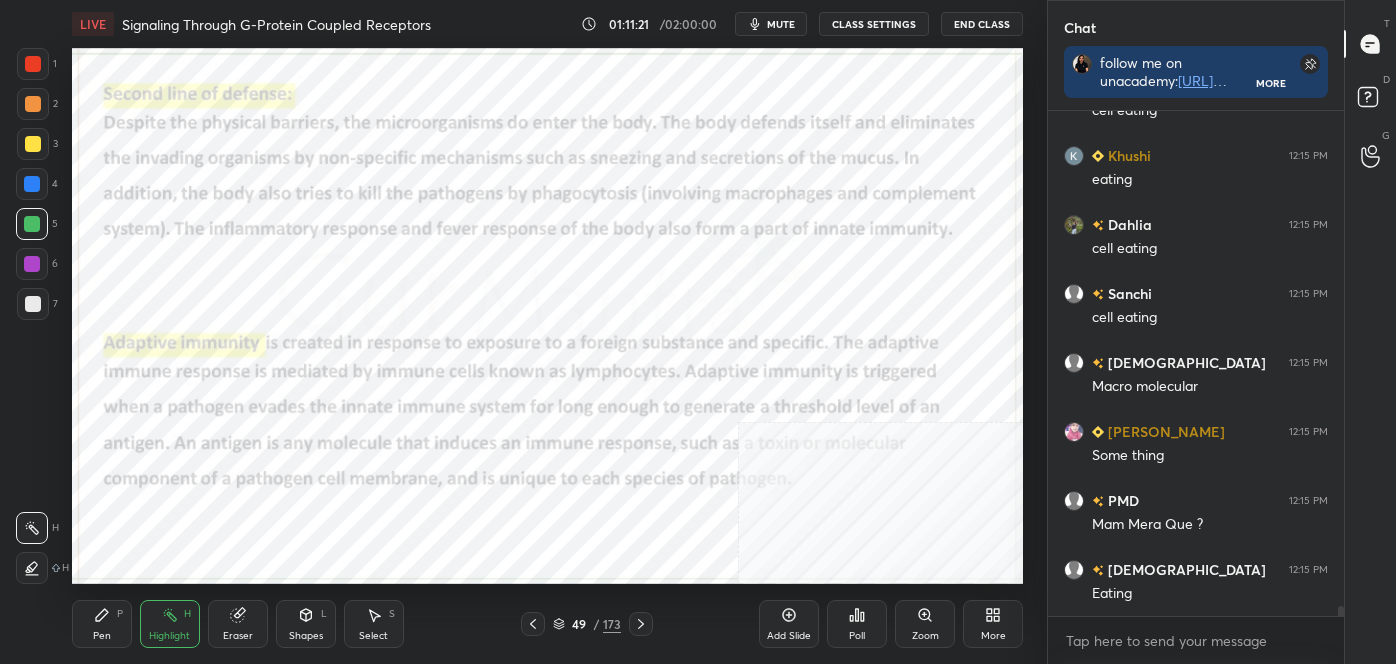 scroll, scrollTop: 26117, scrollLeft: 0, axis: vertical 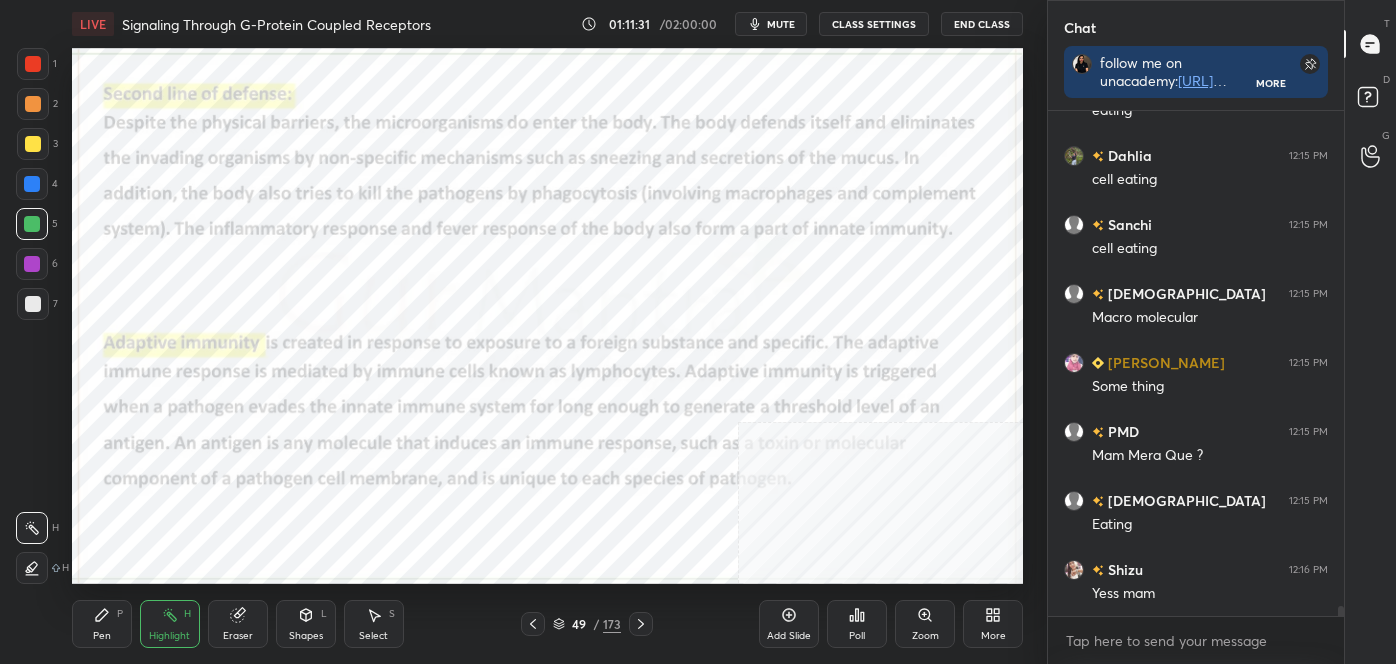 drag, startPoint x: 1344, startPoint y: 606, endPoint x: 1344, endPoint y: 638, distance: 32 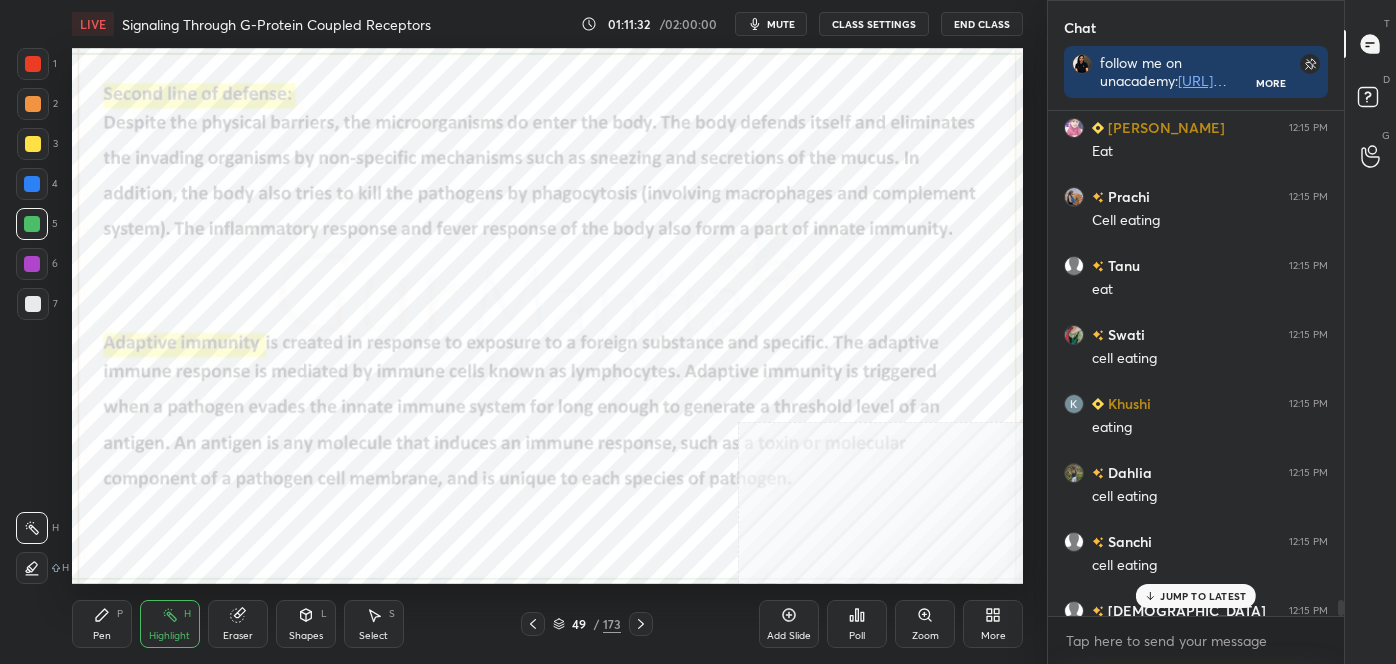 scroll, scrollTop: 25589, scrollLeft: 0, axis: vertical 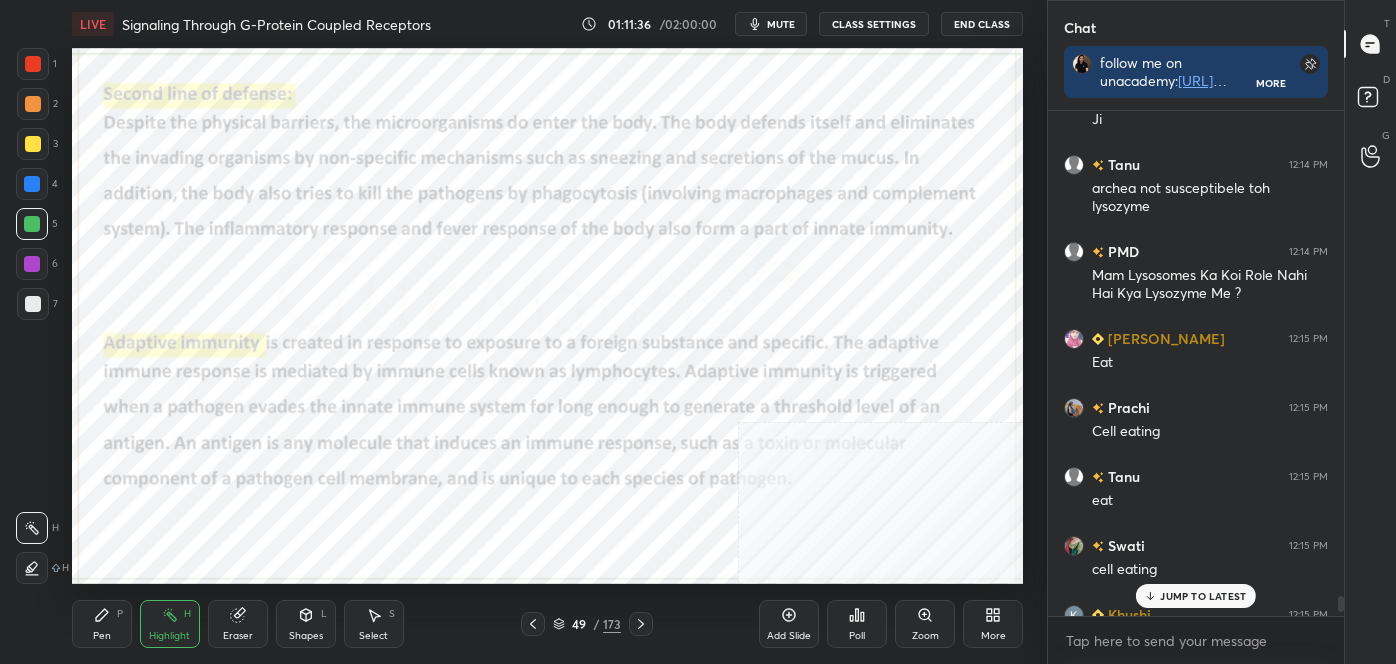 click at bounding box center [1341, 604] 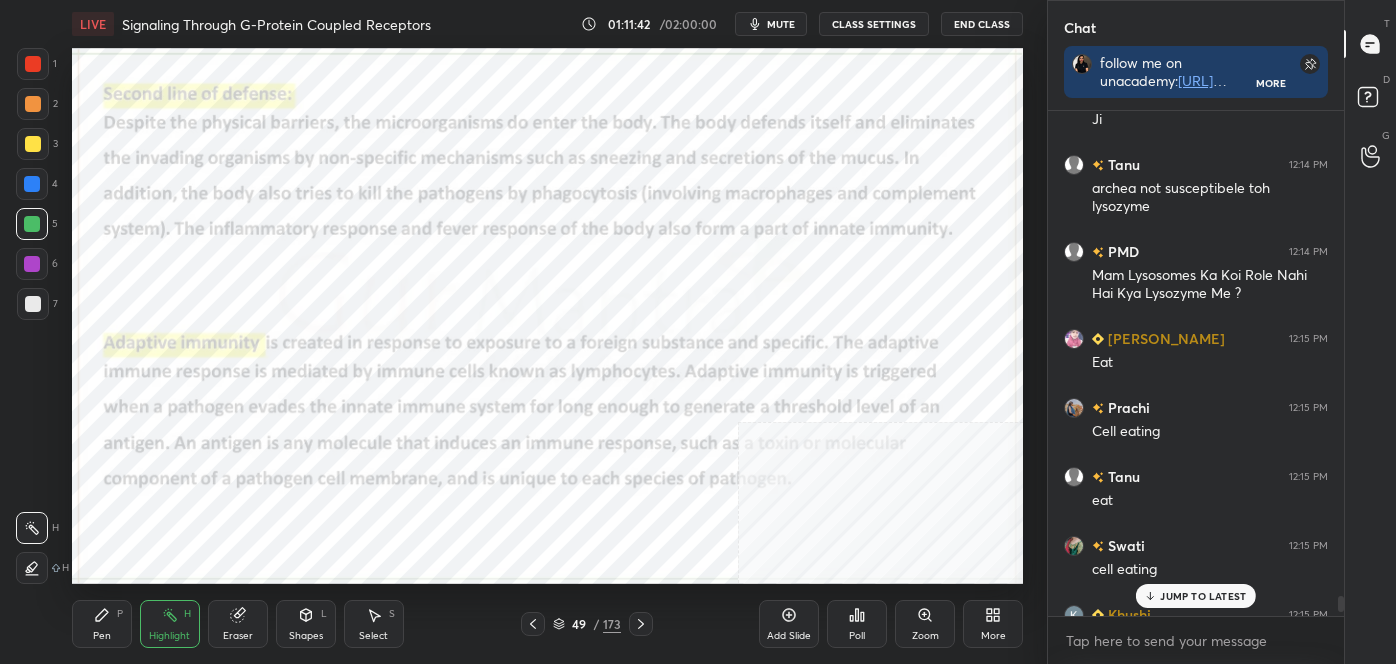 click on "JUMP TO LATEST" at bounding box center [1203, 596] 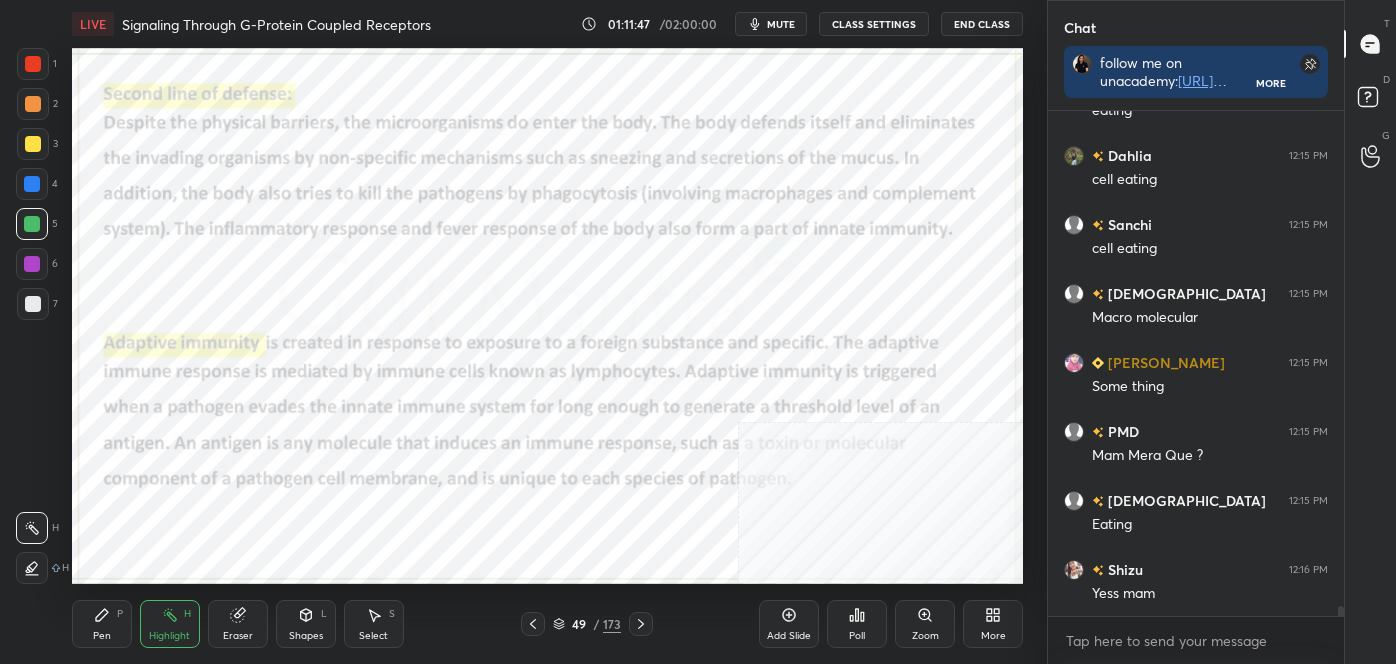 scroll, scrollTop: 26186, scrollLeft: 0, axis: vertical 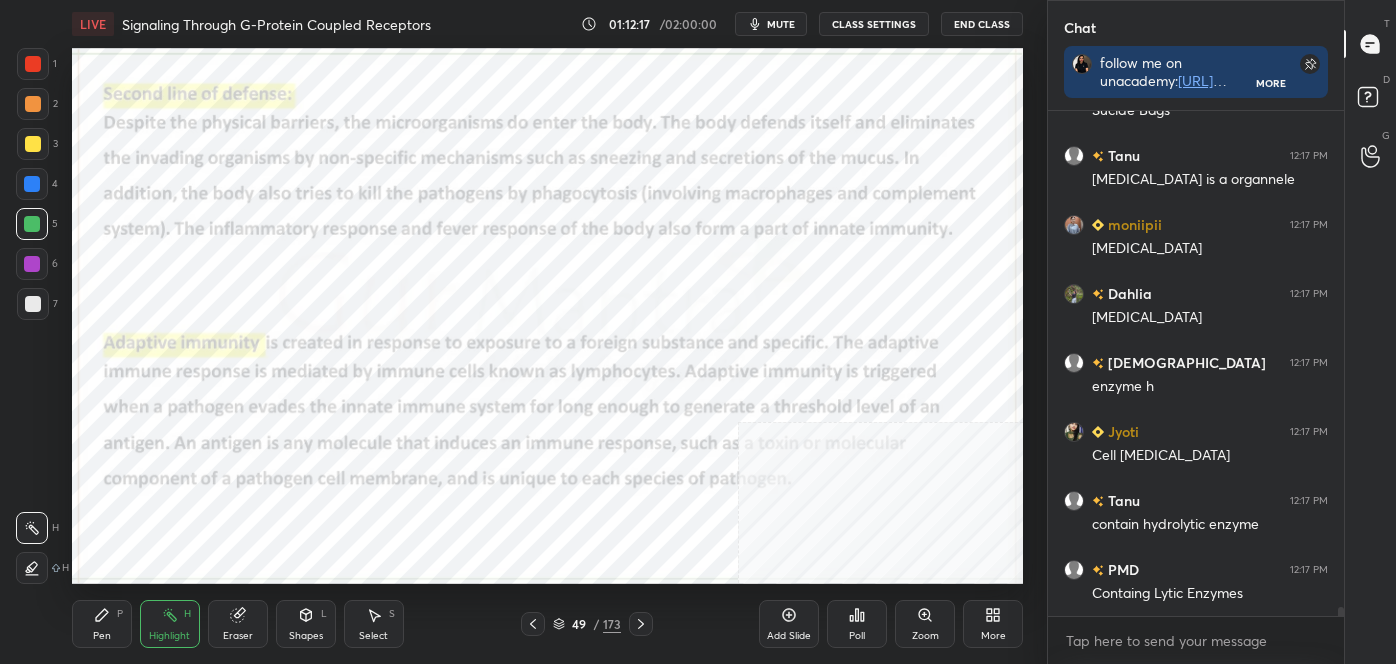 click 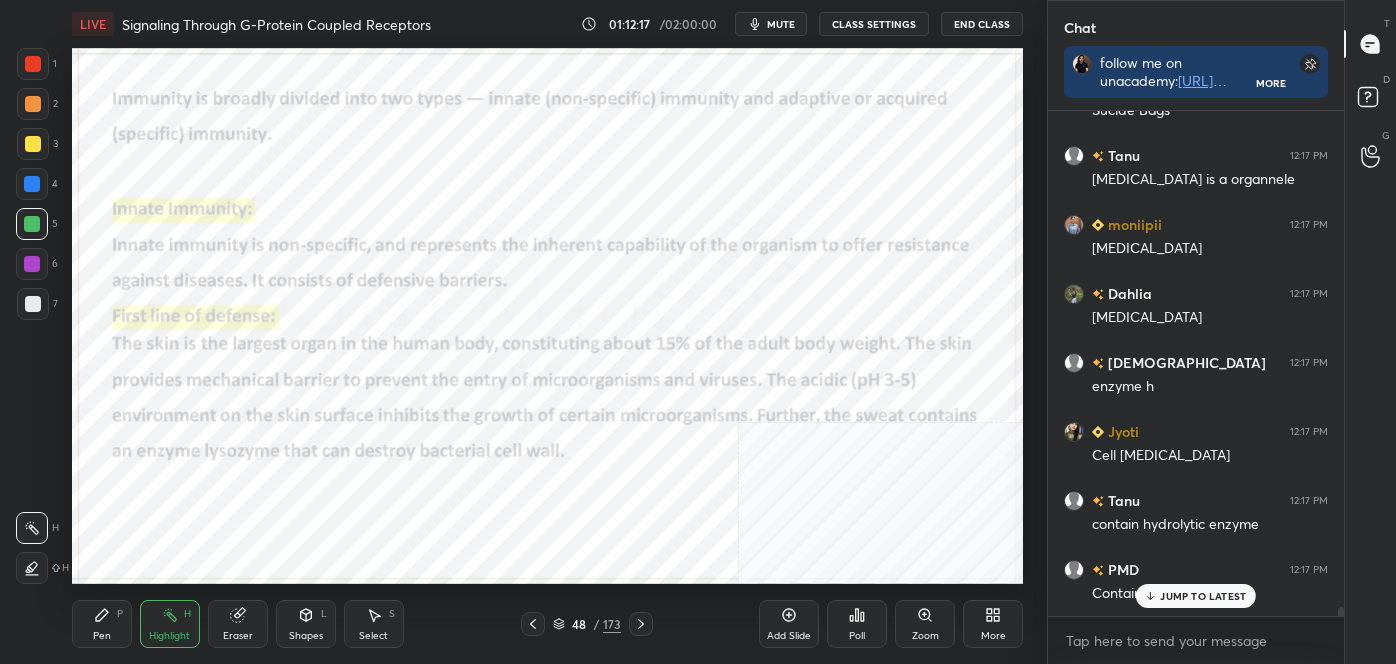 scroll, scrollTop: 26824, scrollLeft: 0, axis: vertical 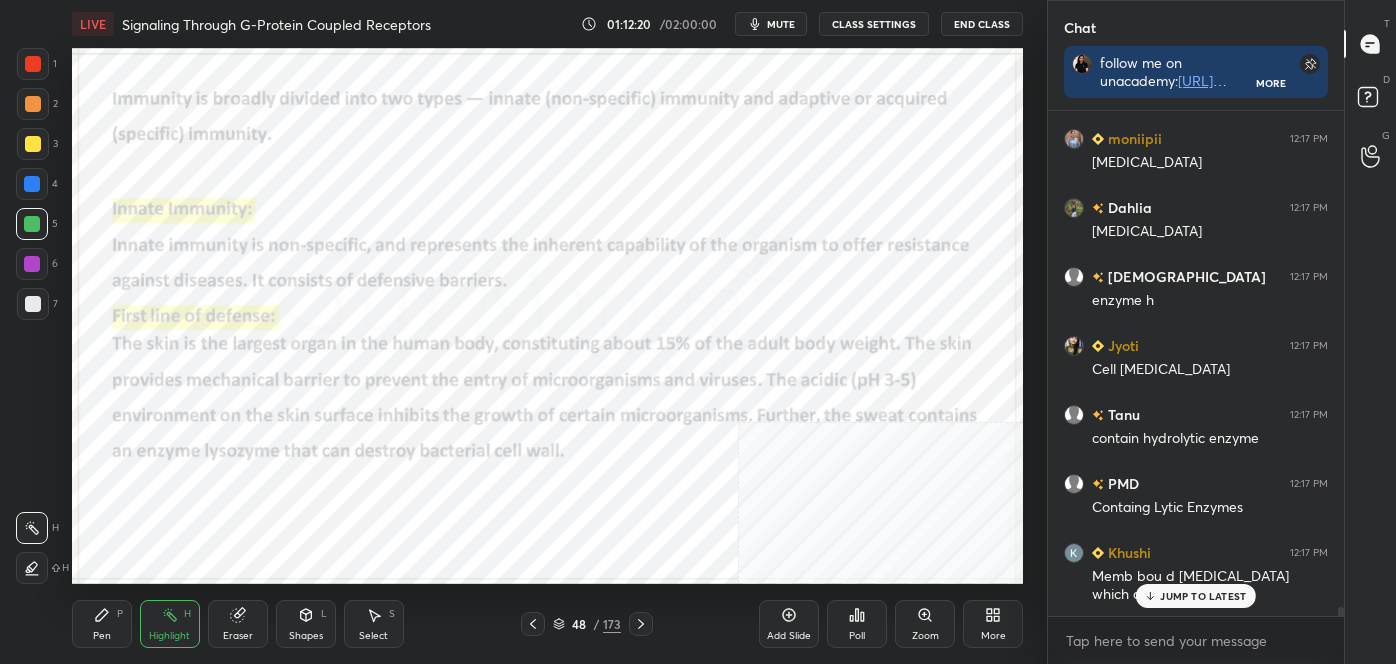click on "LIVE Signaling Through G-Protein Coupled Receptors 01:12:20 /  02:00:00 mute CLASS SETTINGS End Class Setting up your live class Poll for   secs No correct answer Start poll Back Signaling Through G-Protein Coupled Receptors • L3 of Detailed Course on Cell Signaling (Unit 4): CSIR-NET 2025 [PERSON_NAME] Pen P Highlight H Eraser Shapes L Select S 48 / 173 Add Slide Poll Zoom More" at bounding box center (547, 332) 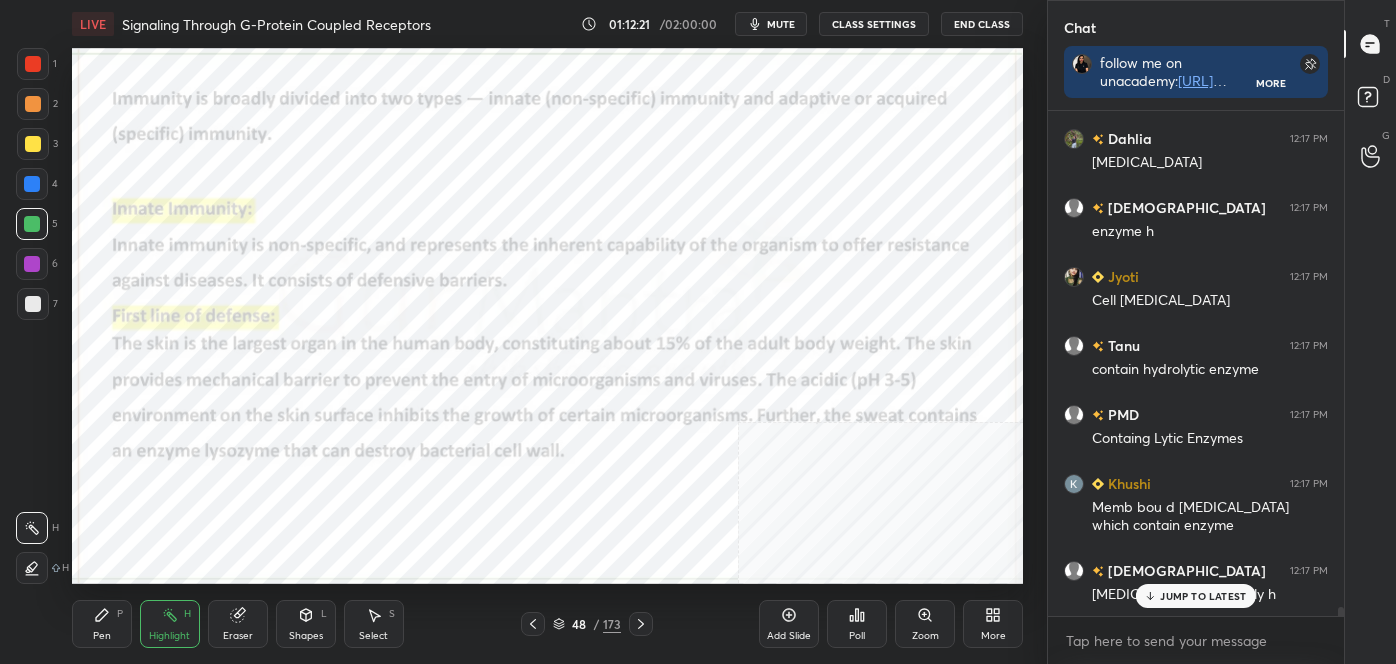 scroll, scrollTop: 26962, scrollLeft: 0, axis: vertical 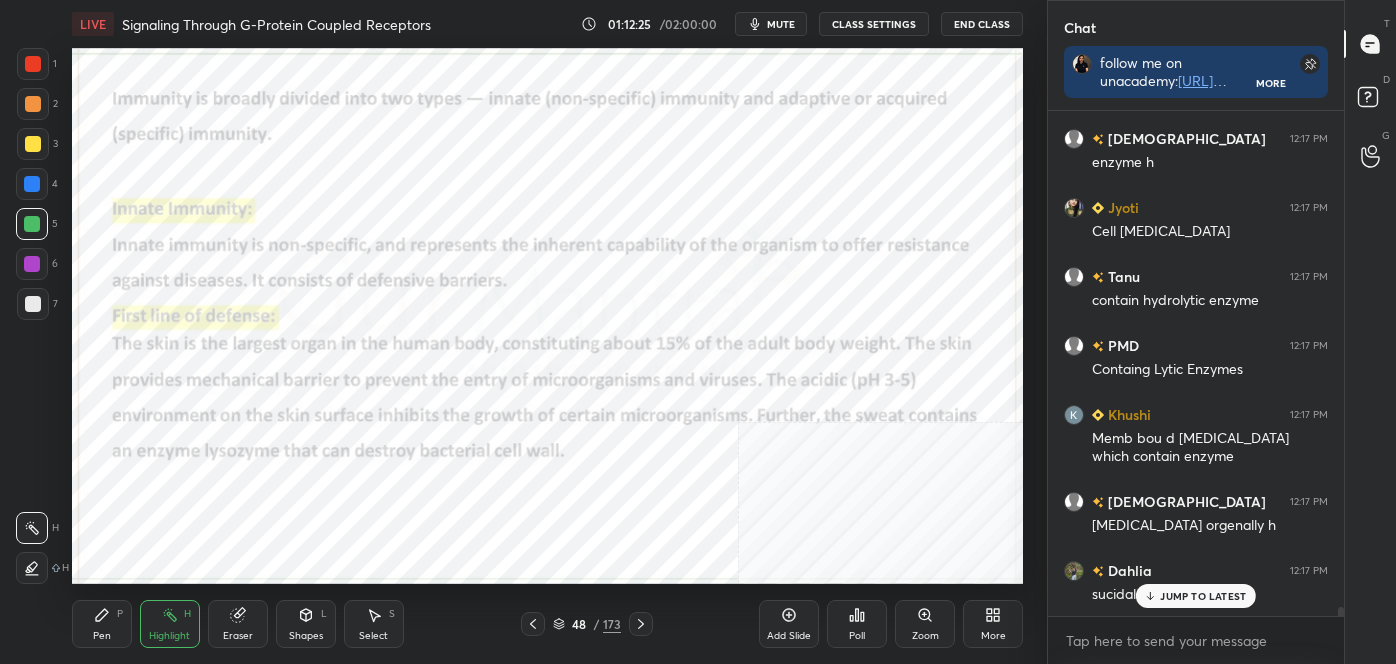 click 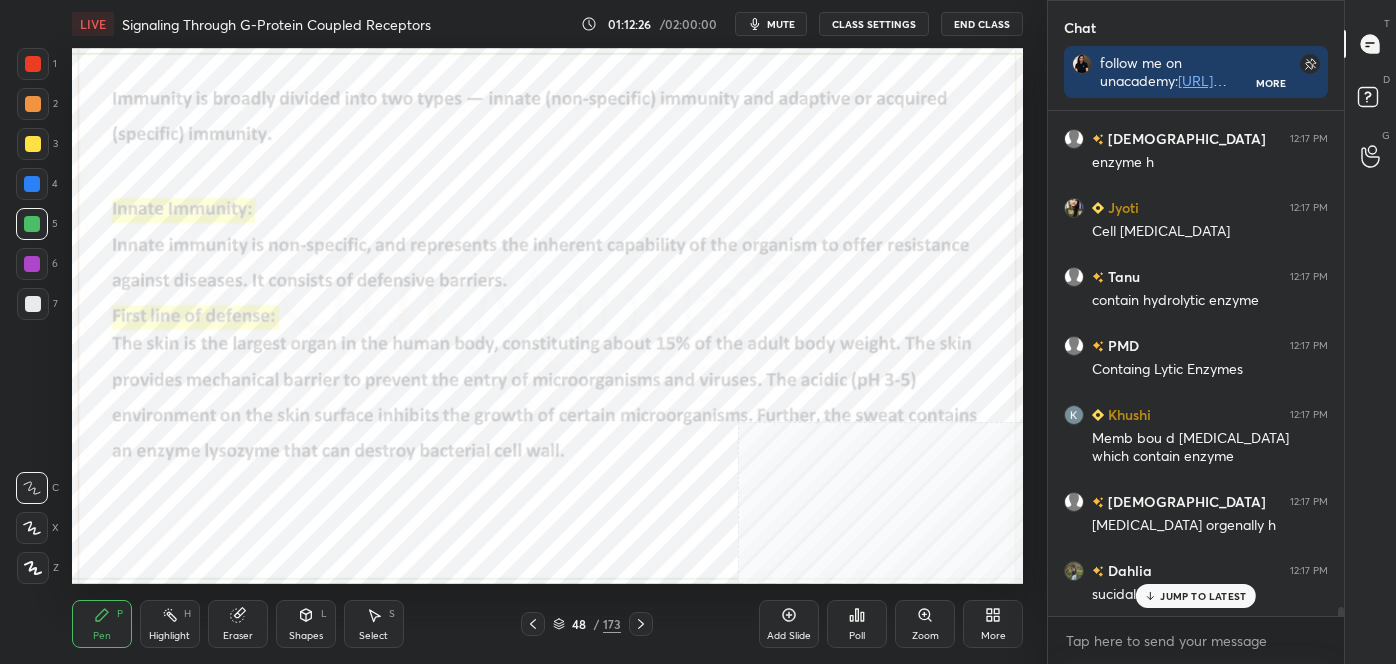 click 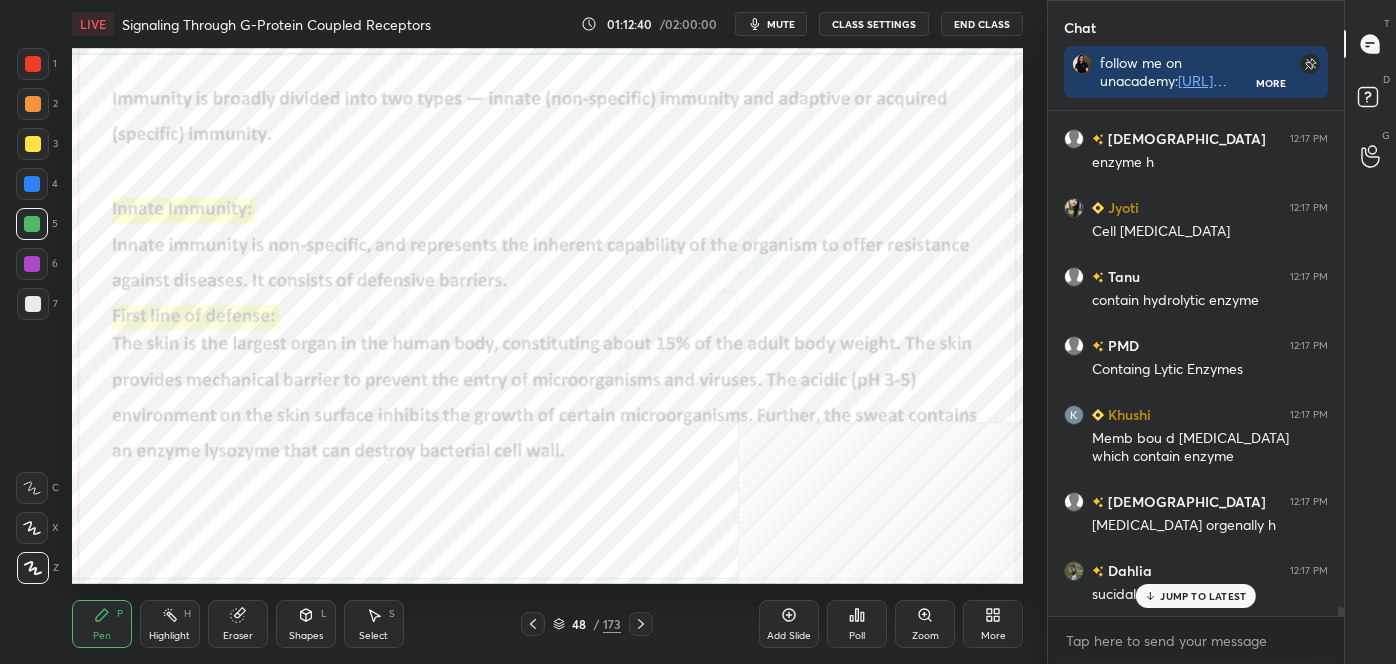 click at bounding box center [32, 184] 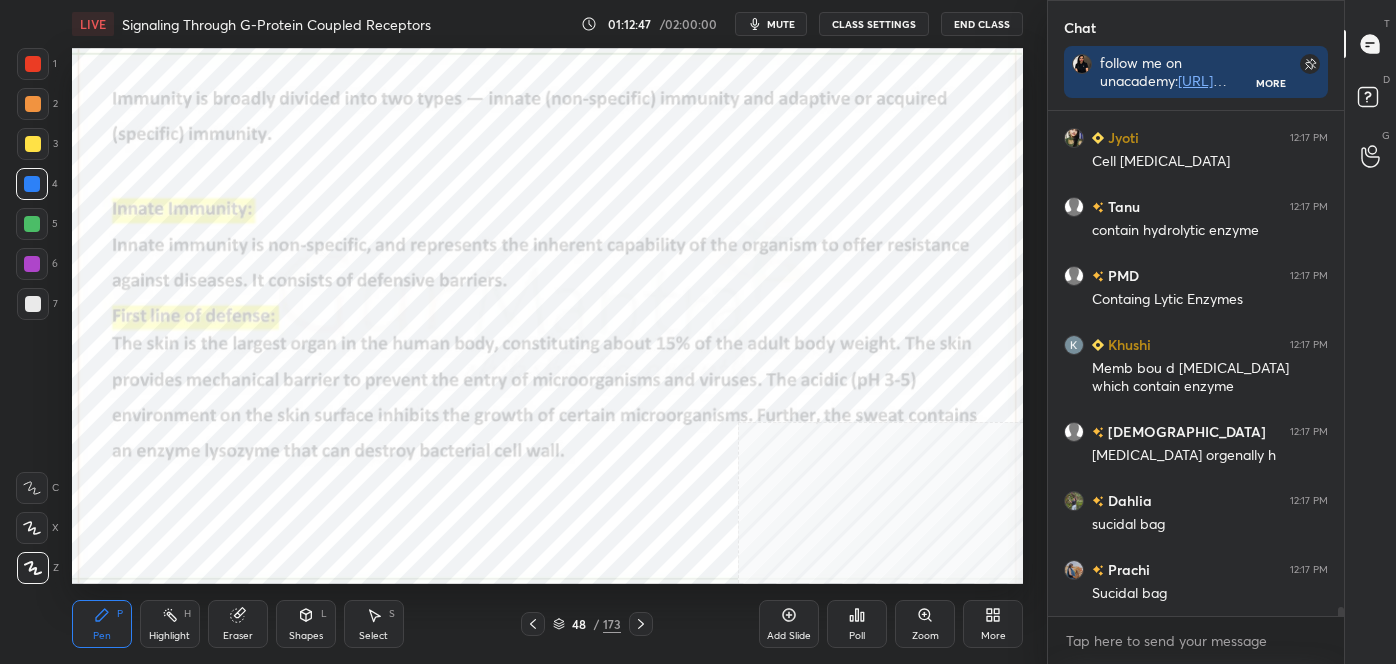 scroll, scrollTop: 27052, scrollLeft: 0, axis: vertical 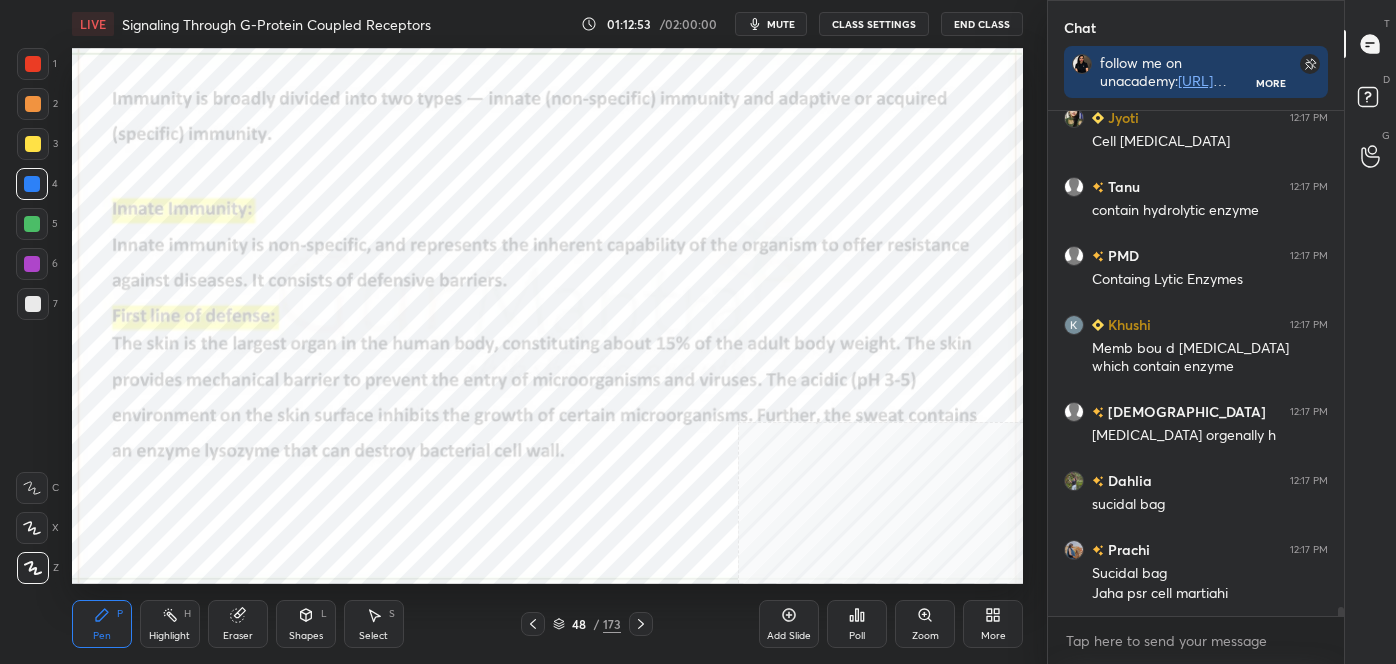 click on "Highlight" at bounding box center [169, 636] 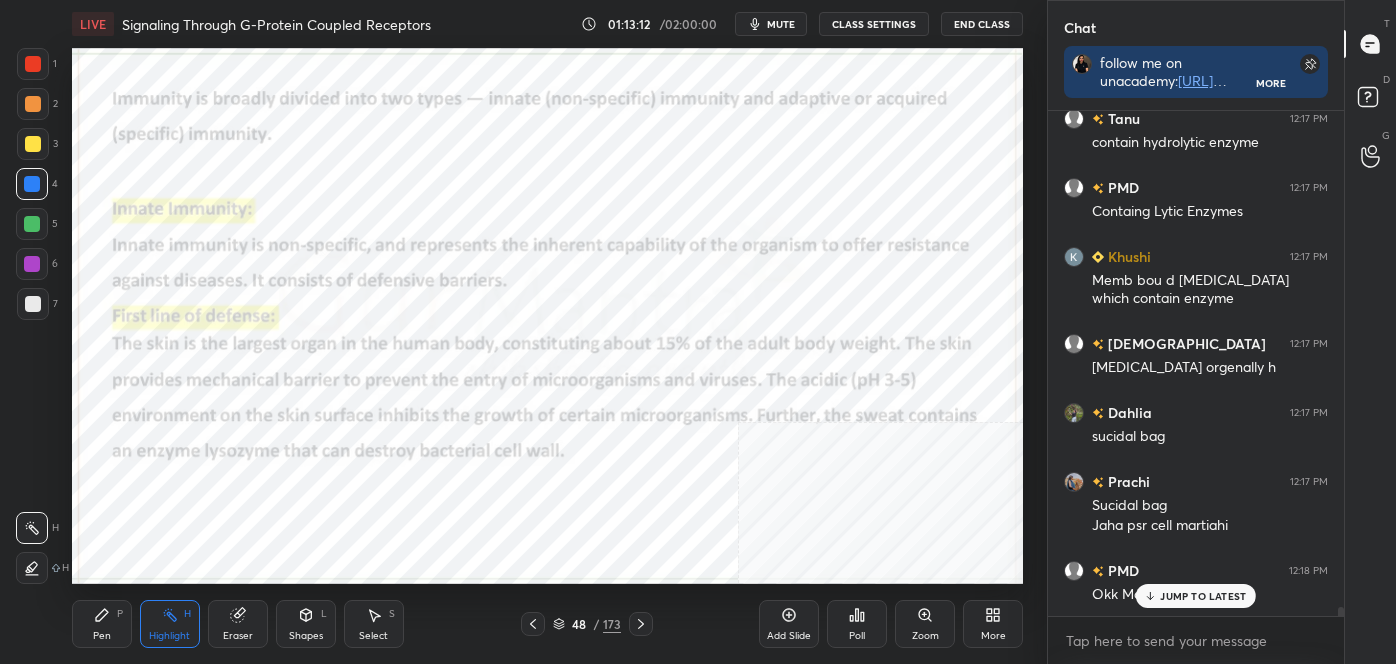 scroll, scrollTop: 27189, scrollLeft: 0, axis: vertical 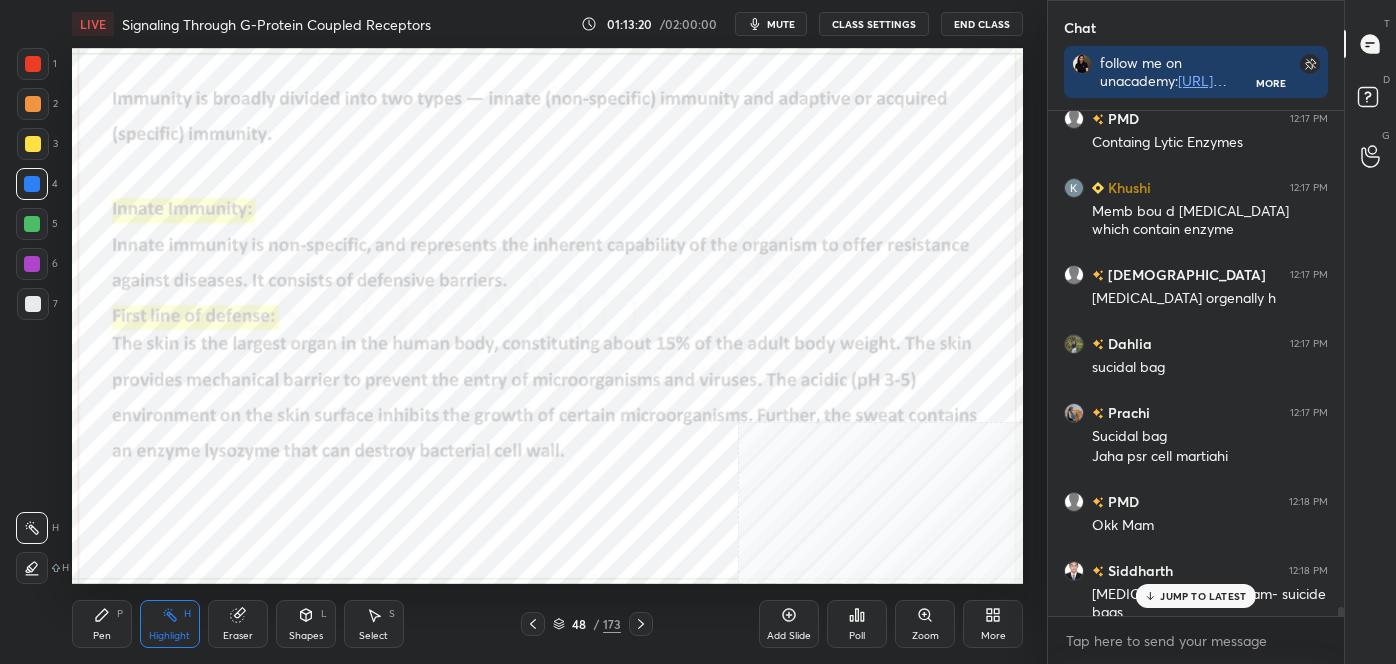 click on "LIVE Signaling Through G-Protein Coupled Receptors 01:13:20 /  02:00:00 mute CLASS SETTINGS End Class Setting up your live class Poll for   secs No correct answer Start poll Back Signaling Through G-Protein Coupled Receptors • L3 of Detailed Course on Cell Signaling (Unit 4): CSIR-NET 2025 [PERSON_NAME] Pen P Highlight H Eraser Shapes L Select S 48 / 173 Add Slide Poll Zoom More" at bounding box center (547, 332) 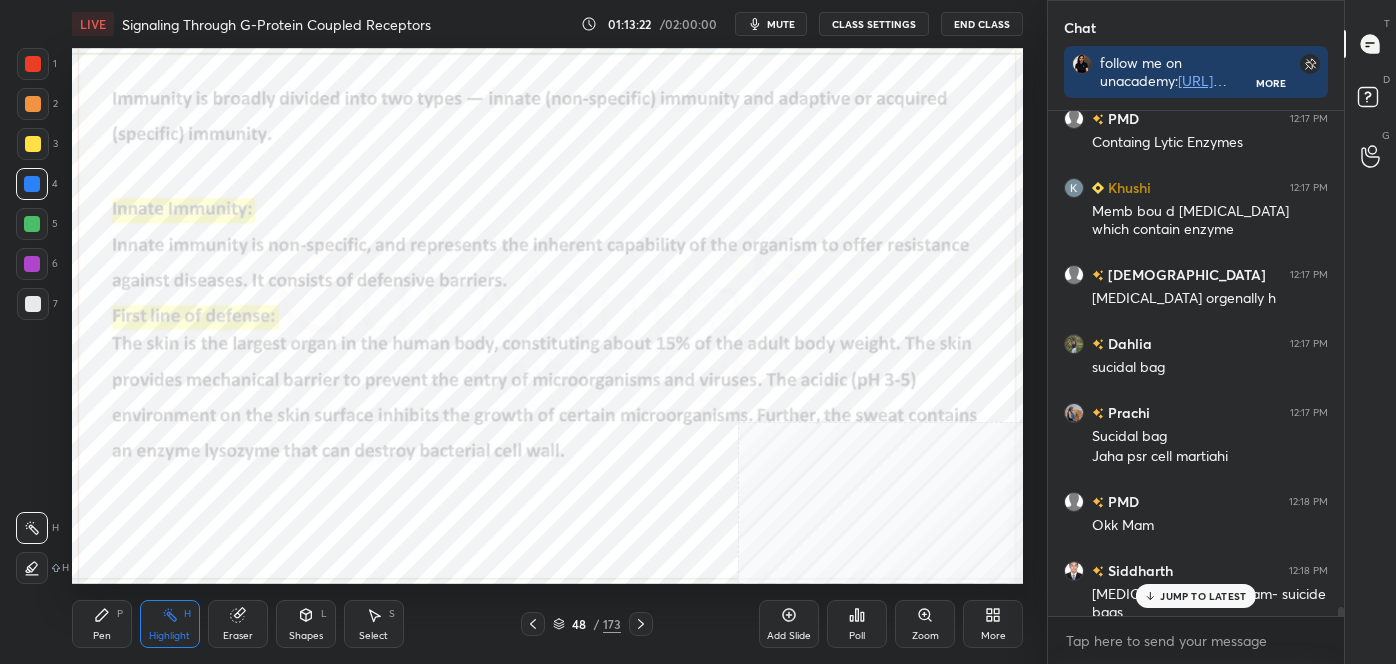 click 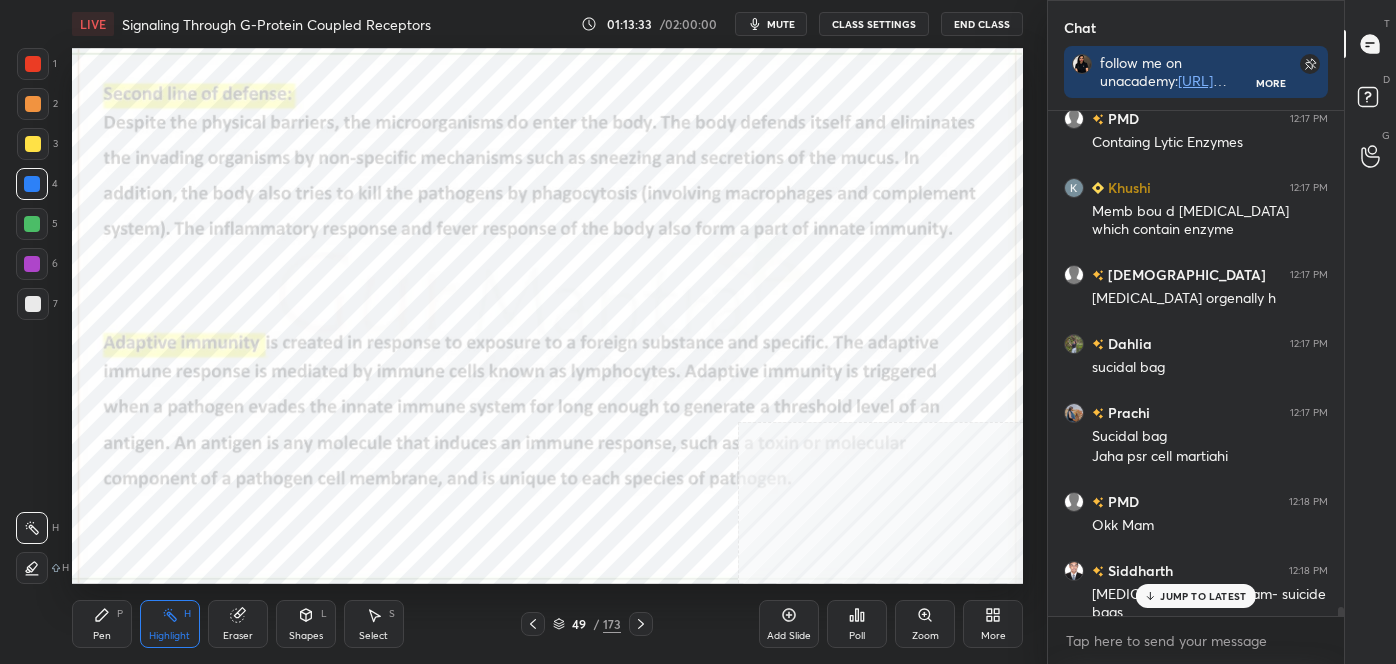 click on "Setting up your live class Poll for   secs No correct answer Start poll" at bounding box center (547, 316) 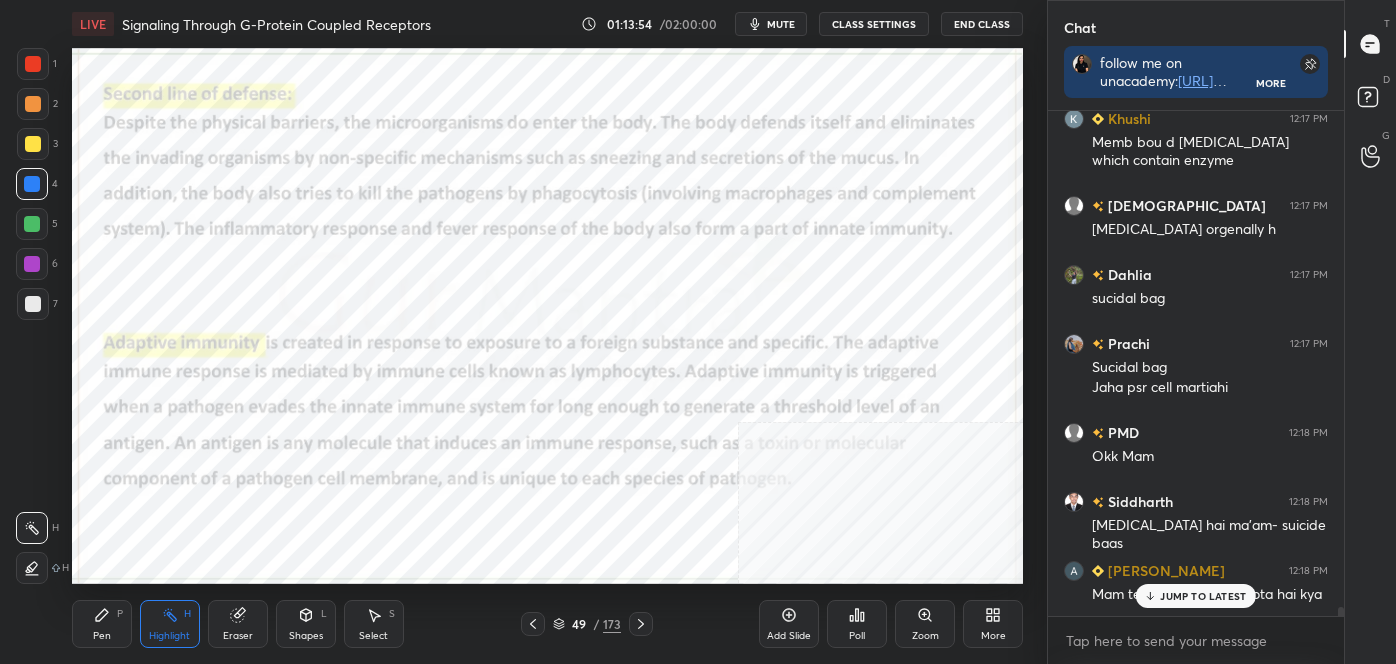scroll, scrollTop: 27346, scrollLeft: 0, axis: vertical 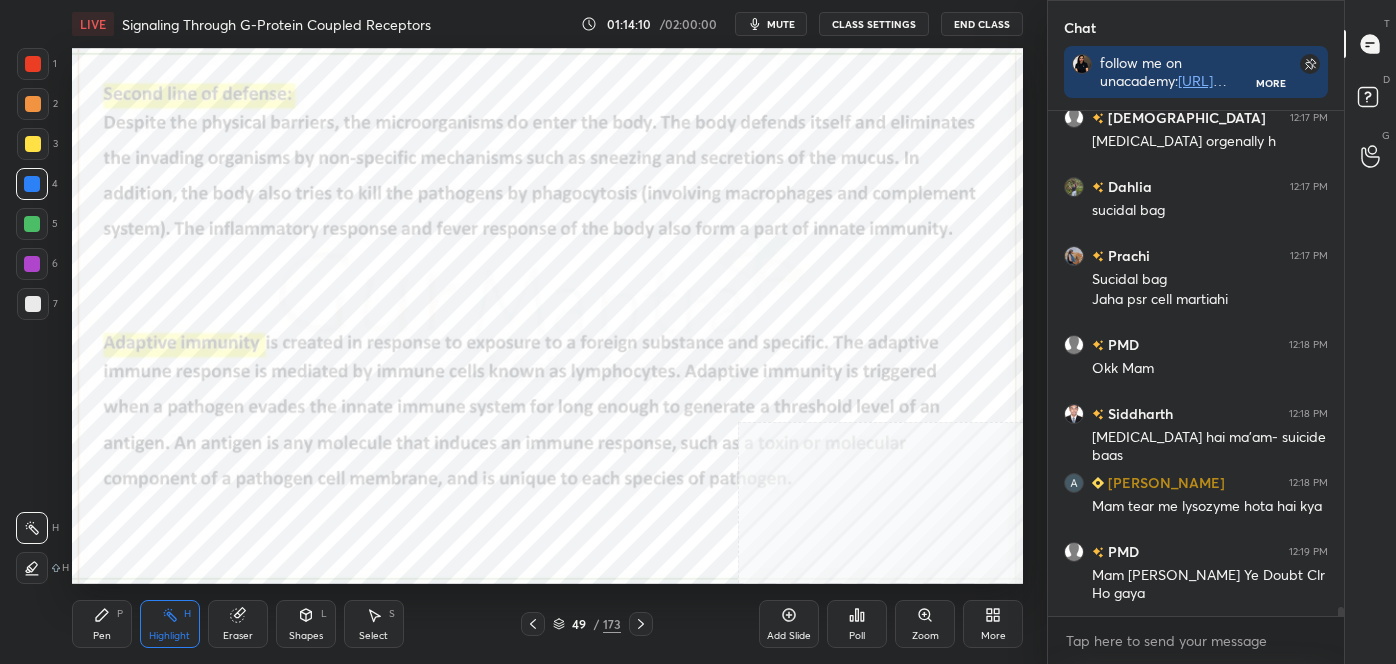 click on "Pen P" at bounding box center [102, 624] 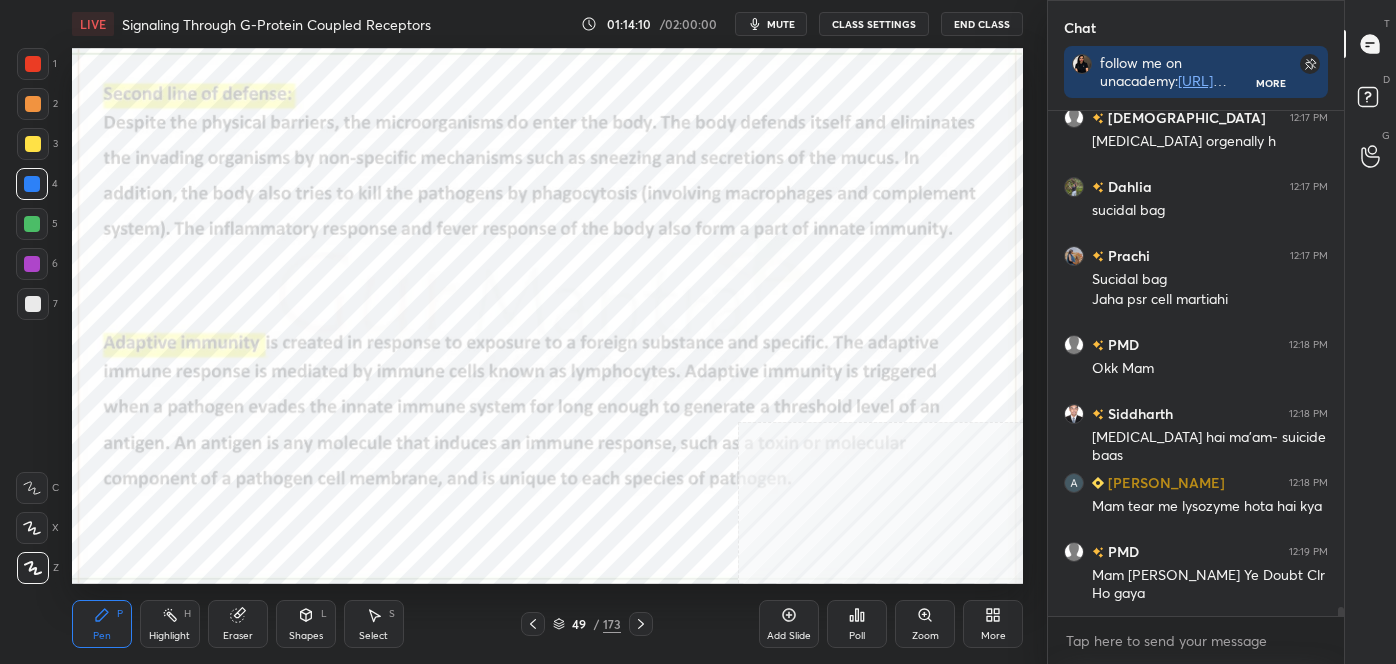 click at bounding box center (33, 568) 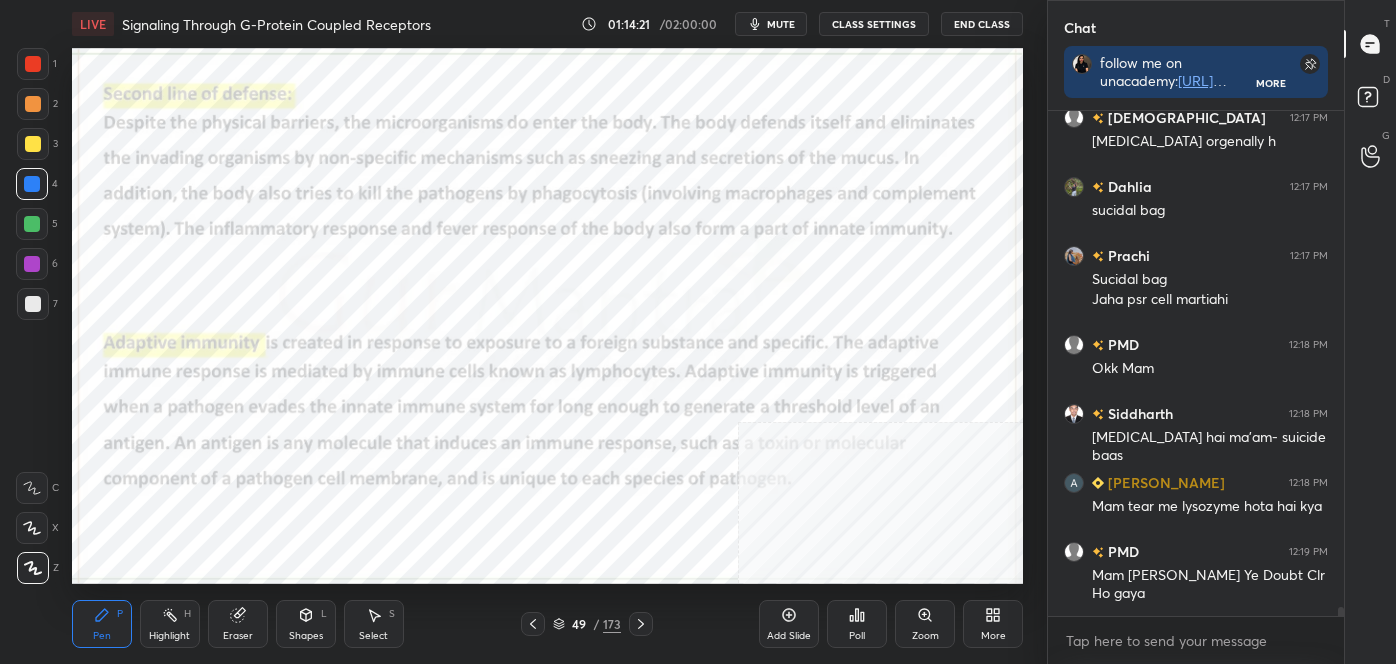 click at bounding box center [32, 264] 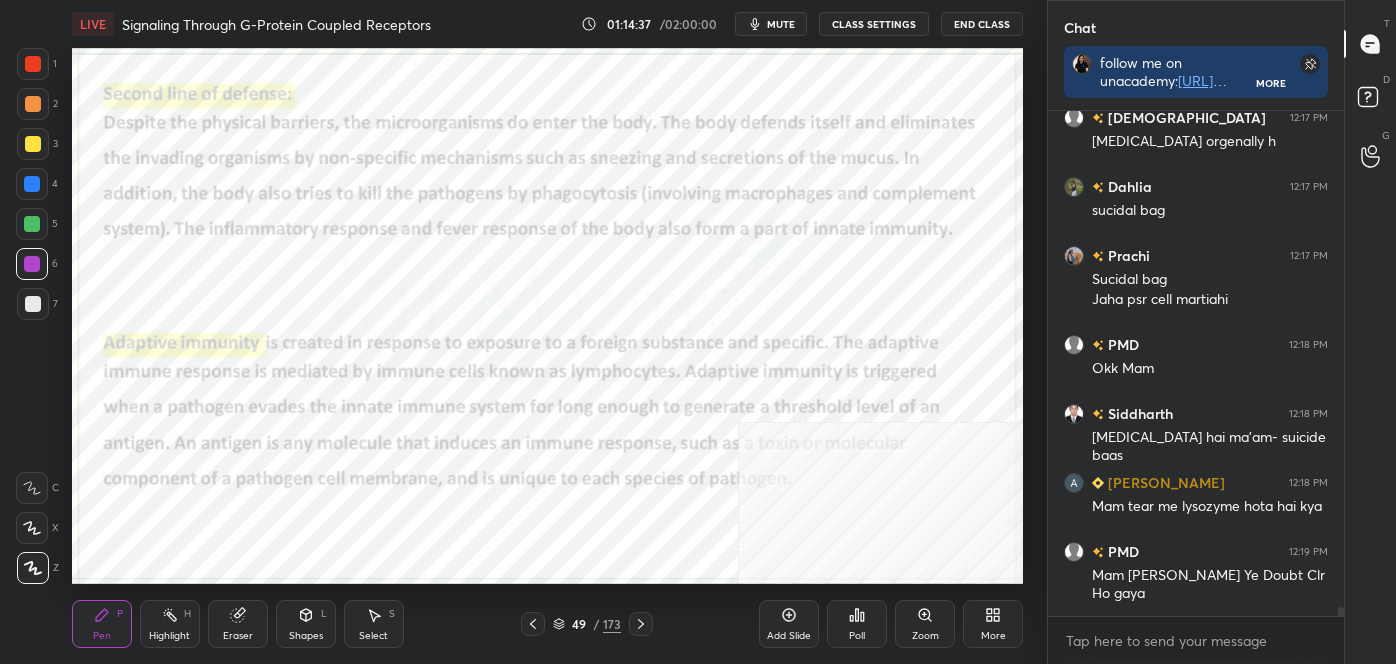 click on "Highlight H" at bounding box center [170, 624] 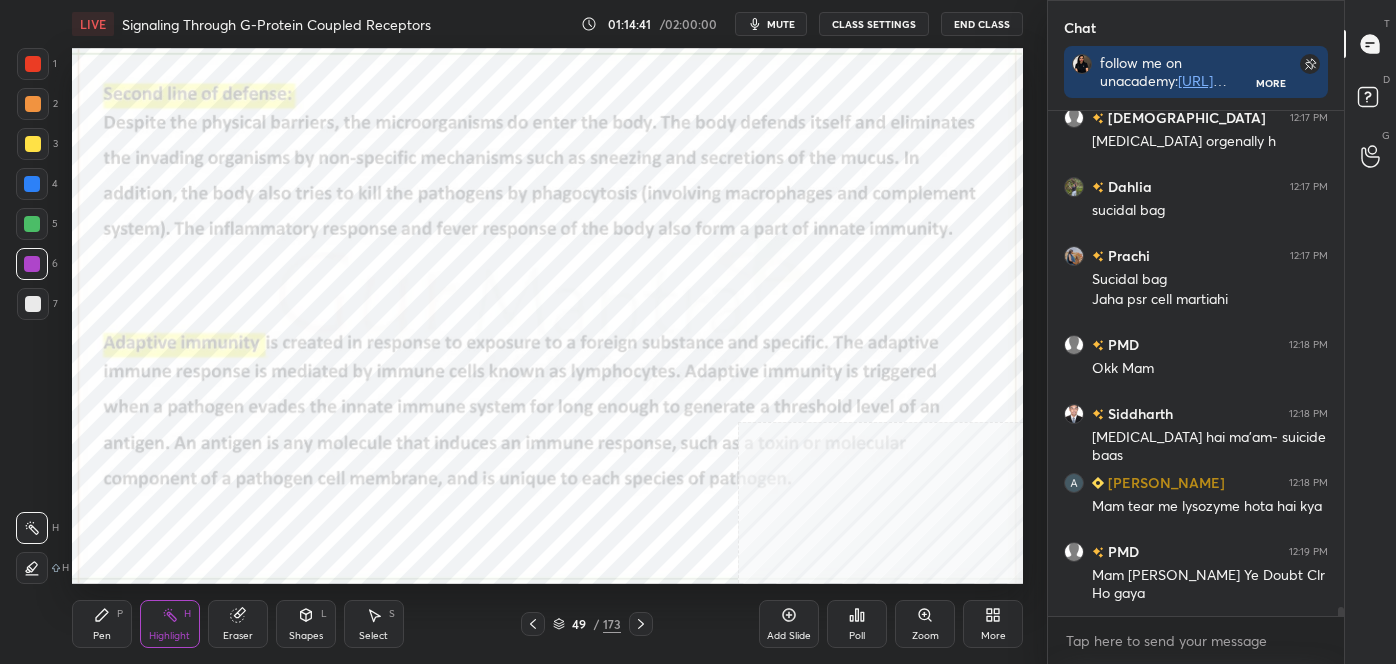 click 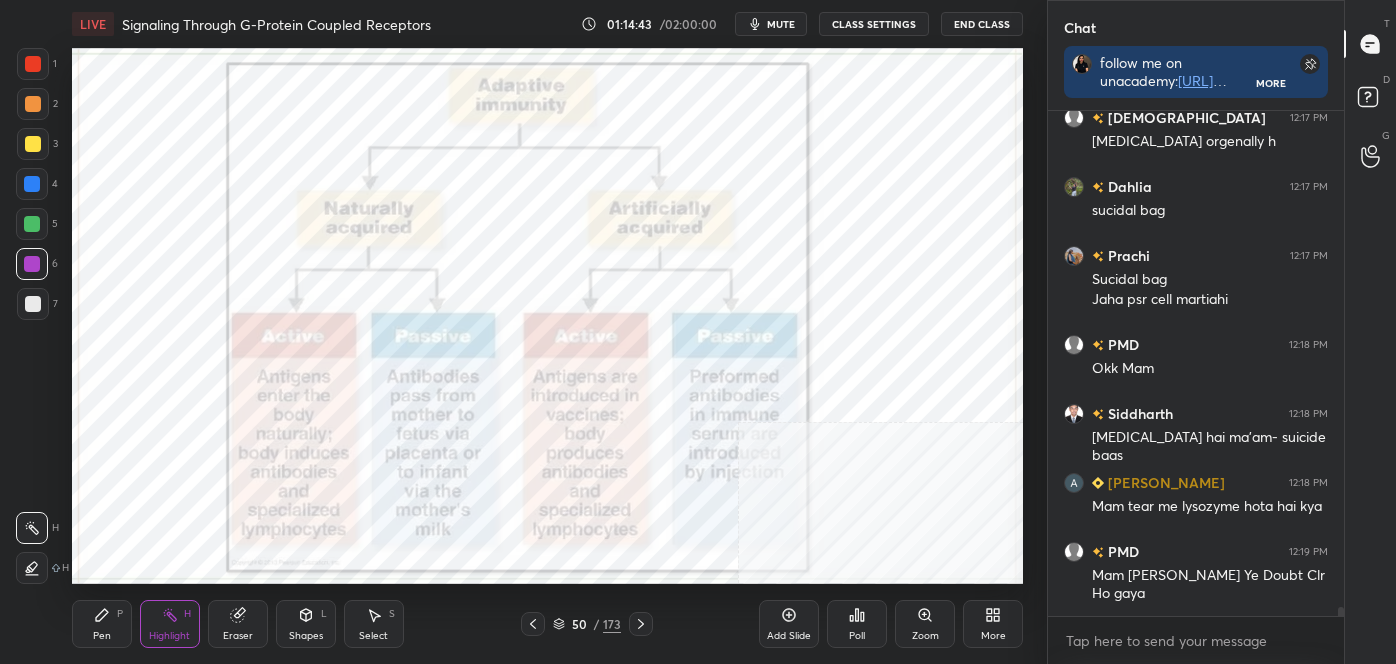 scroll, scrollTop: 27415, scrollLeft: 0, axis: vertical 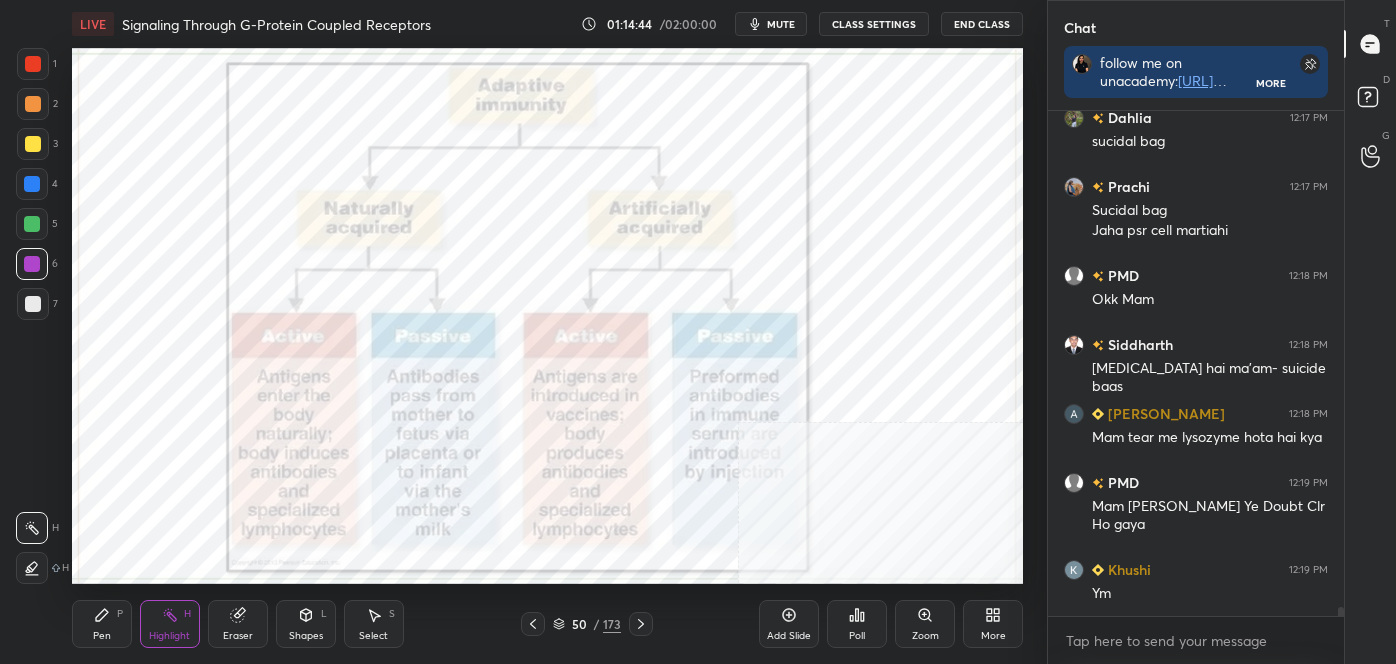 click at bounding box center [641, 624] 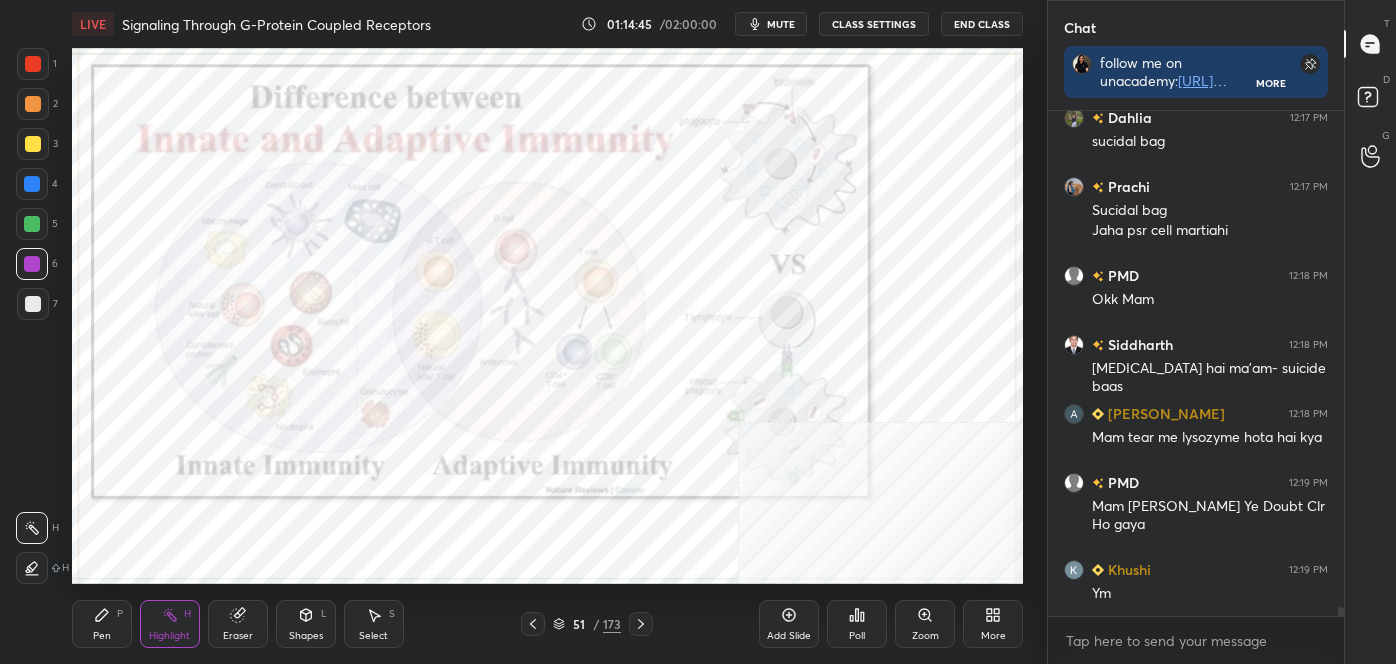 click at bounding box center [641, 624] 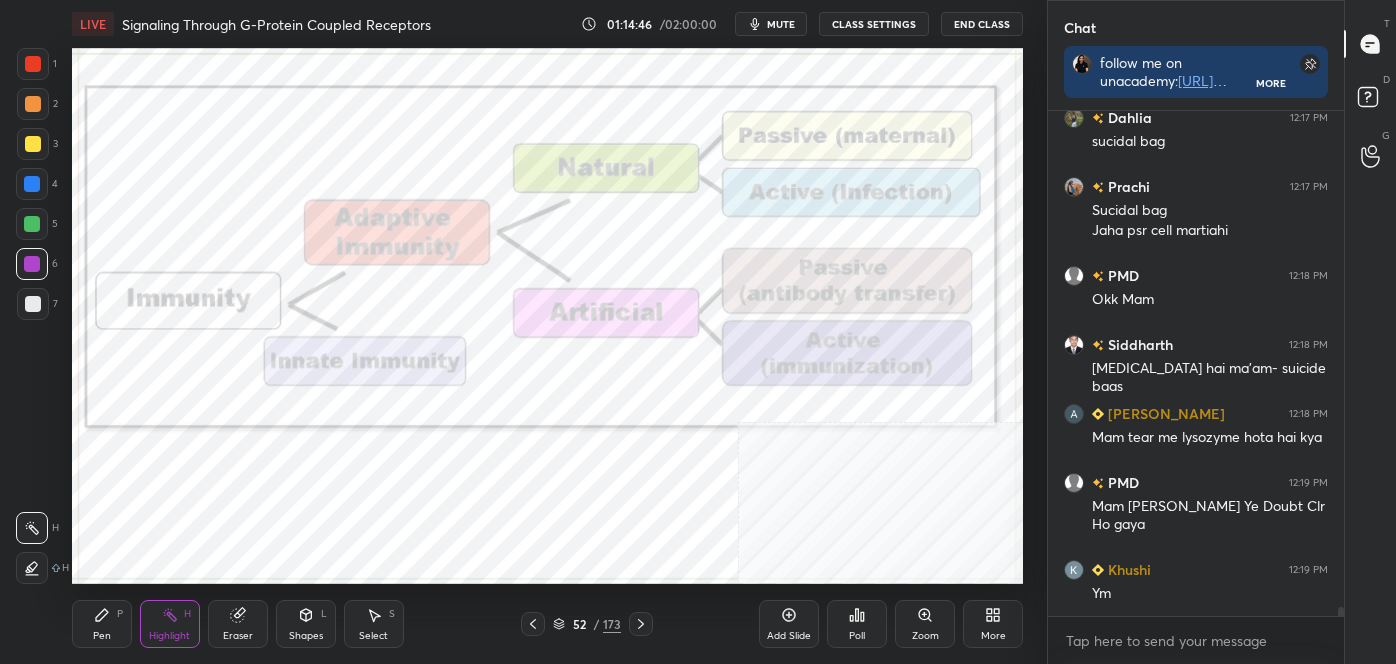 click 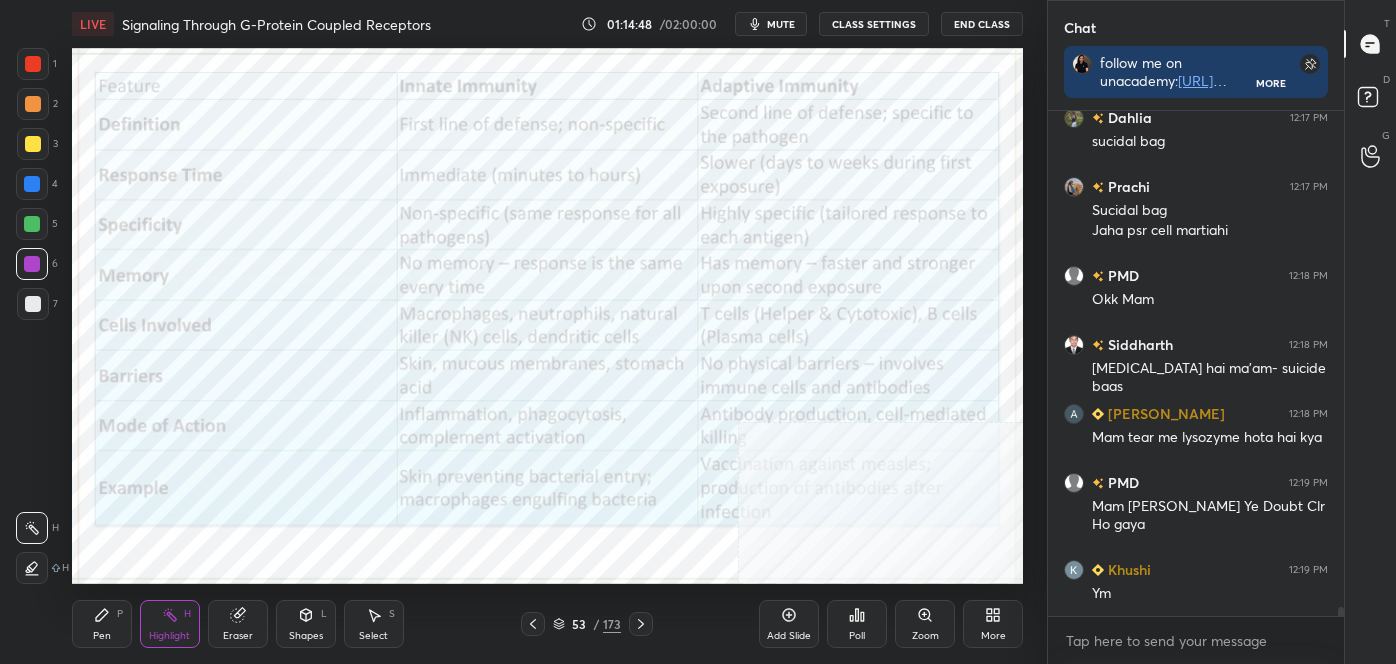 click 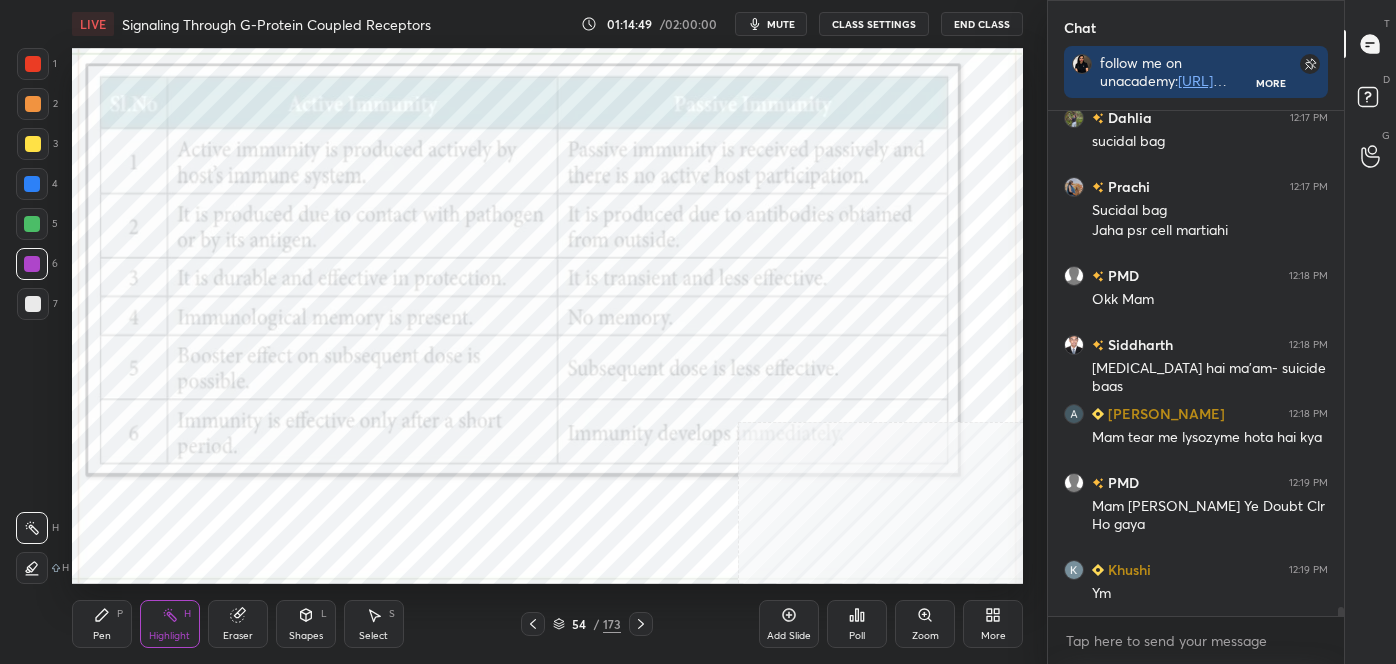 click 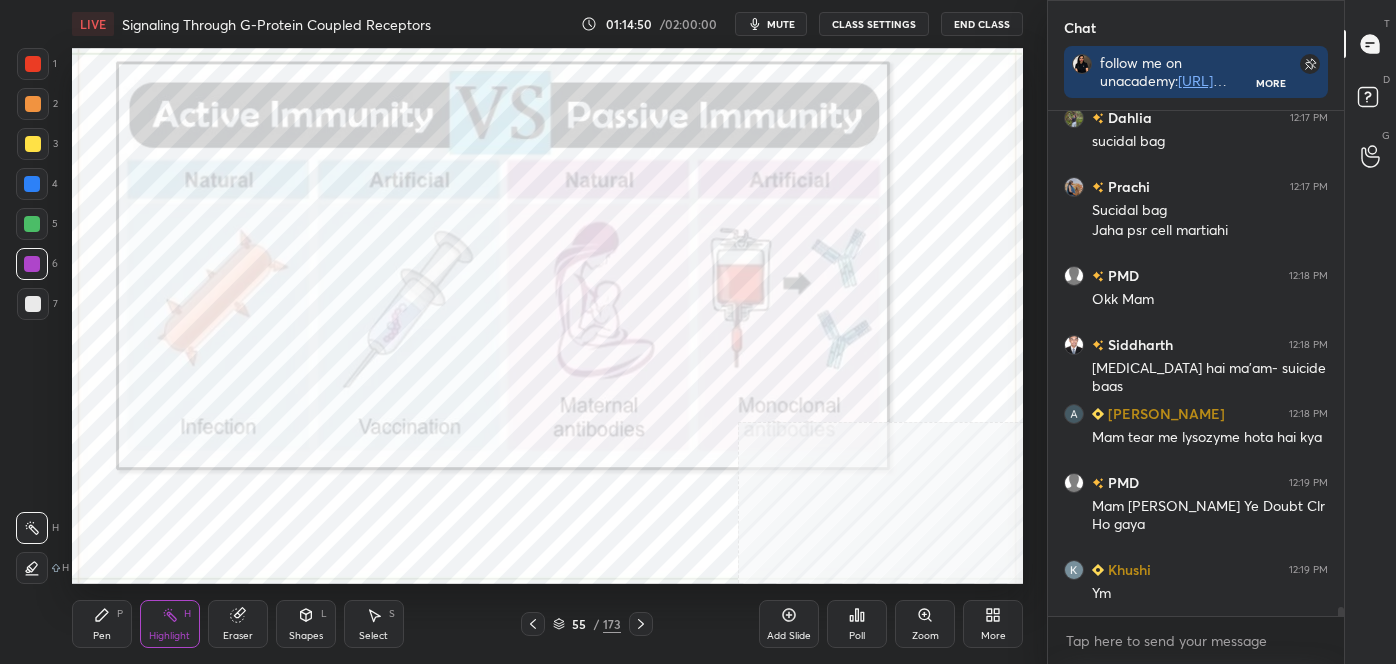 click 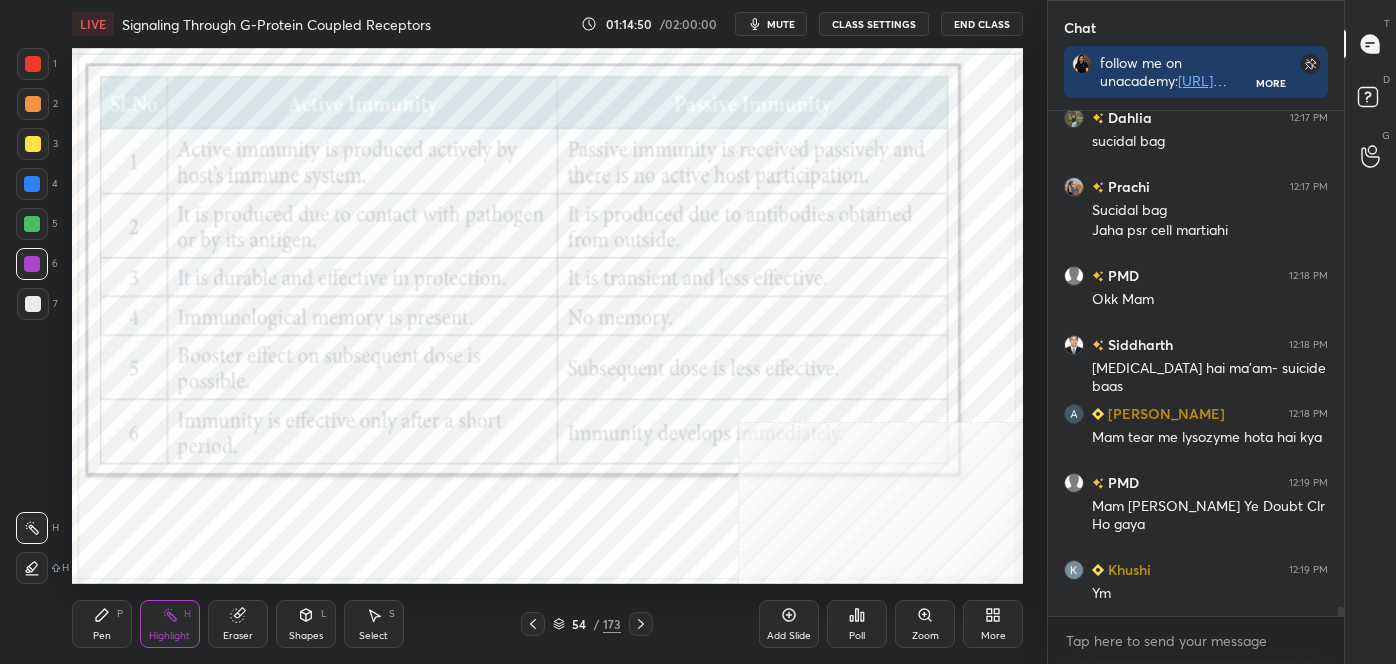 click 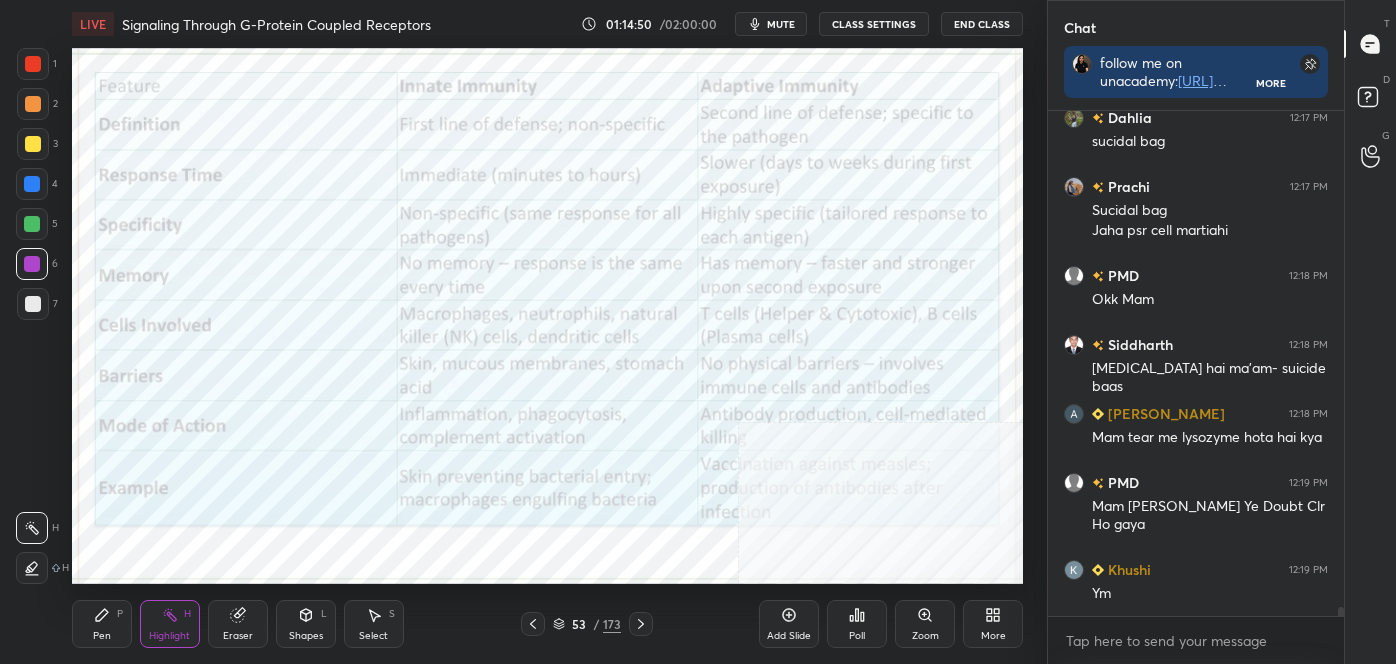 click 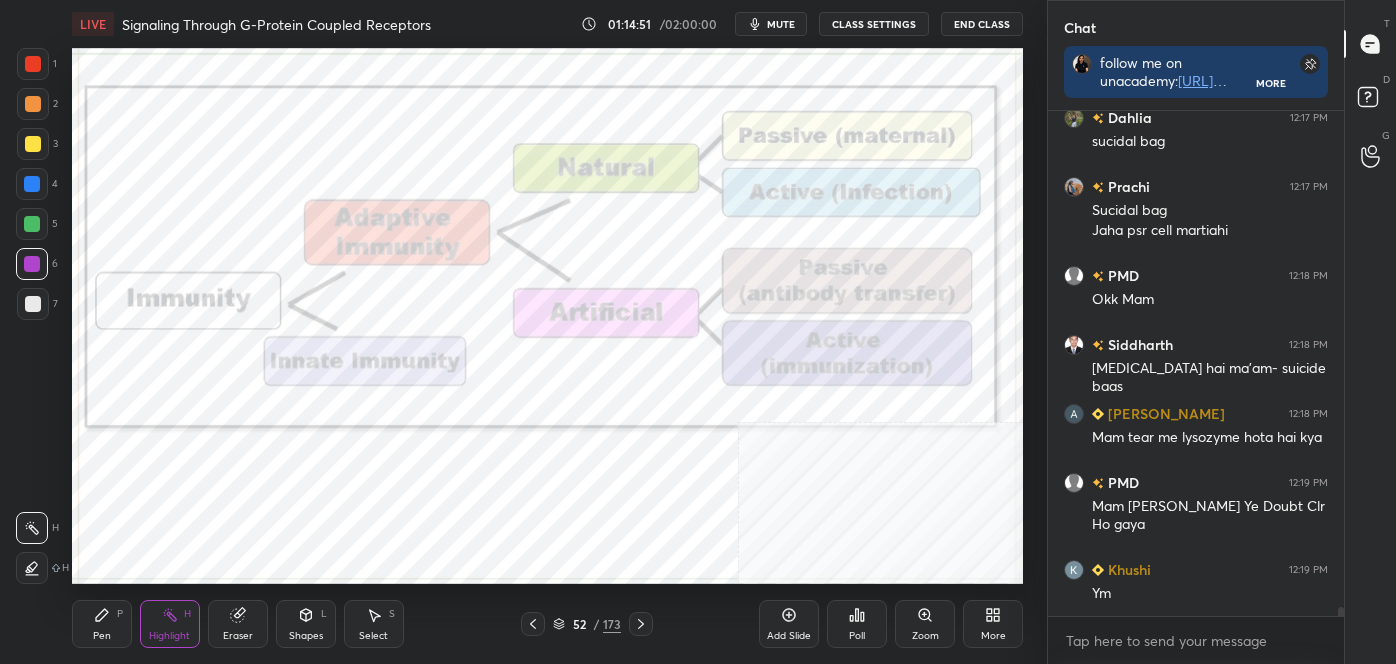 click 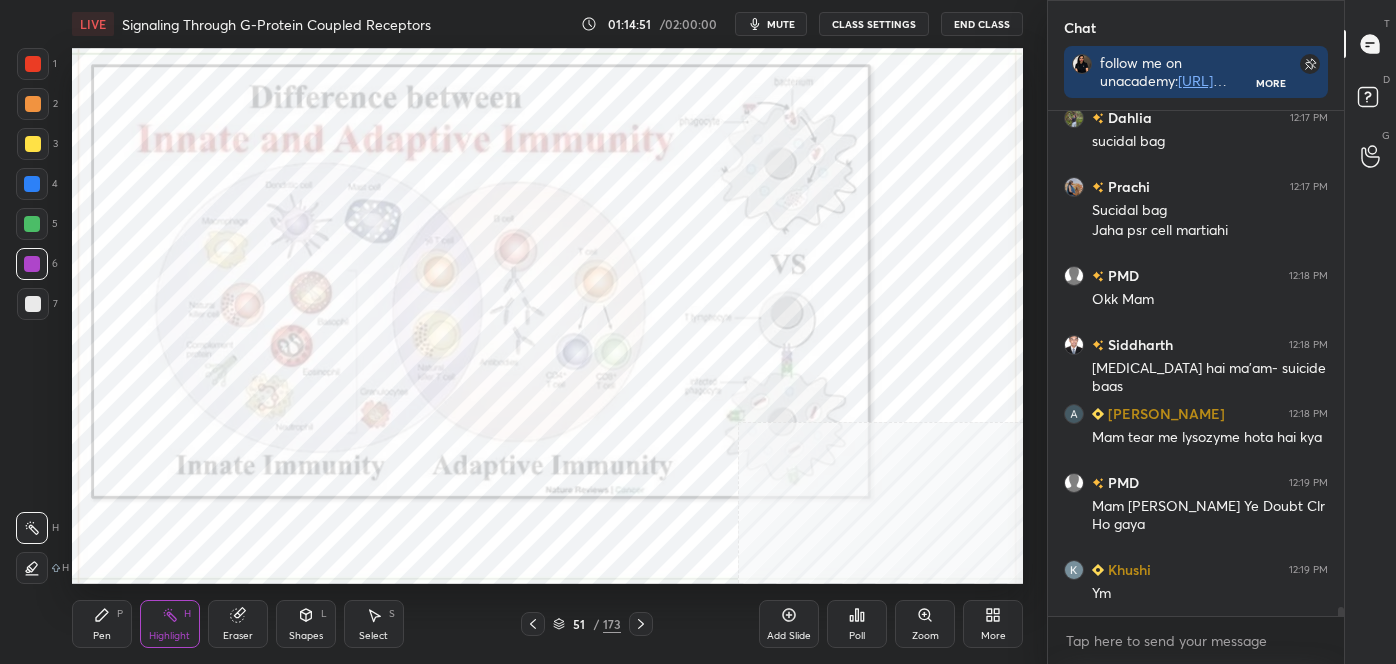 click 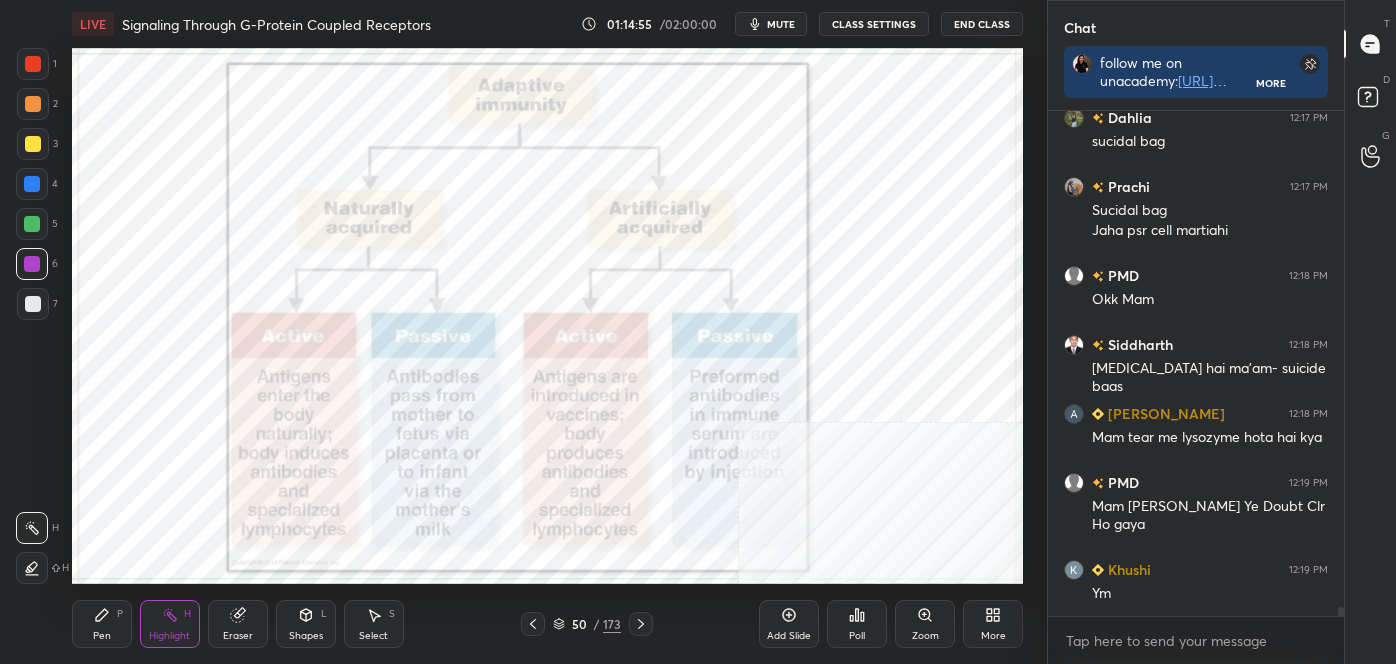 click 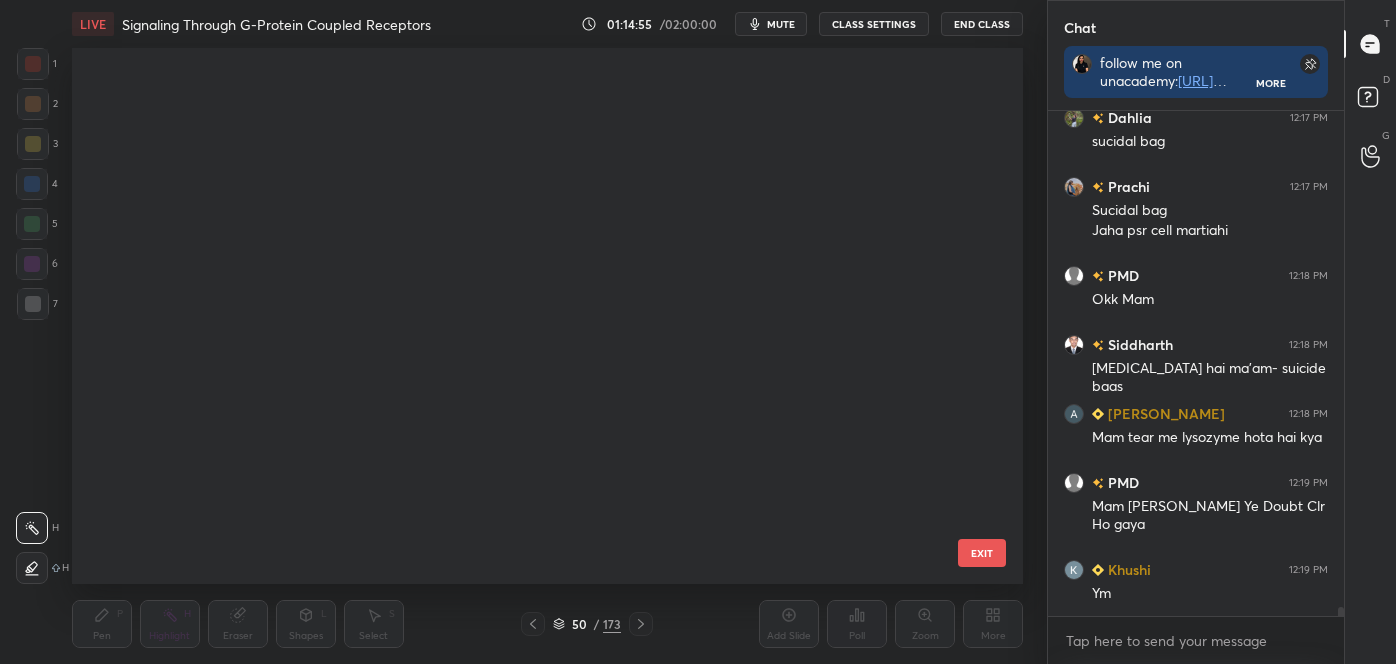 scroll, scrollTop: 2241, scrollLeft: 0, axis: vertical 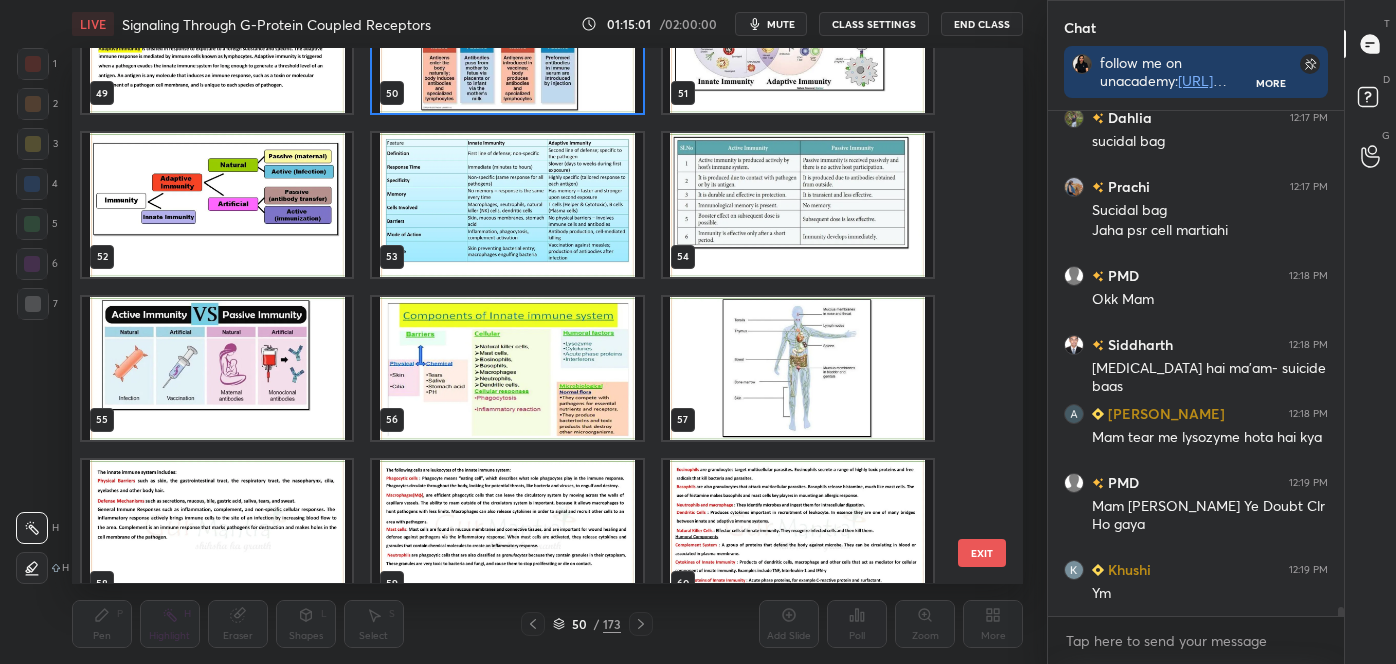 click at bounding box center [798, 531] 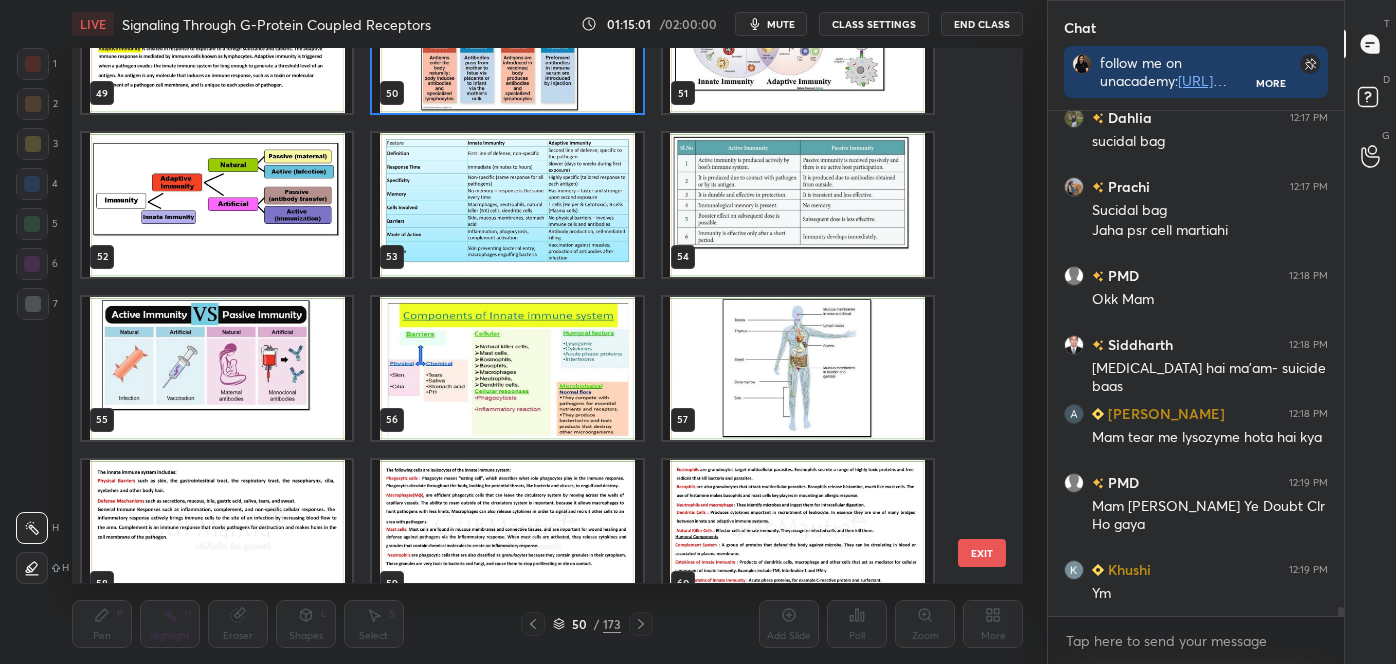 scroll, scrollTop: 2730, scrollLeft: 0, axis: vertical 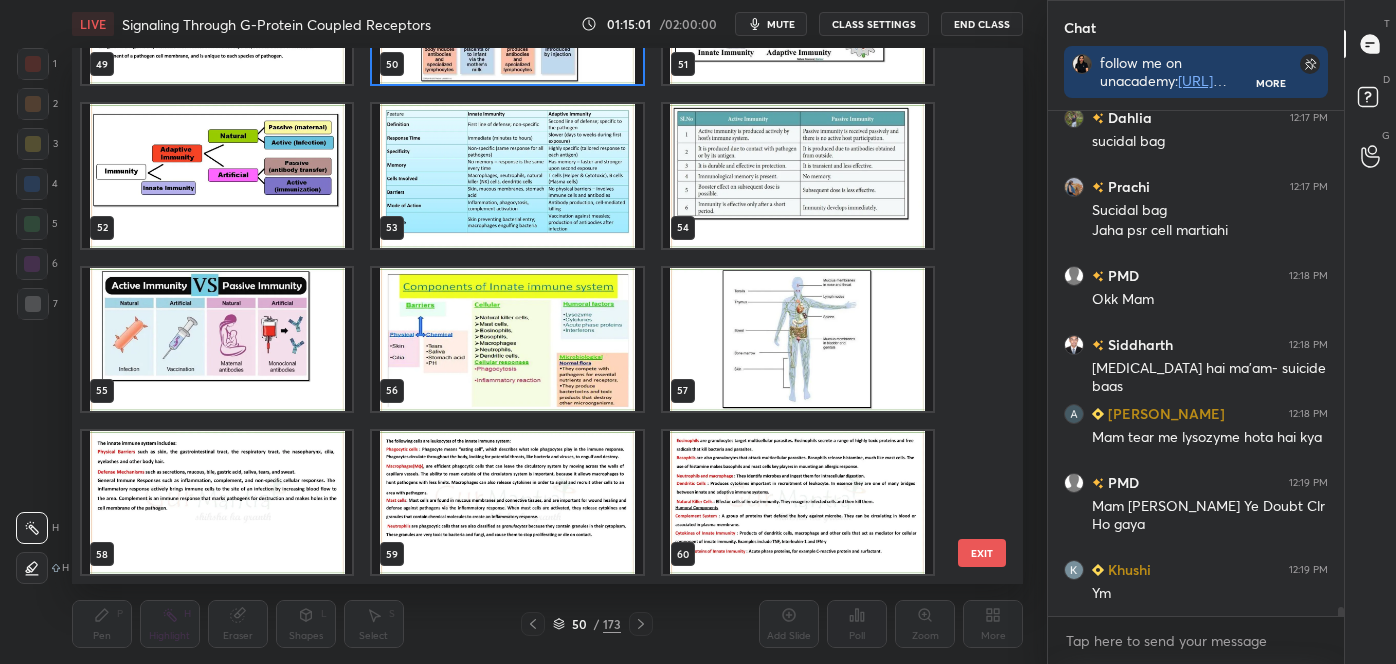 click on "49 50 51 52 53 54 55 56 57 58 59 60 61 62 63" at bounding box center (530, 315) 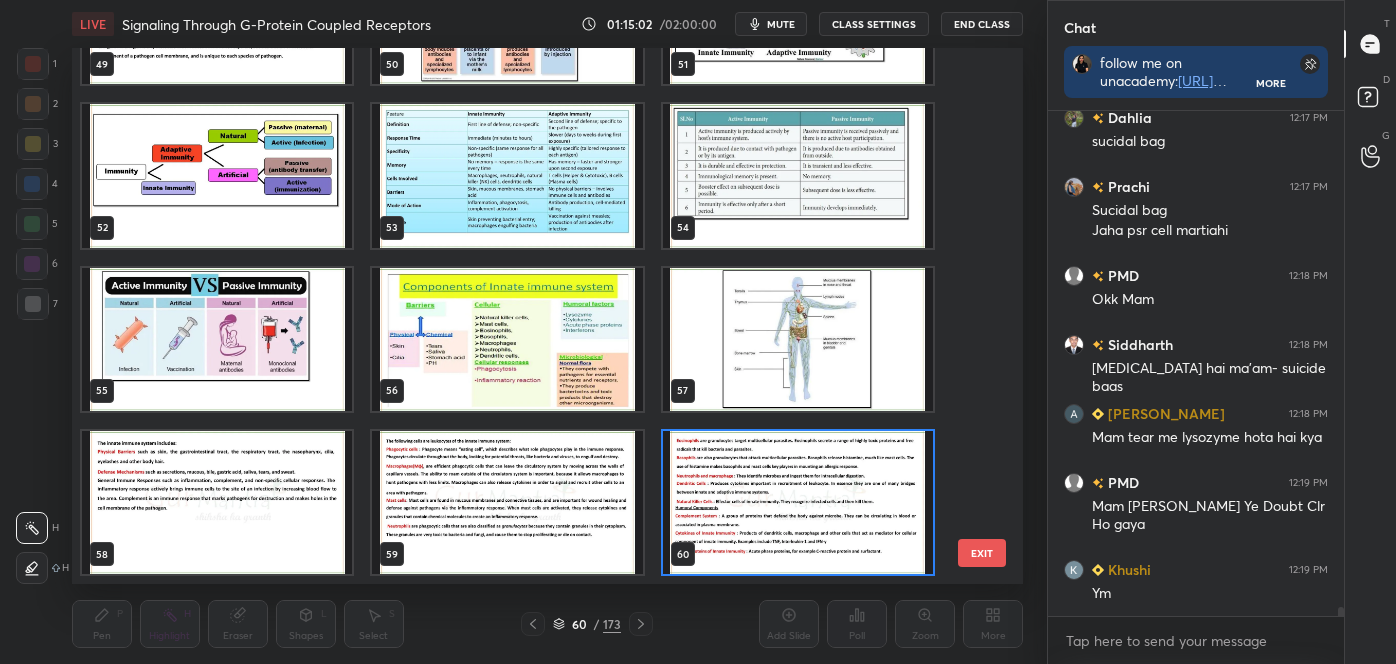 click at bounding box center (798, 502) 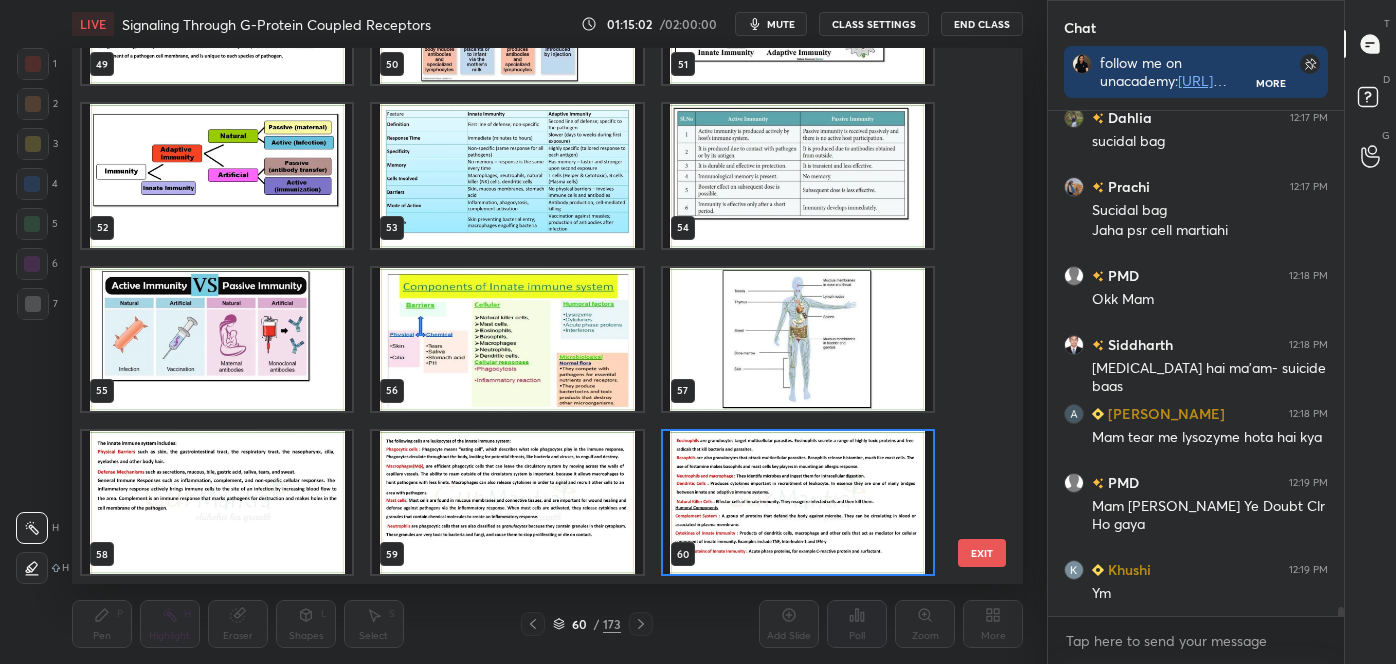 click at bounding box center (798, 502) 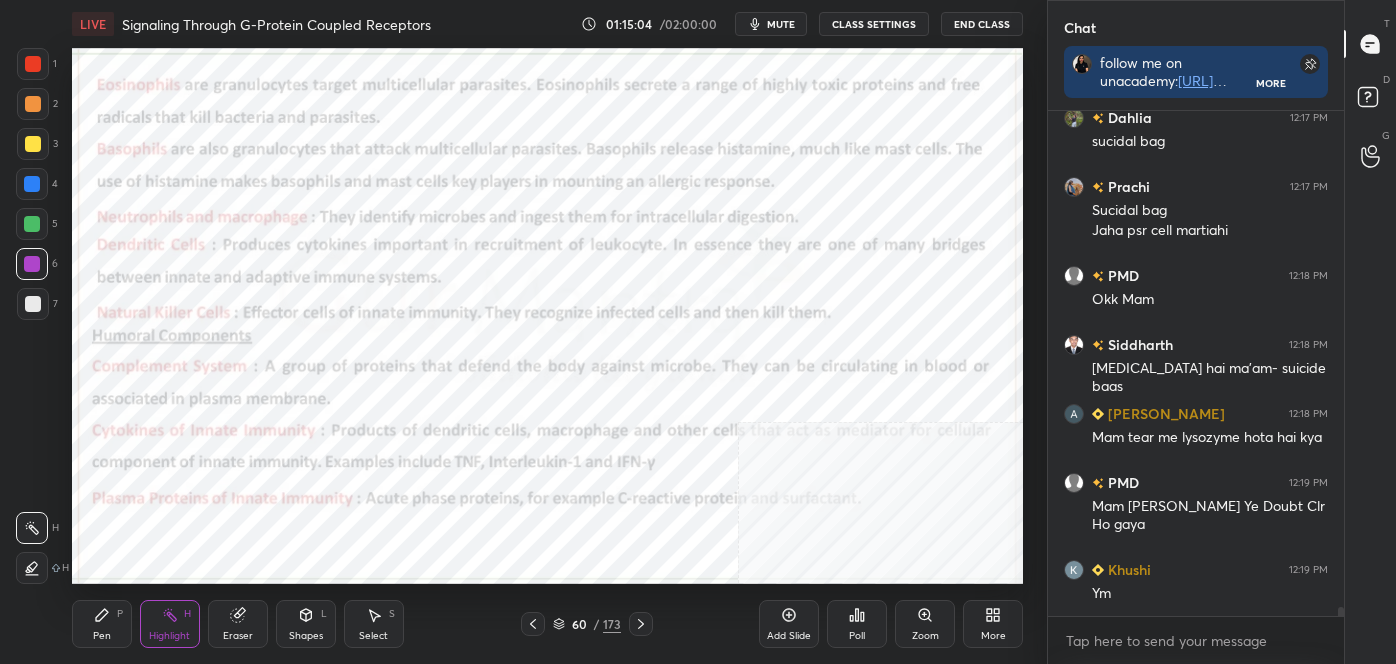 click 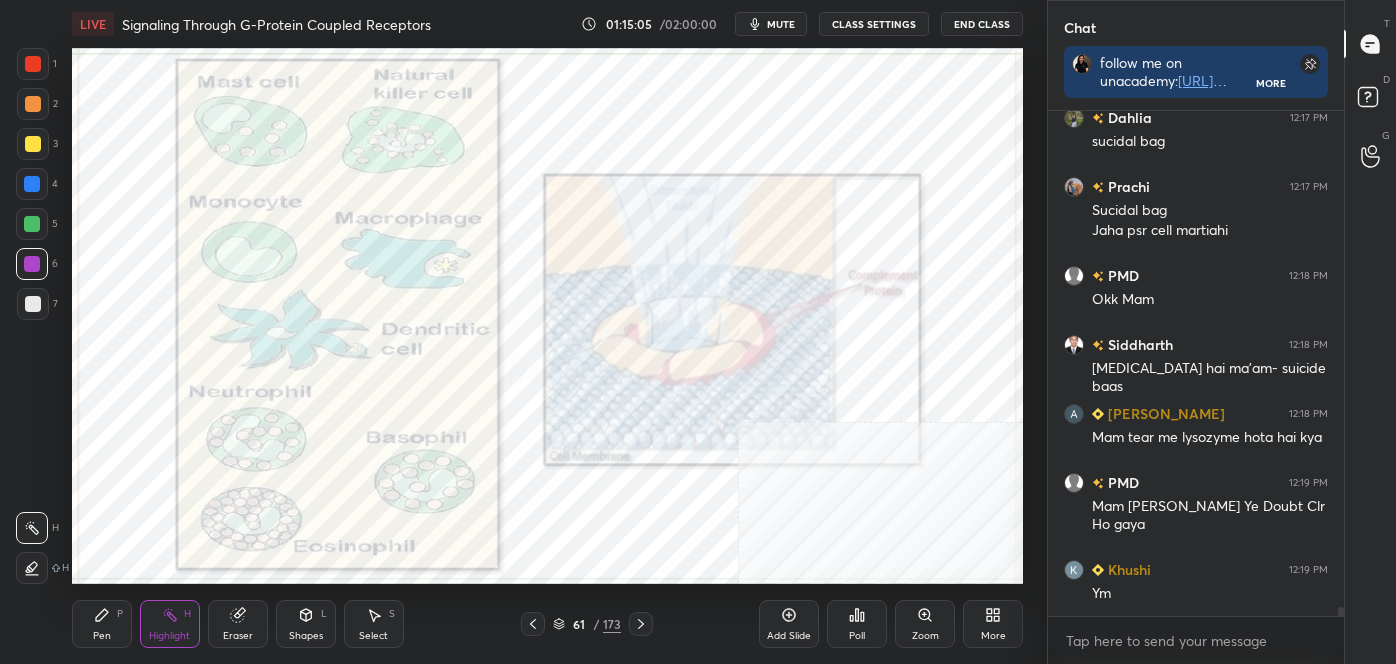 click 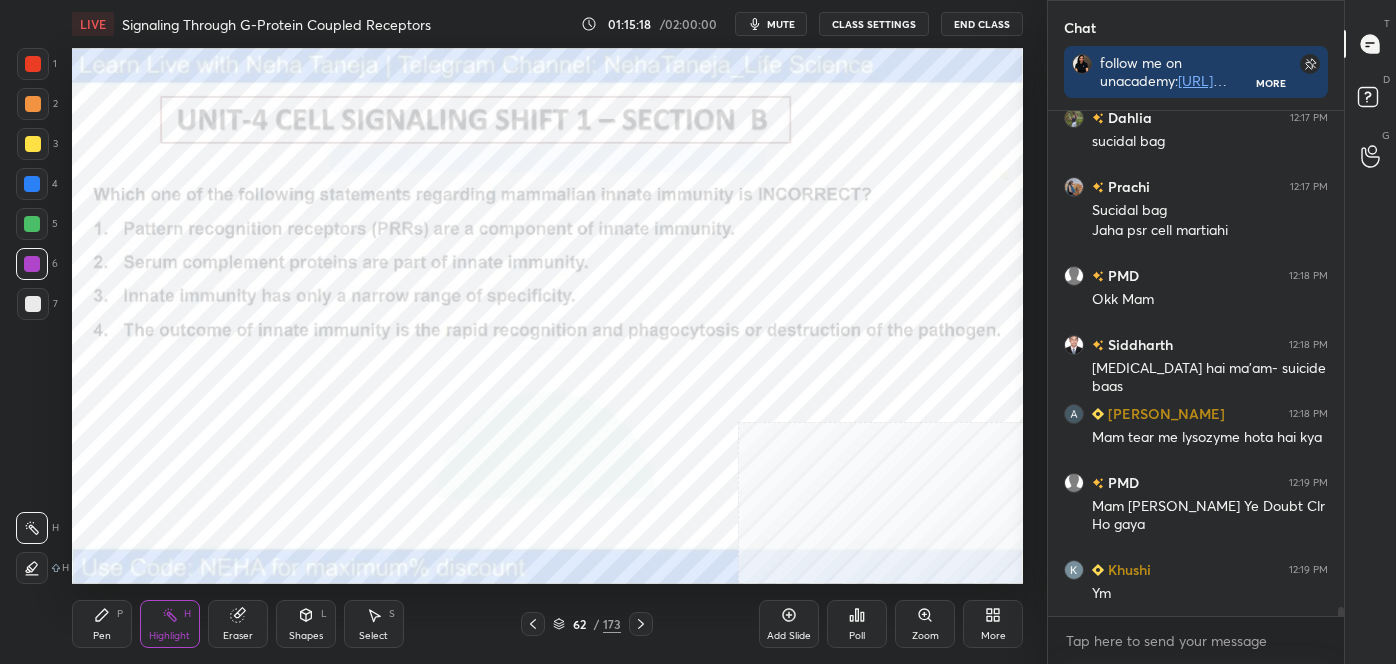 scroll, scrollTop: 27501, scrollLeft: 0, axis: vertical 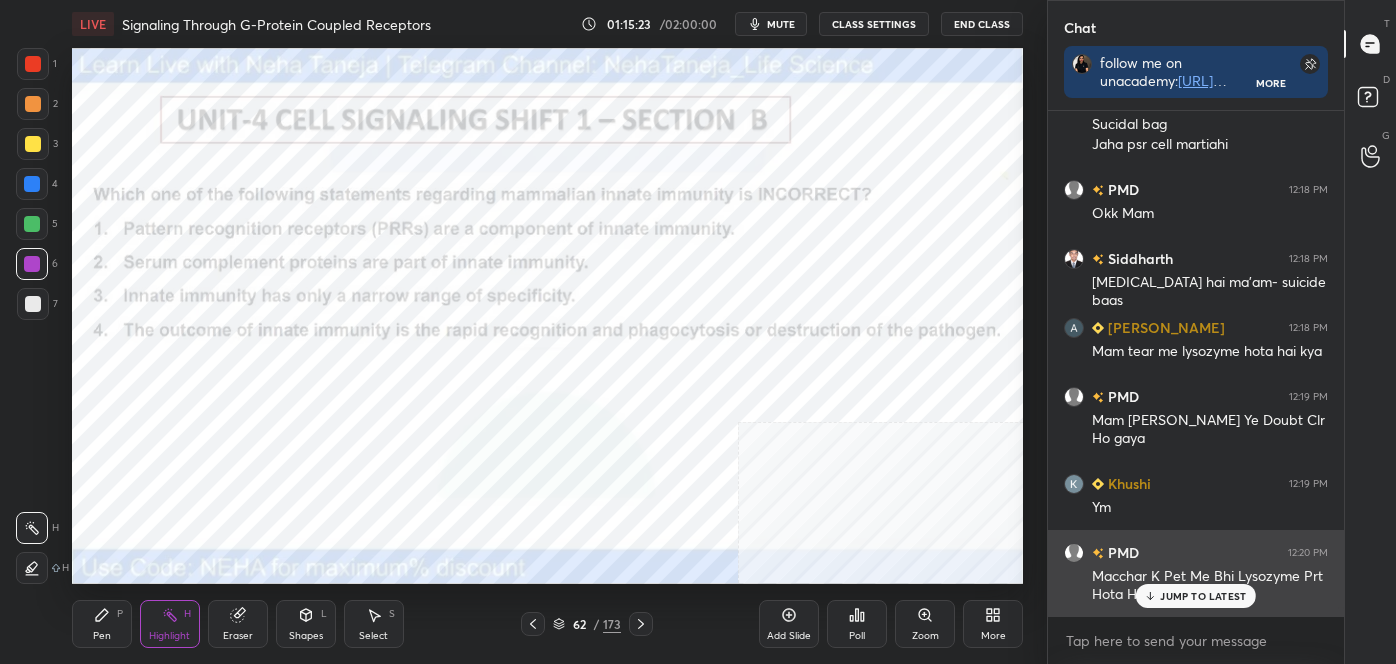 click on "JUMP TO LATEST" at bounding box center (1203, 596) 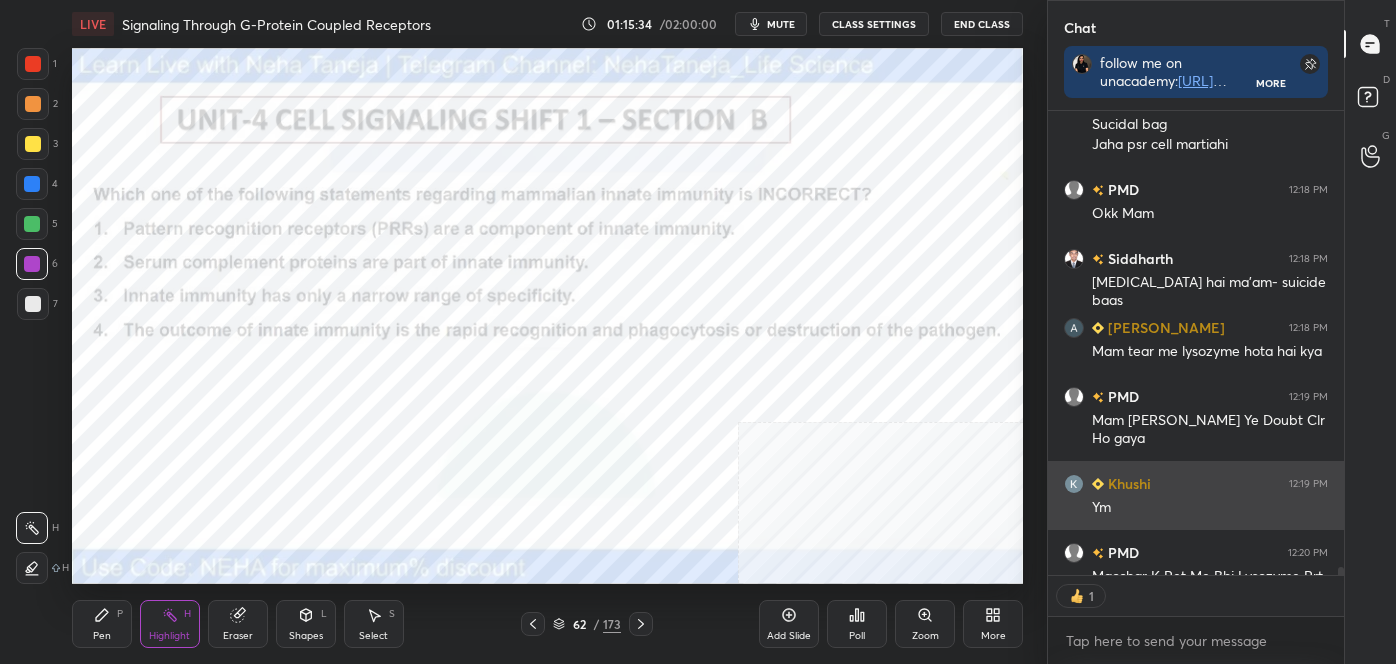 scroll, scrollTop: 458, scrollLeft: 290, axis: both 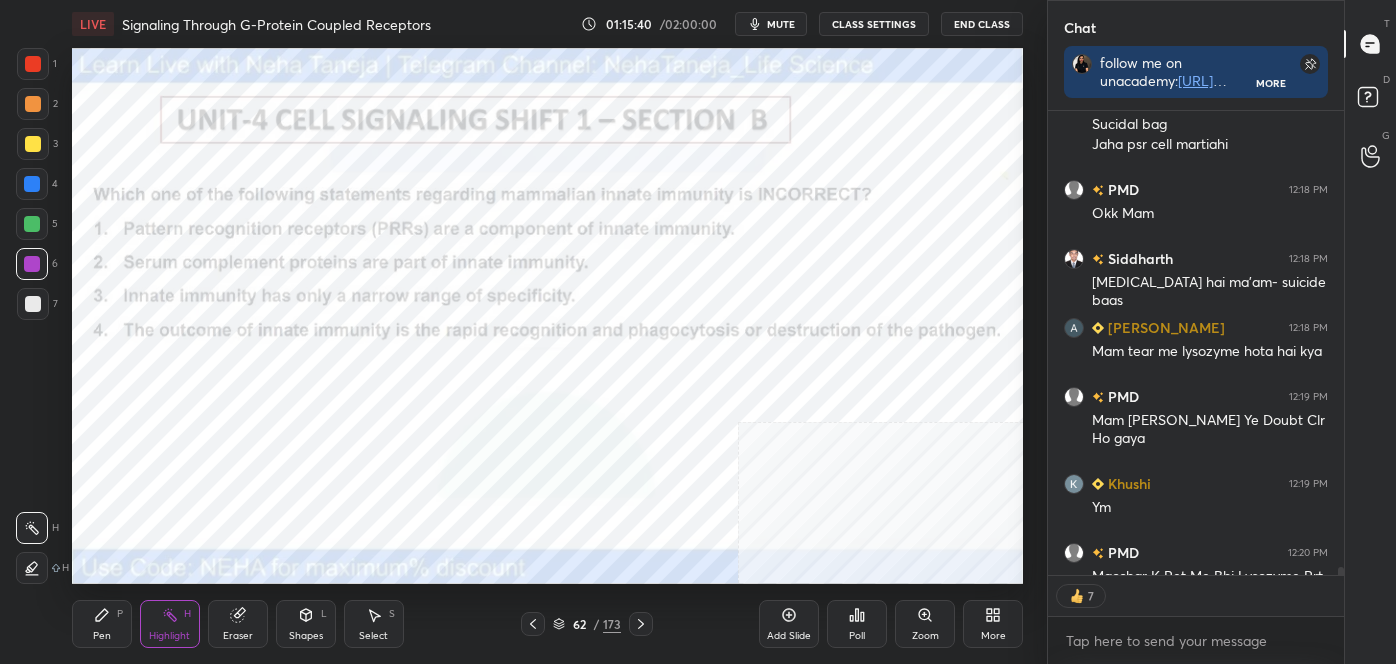 click 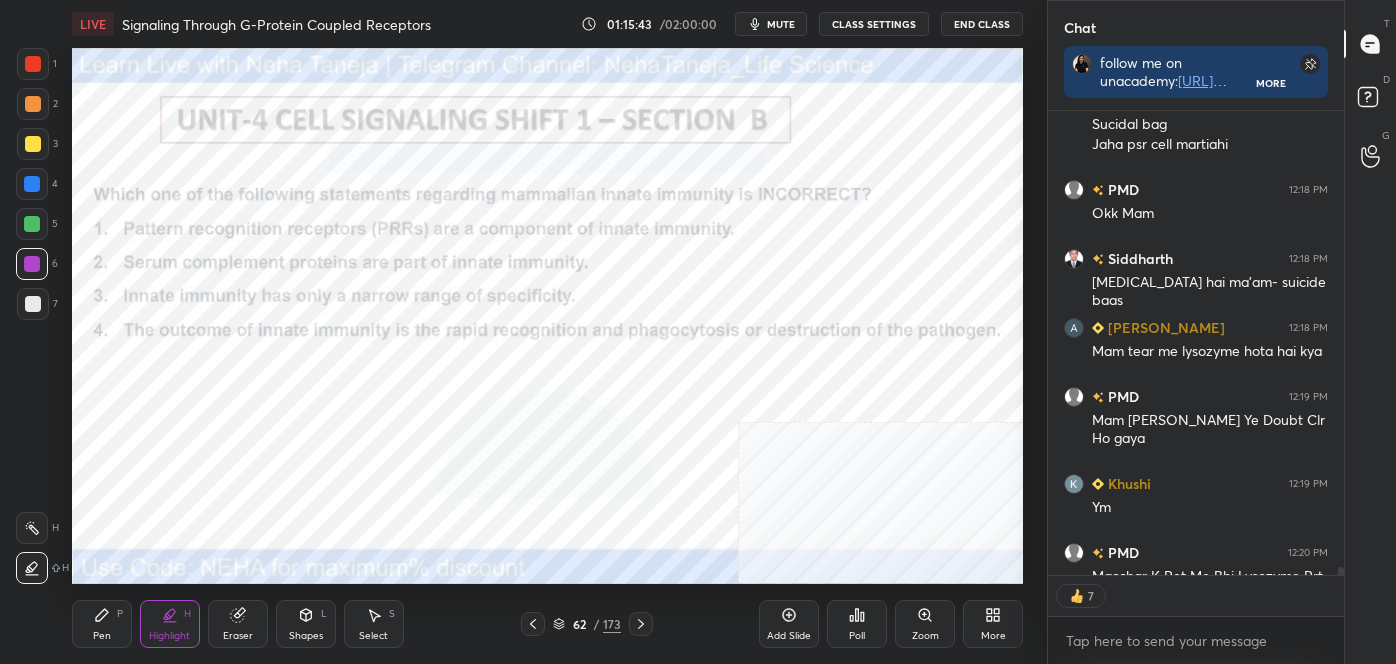 click on "Pen P" at bounding box center (102, 624) 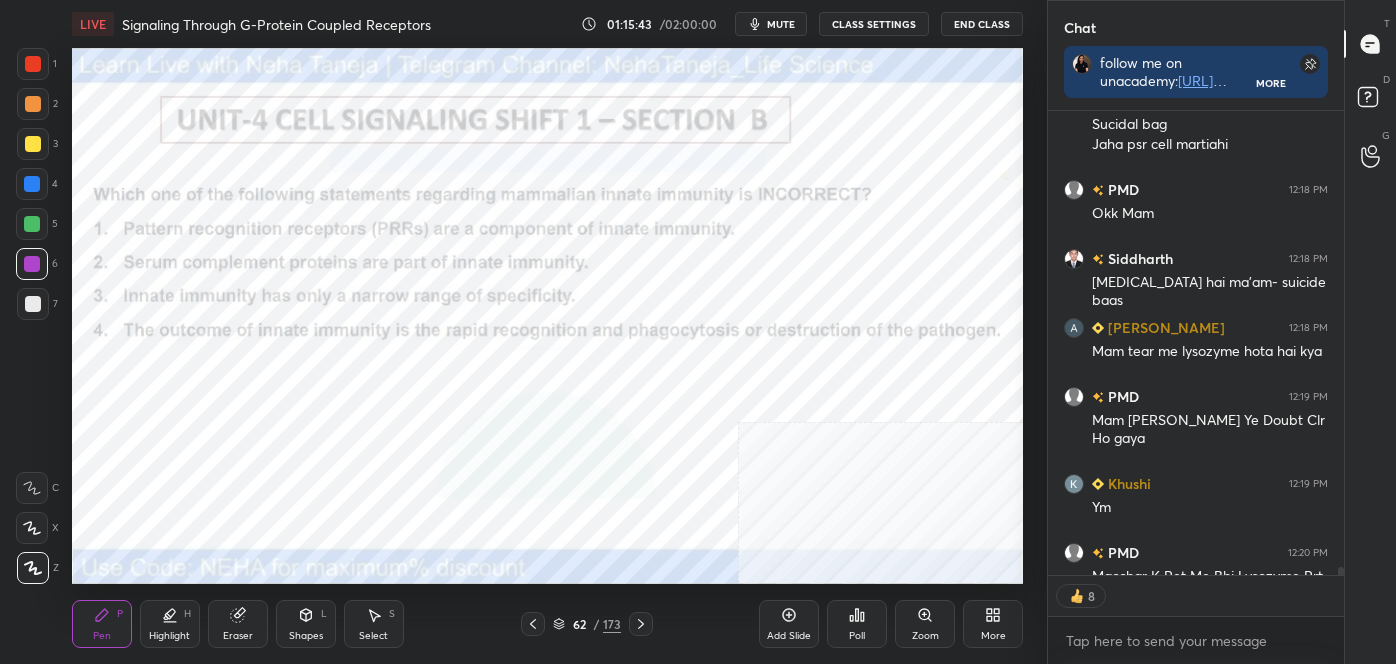 click 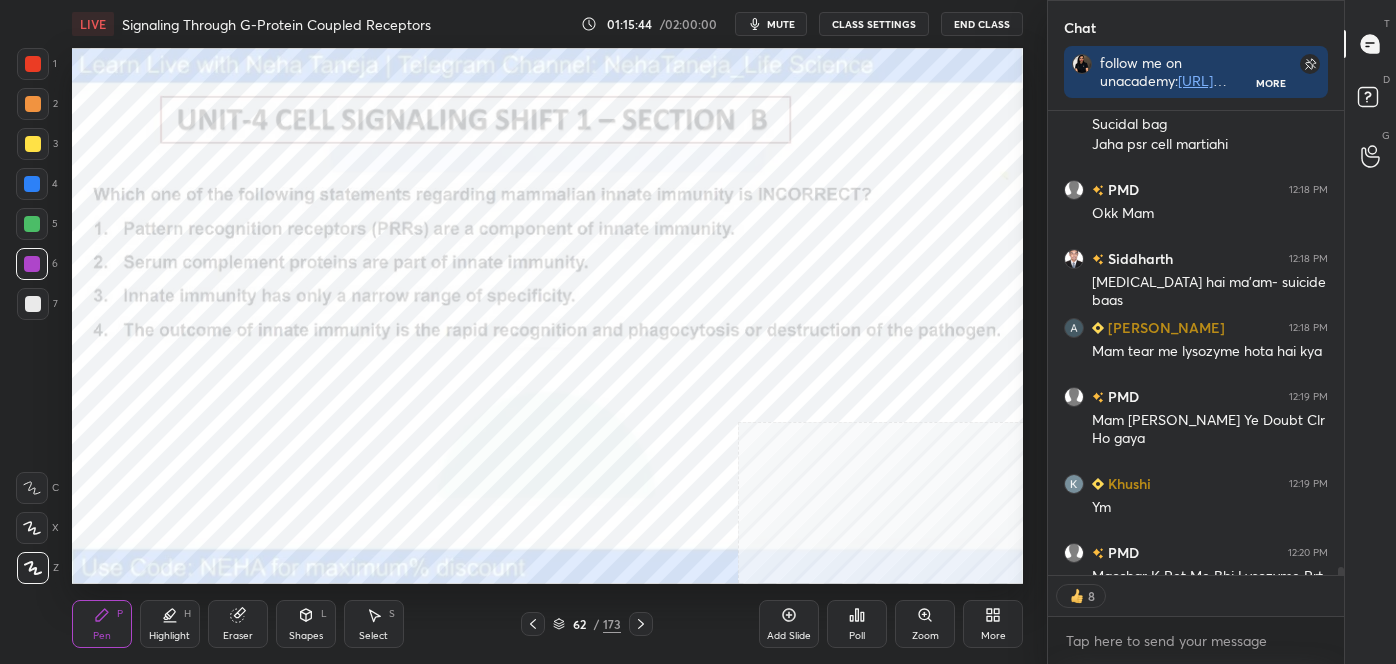 click at bounding box center (32, 224) 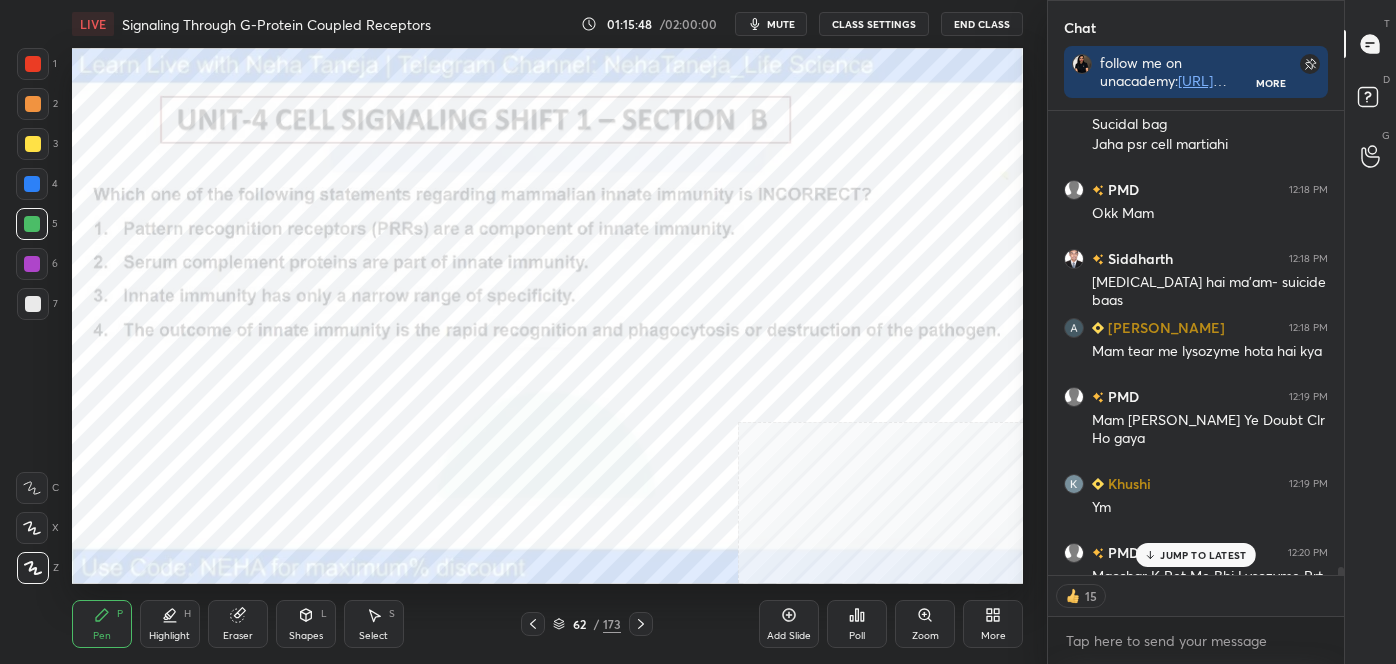 scroll, scrollTop: 27562, scrollLeft: 0, axis: vertical 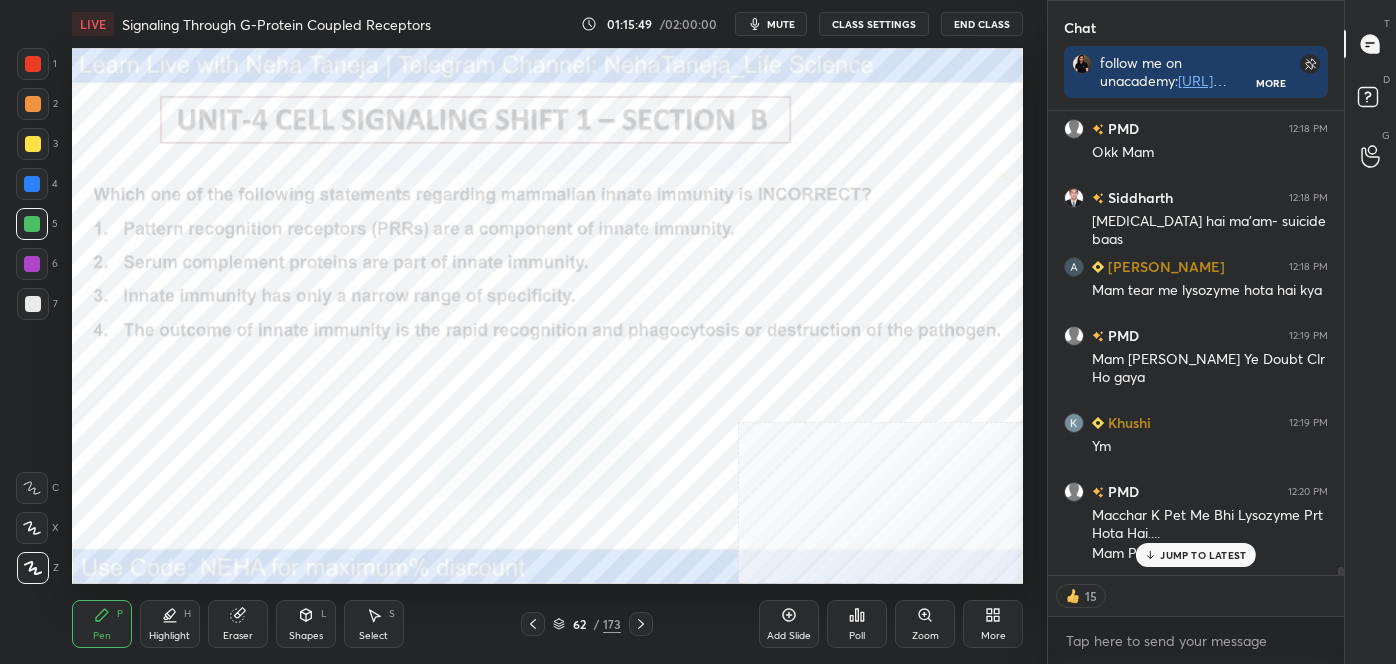 drag, startPoint x: 39, startPoint y: 186, endPoint x: 65, endPoint y: 241, distance: 60.835846 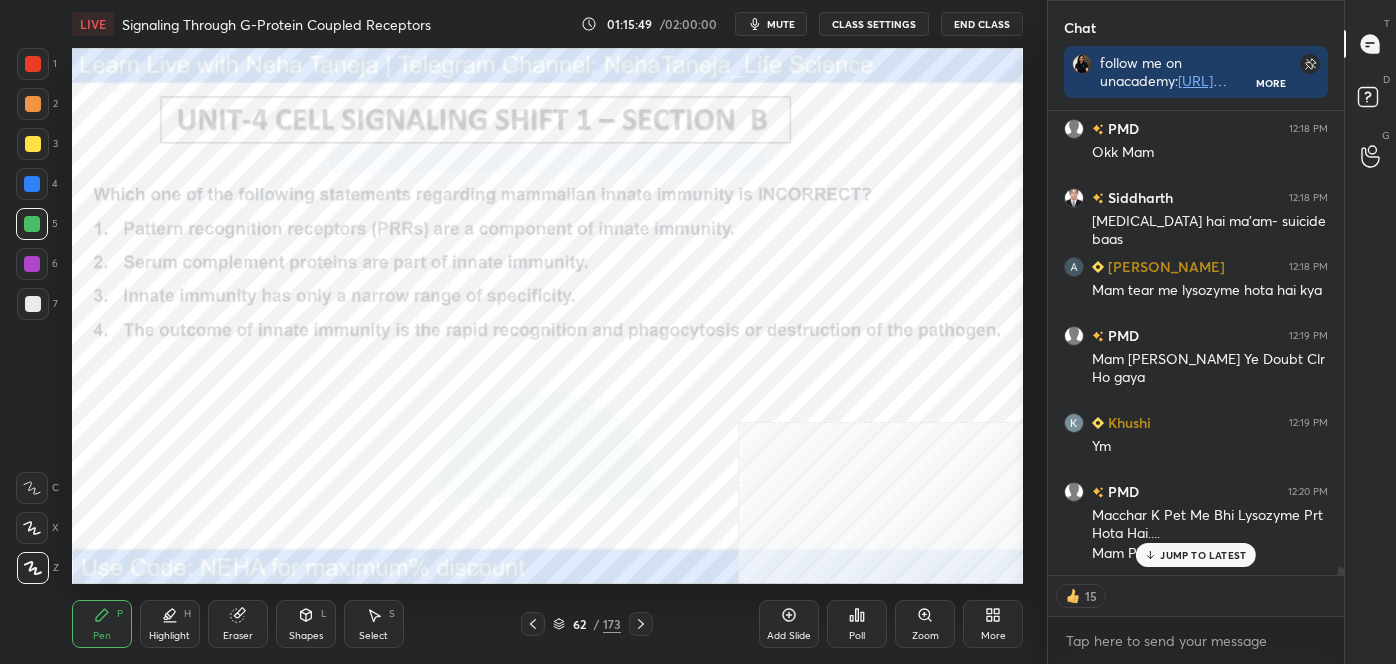 click at bounding box center (32, 184) 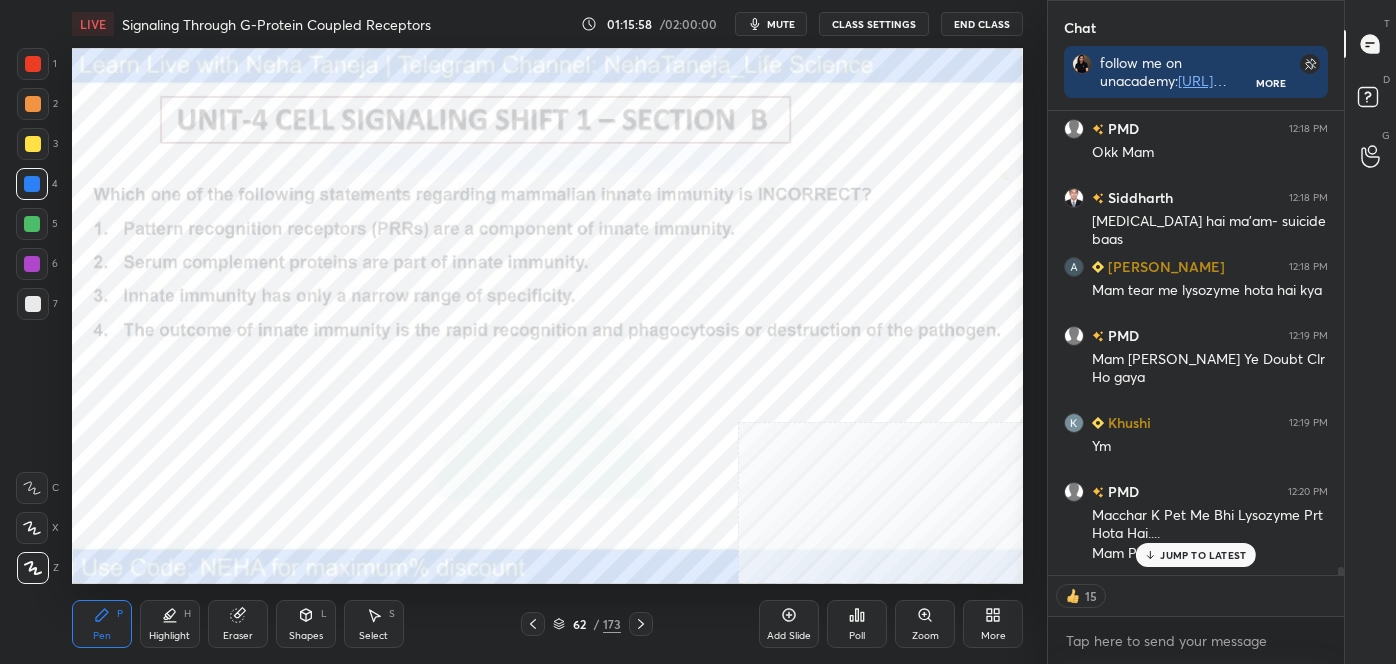 scroll, scrollTop: 6, scrollLeft: 5, axis: both 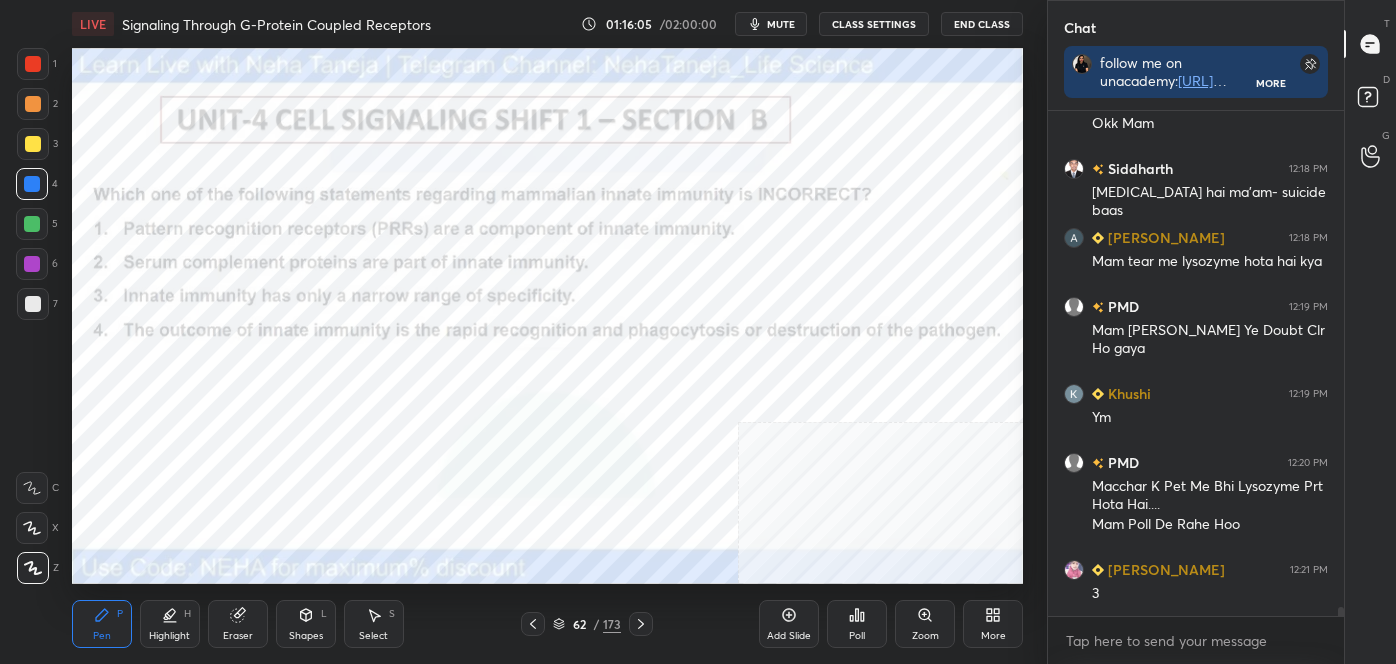drag, startPoint x: 26, startPoint y: 264, endPoint x: 51, endPoint y: 284, distance: 32.01562 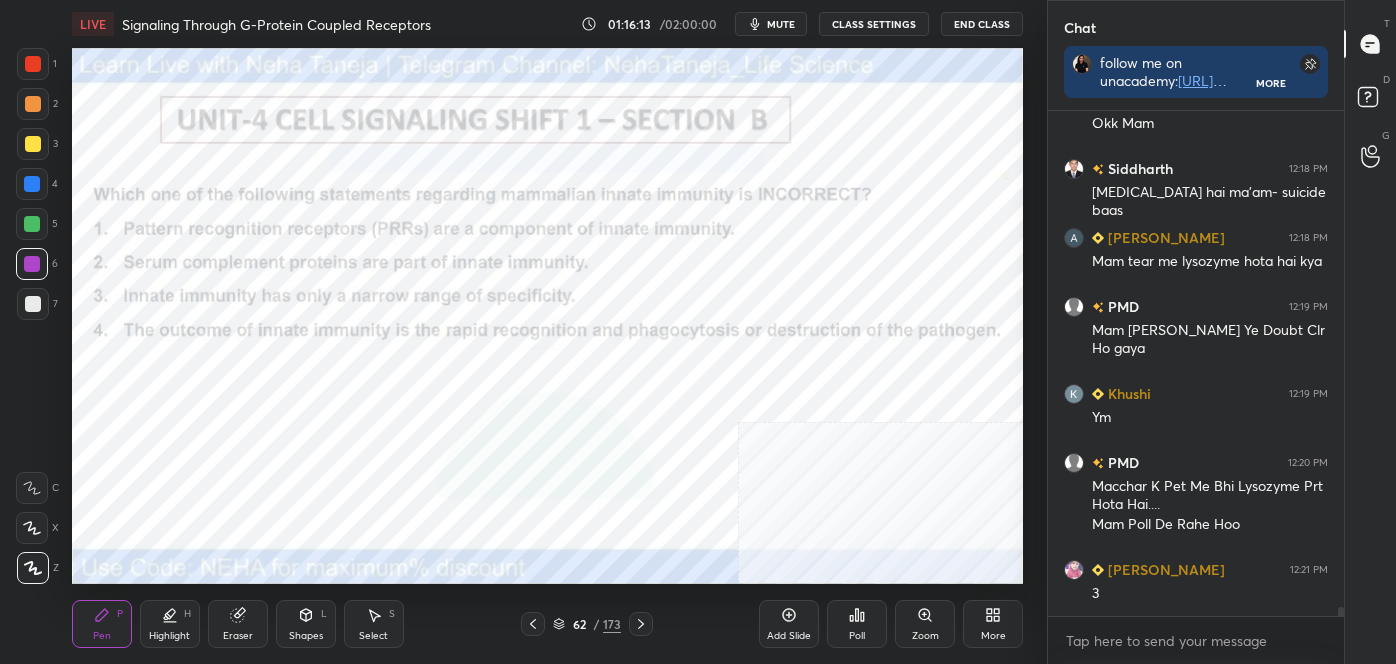 click at bounding box center (33, 144) 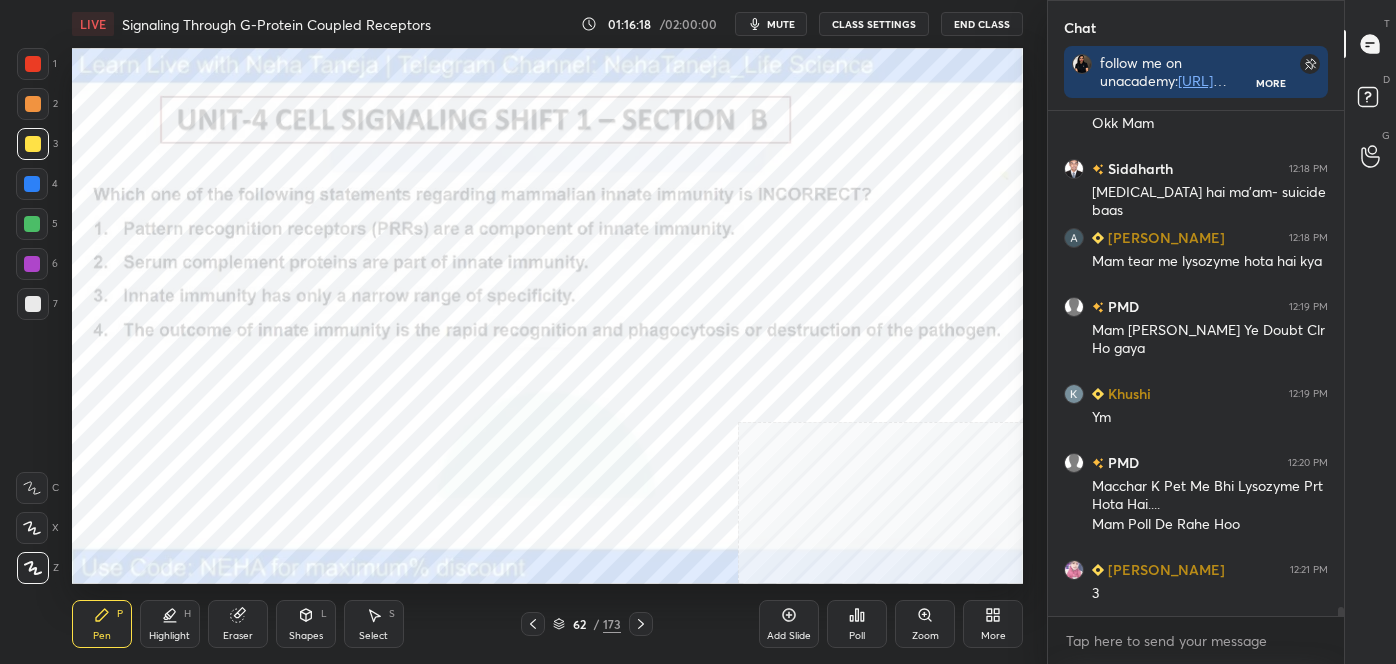 click at bounding box center [32, 264] 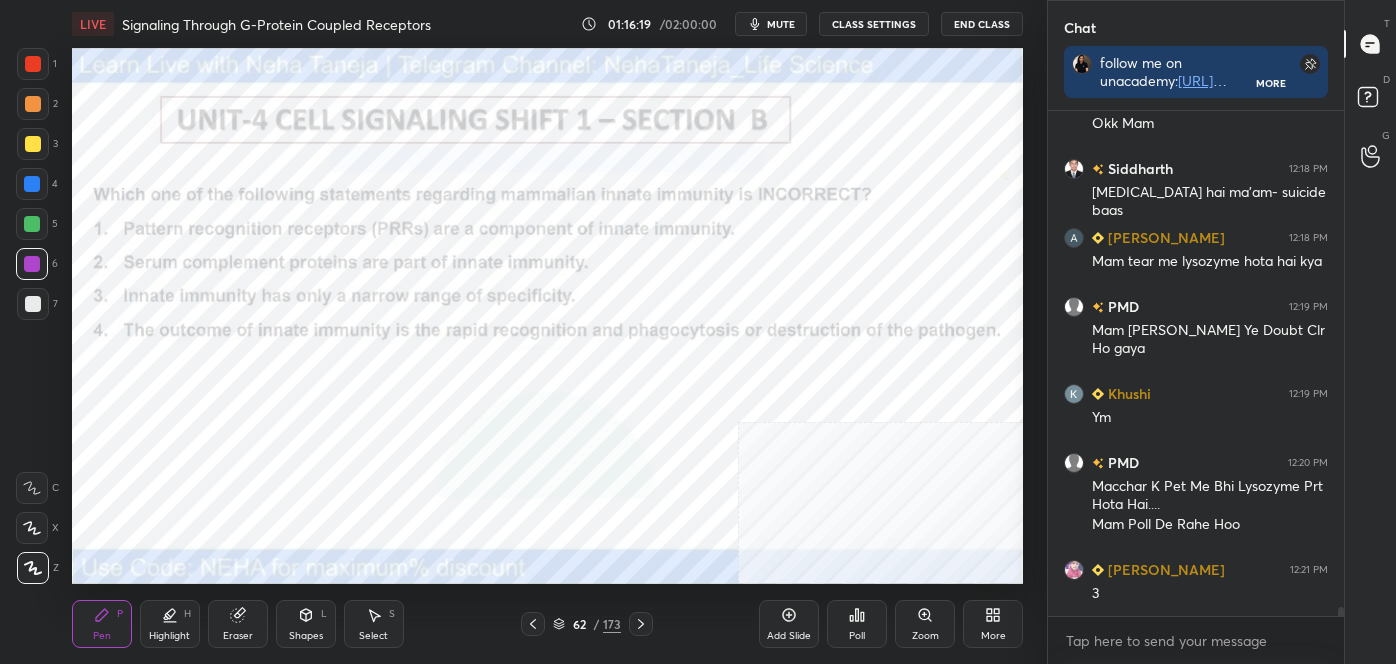 click at bounding box center (33, 64) 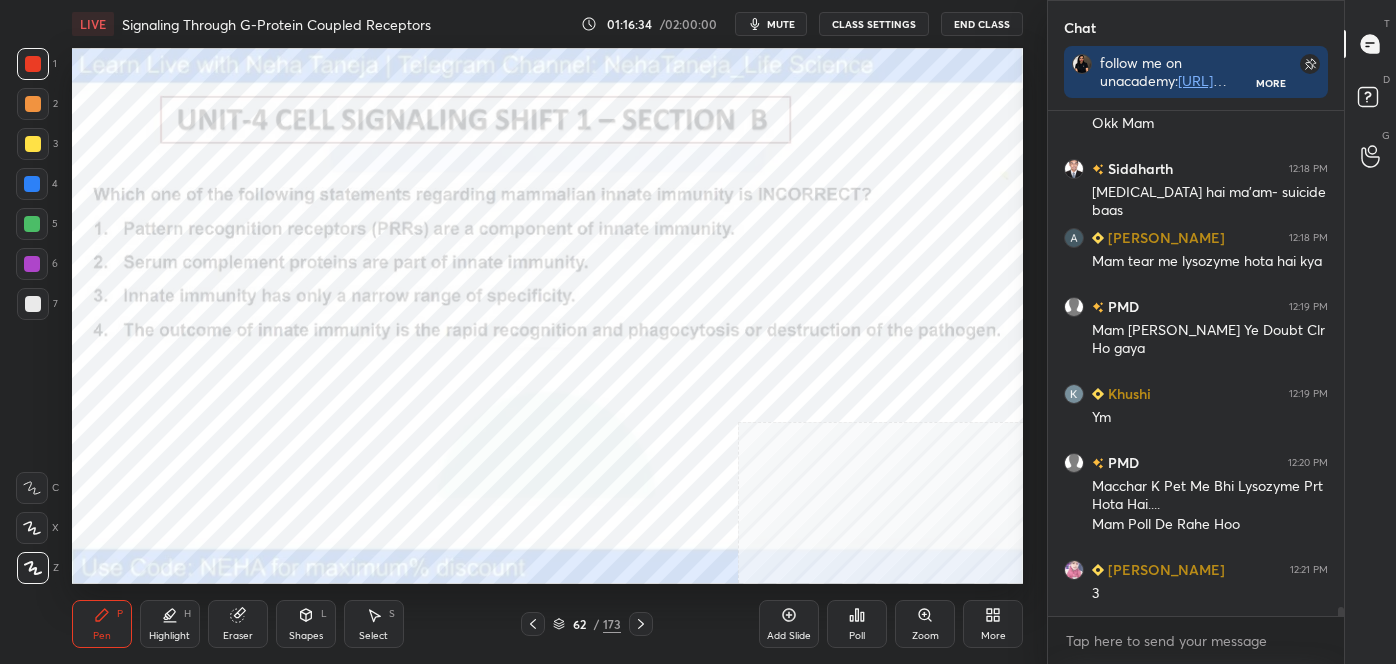 click at bounding box center (33, 144) 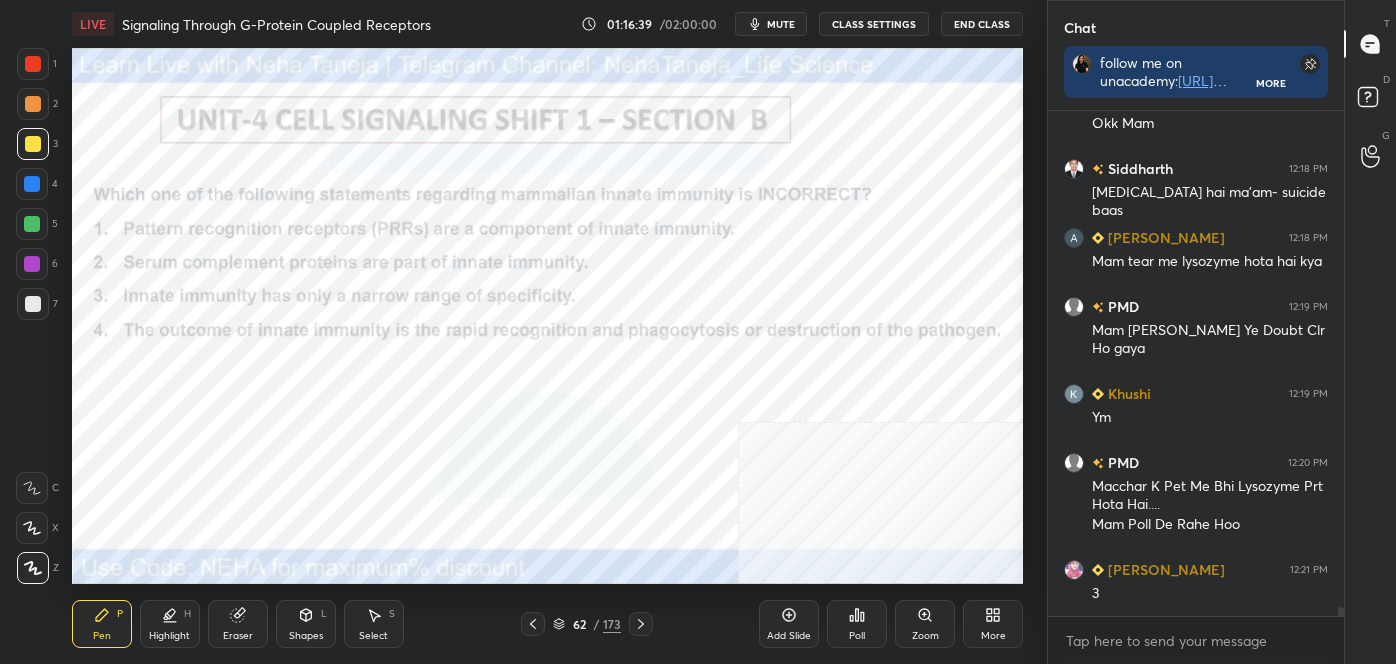 click at bounding box center (33, 64) 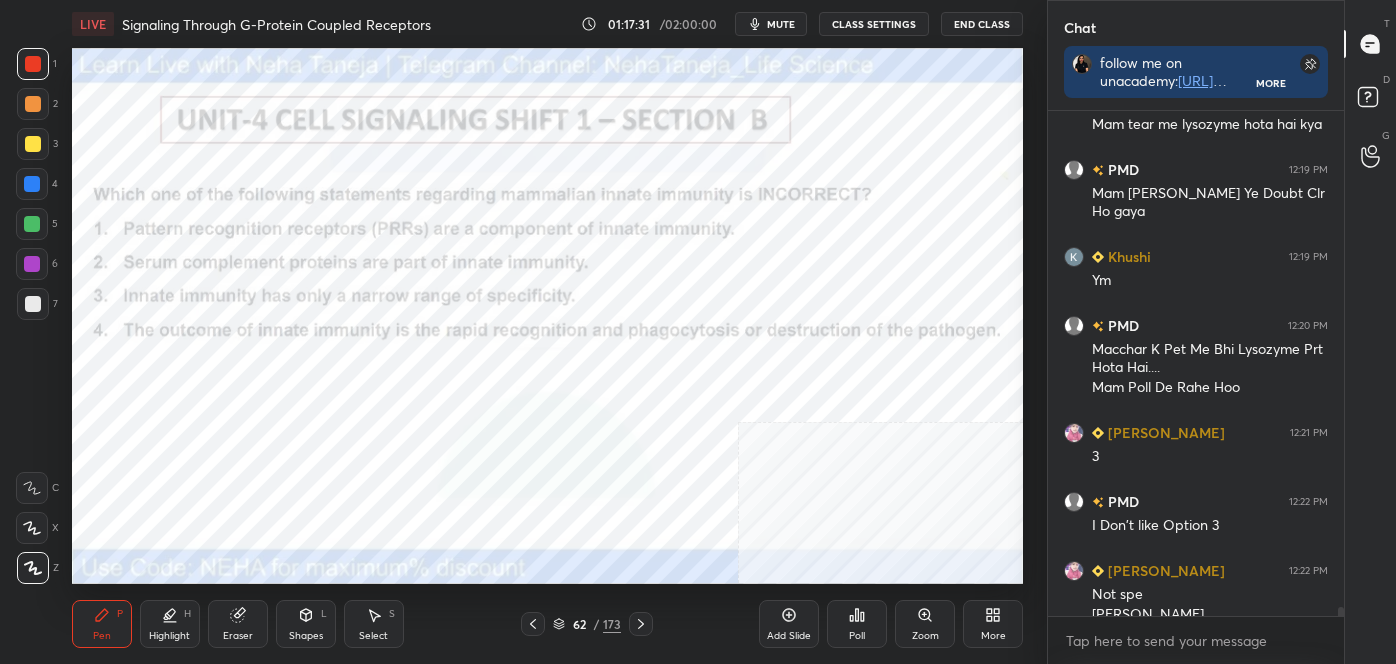 scroll, scrollTop: 27749, scrollLeft: 0, axis: vertical 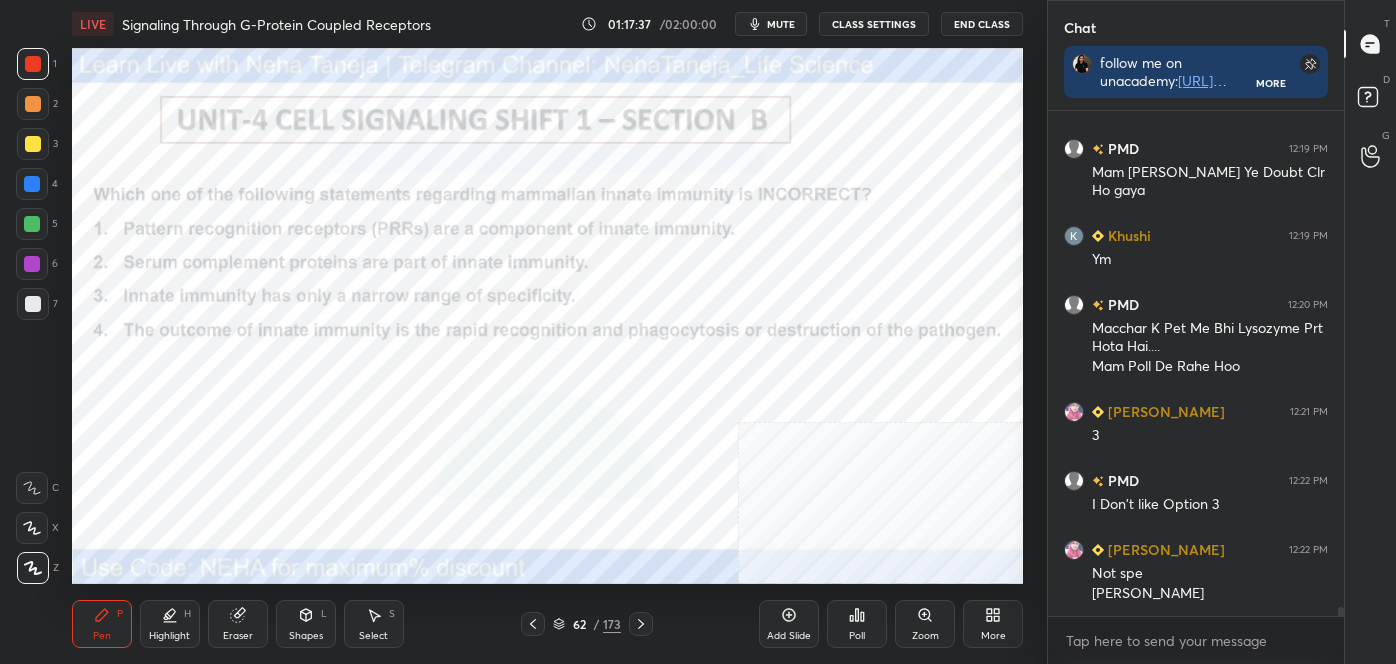 click on "Highlight H" at bounding box center [170, 624] 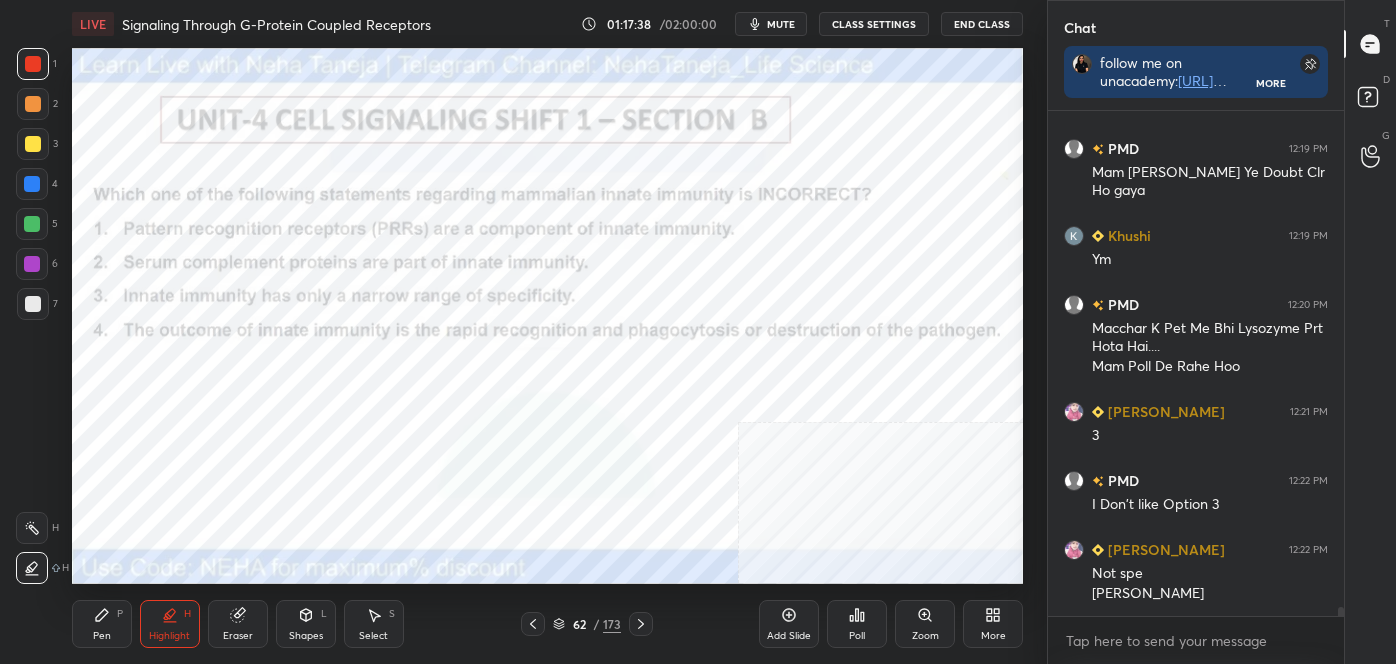click 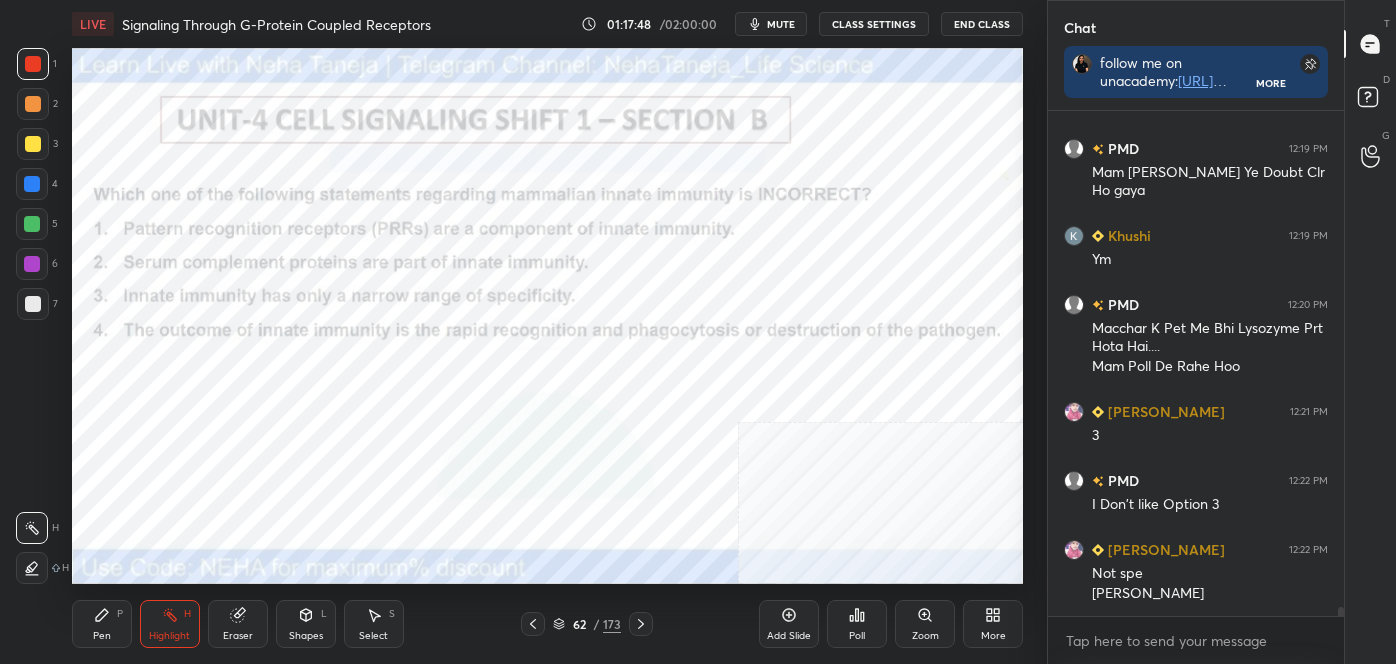 click on "Pen P" at bounding box center (102, 624) 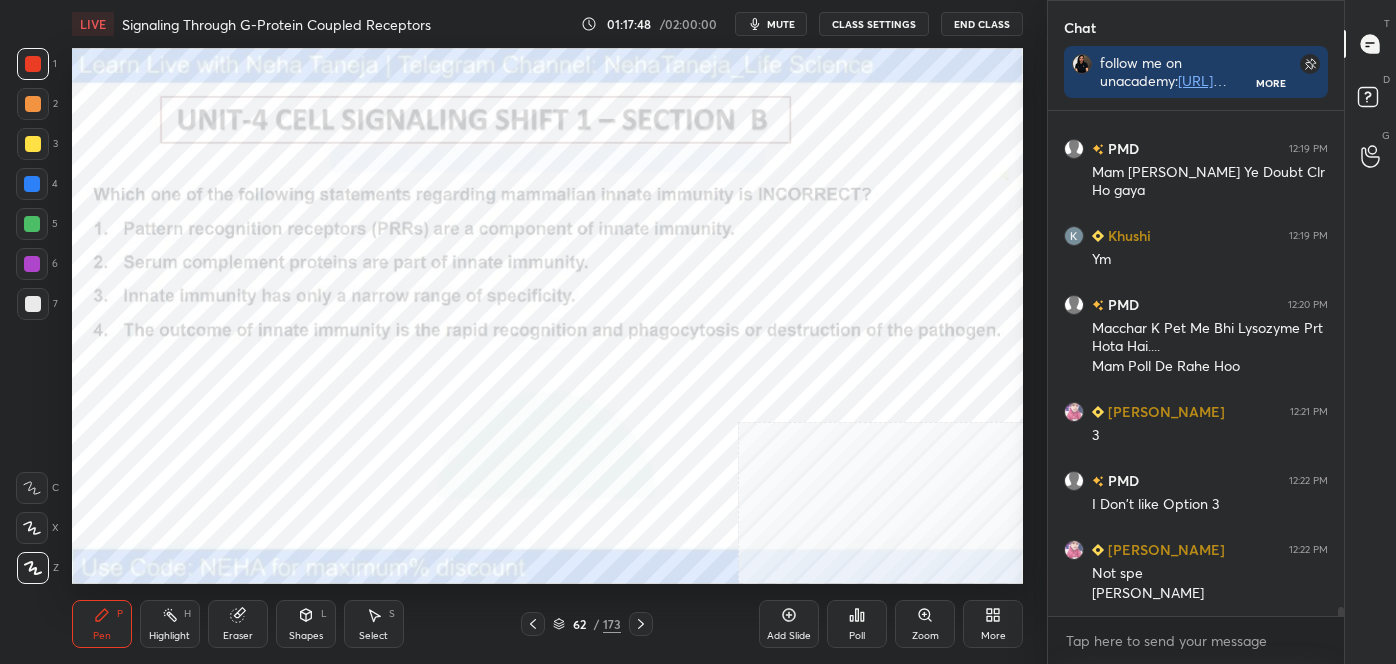 click 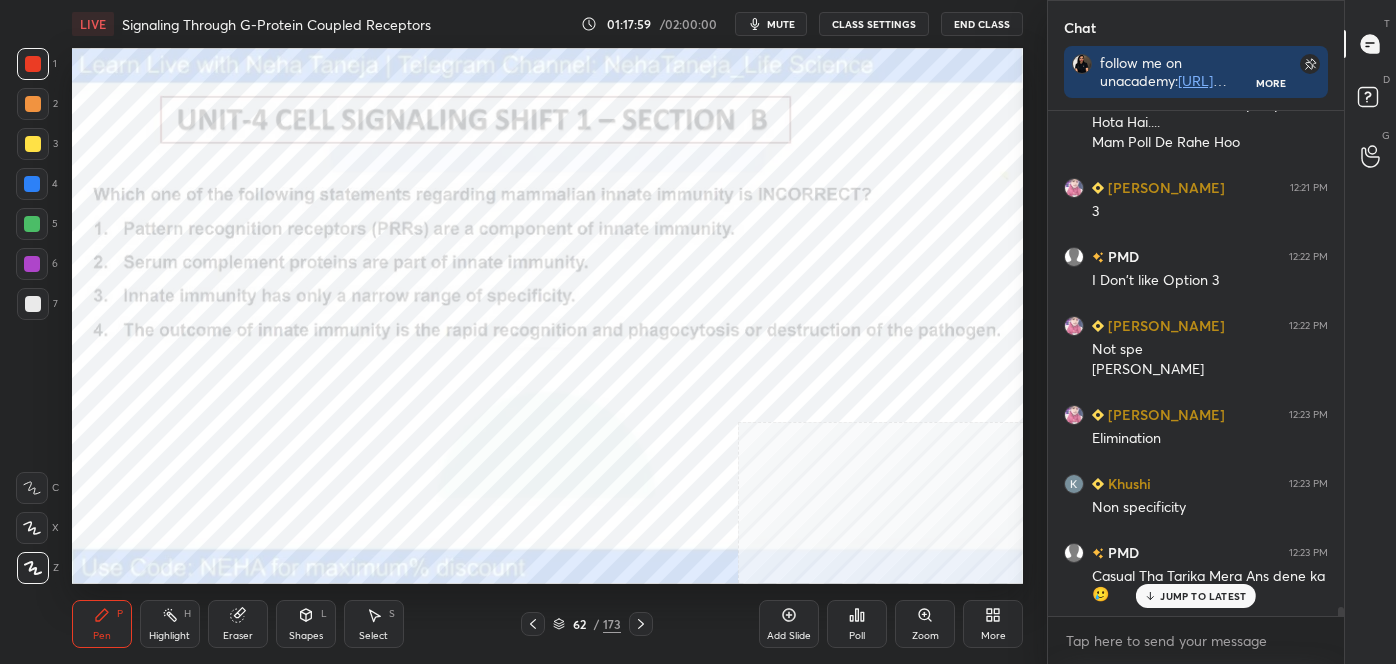 scroll, scrollTop: 28042, scrollLeft: 0, axis: vertical 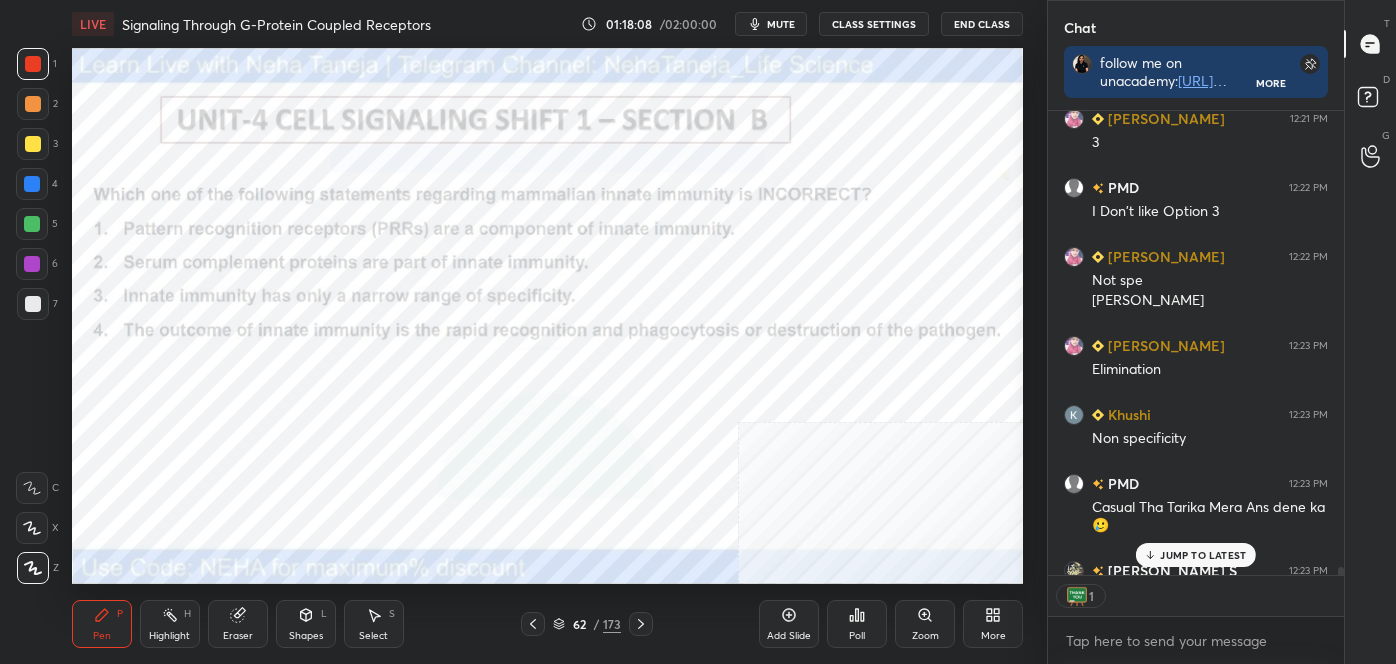 click on "Highlight H" at bounding box center [170, 624] 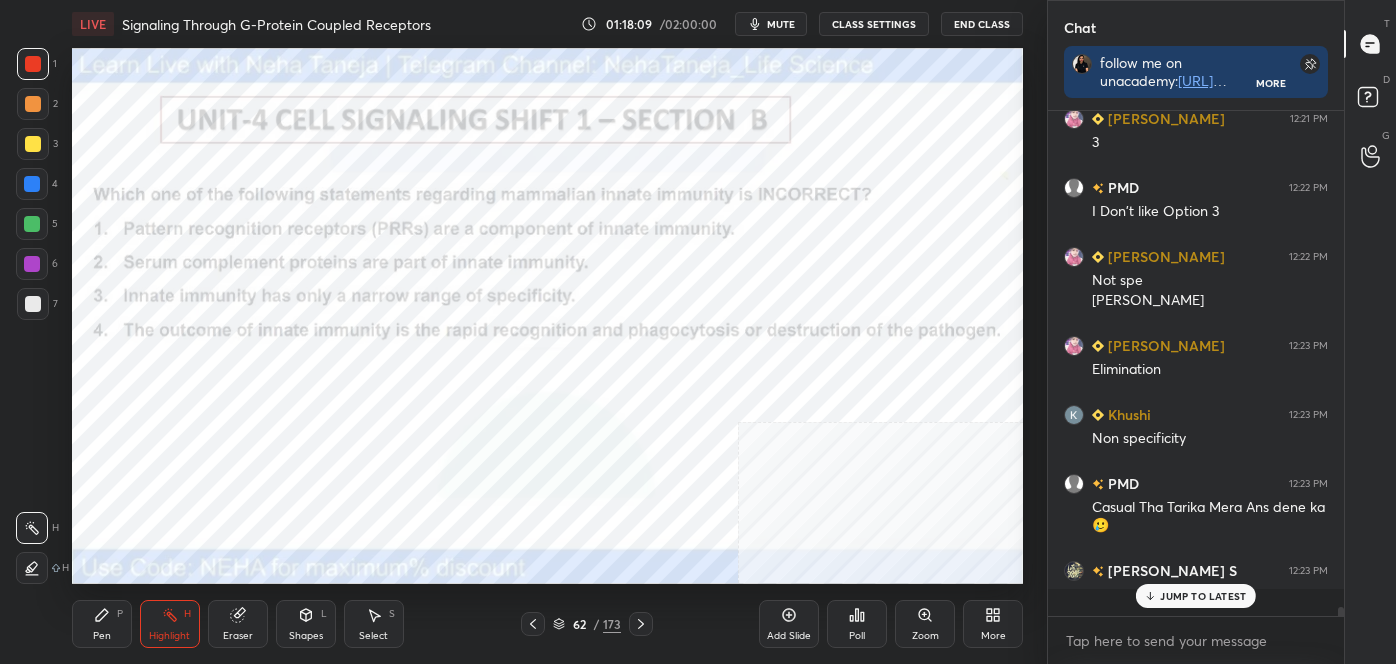 scroll, scrollTop: 6, scrollLeft: 5, axis: both 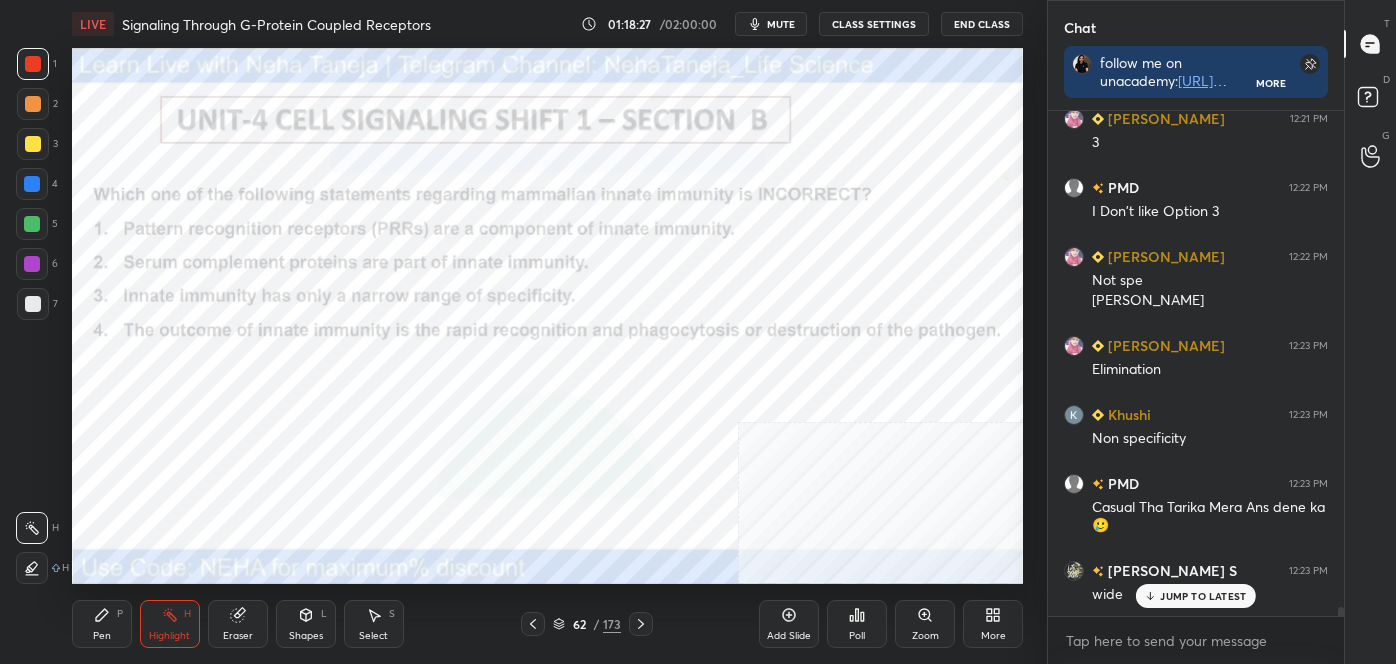 click on "Pen P" at bounding box center [102, 624] 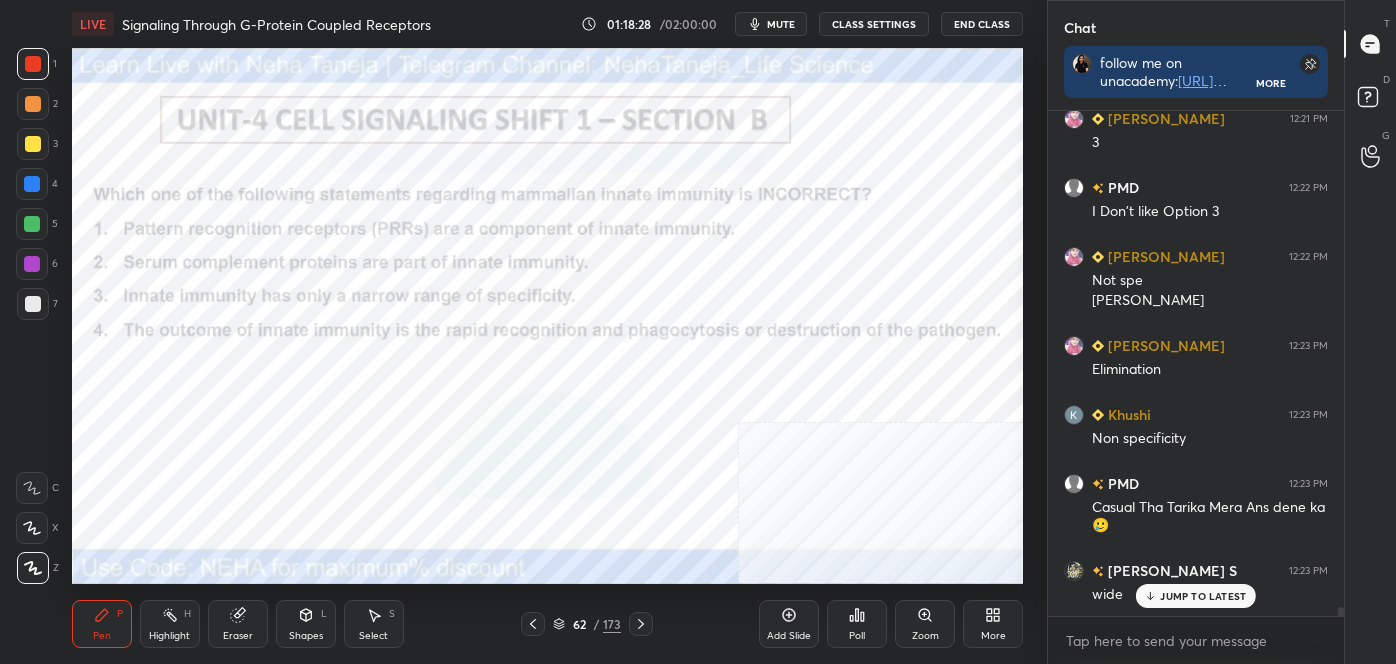 drag, startPoint x: 32, startPoint y: 576, endPoint x: 37, endPoint y: 566, distance: 11.18034 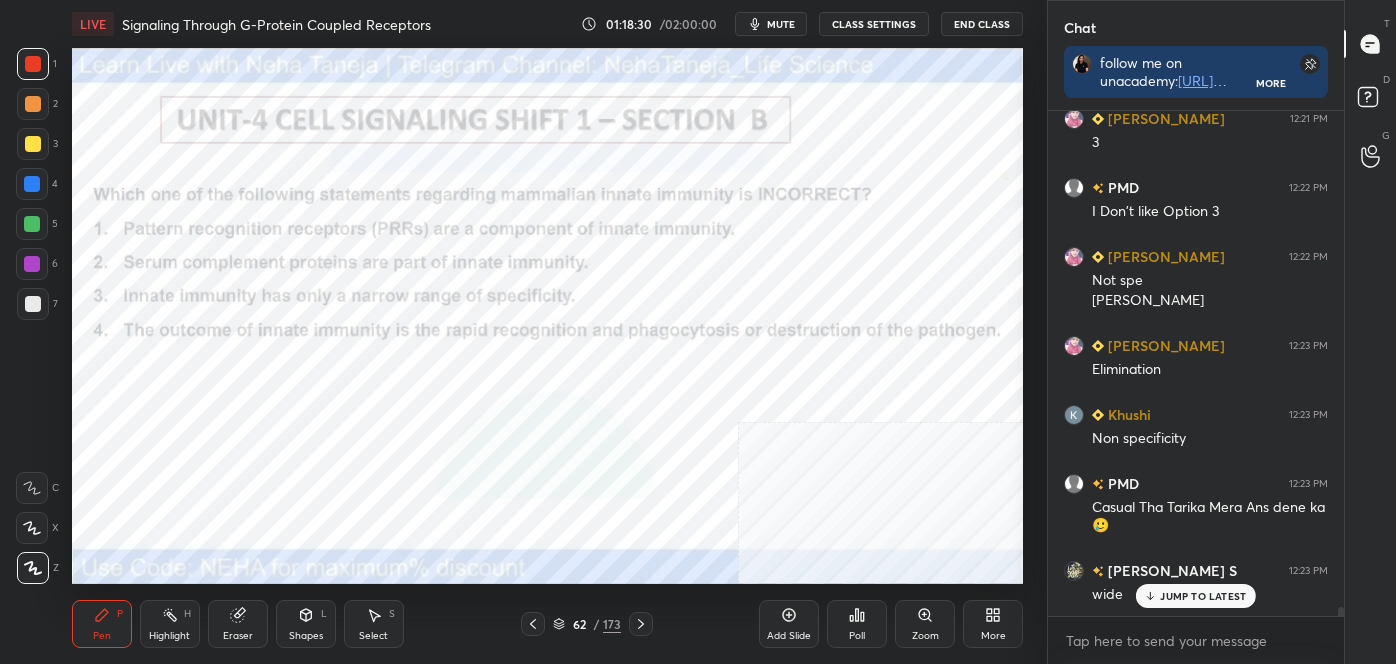 click on "Highlight" at bounding box center [169, 636] 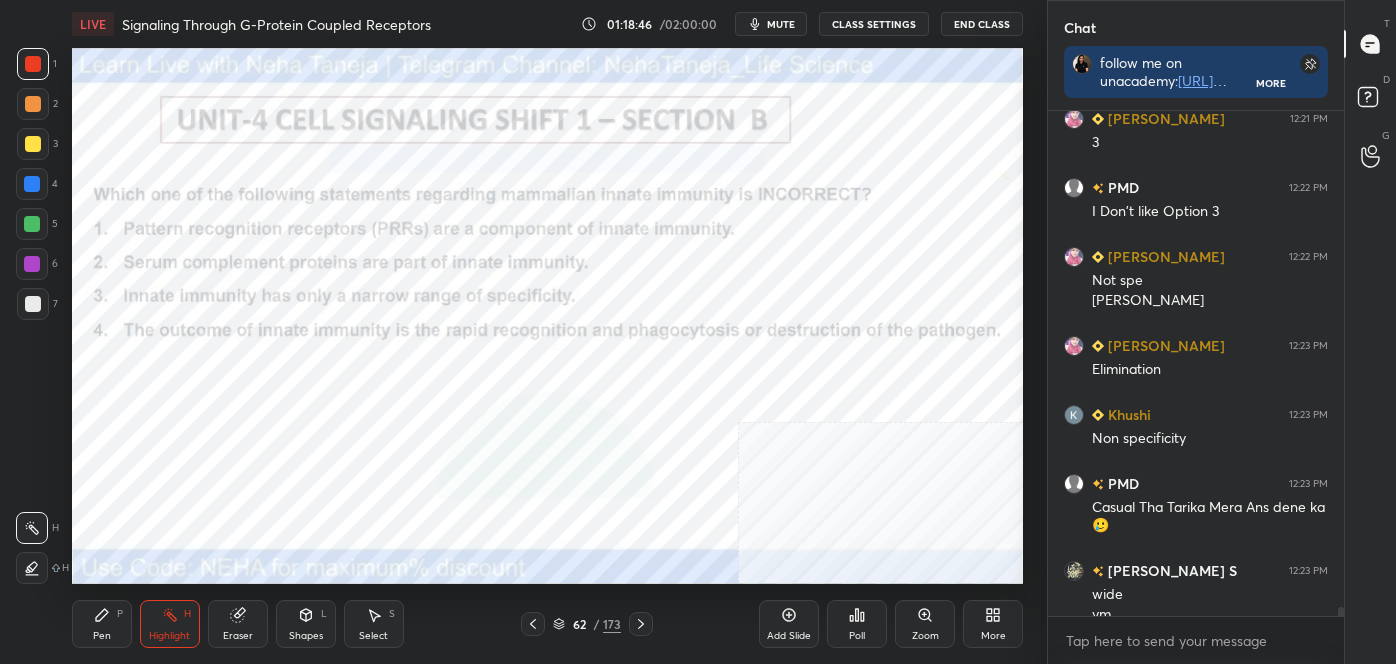 scroll, scrollTop: 28063, scrollLeft: 0, axis: vertical 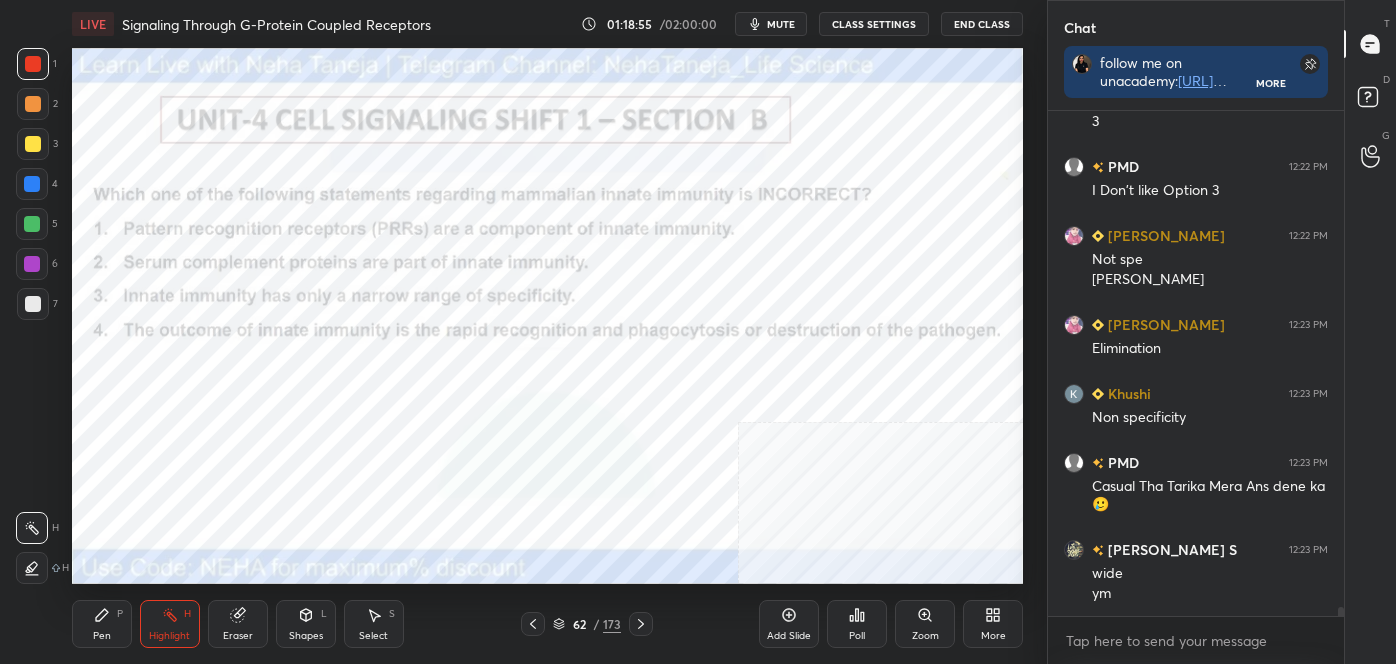 click 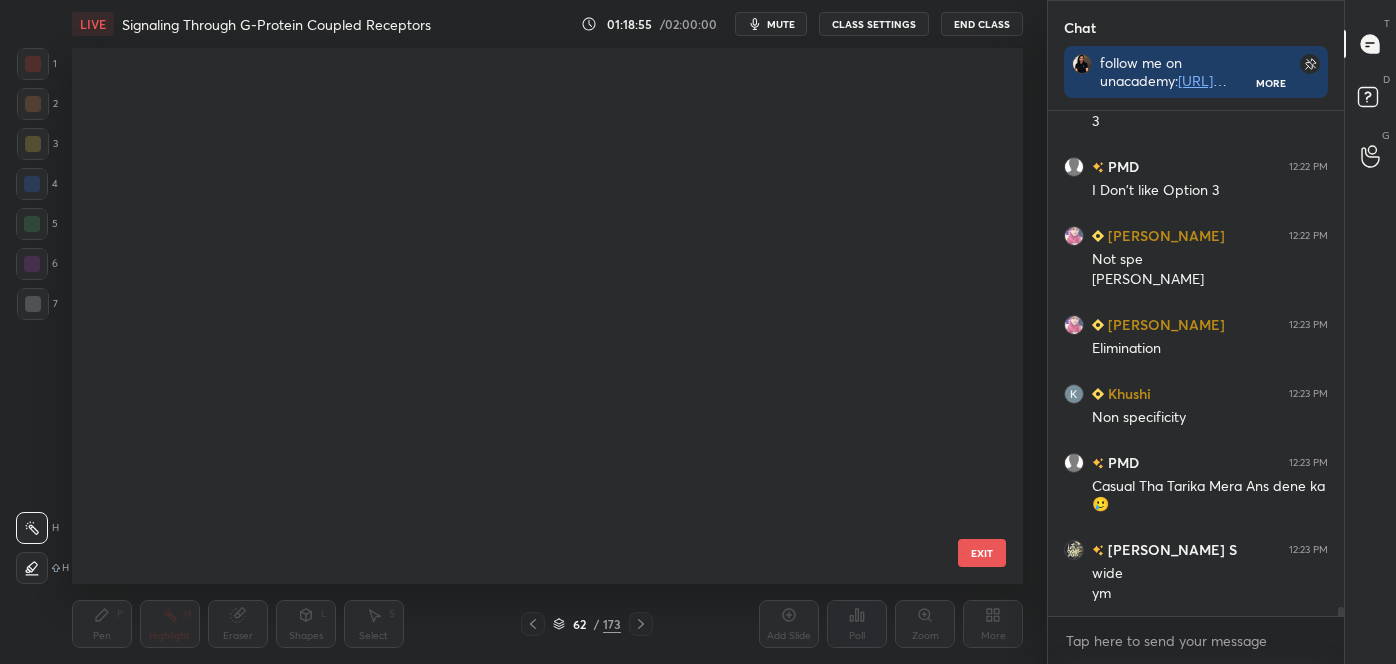 scroll, scrollTop: 2894, scrollLeft: 0, axis: vertical 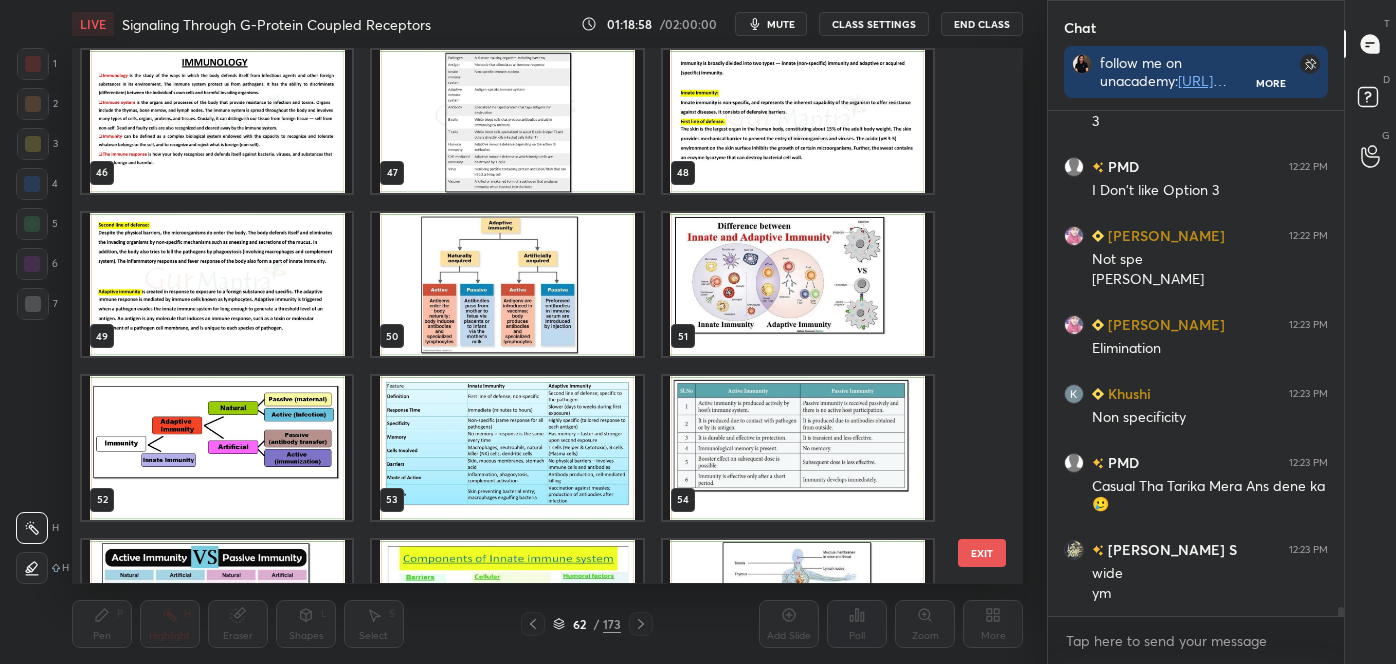 click at bounding box center (507, 284) 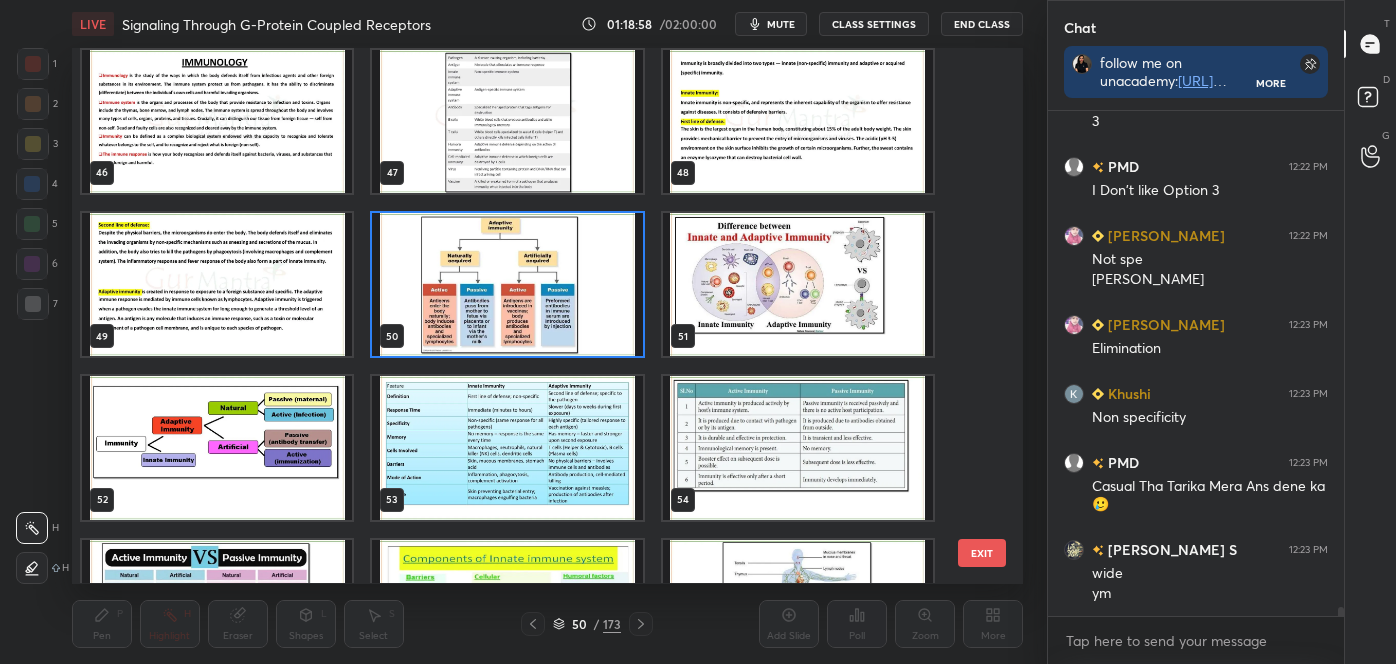 click at bounding box center [507, 284] 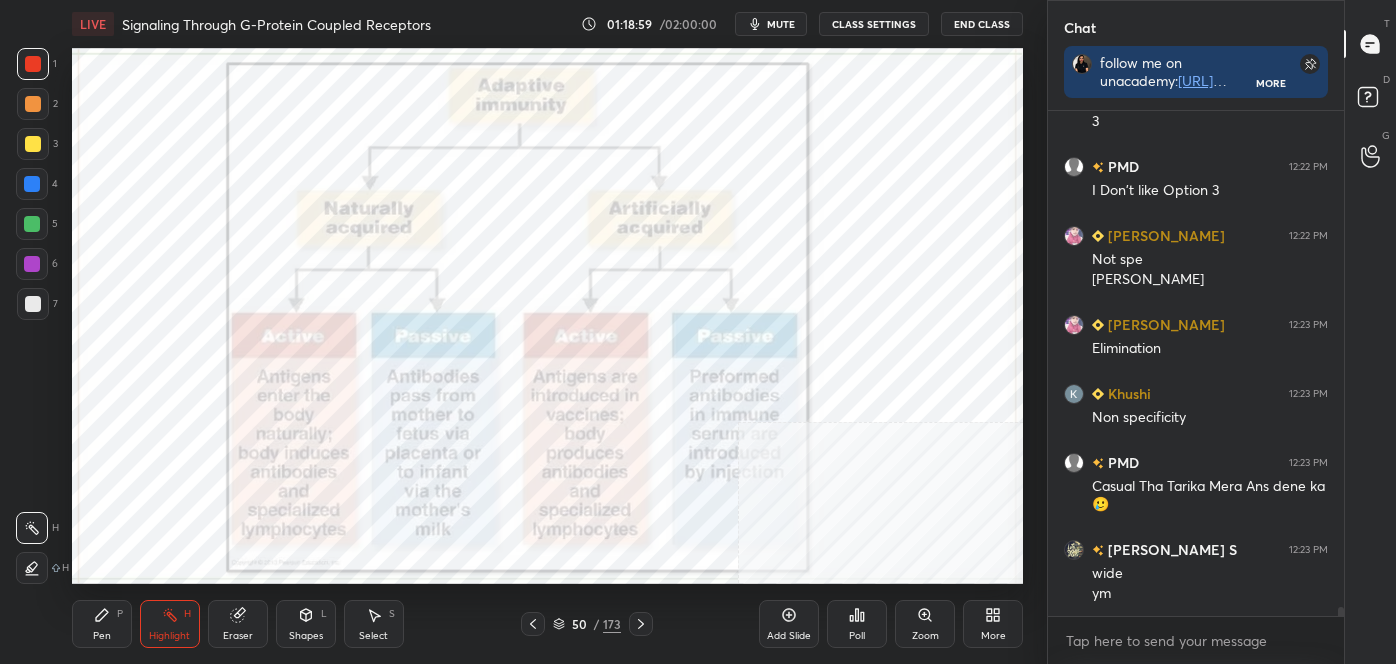 click at bounding box center [507, 284] 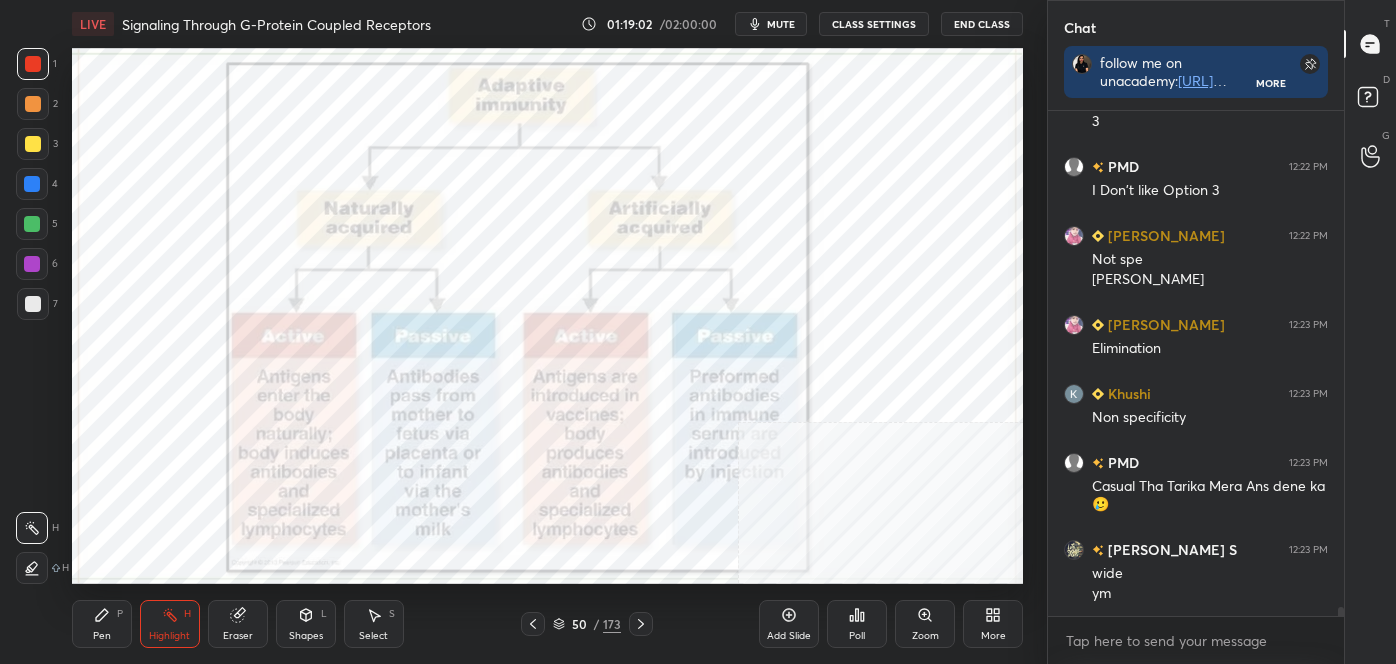 click on "More" at bounding box center (993, 624) 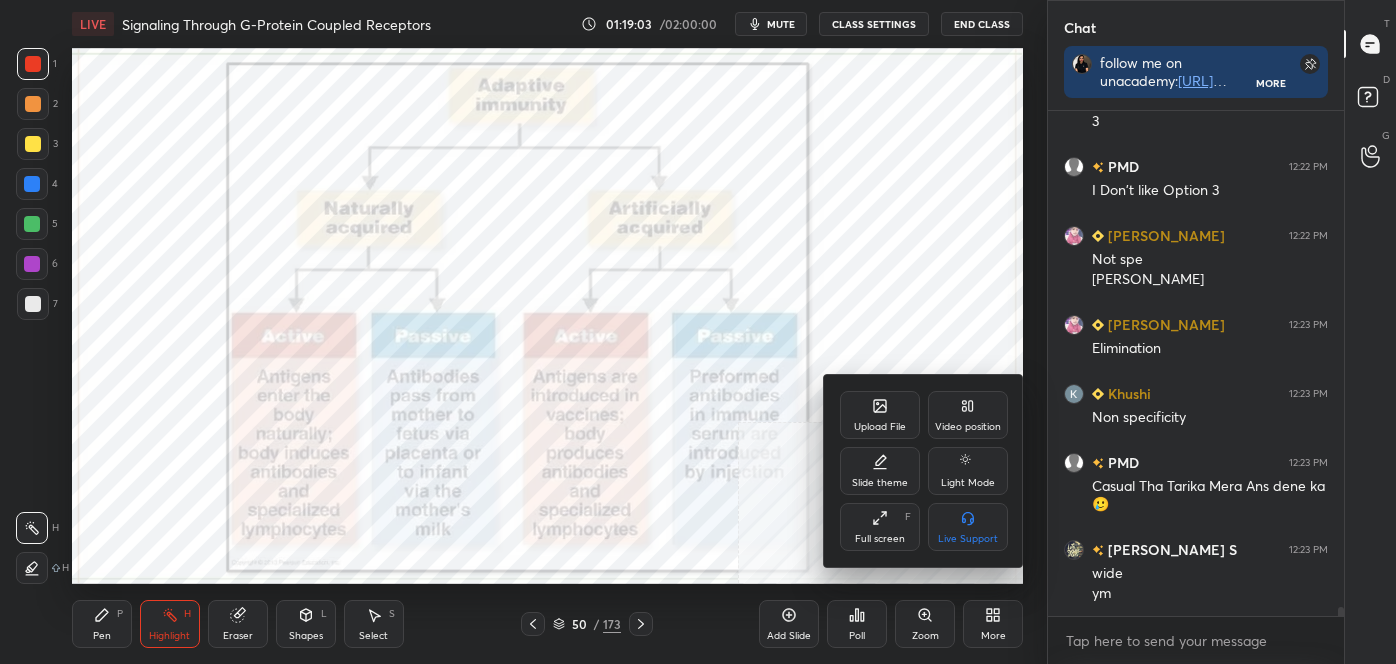 click on "Full screen F" at bounding box center (880, 527) 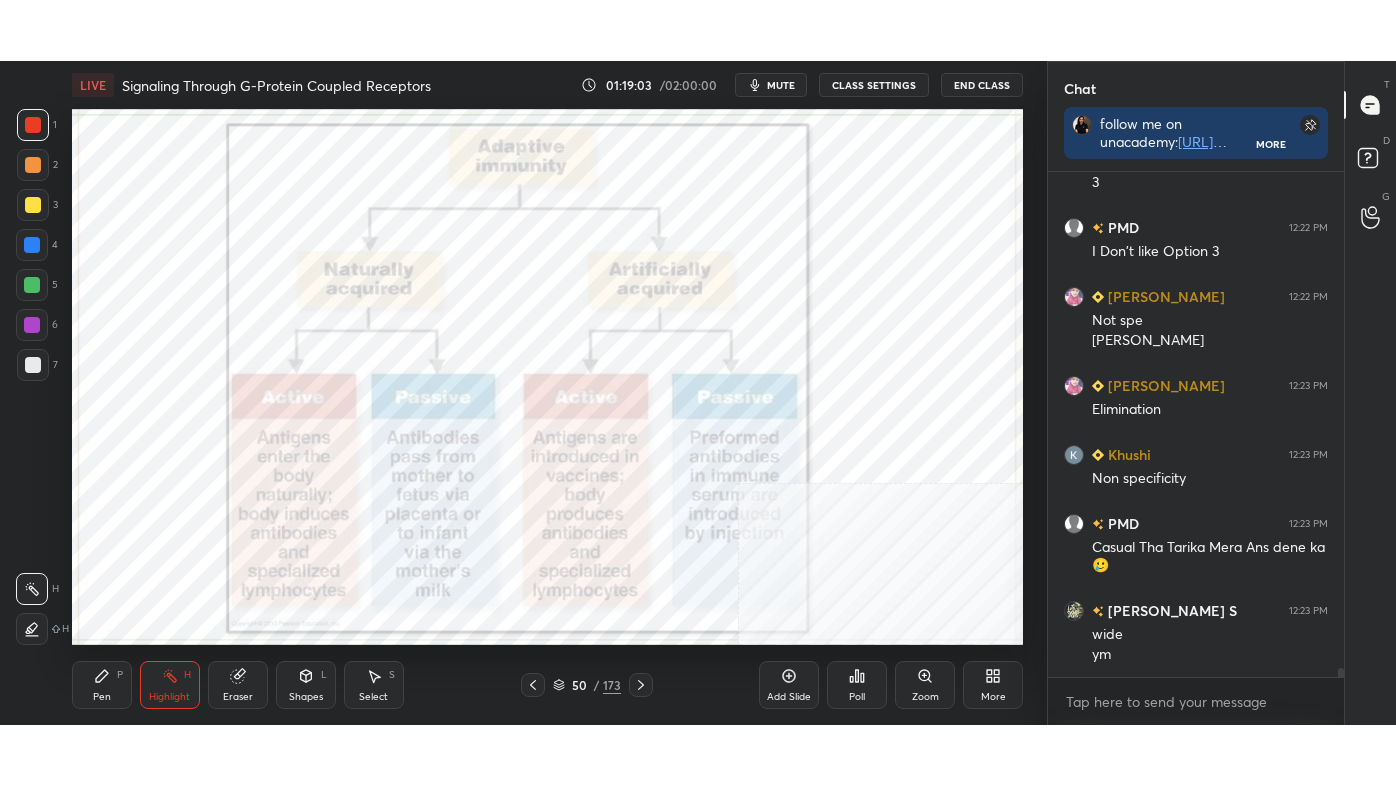 scroll, scrollTop: 99342, scrollLeft: 99032, axis: both 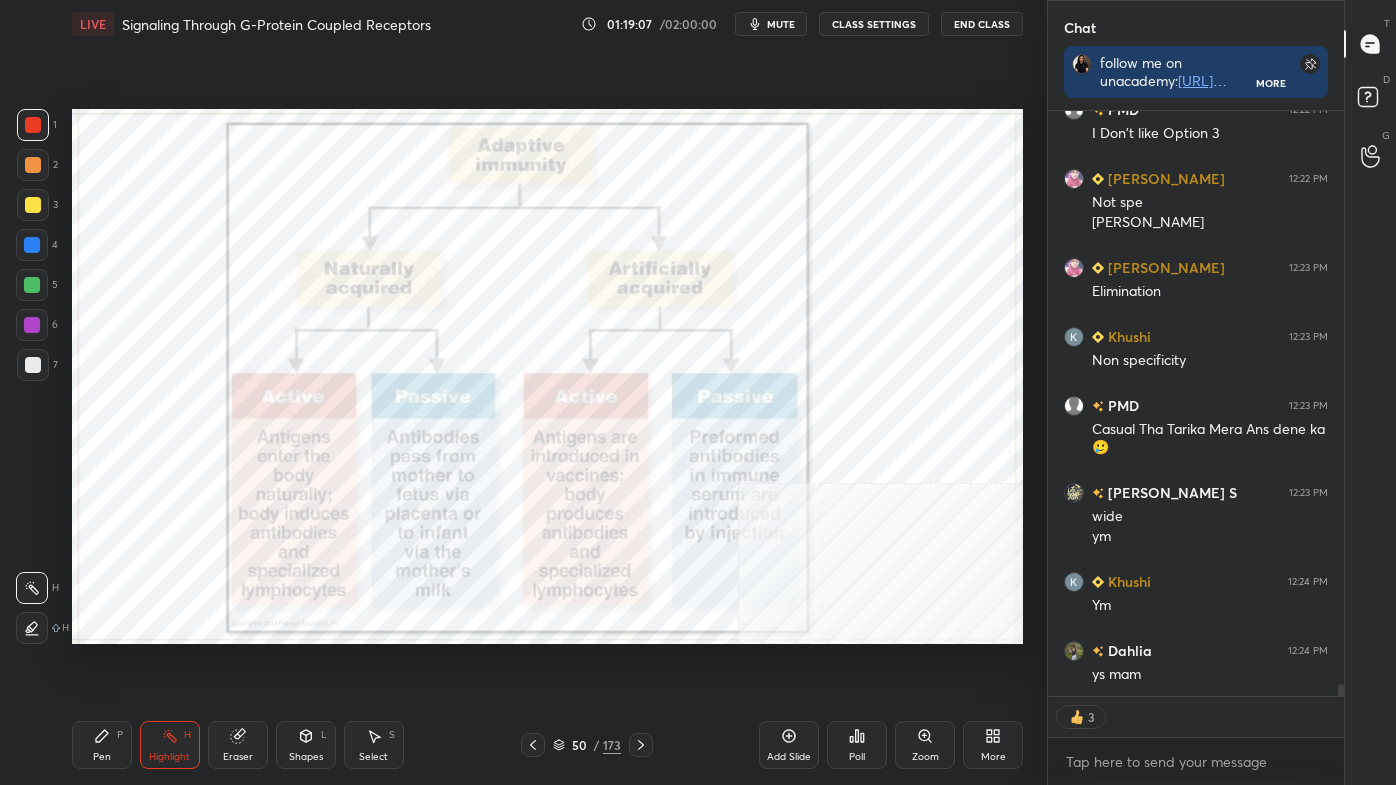 click on "mute" at bounding box center (781, 24) 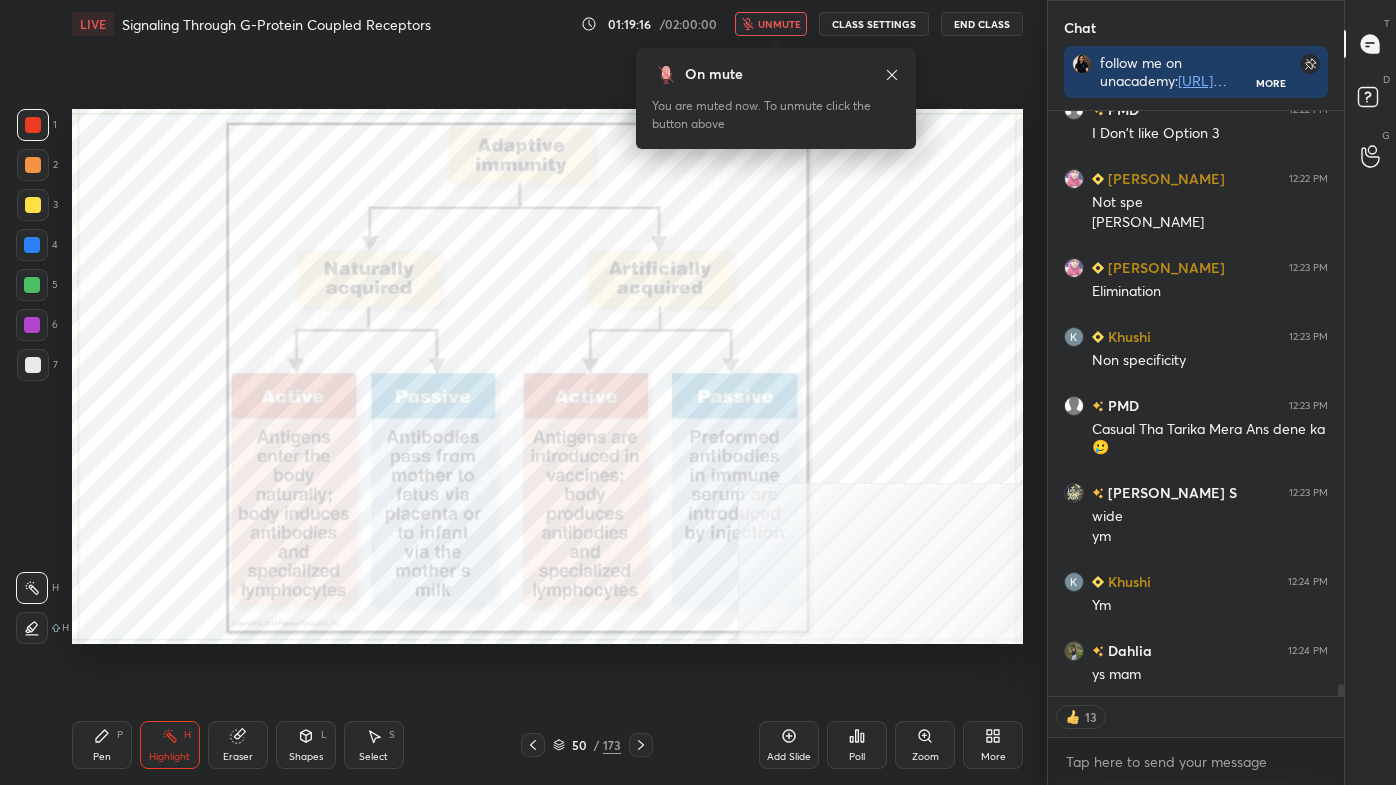 scroll, scrollTop: 28189, scrollLeft: 0, axis: vertical 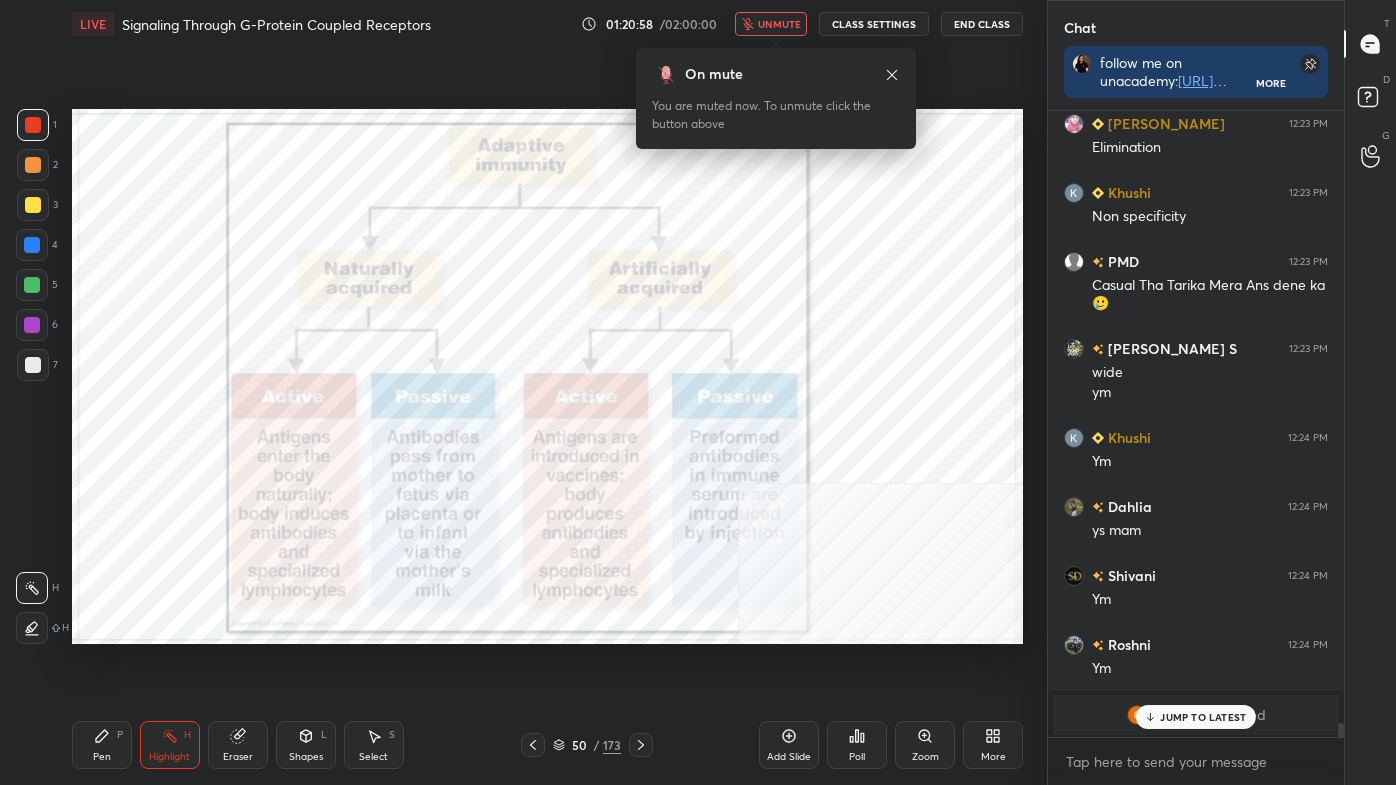 click on "unmute" at bounding box center (779, 24) 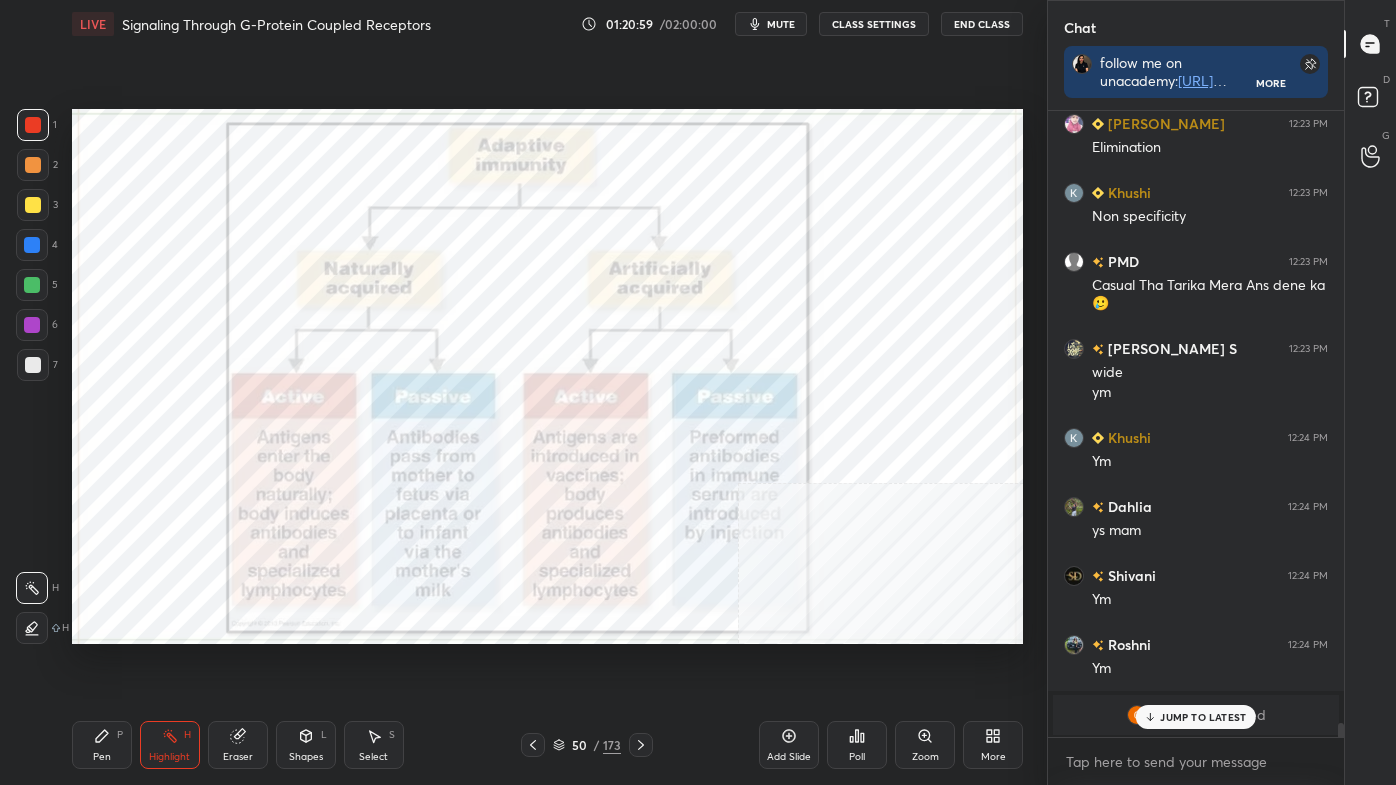 scroll, scrollTop: 28370, scrollLeft: 0, axis: vertical 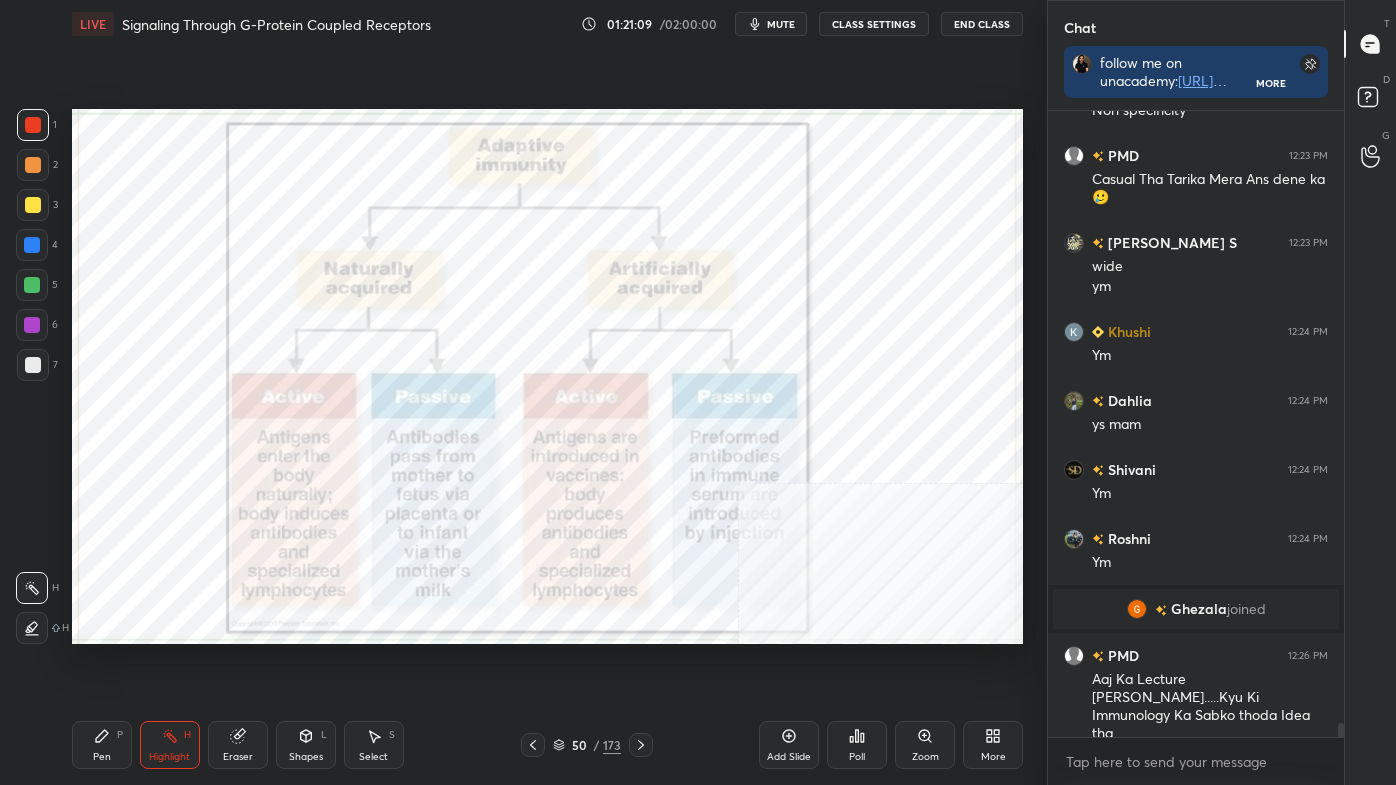 click 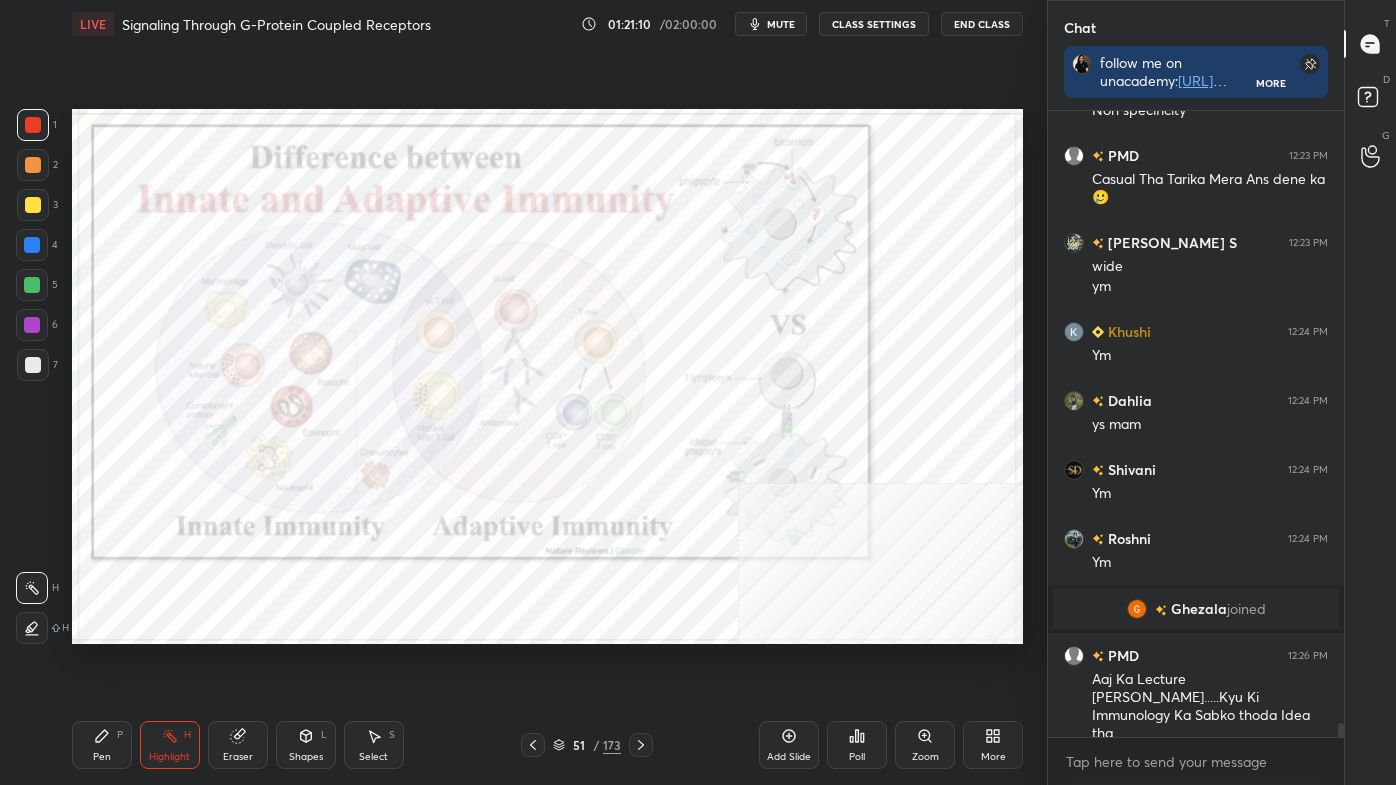 click 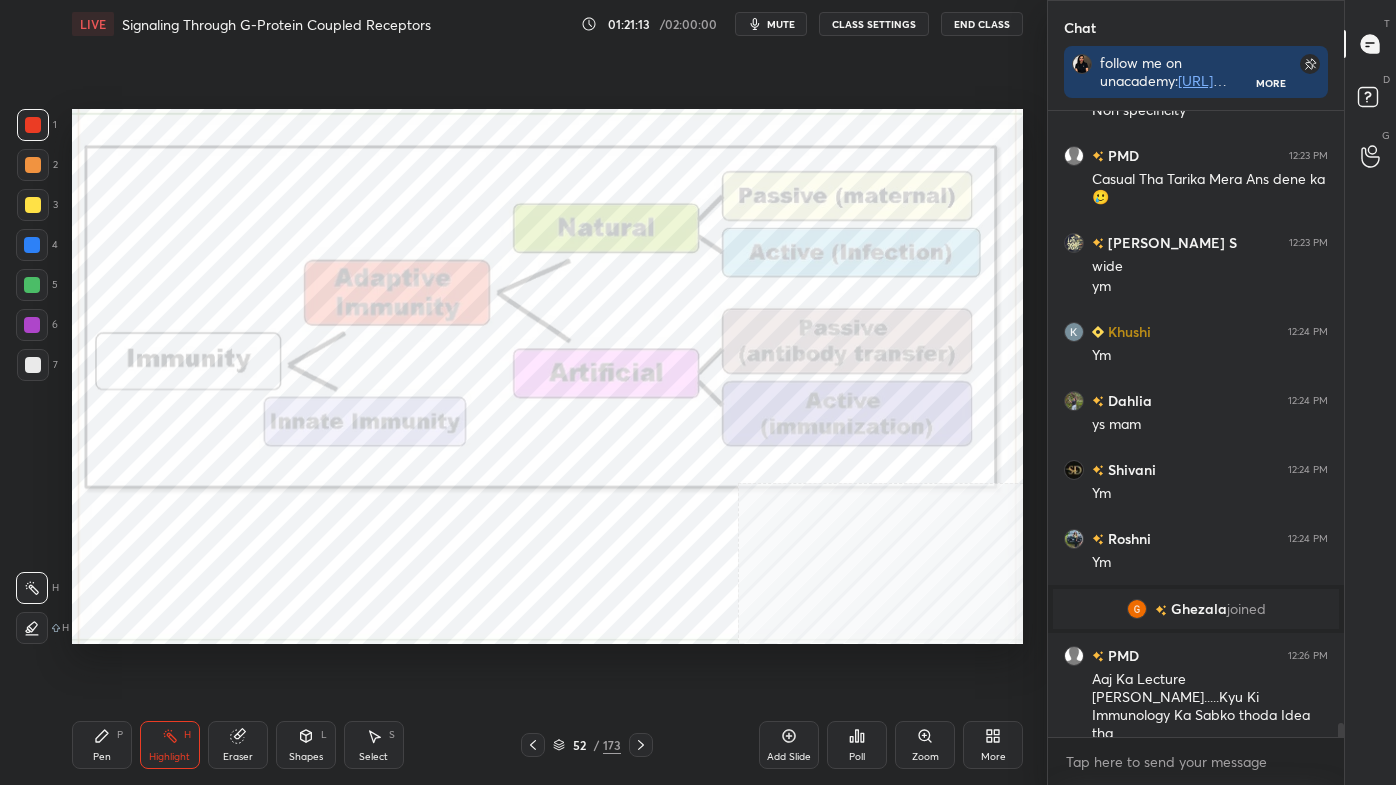 drag, startPoint x: 202, startPoint y: 739, endPoint x: 192, endPoint y: 743, distance: 10.770329 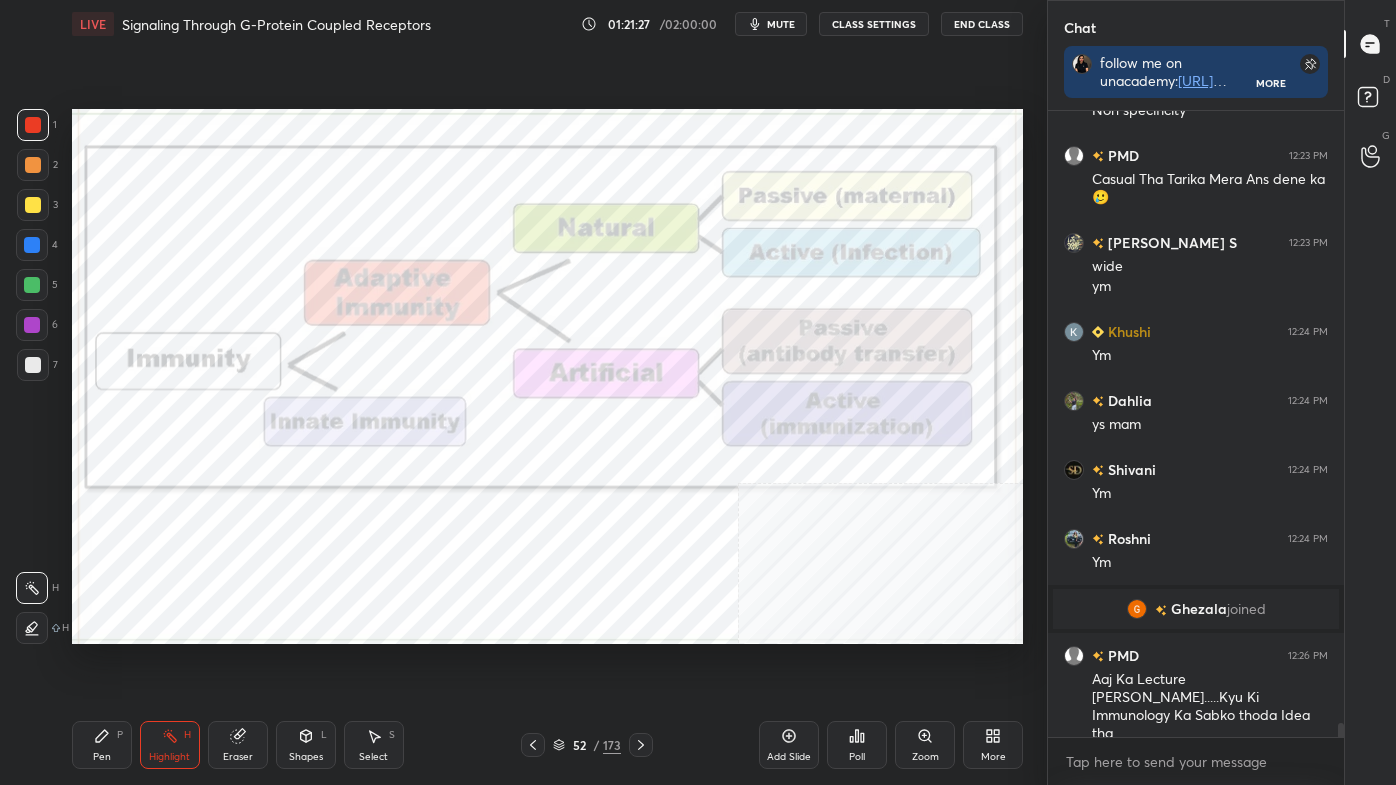 click 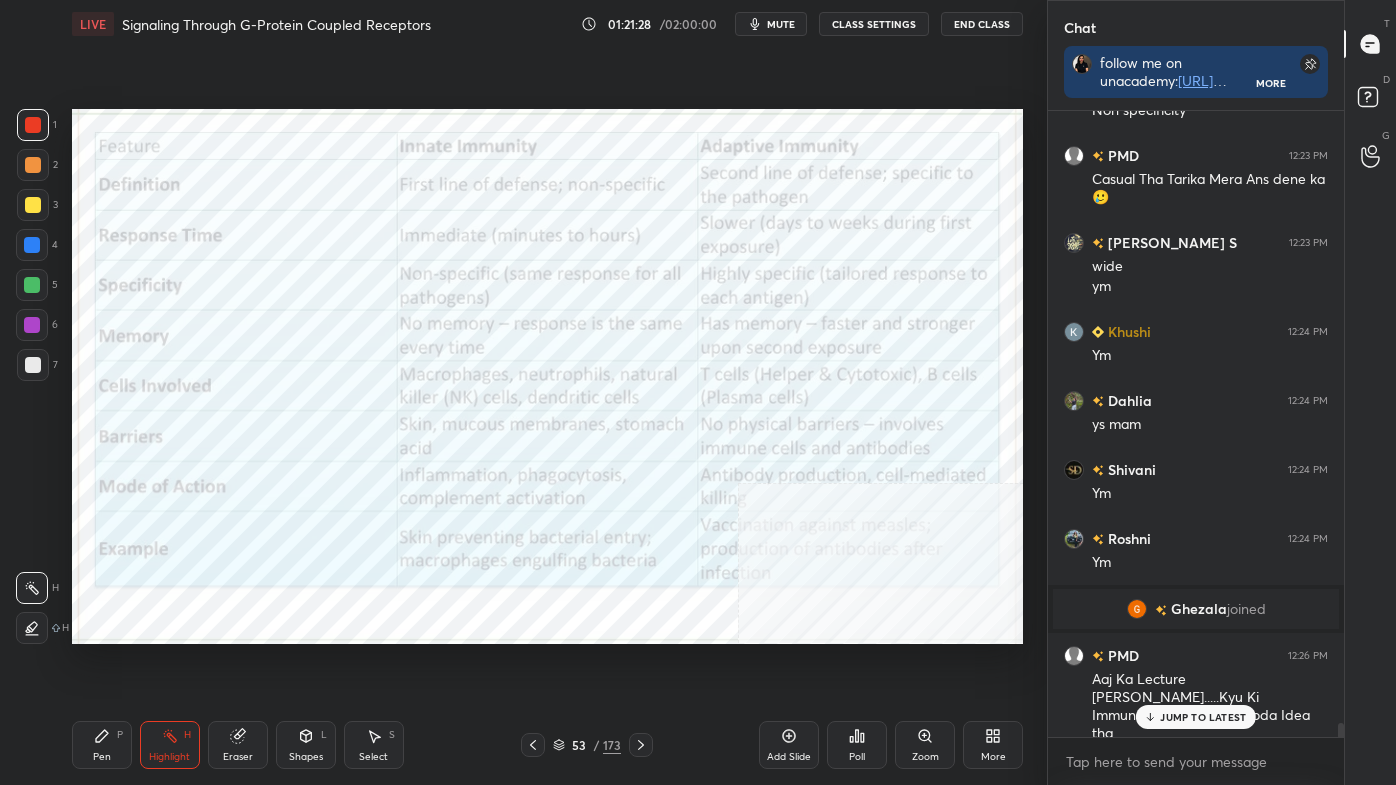 scroll, scrollTop: 28456, scrollLeft: 0, axis: vertical 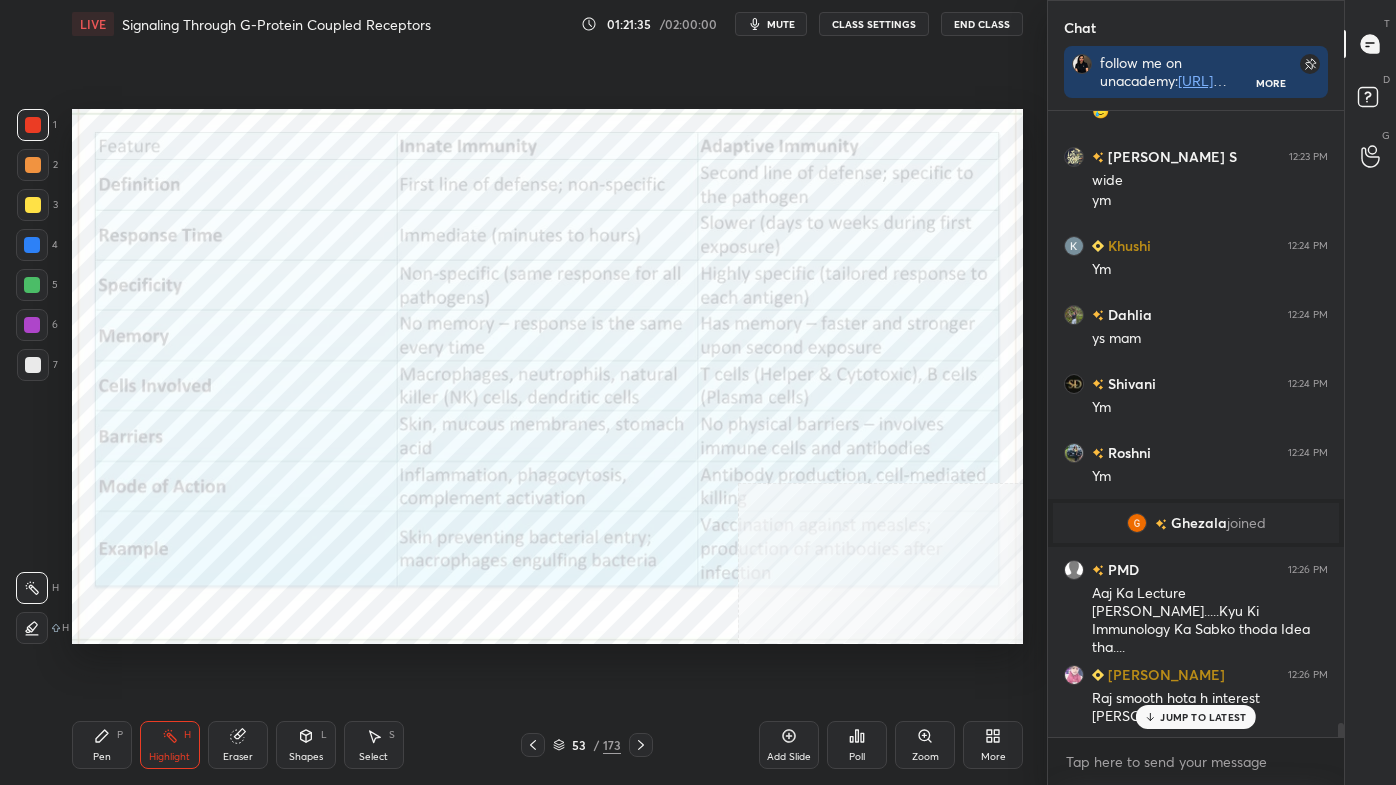 click 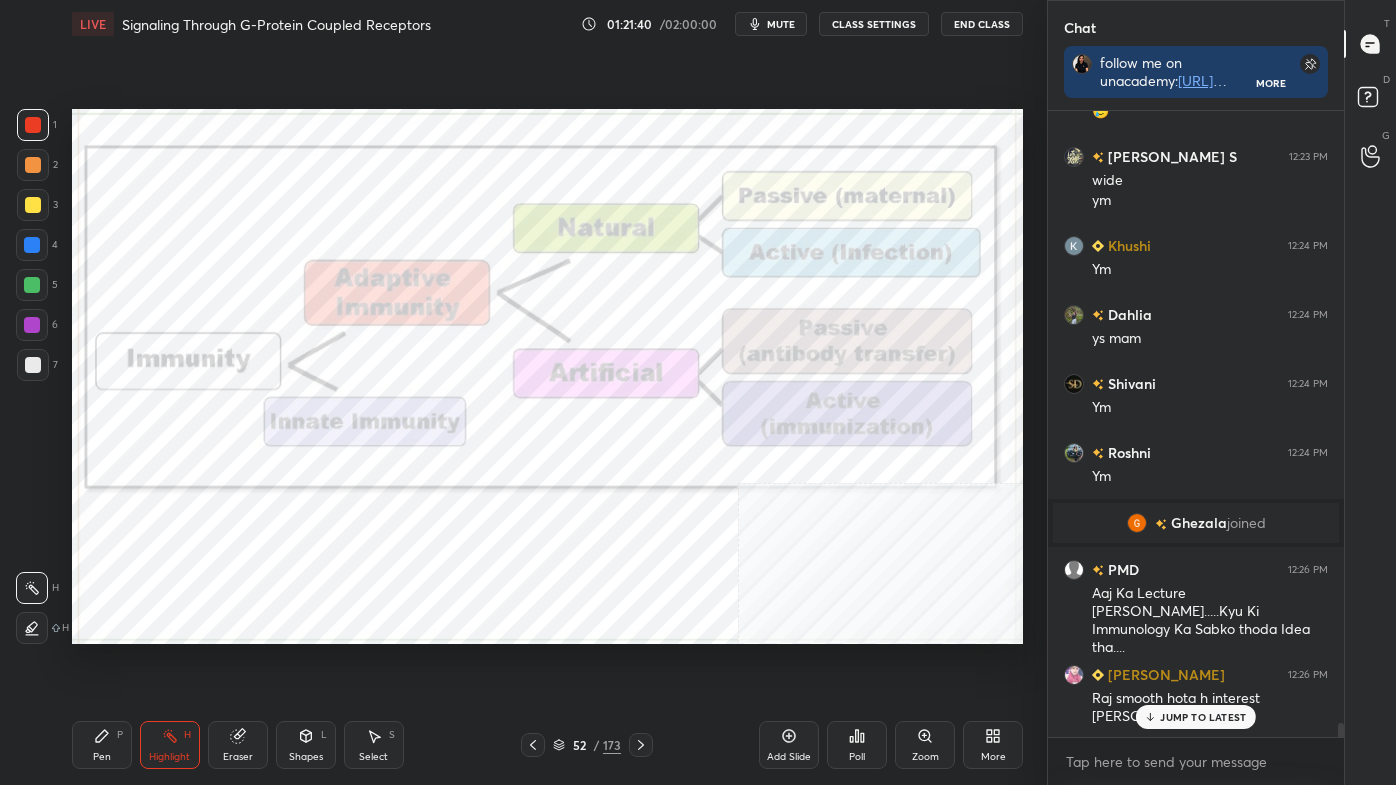 scroll, scrollTop: 28477, scrollLeft: 0, axis: vertical 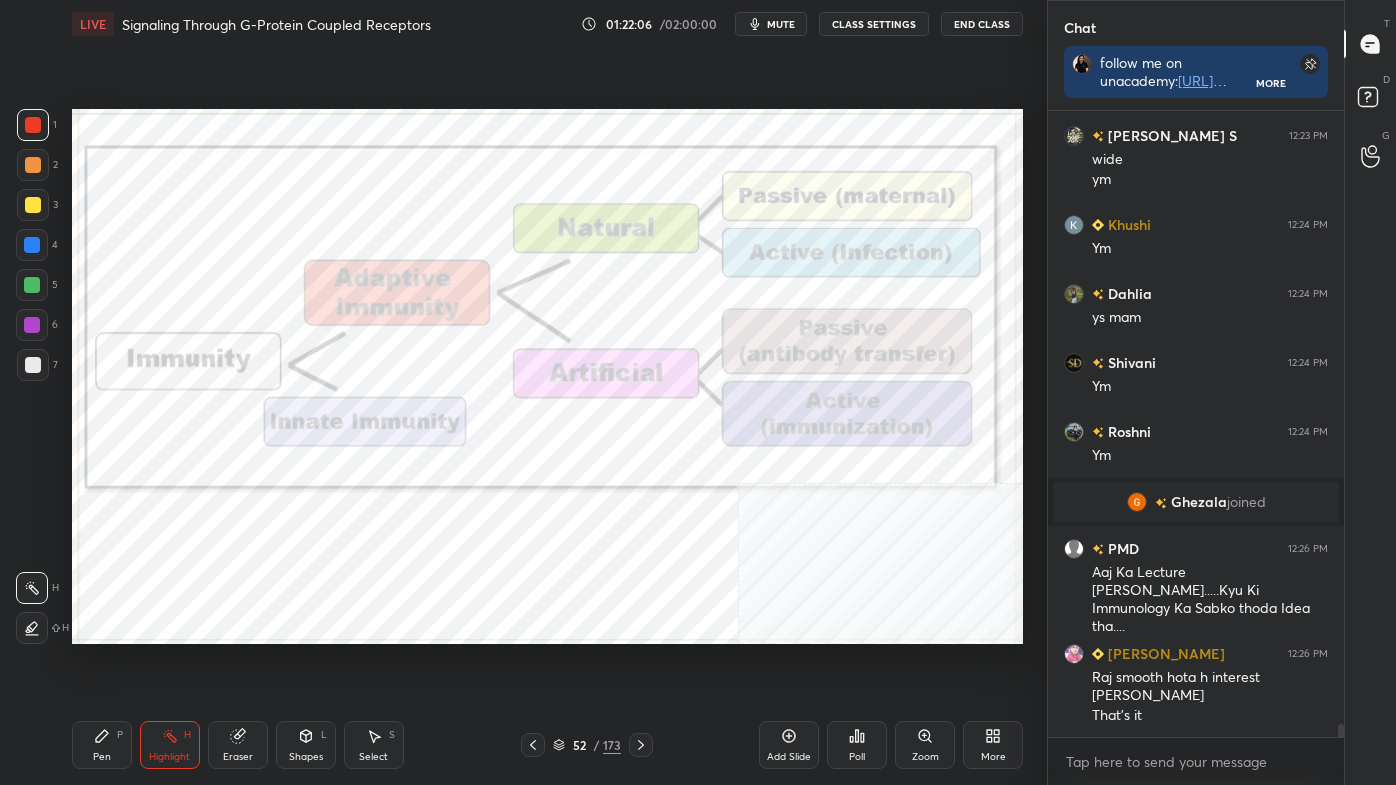 click on "P" at bounding box center [120, 735] 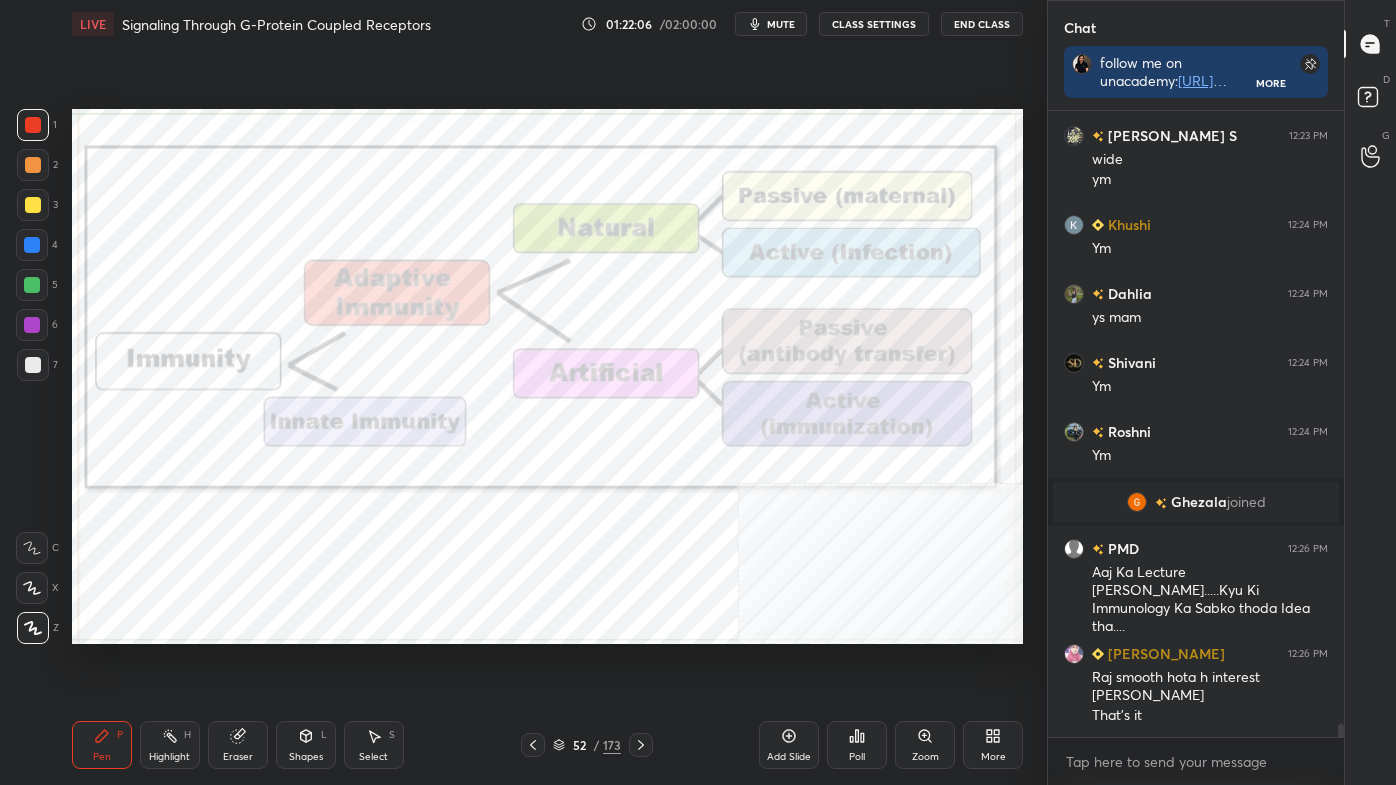 click 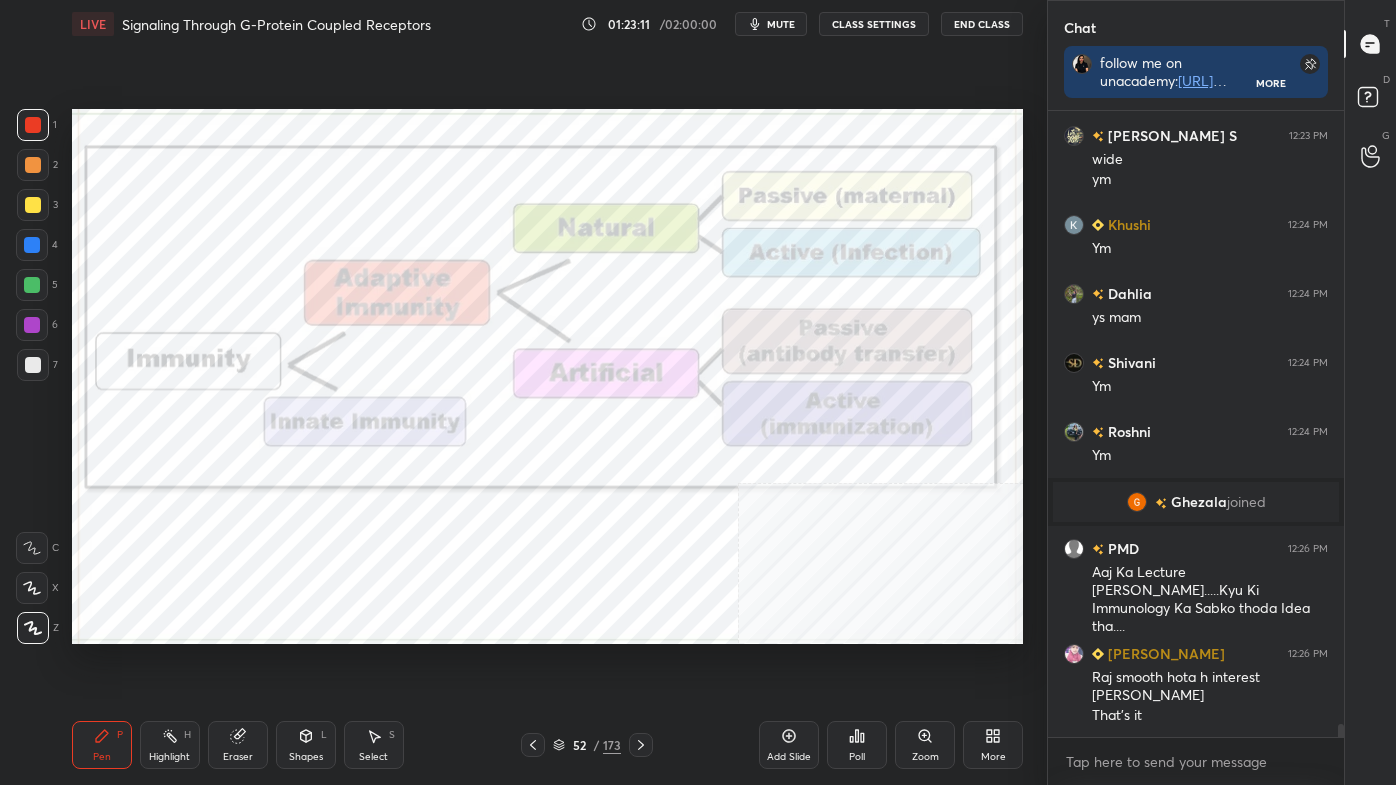 click on "Highlight H" at bounding box center [170, 745] 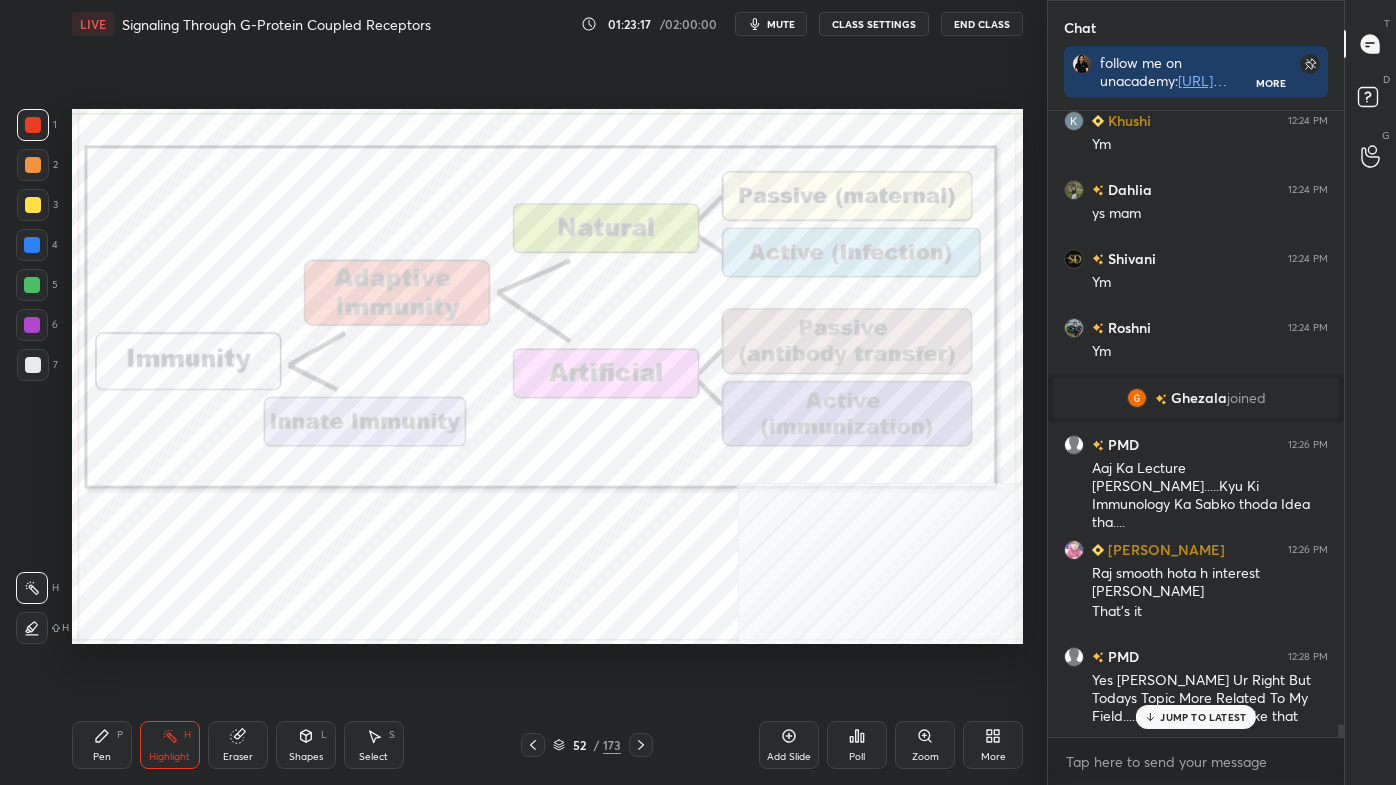 scroll, scrollTop: 28650, scrollLeft: 0, axis: vertical 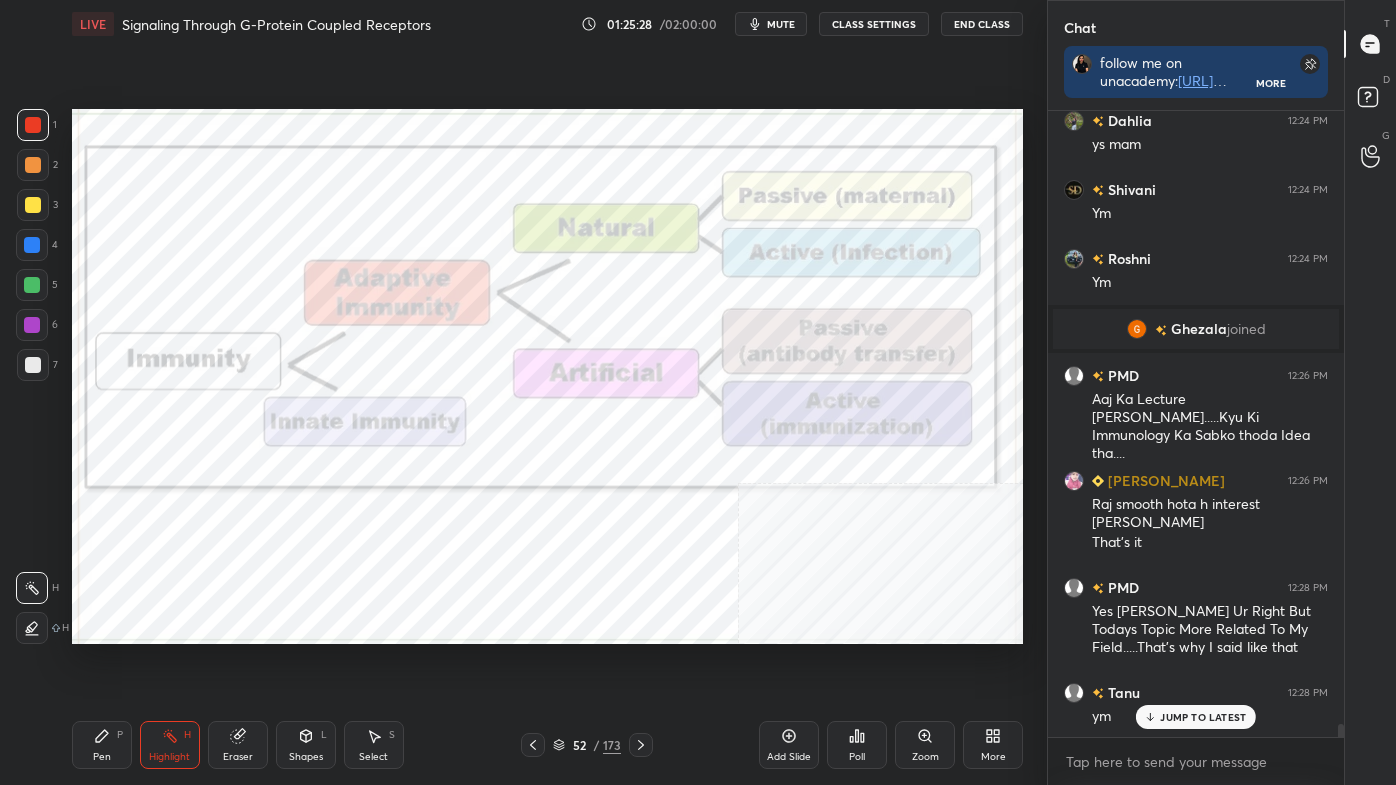 click 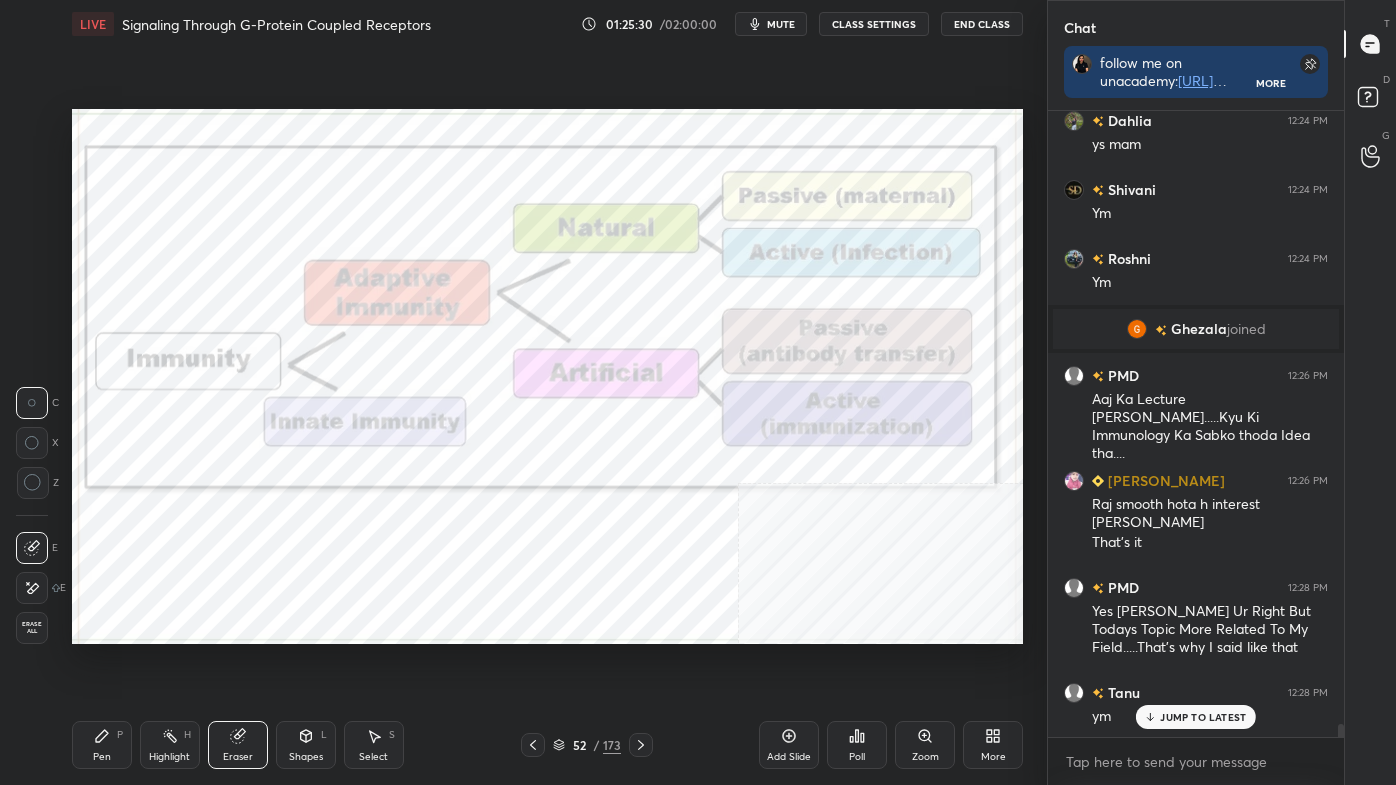 drag, startPoint x: 39, startPoint y: 605, endPoint x: 36, endPoint y: 594, distance: 11.401754 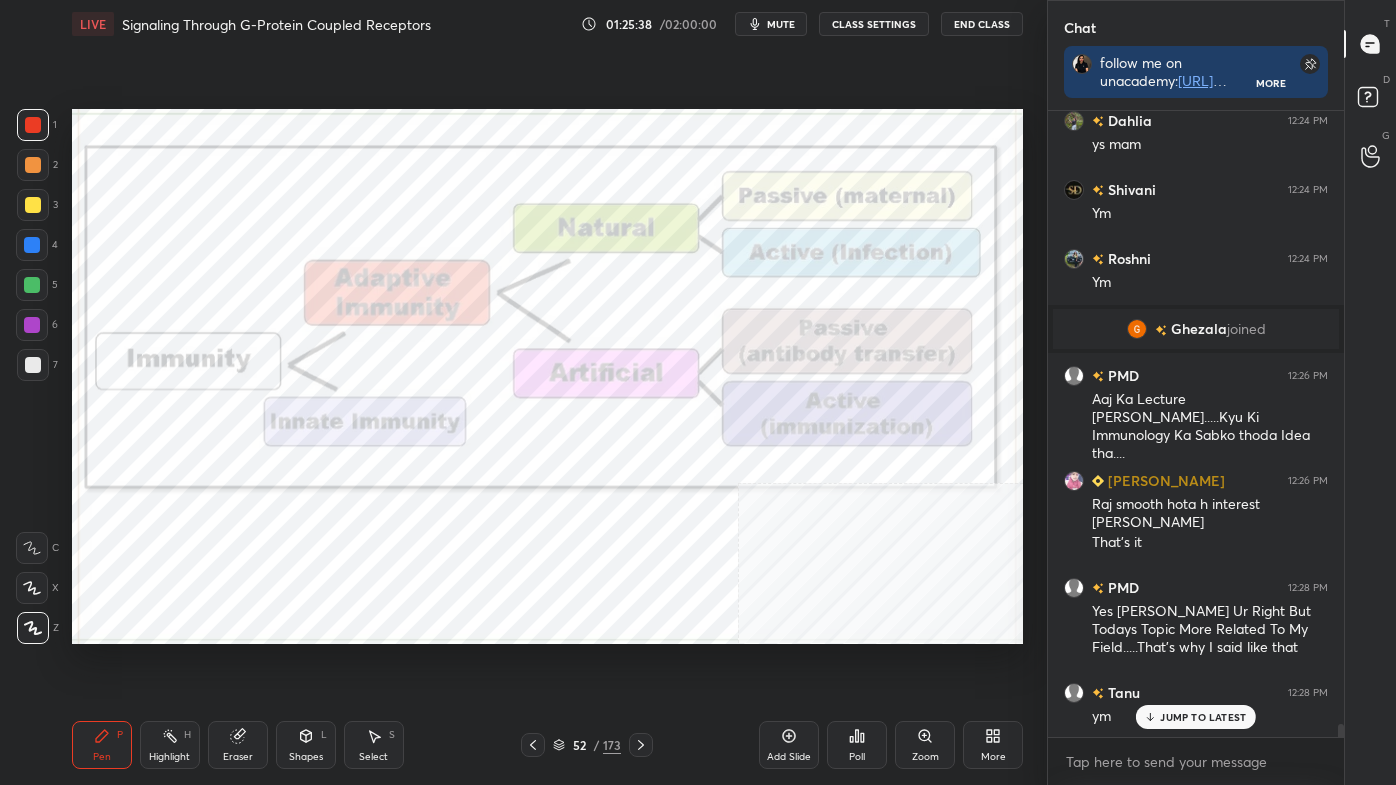 click 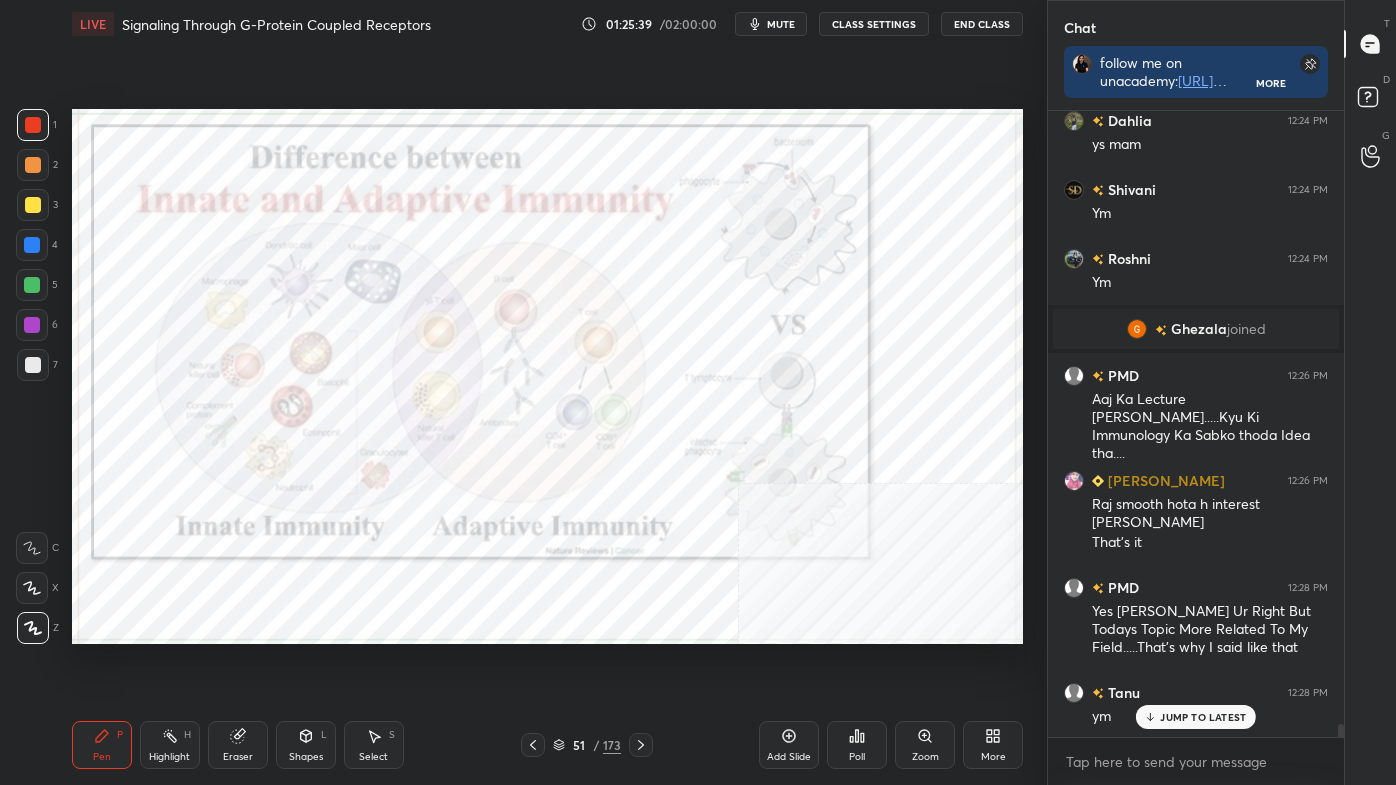 click at bounding box center (533, 745) 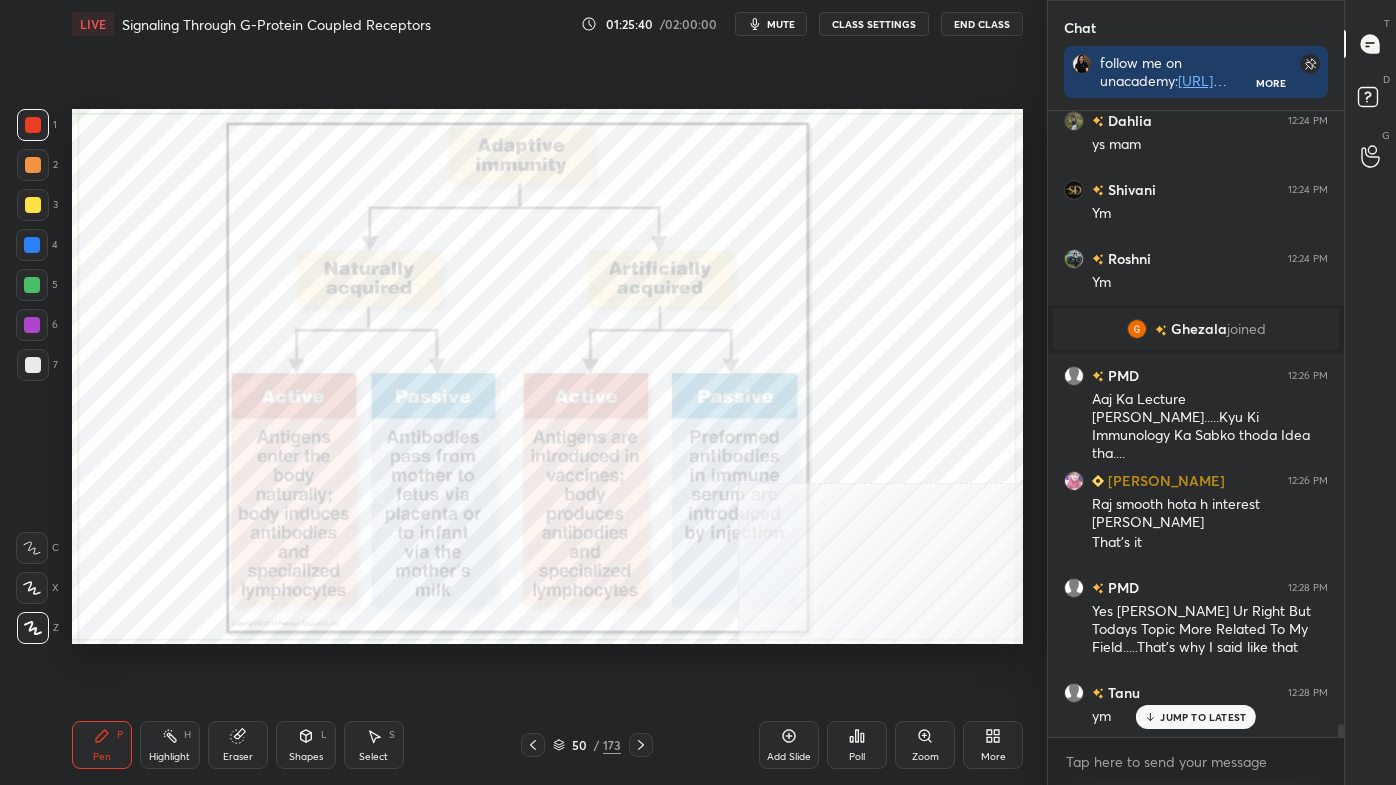 scroll, scrollTop: 28720, scrollLeft: 0, axis: vertical 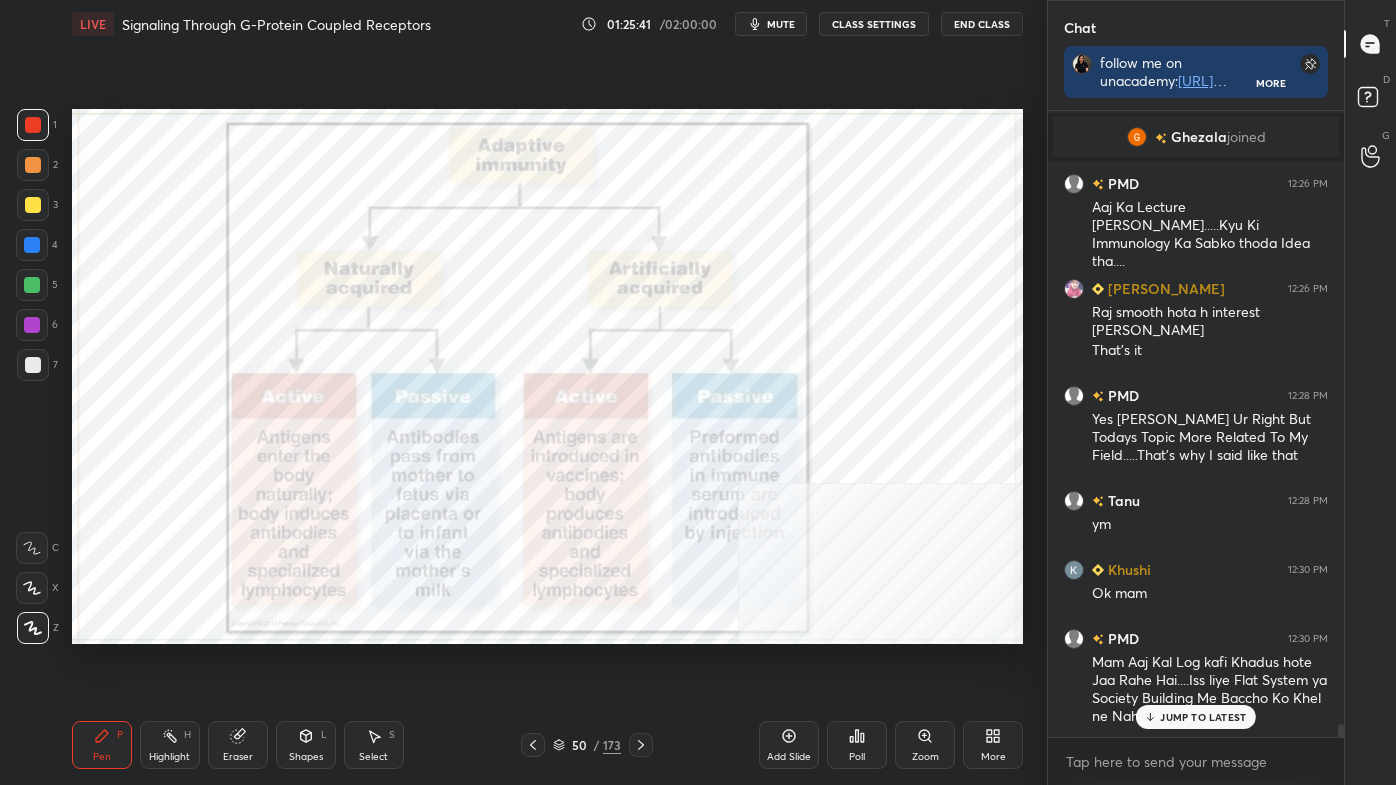 click 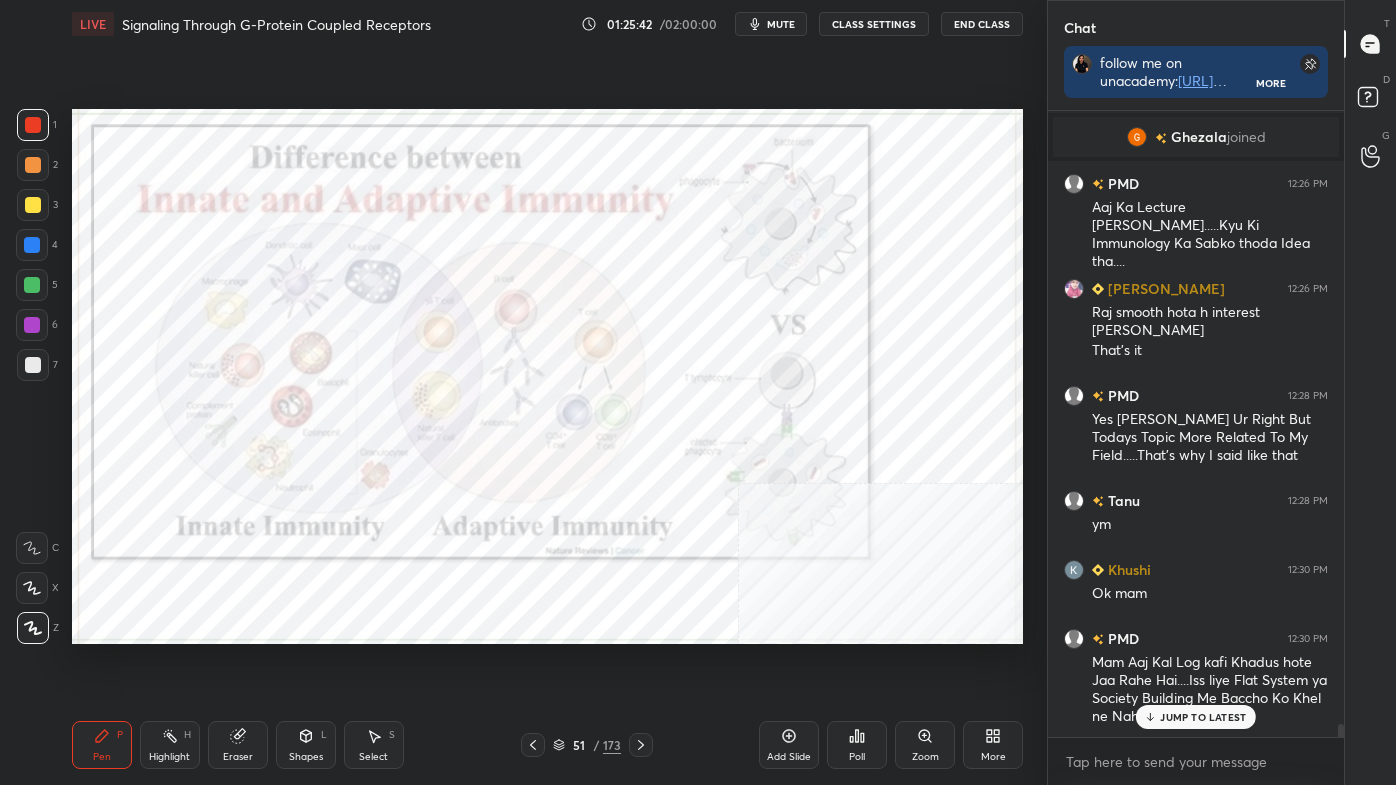 click 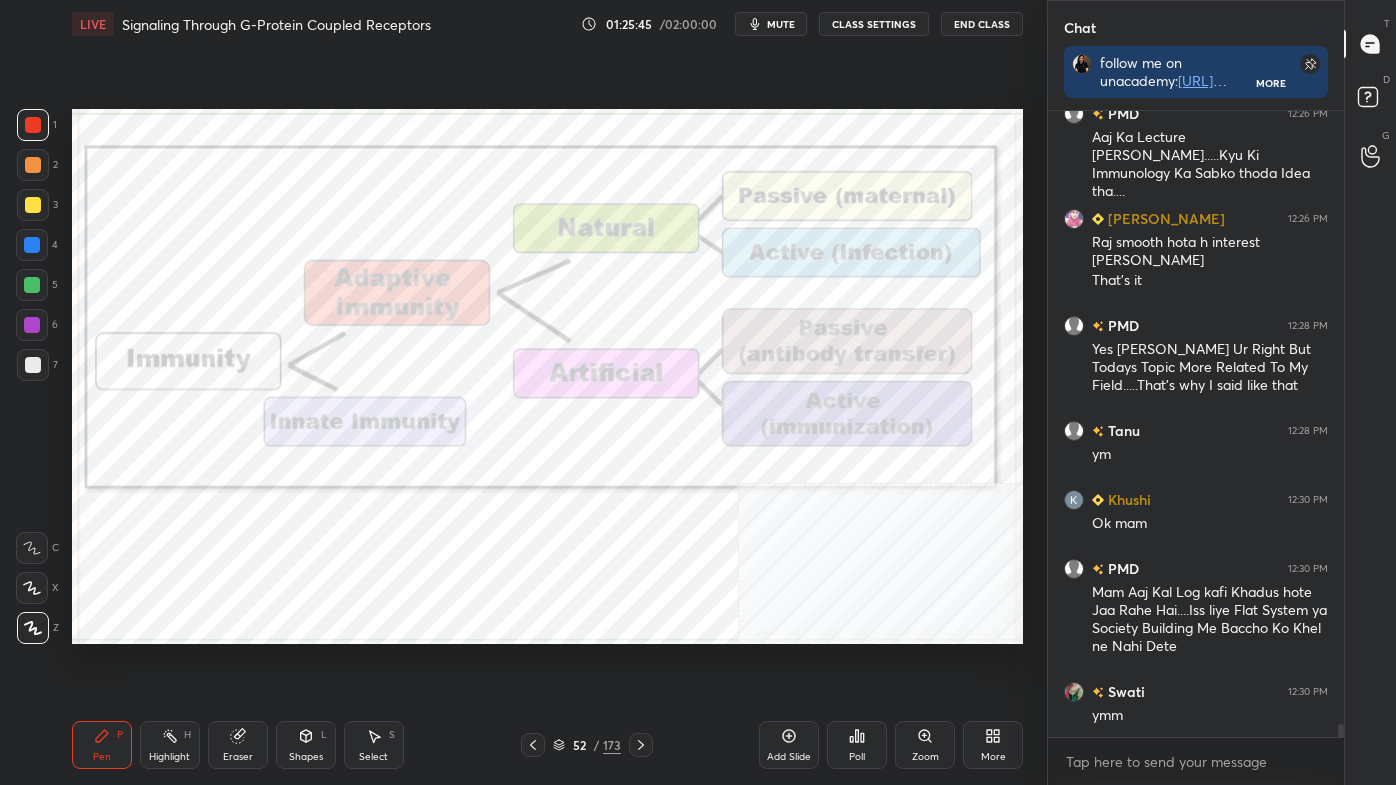 click 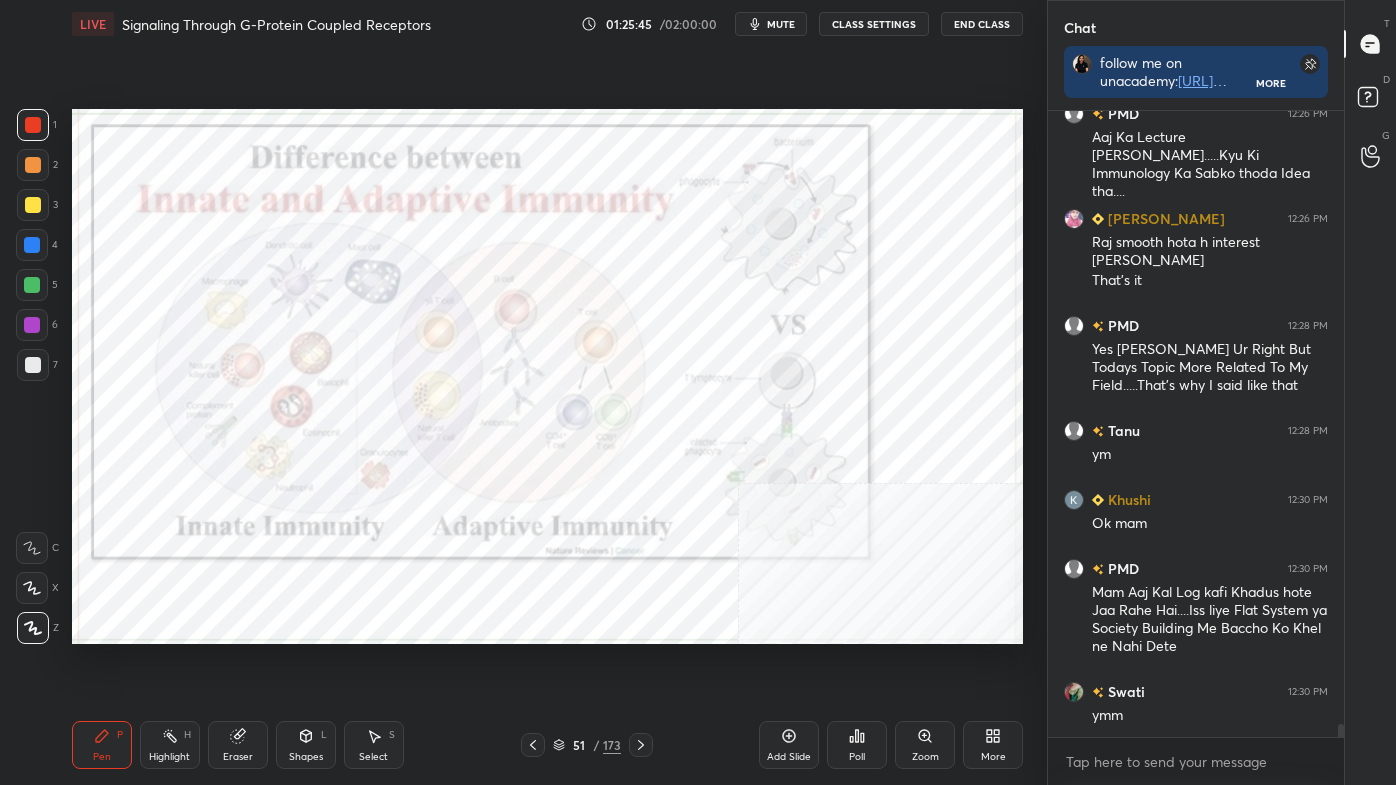 click 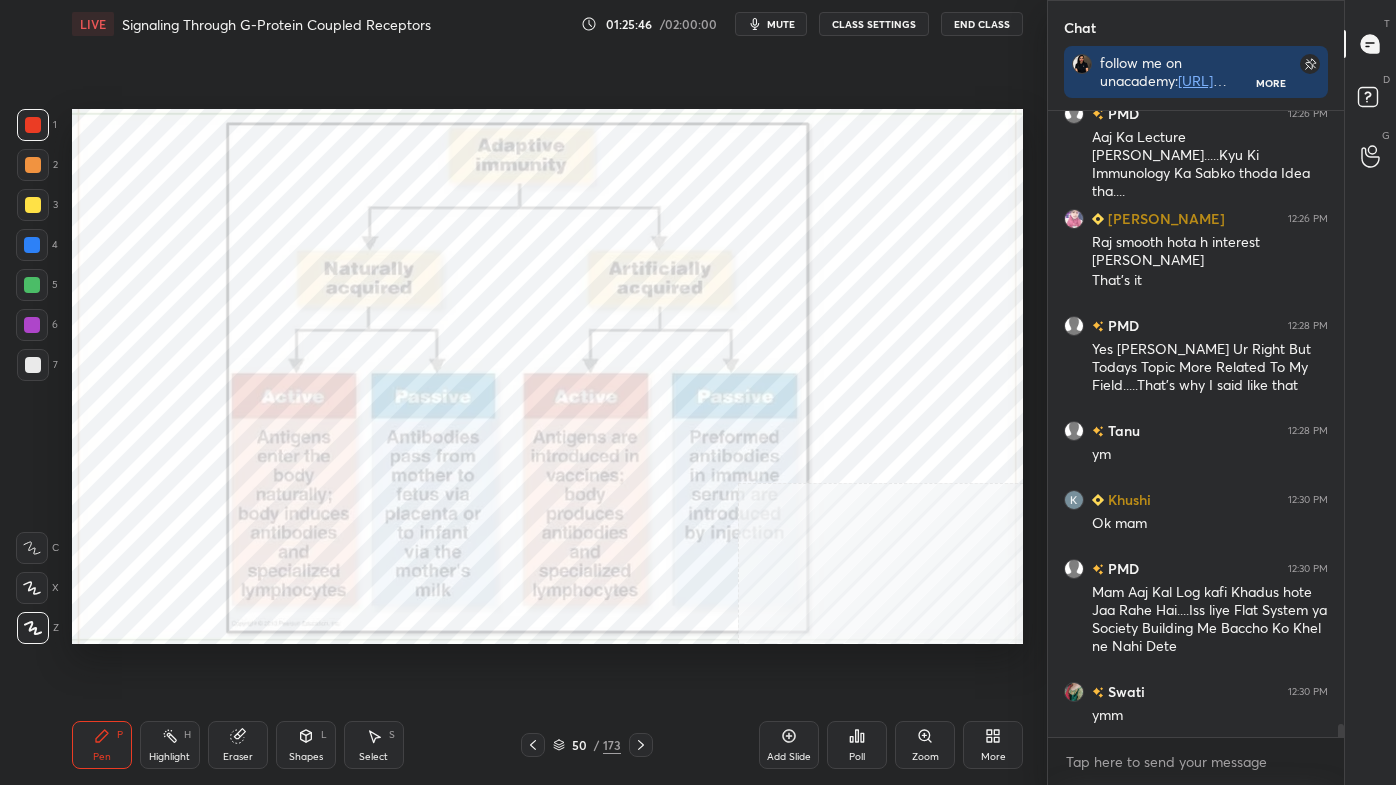 click on "Highlight H" at bounding box center (170, 745) 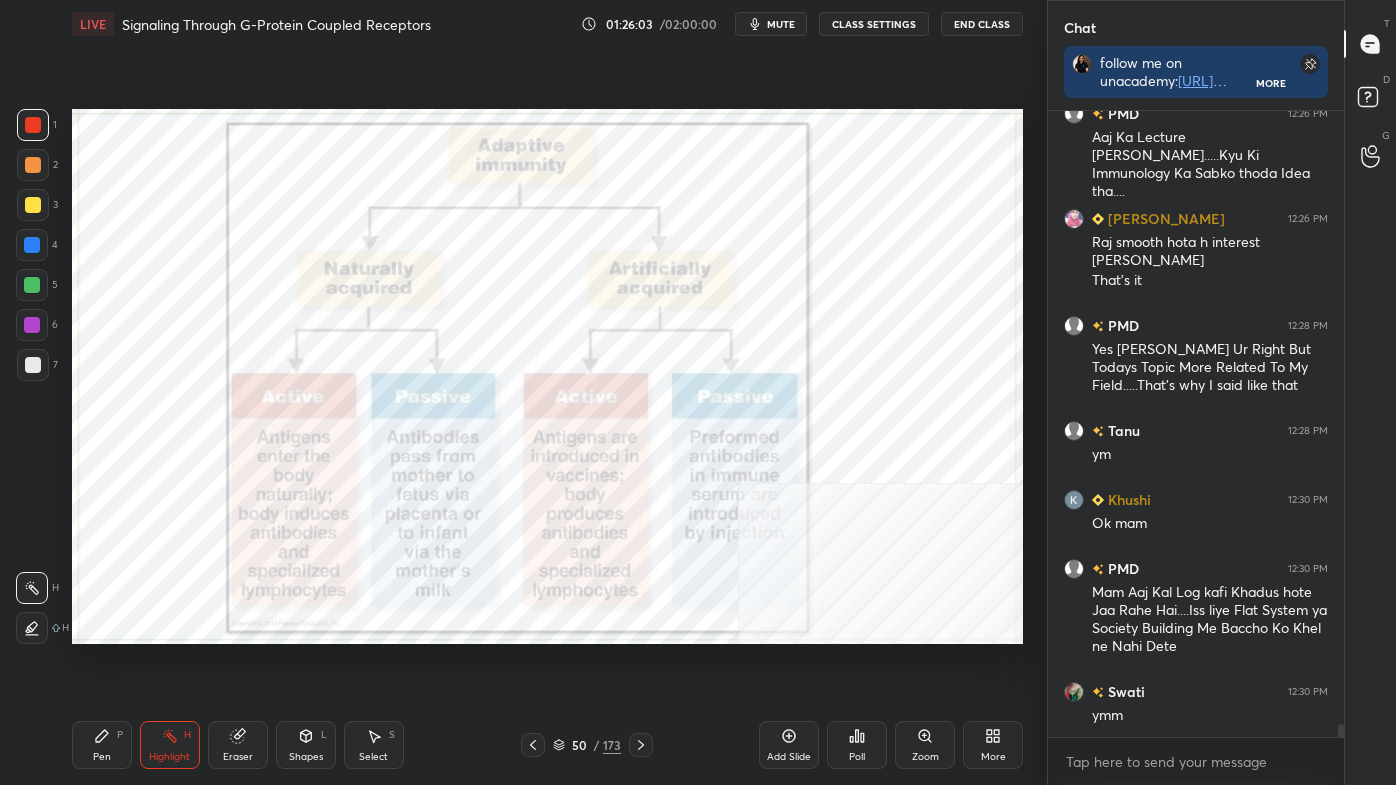 scroll, scrollTop: 28981, scrollLeft: 0, axis: vertical 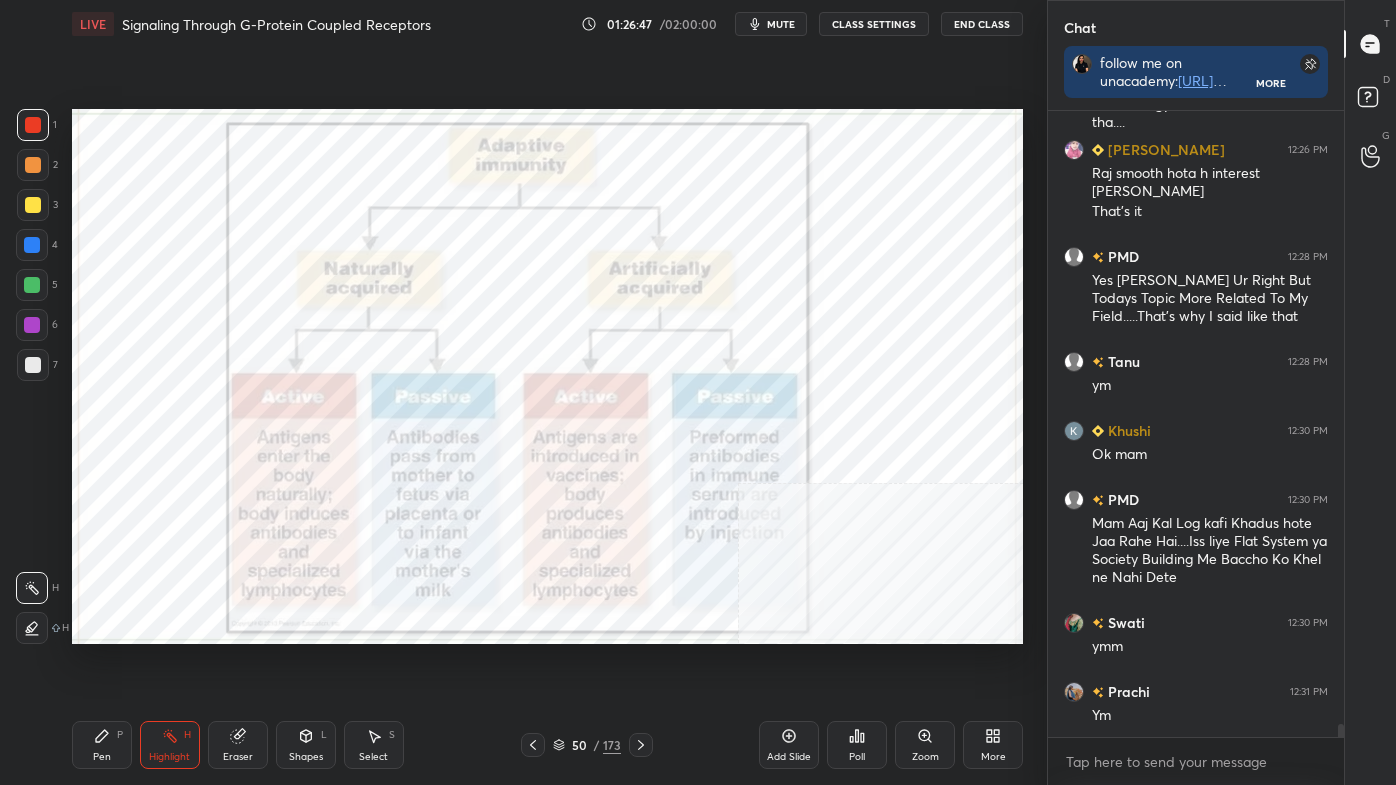click 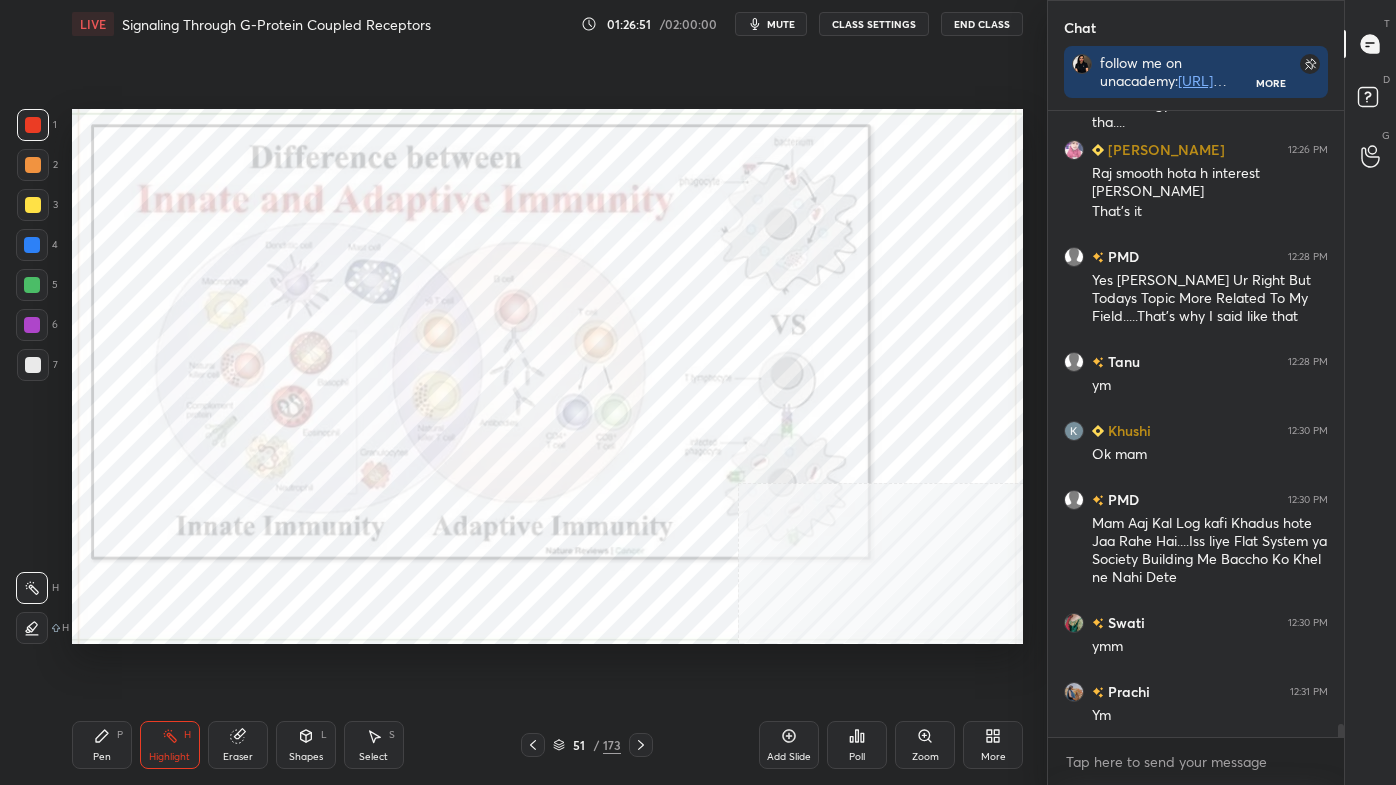 click 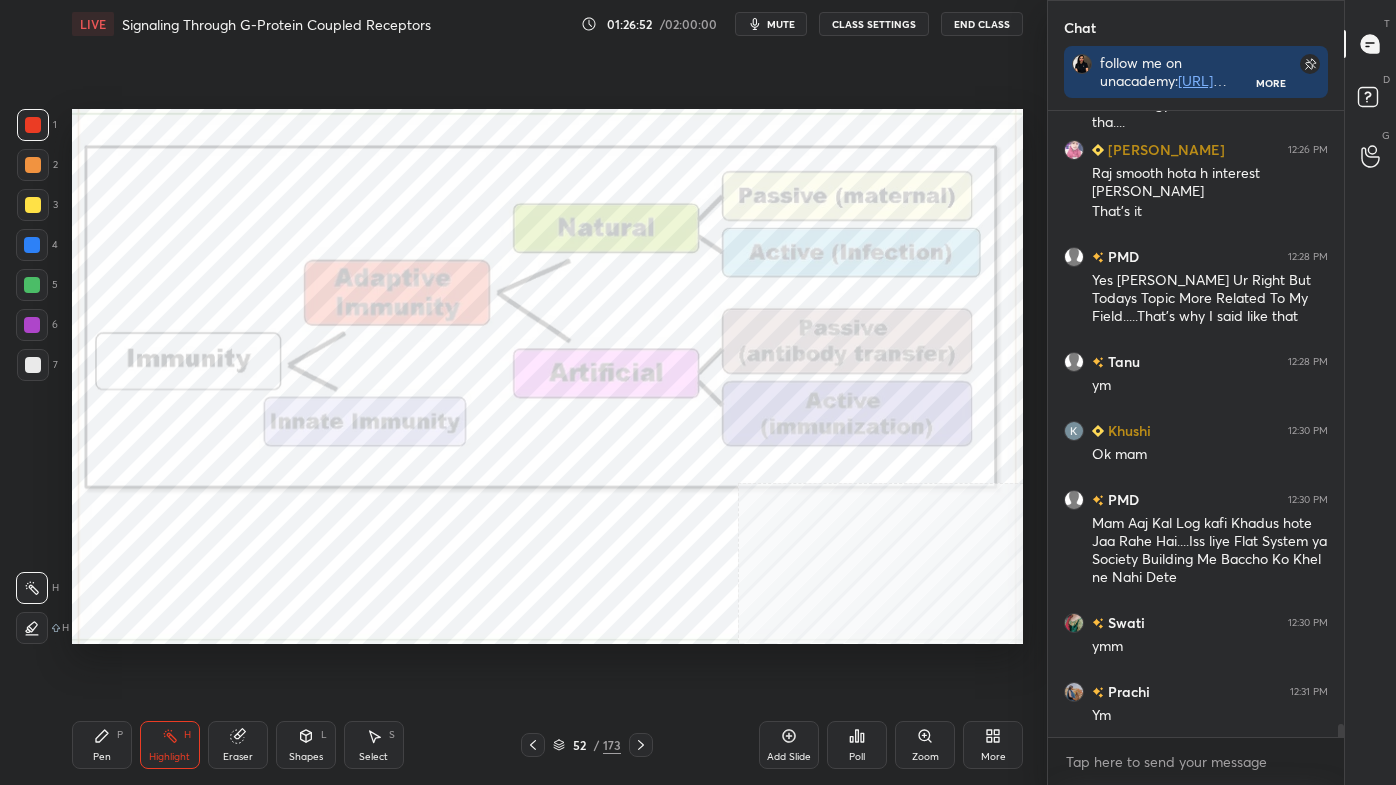click 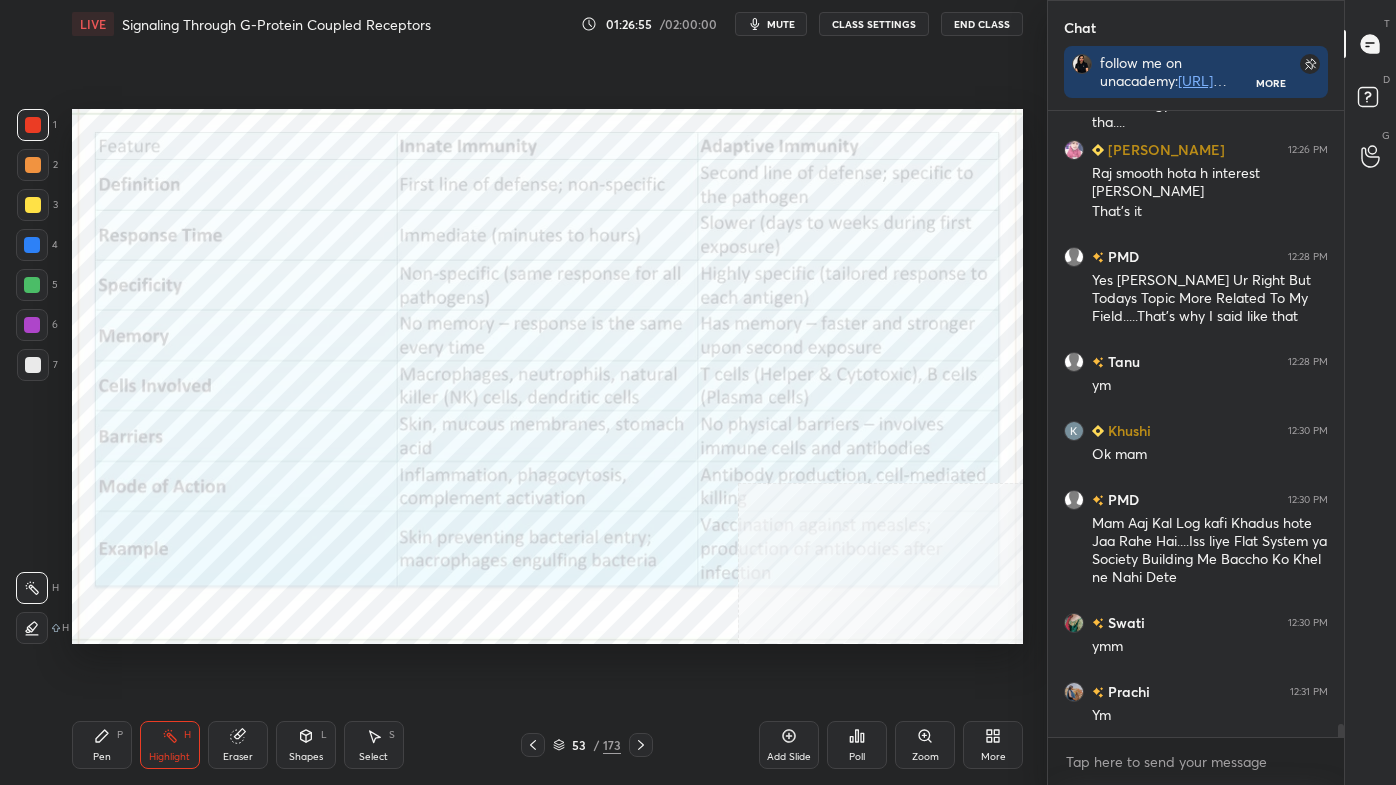 click at bounding box center (641, 745) 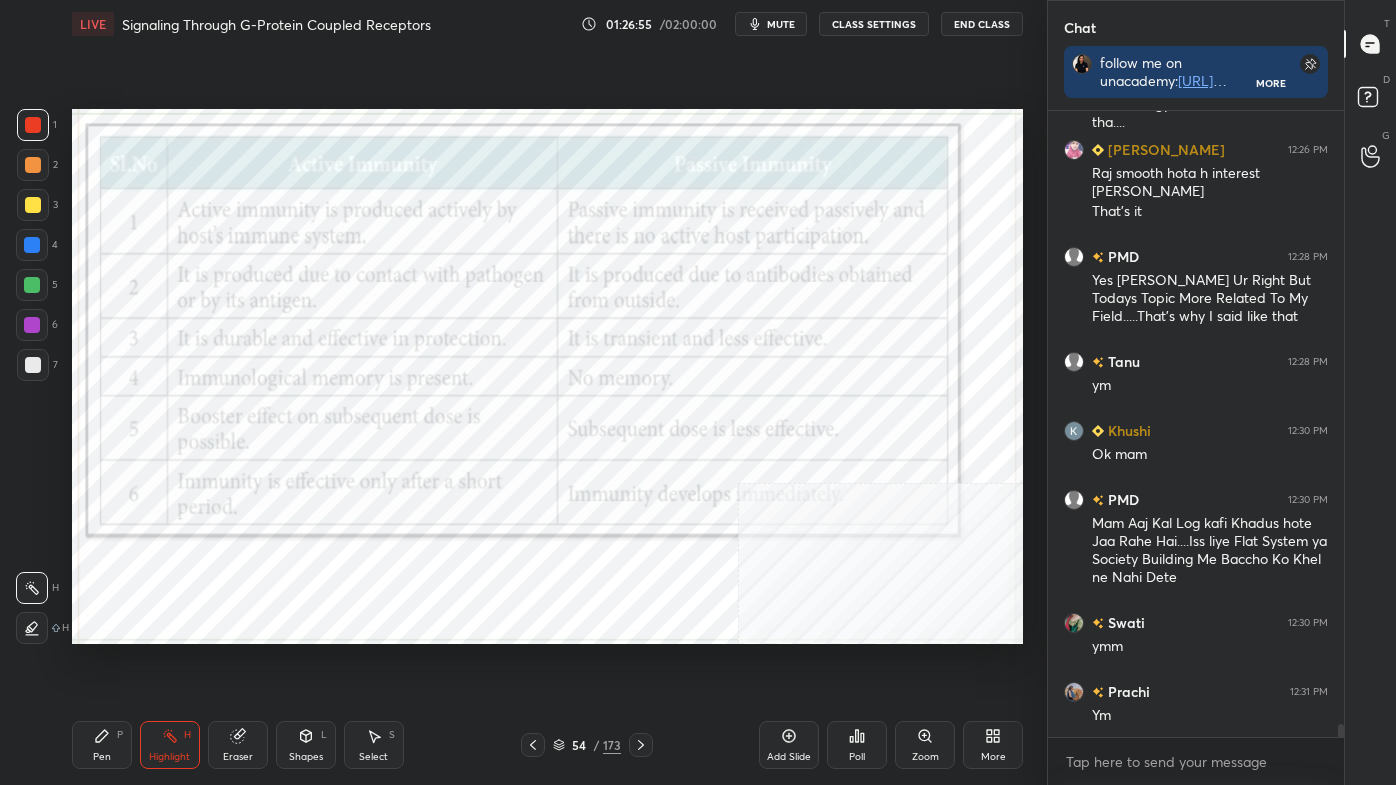 scroll, scrollTop: 29050, scrollLeft: 0, axis: vertical 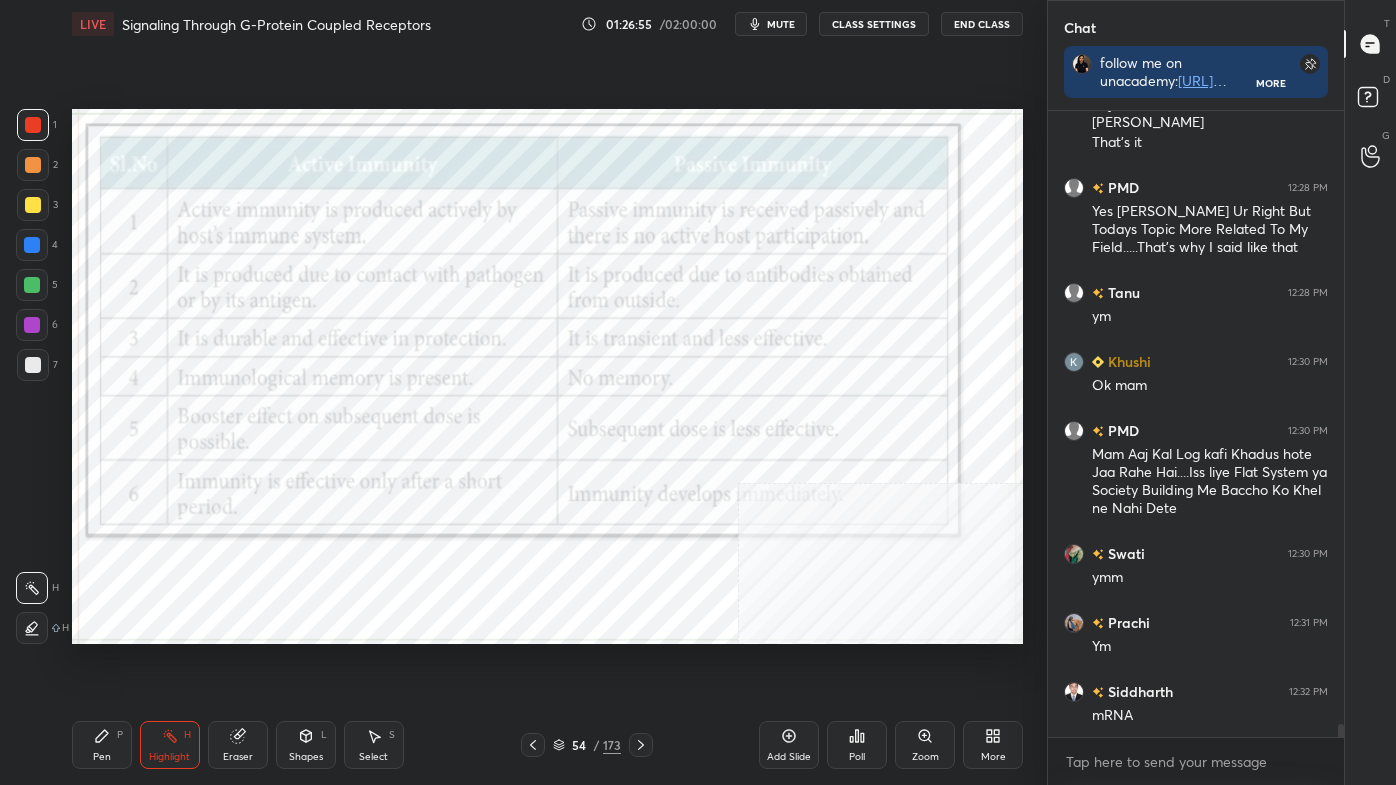 click 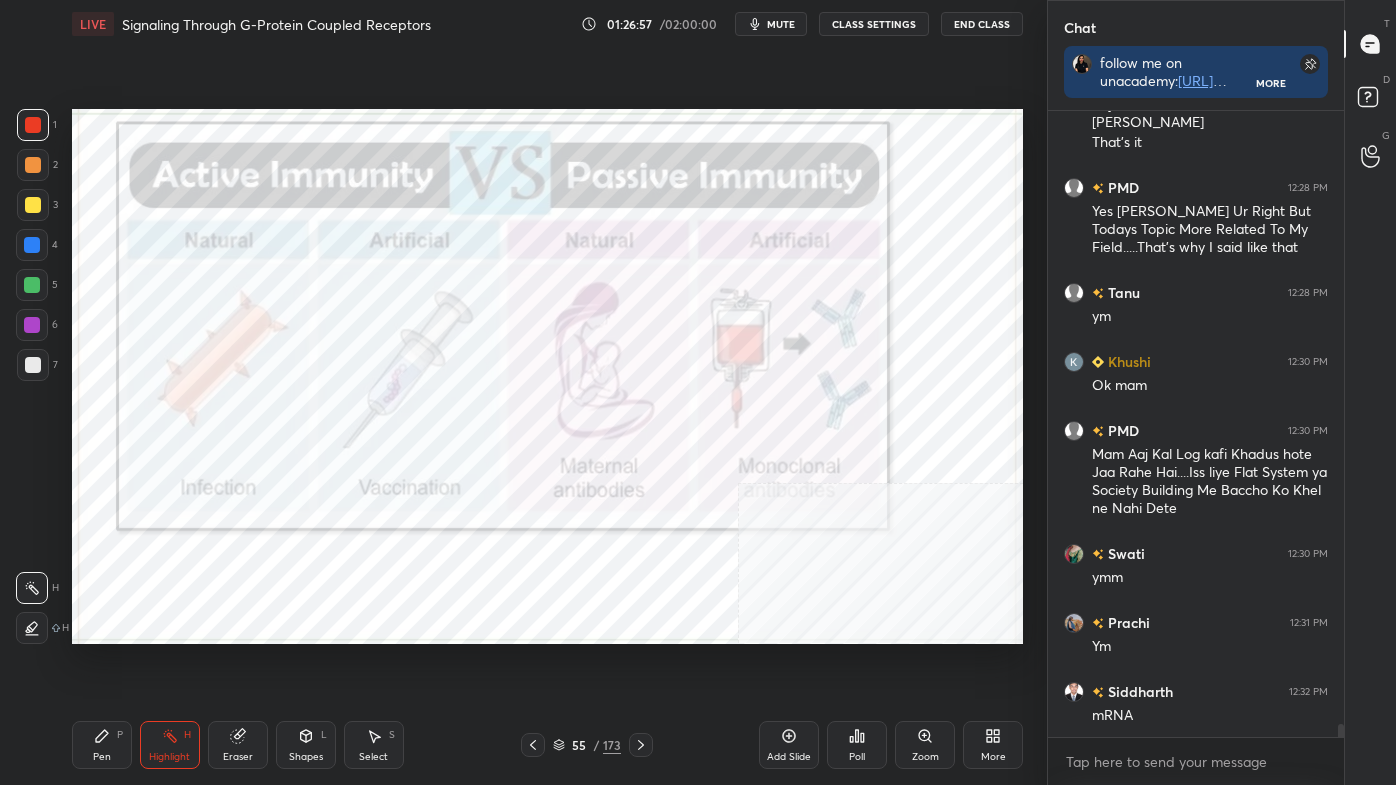 click 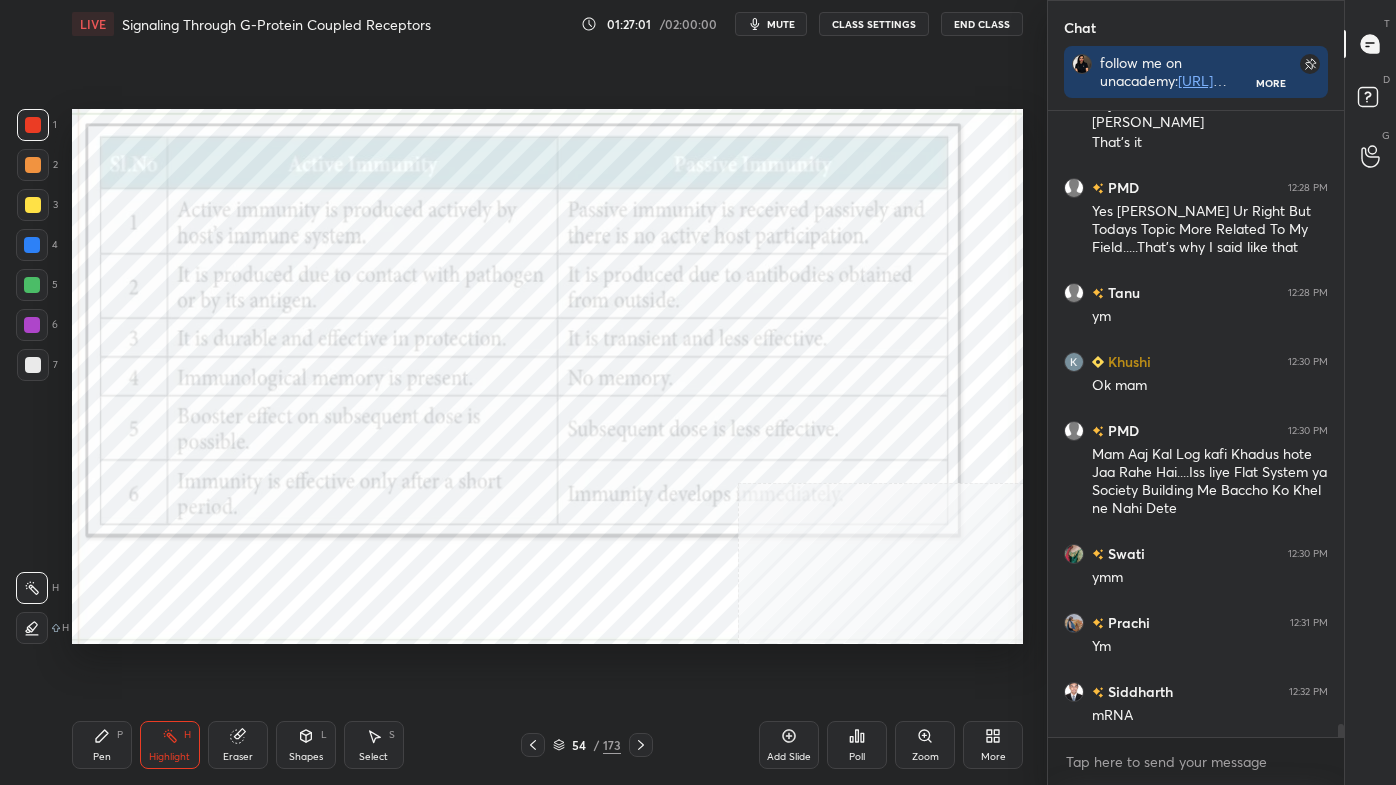click 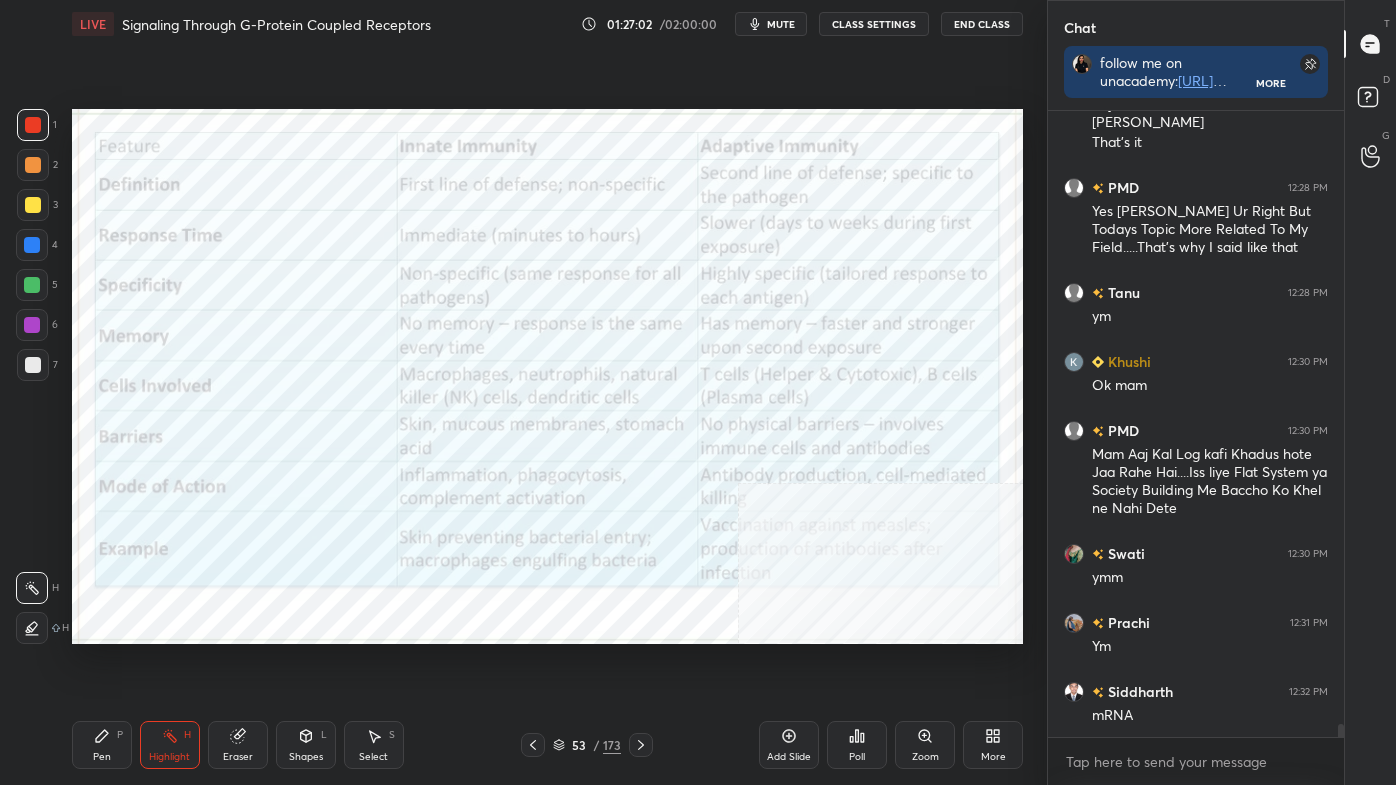 scroll, scrollTop: 29119, scrollLeft: 0, axis: vertical 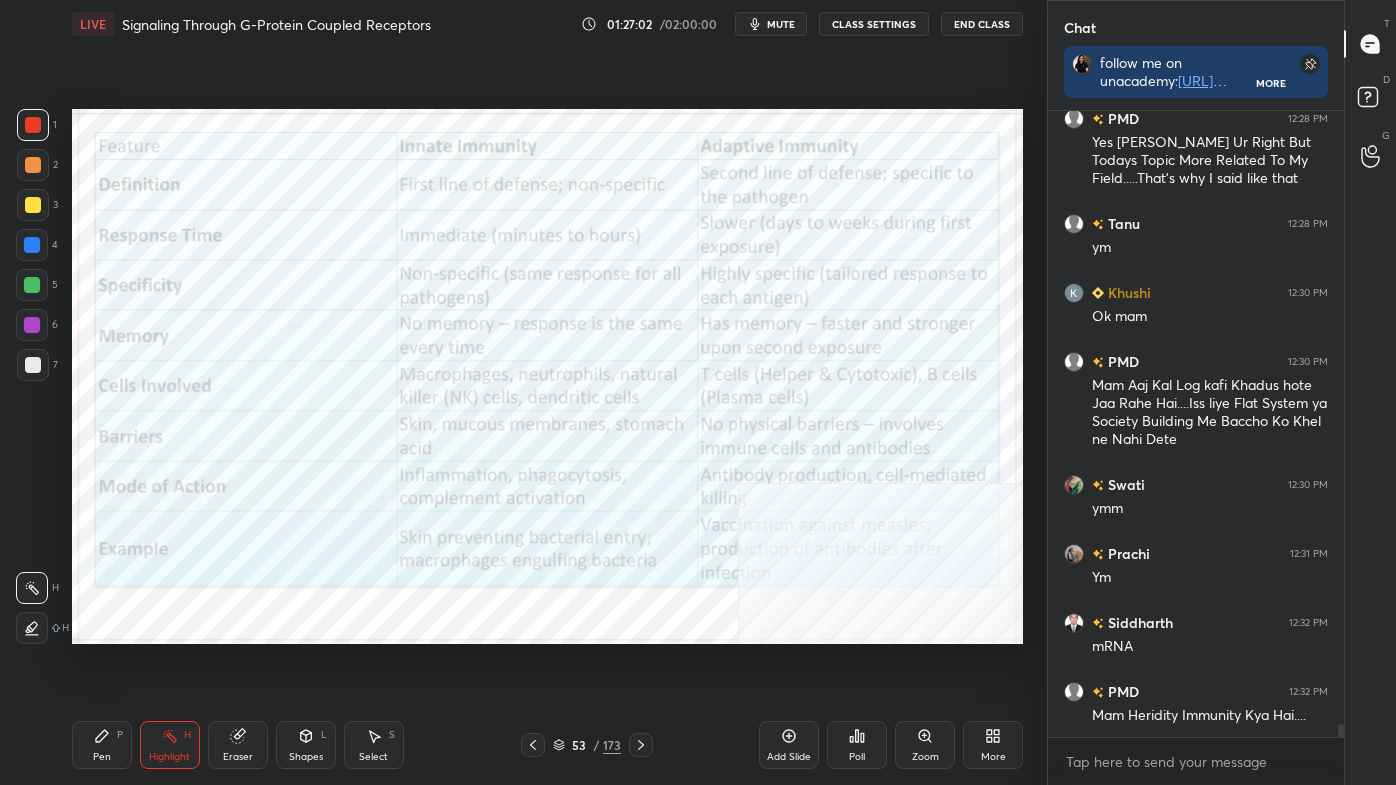 click at bounding box center [641, 745] 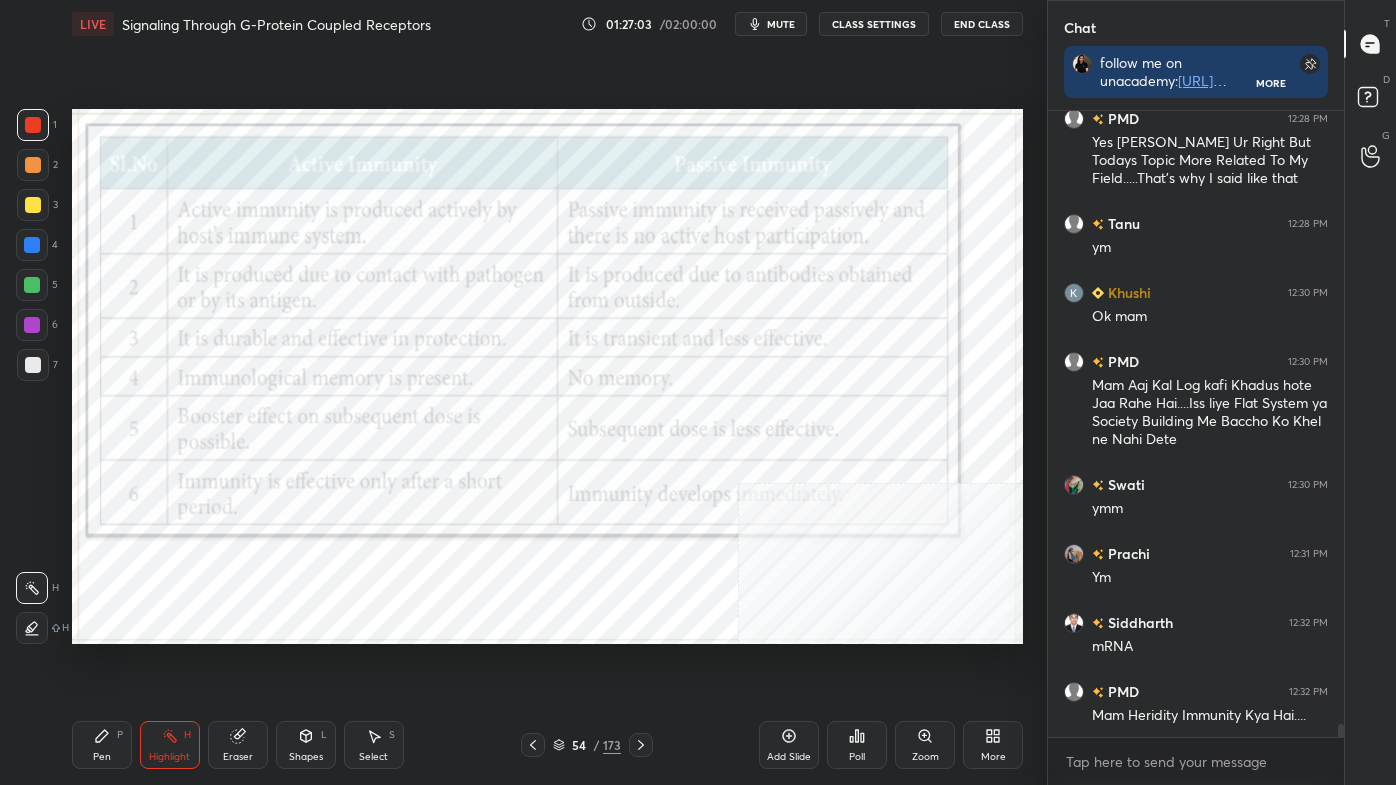 click 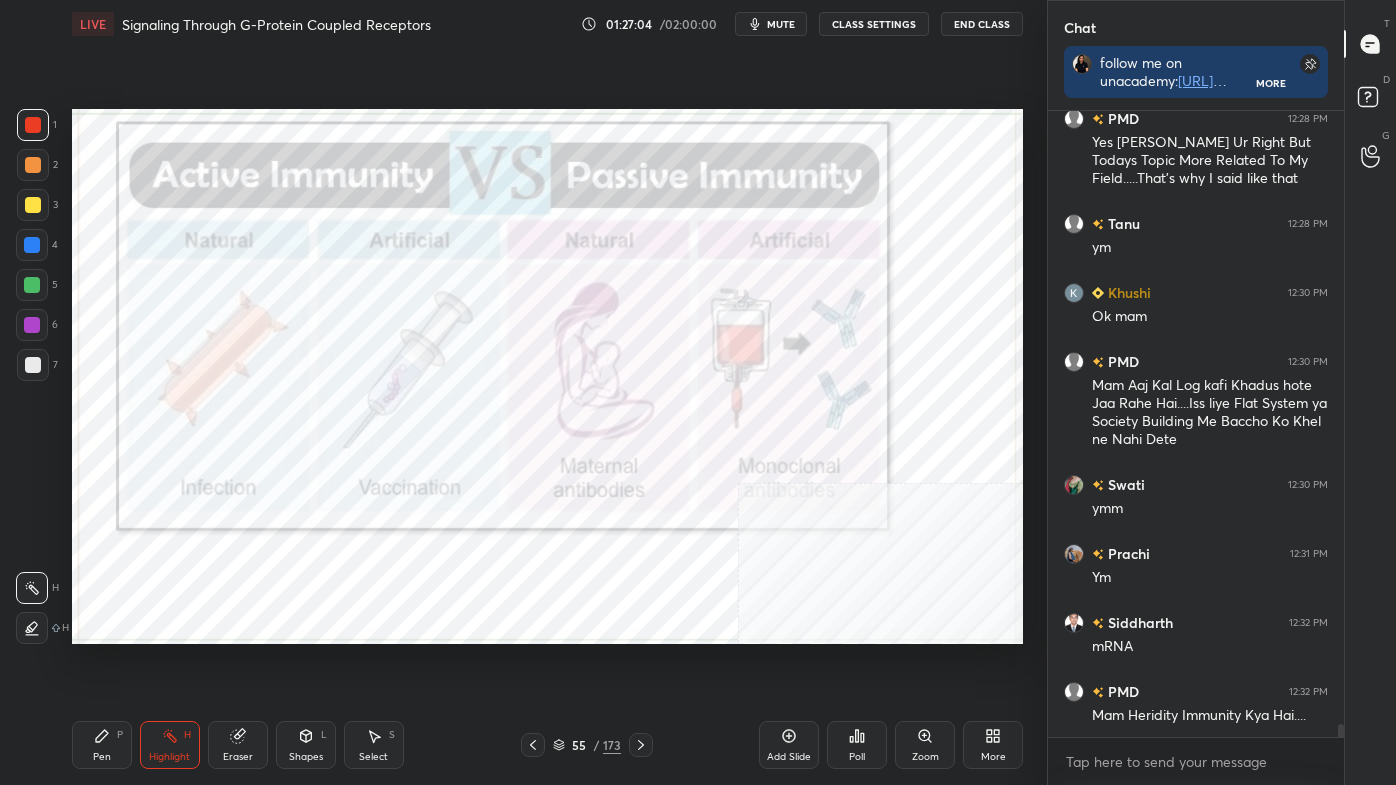 click 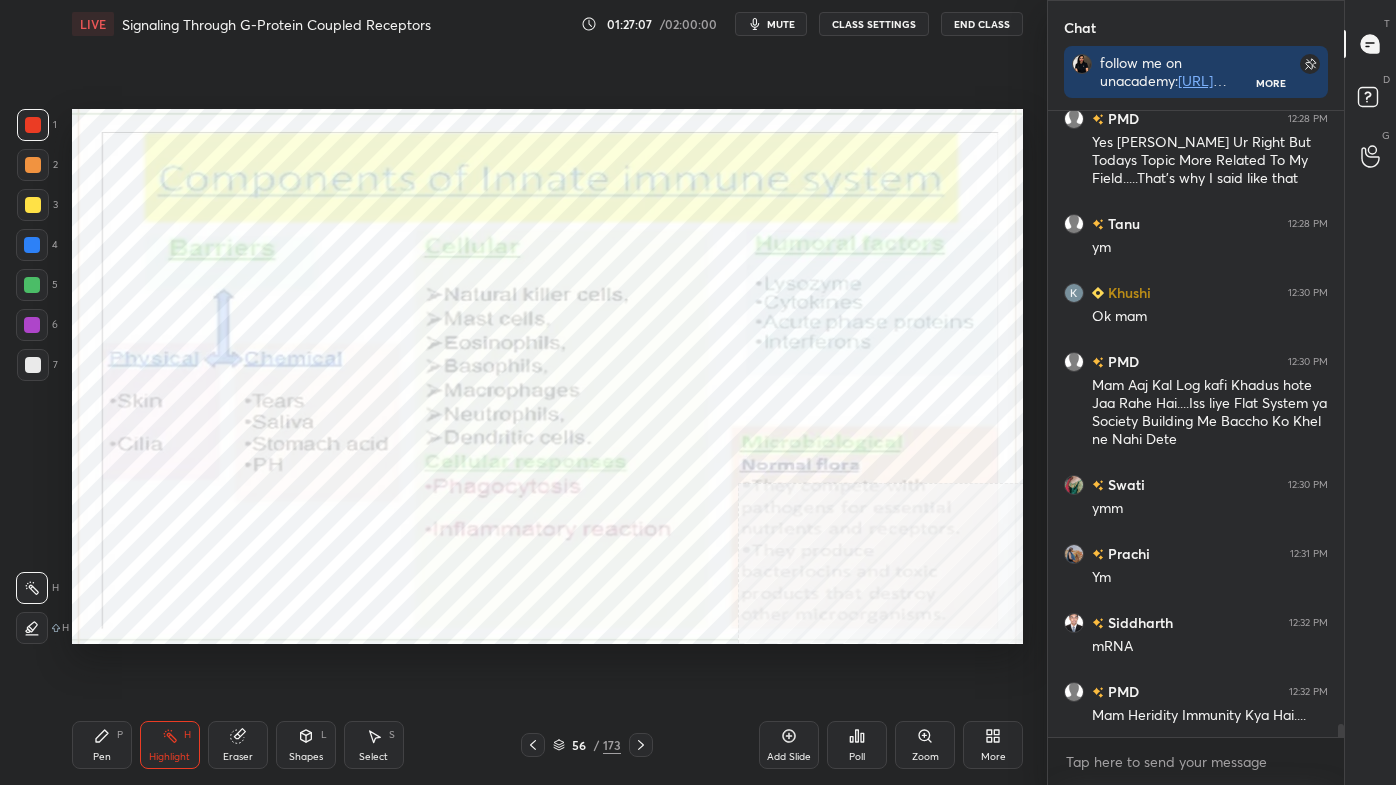 click at bounding box center (533, 745) 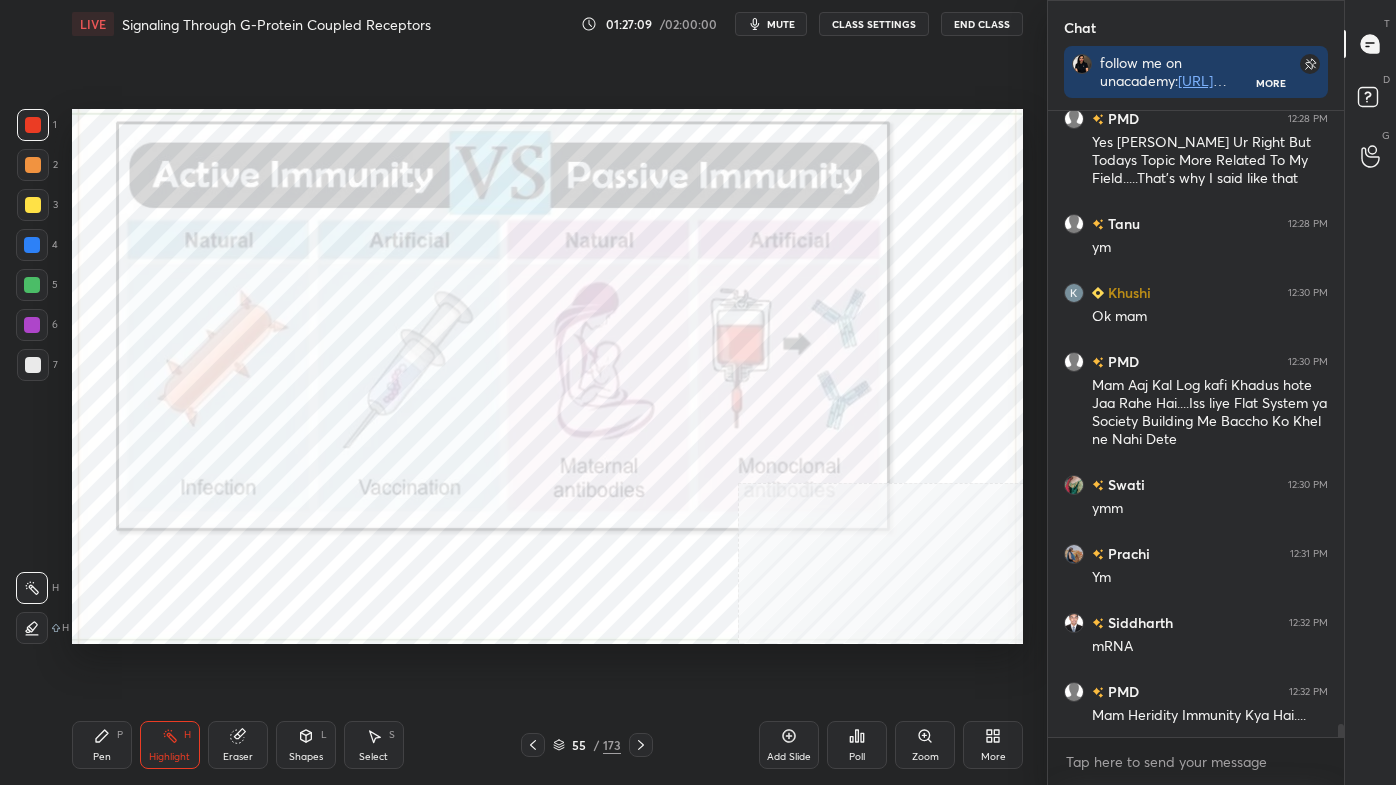 drag, startPoint x: 629, startPoint y: 746, endPoint x: 640, endPoint y: 741, distance: 12.083046 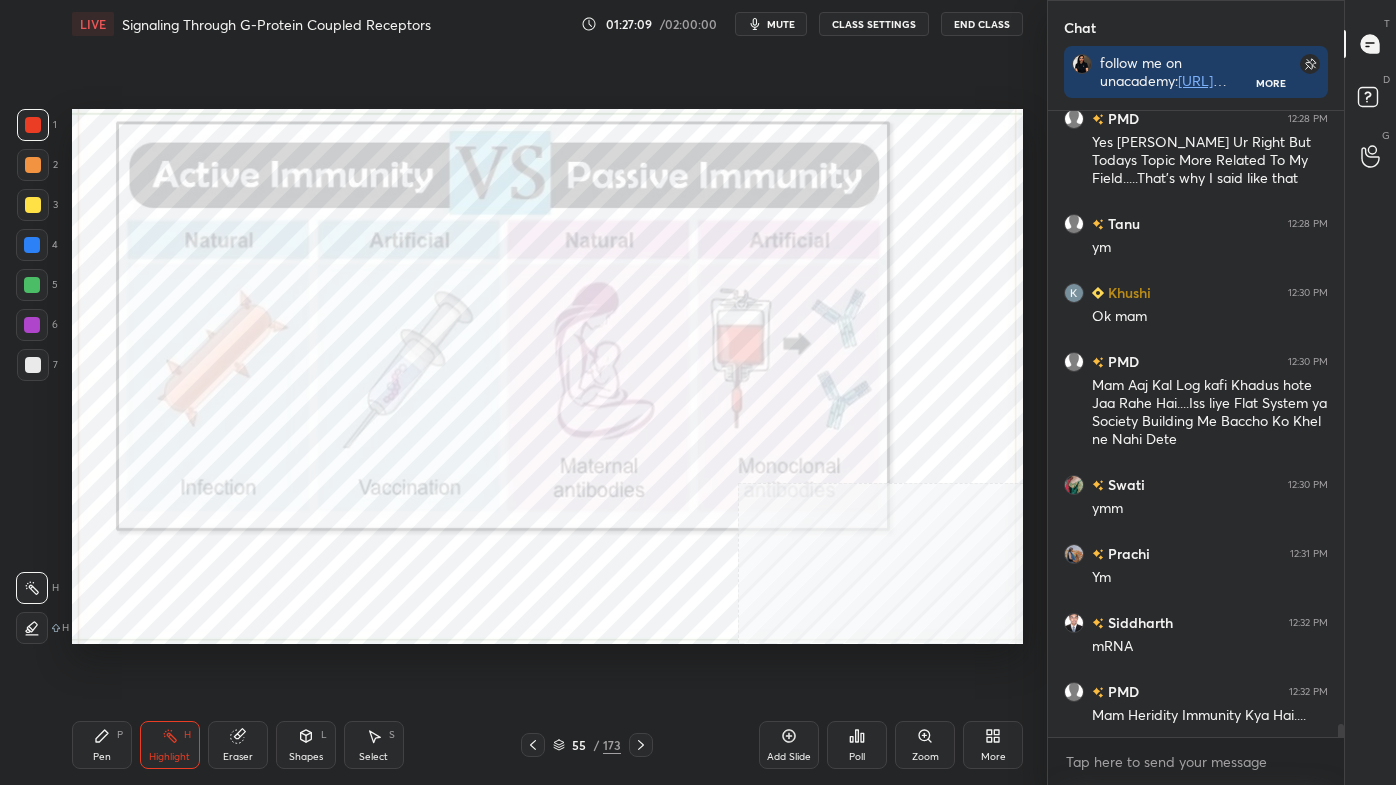click at bounding box center [641, 745] 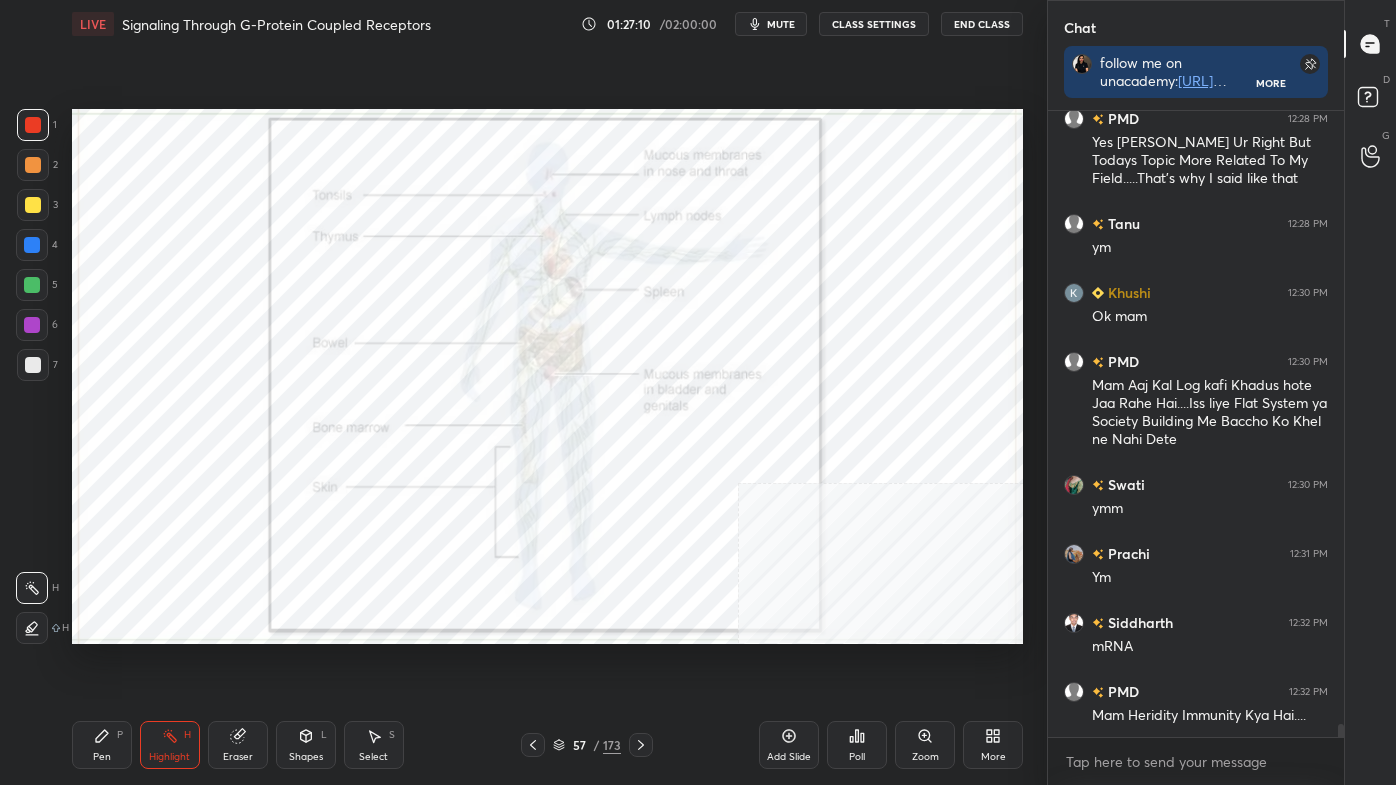 click at bounding box center (533, 745) 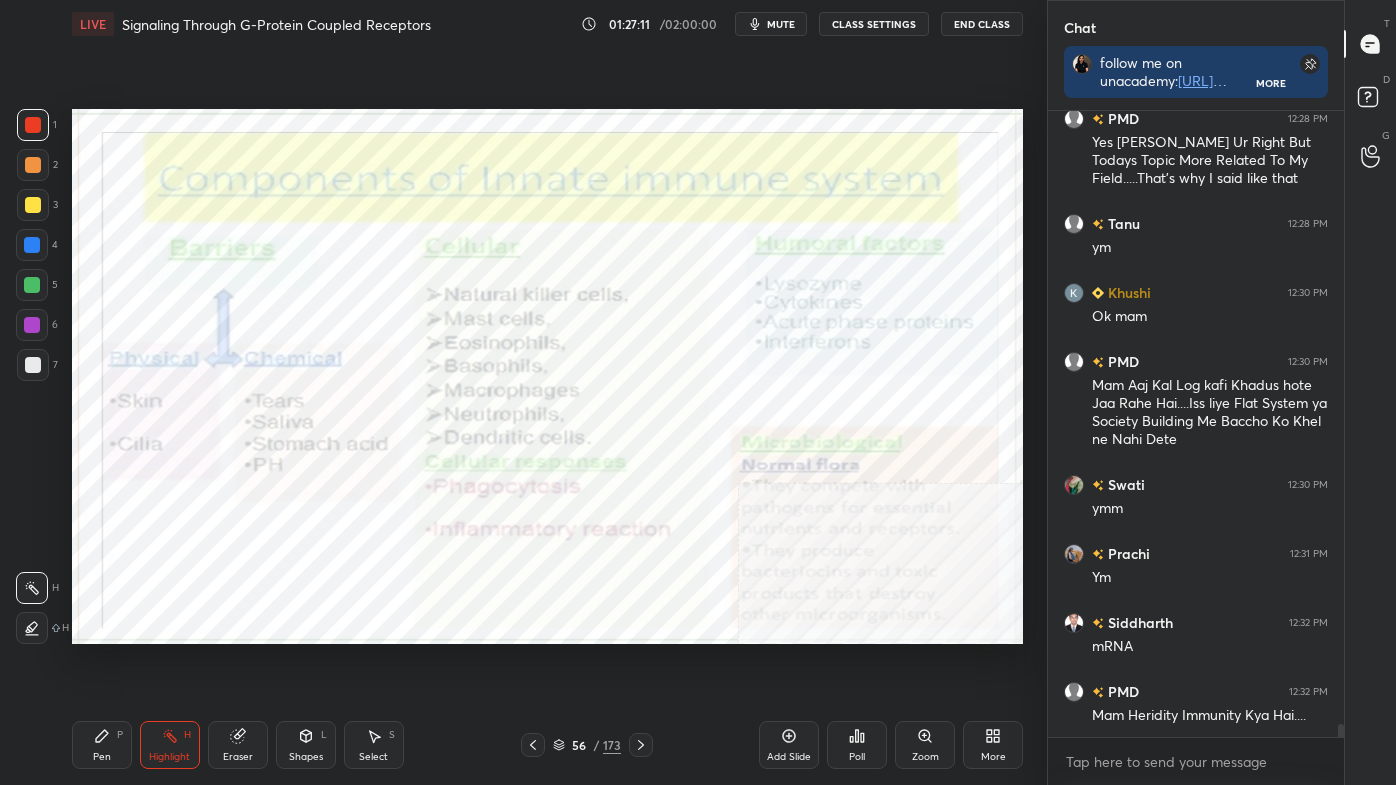 click on "Highlight H" at bounding box center (170, 745) 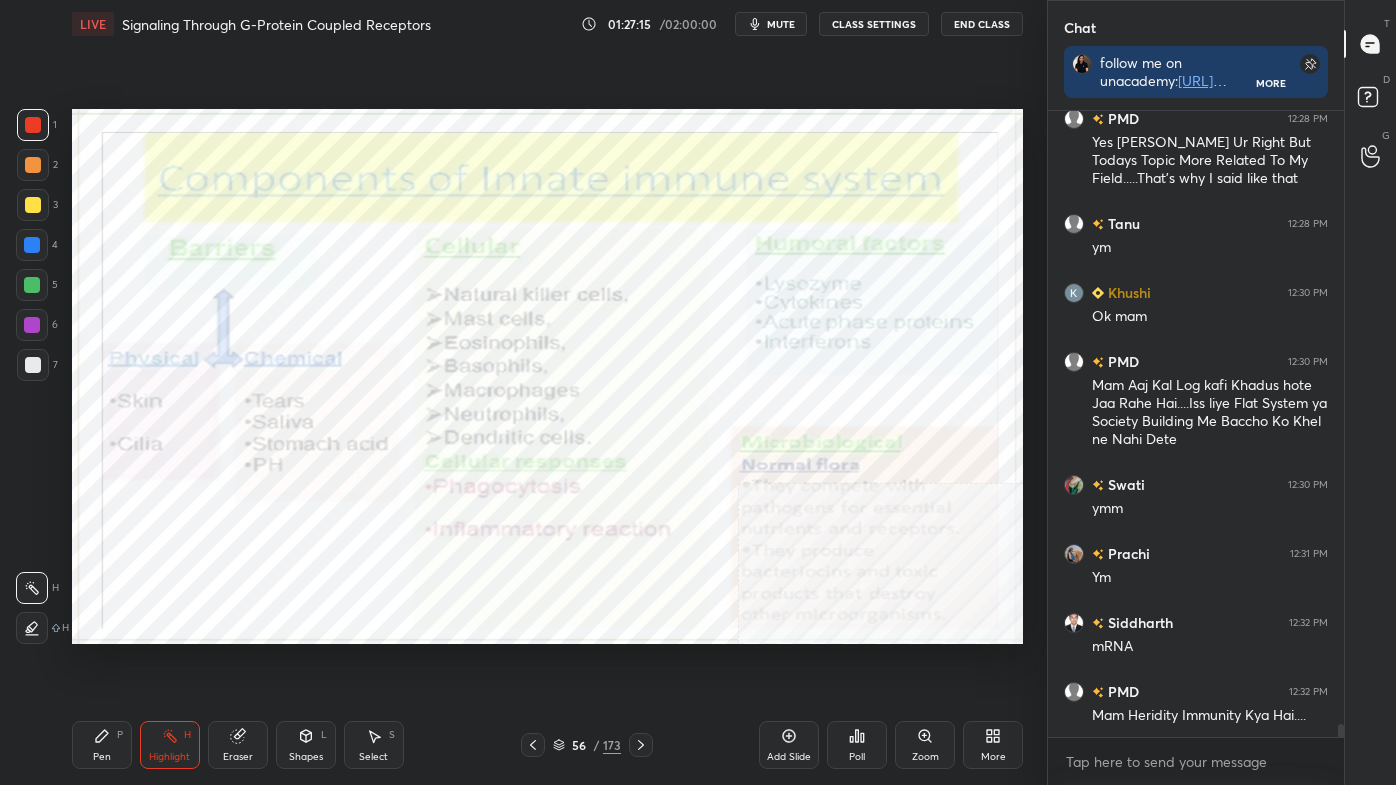 click on "Pen P" at bounding box center [102, 745] 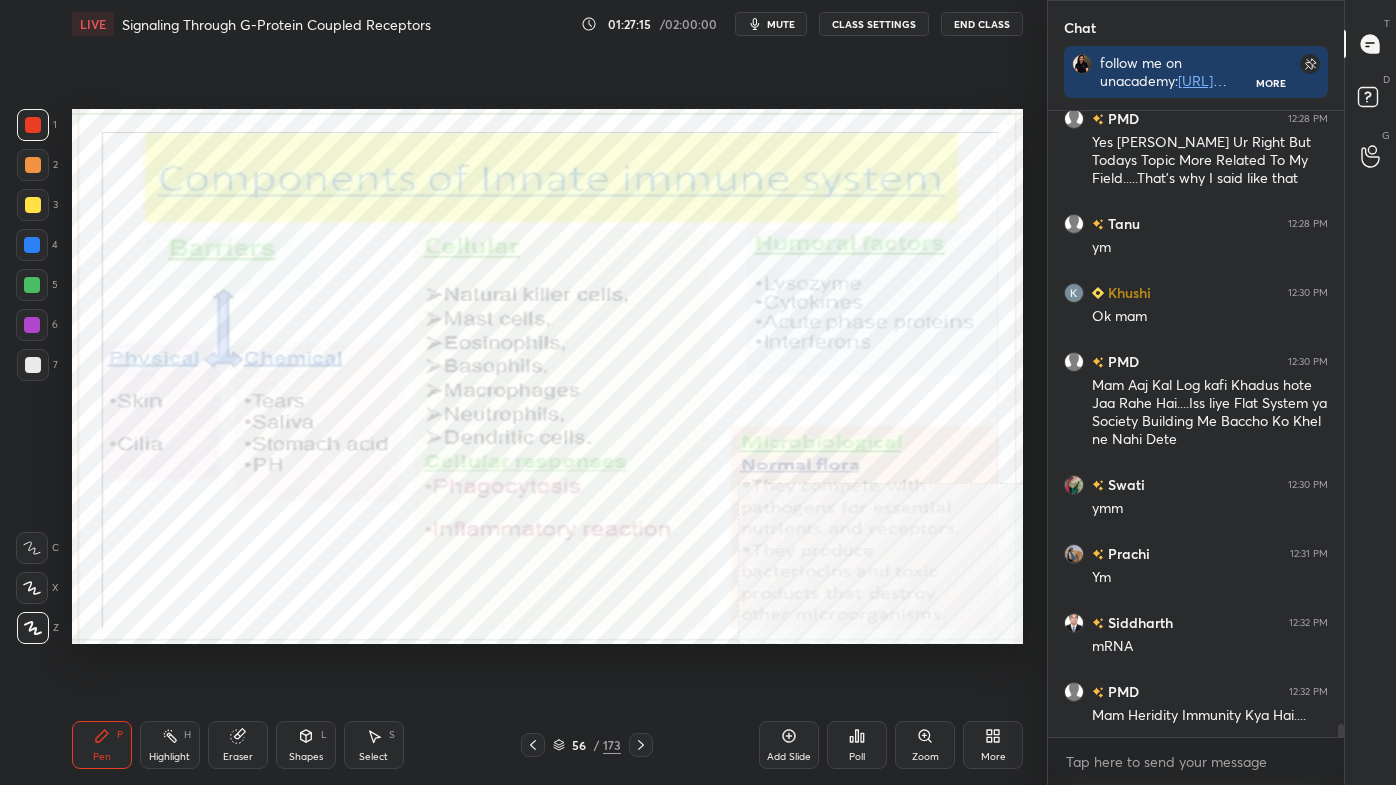 click at bounding box center (33, 628) 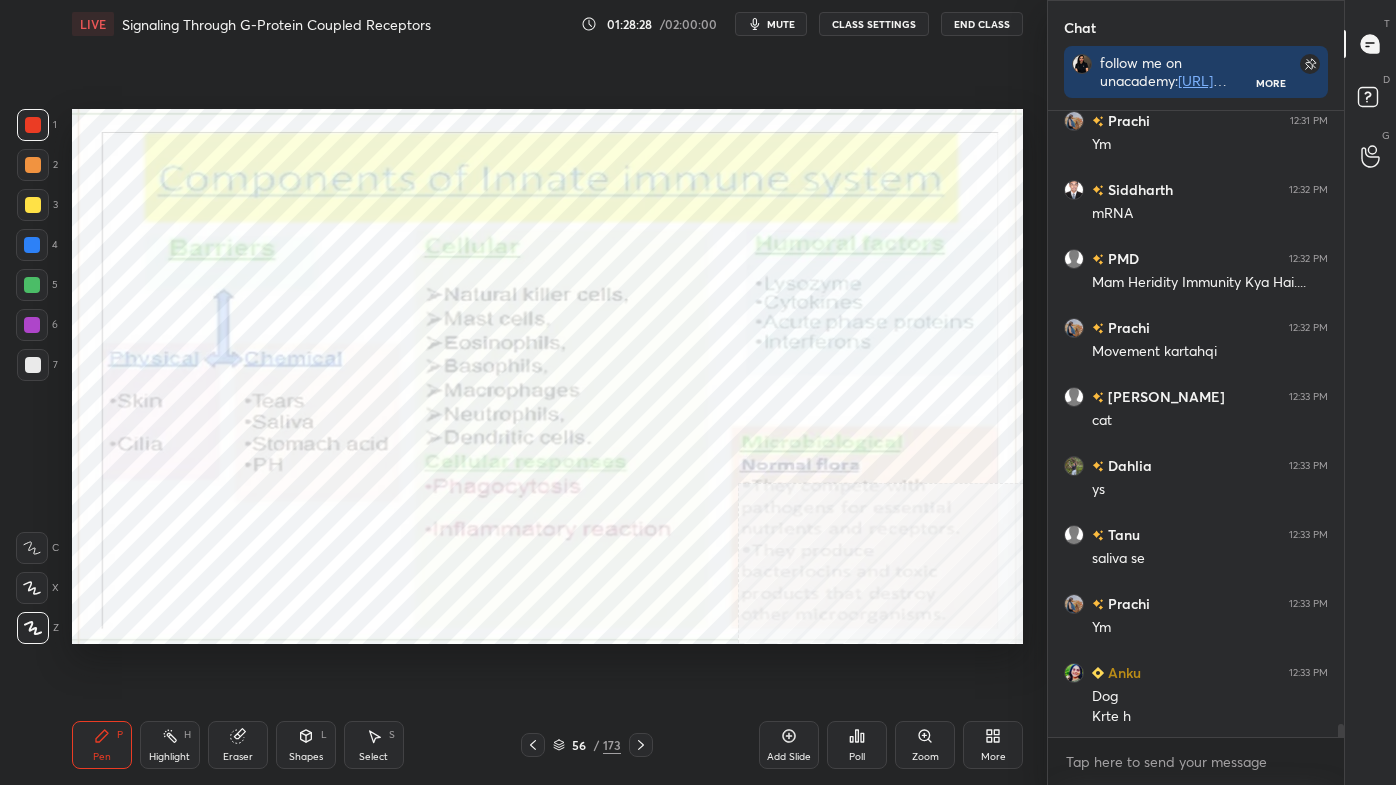 scroll, scrollTop: 29640, scrollLeft: 0, axis: vertical 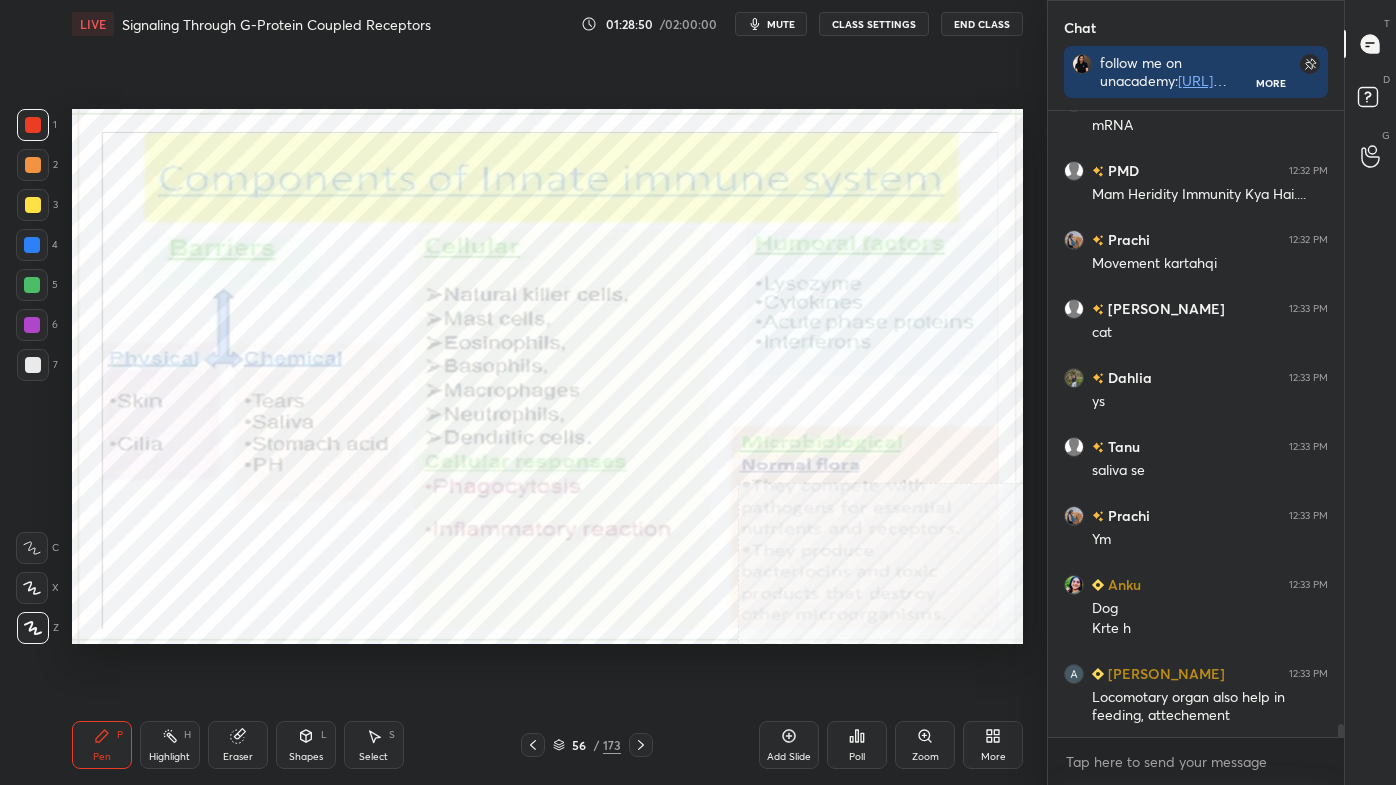 drag, startPoint x: 532, startPoint y: 744, endPoint x: 549, endPoint y: 651, distance: 94.54099 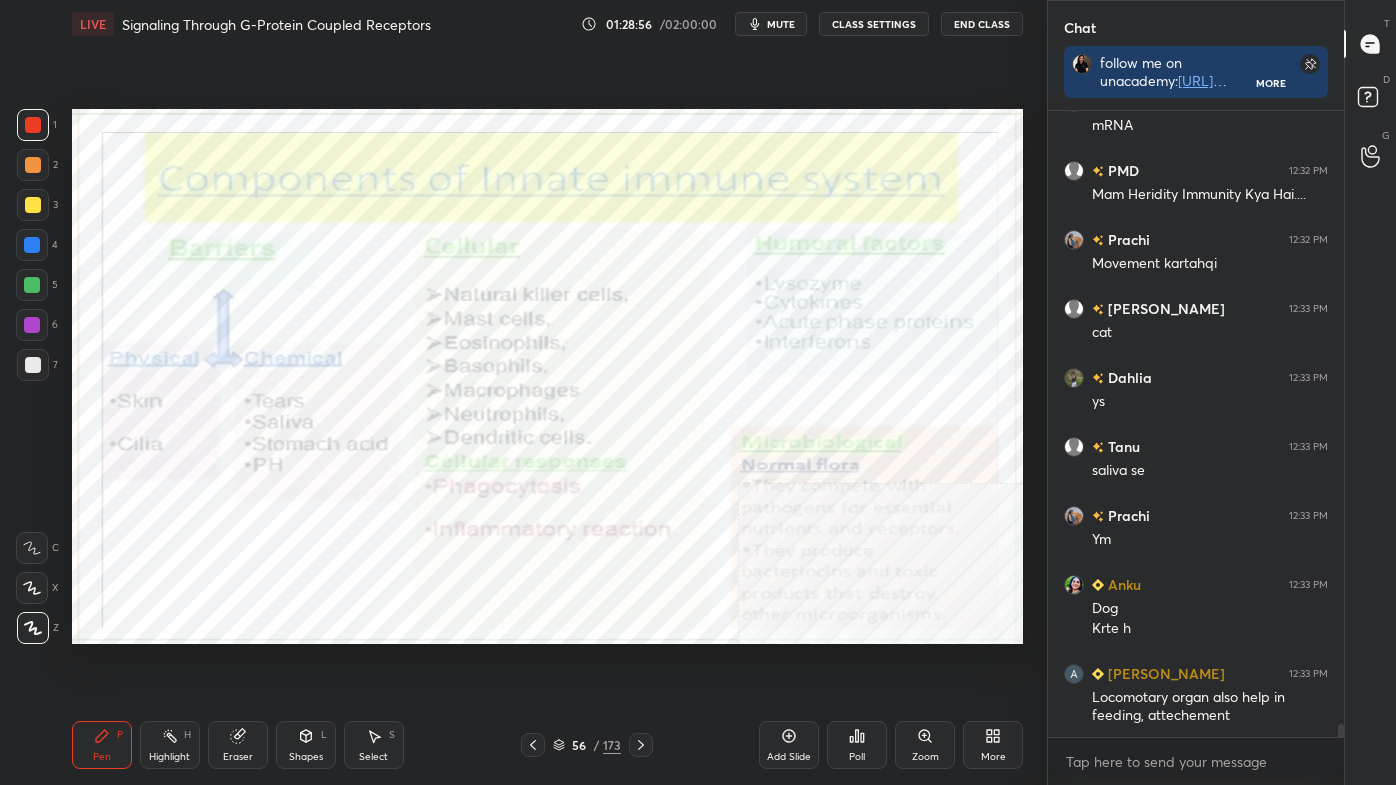 click 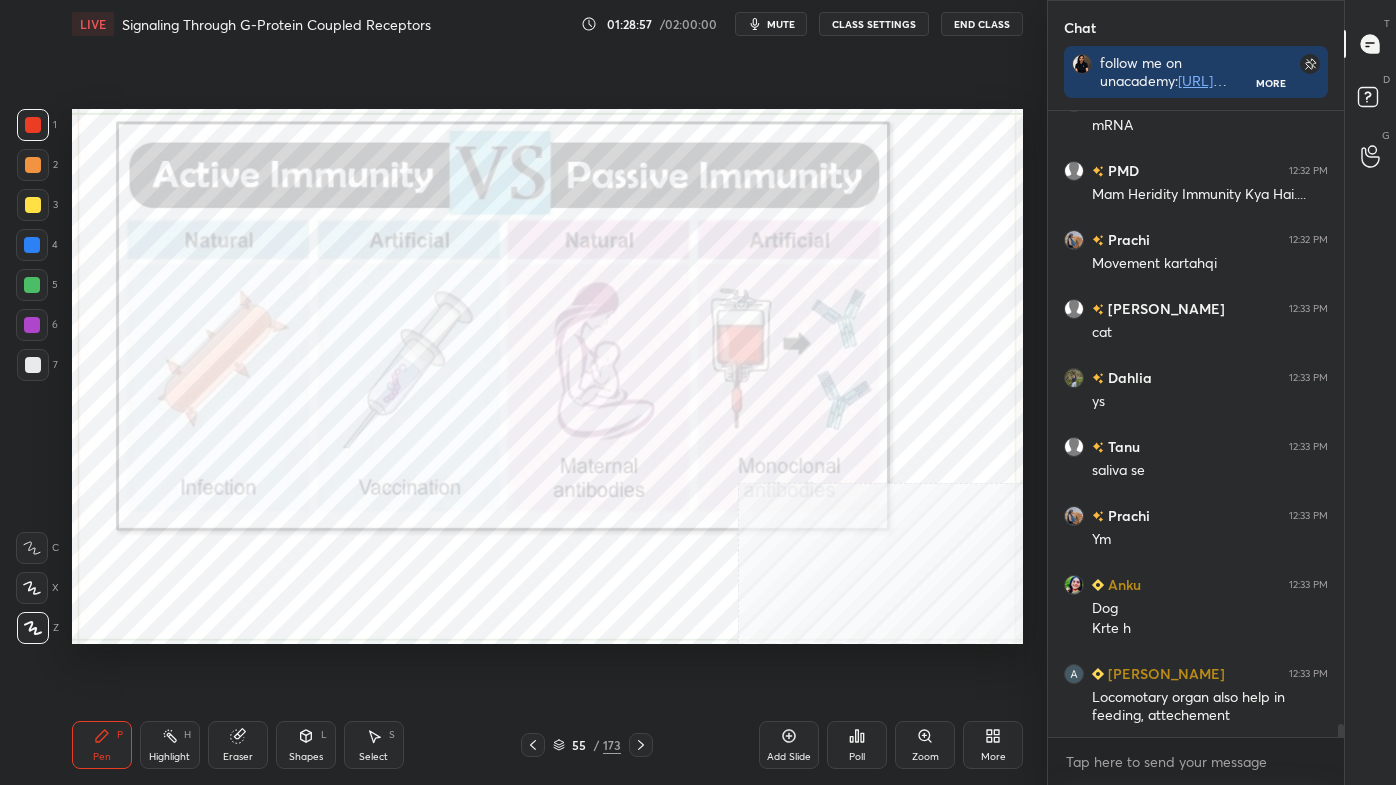 click 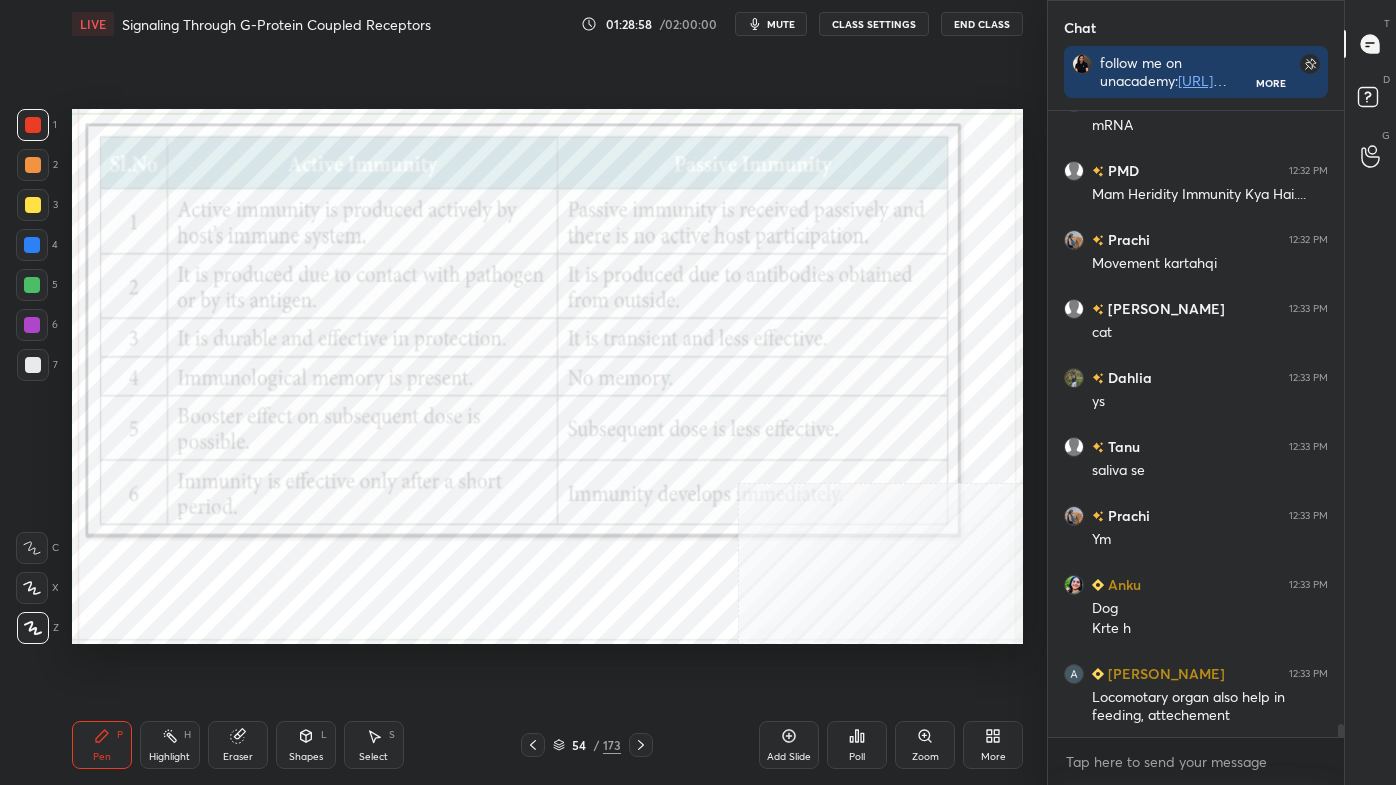 click 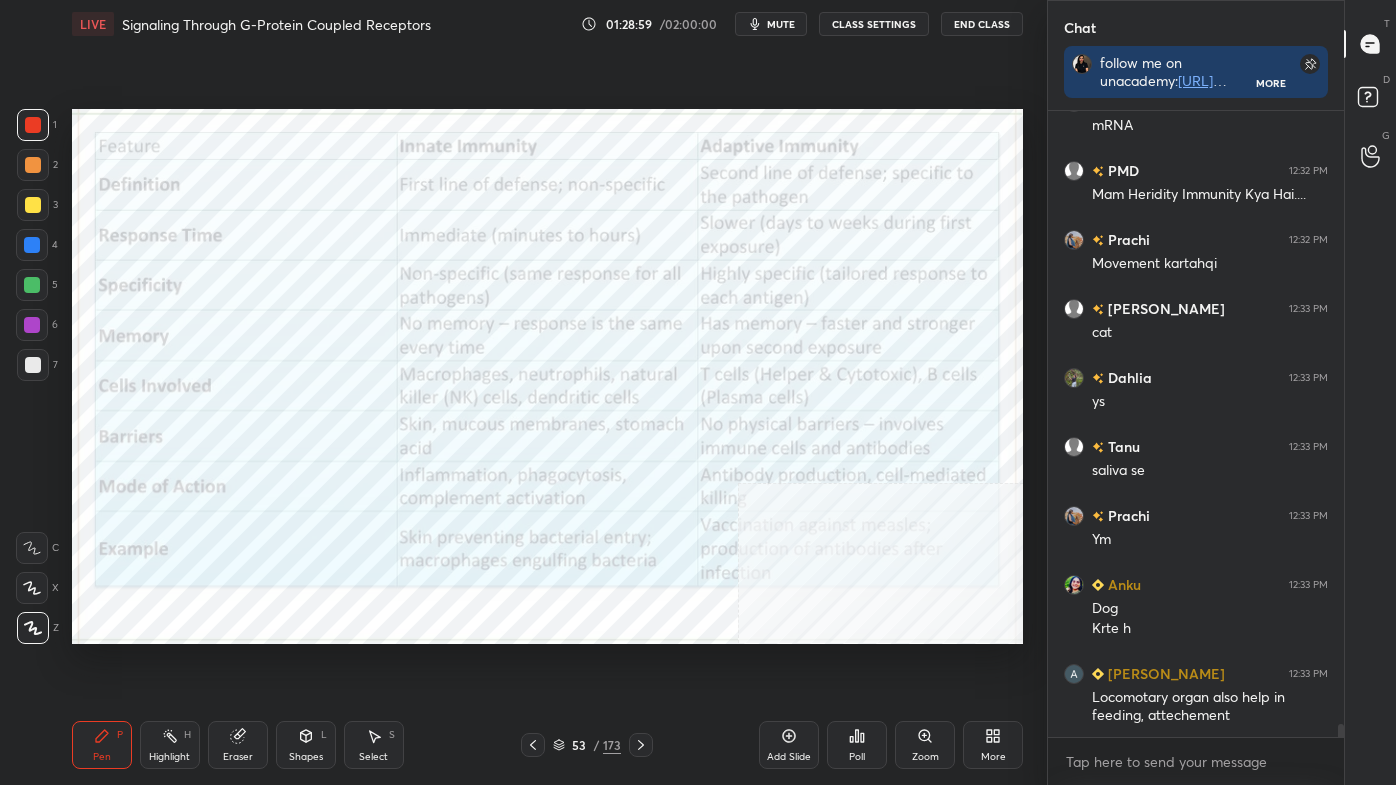 click 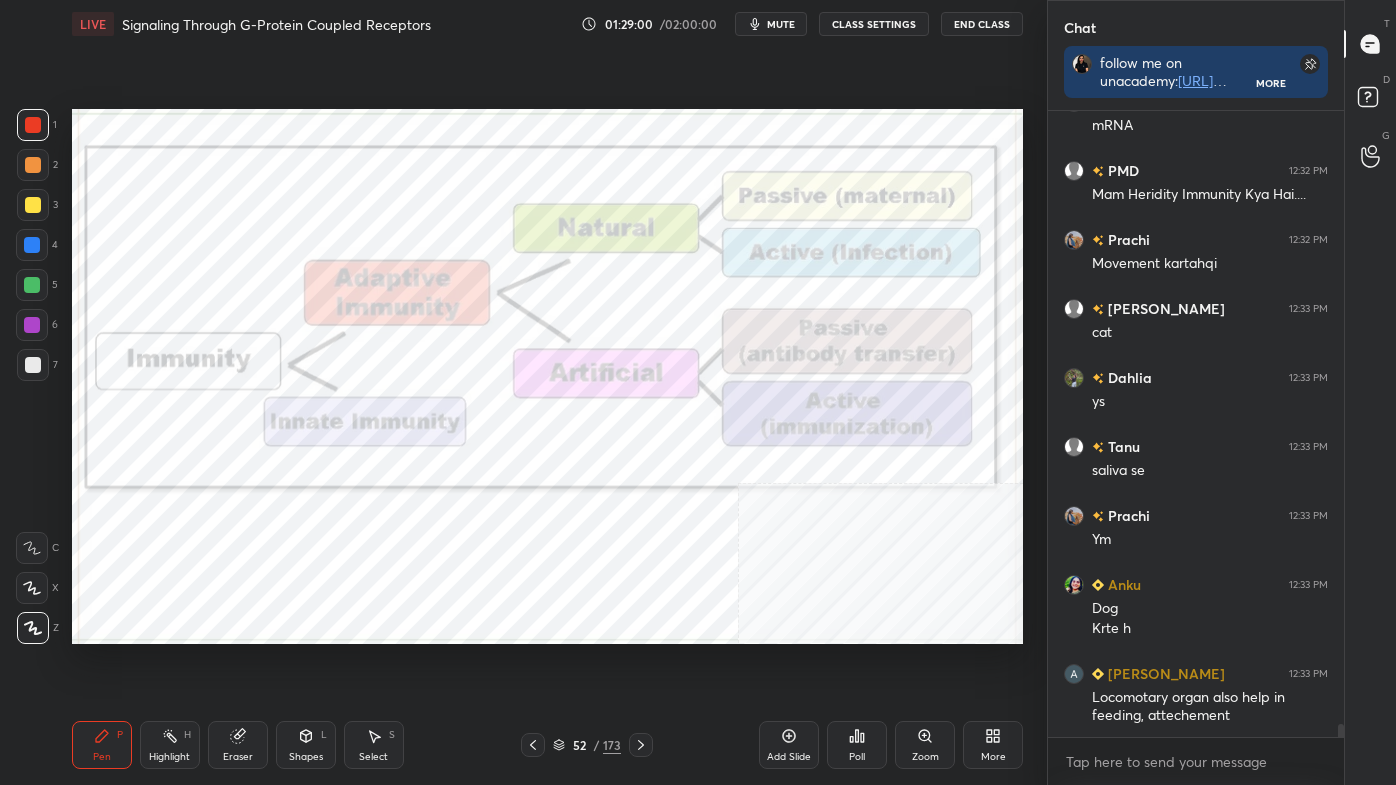click 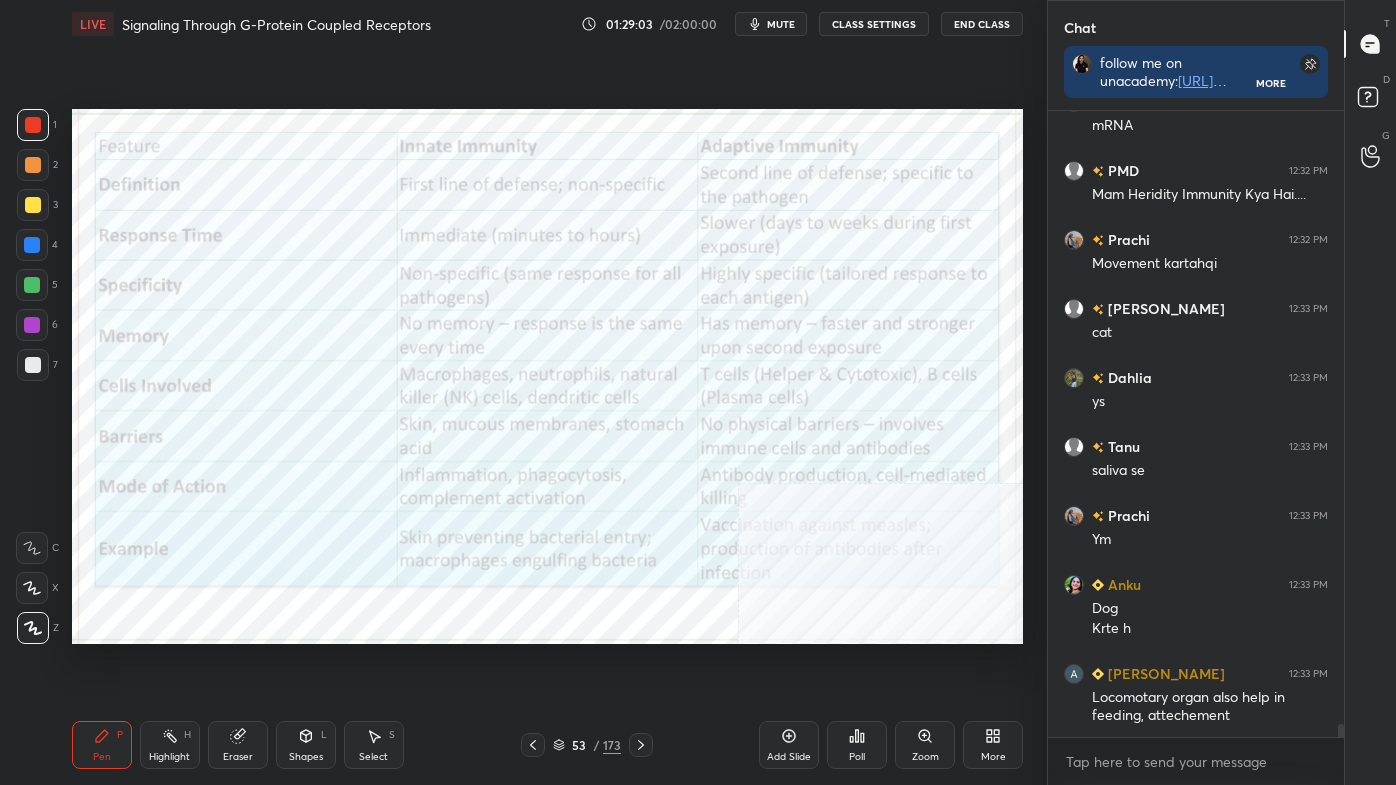 click 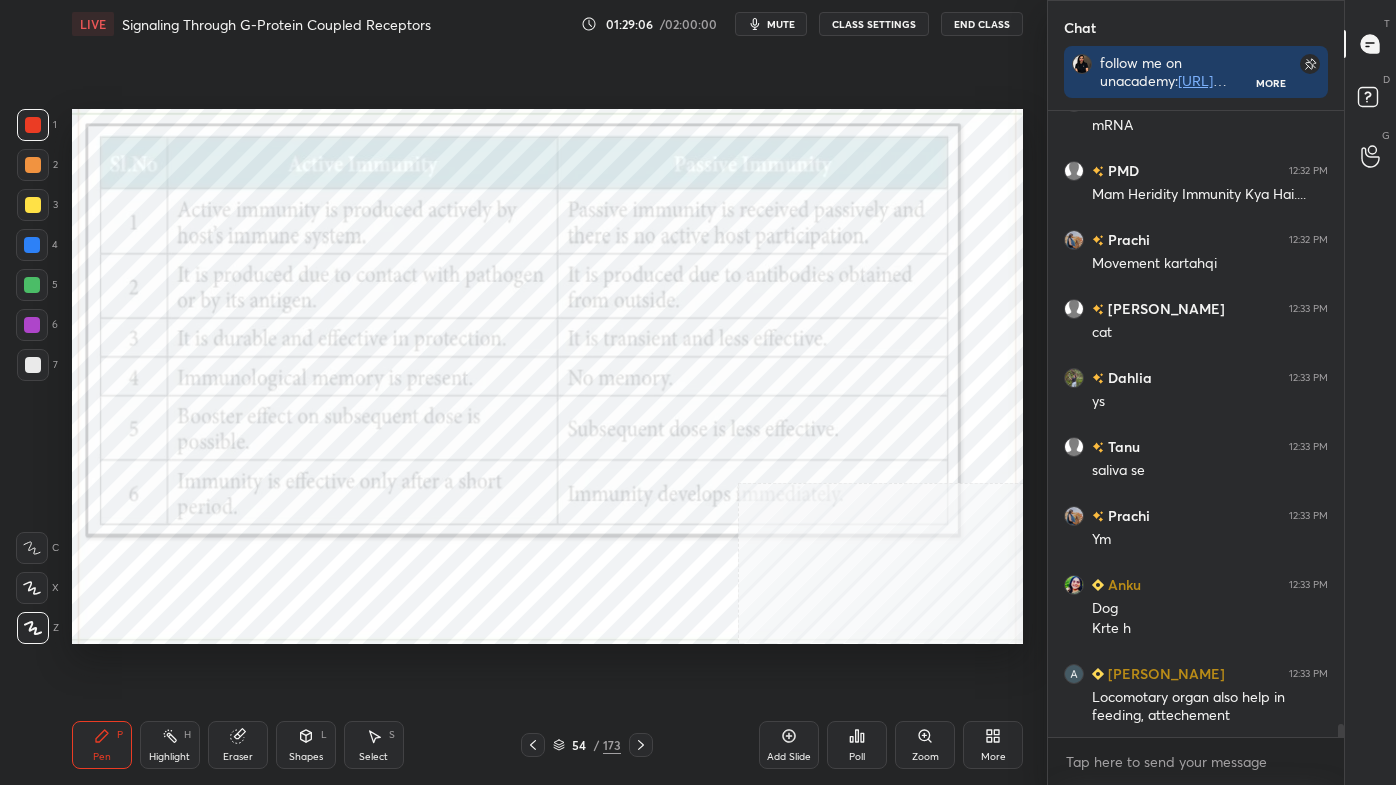 click 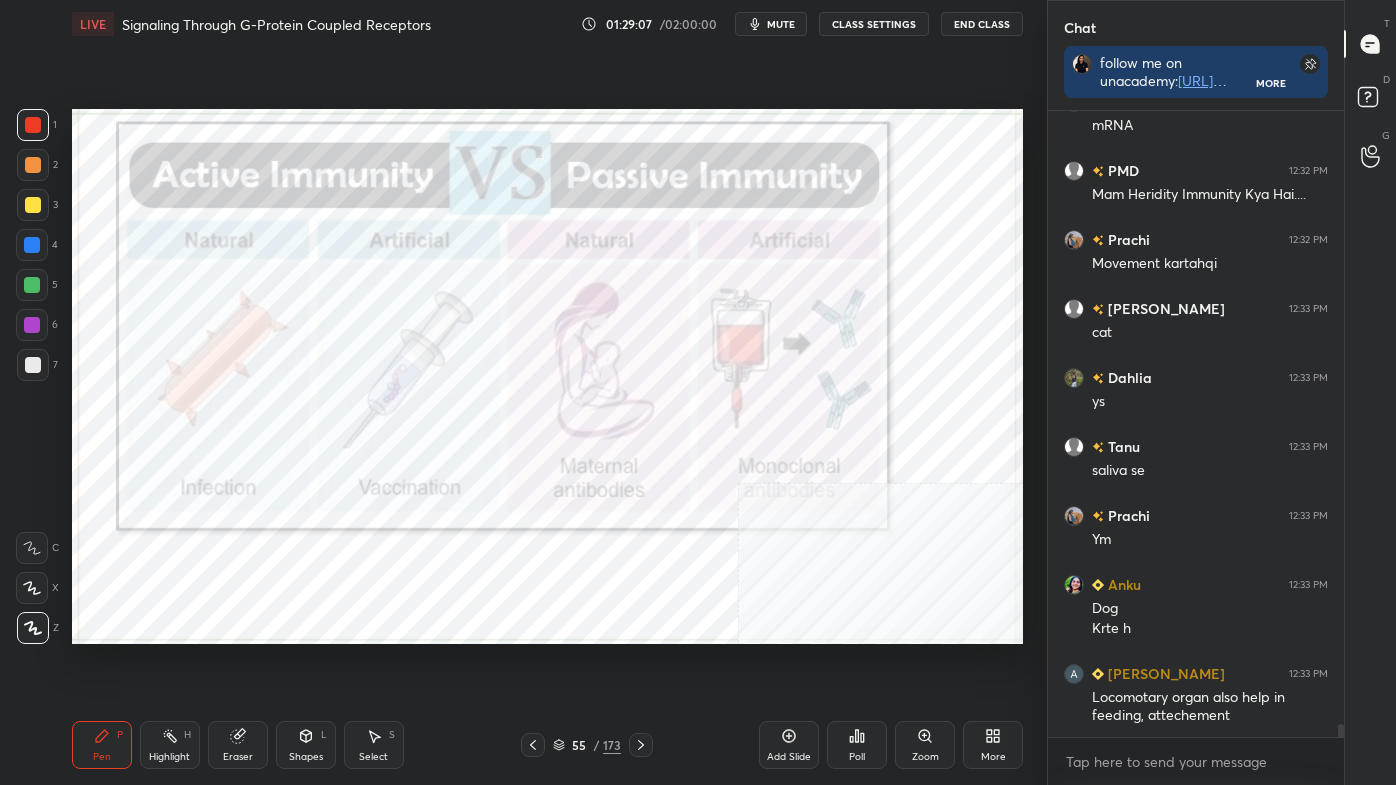 click on "Highlight H" at bounding box center (170, 745) 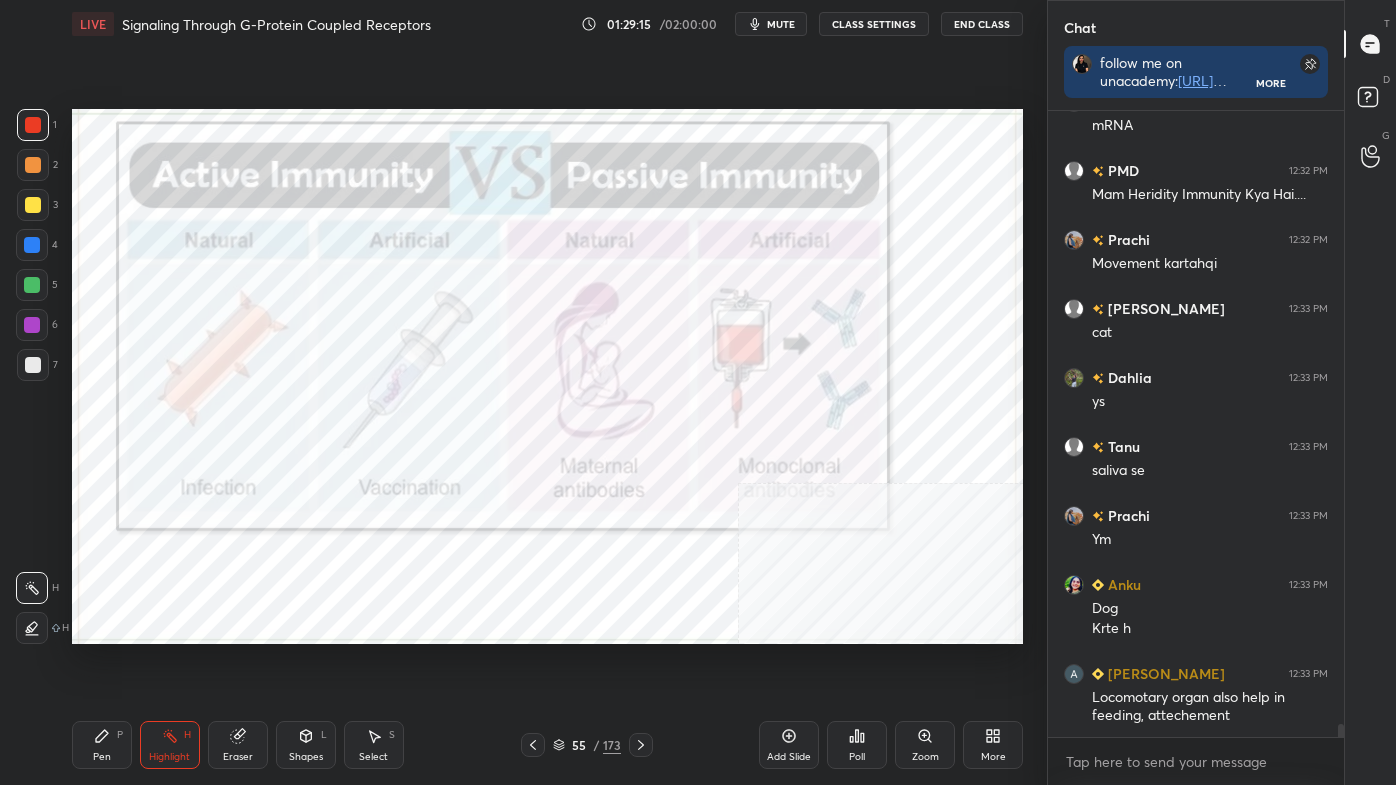 click 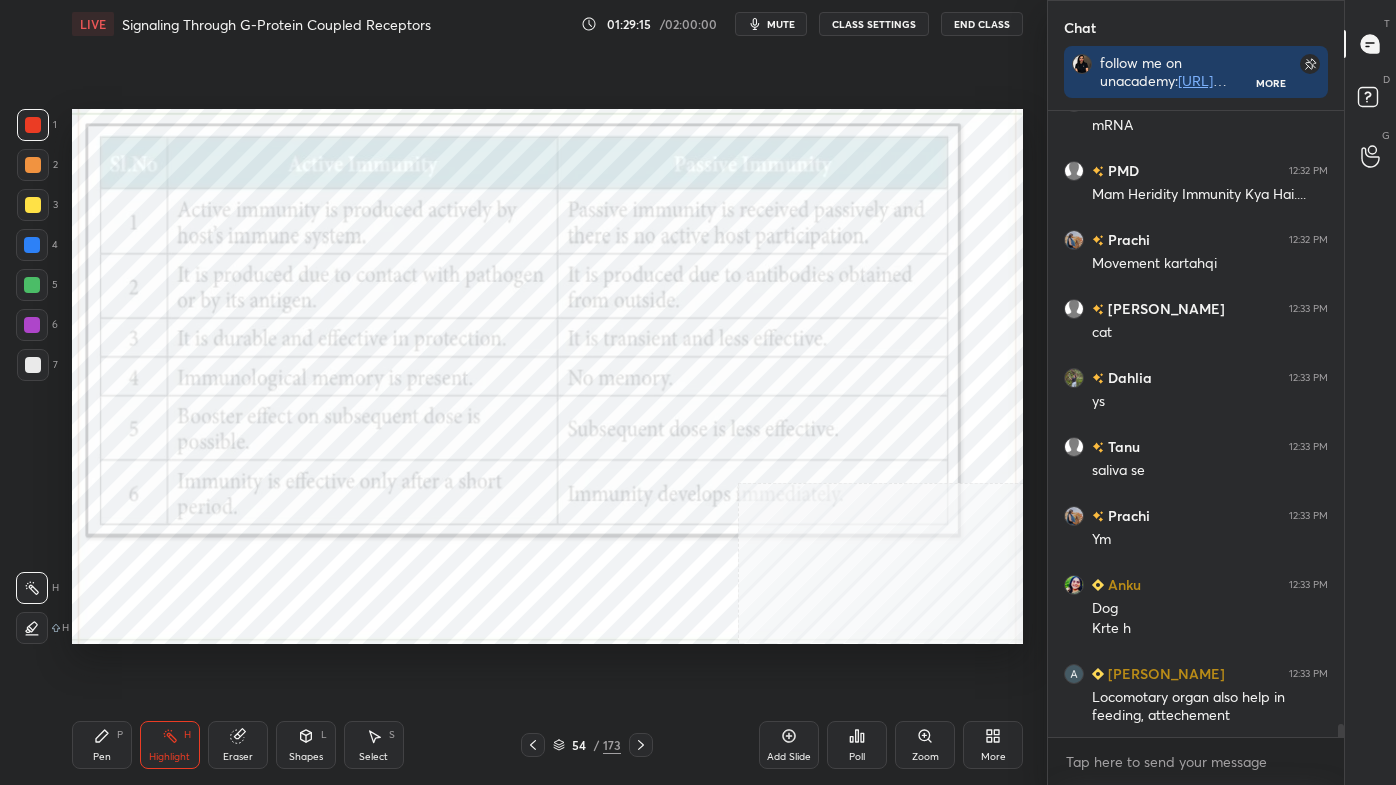 click 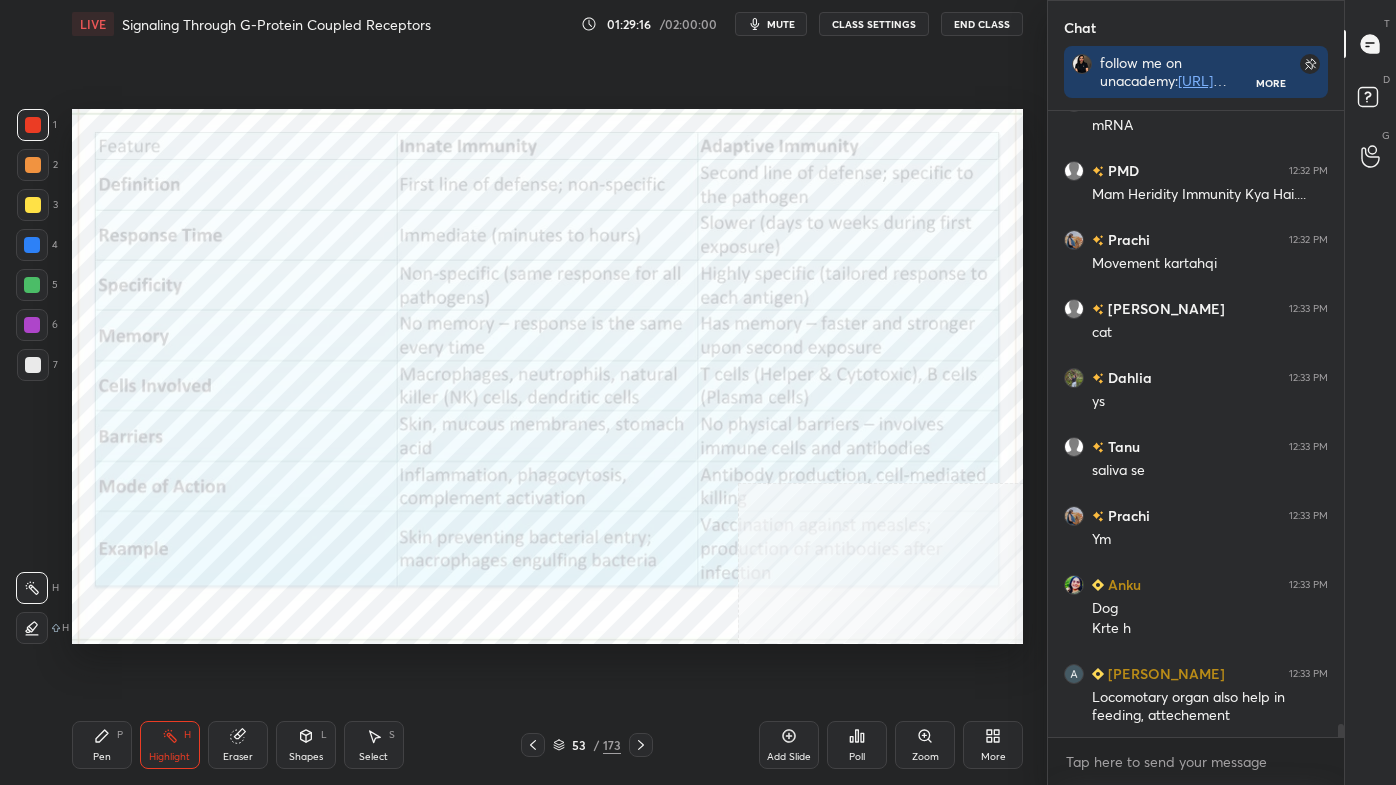 click 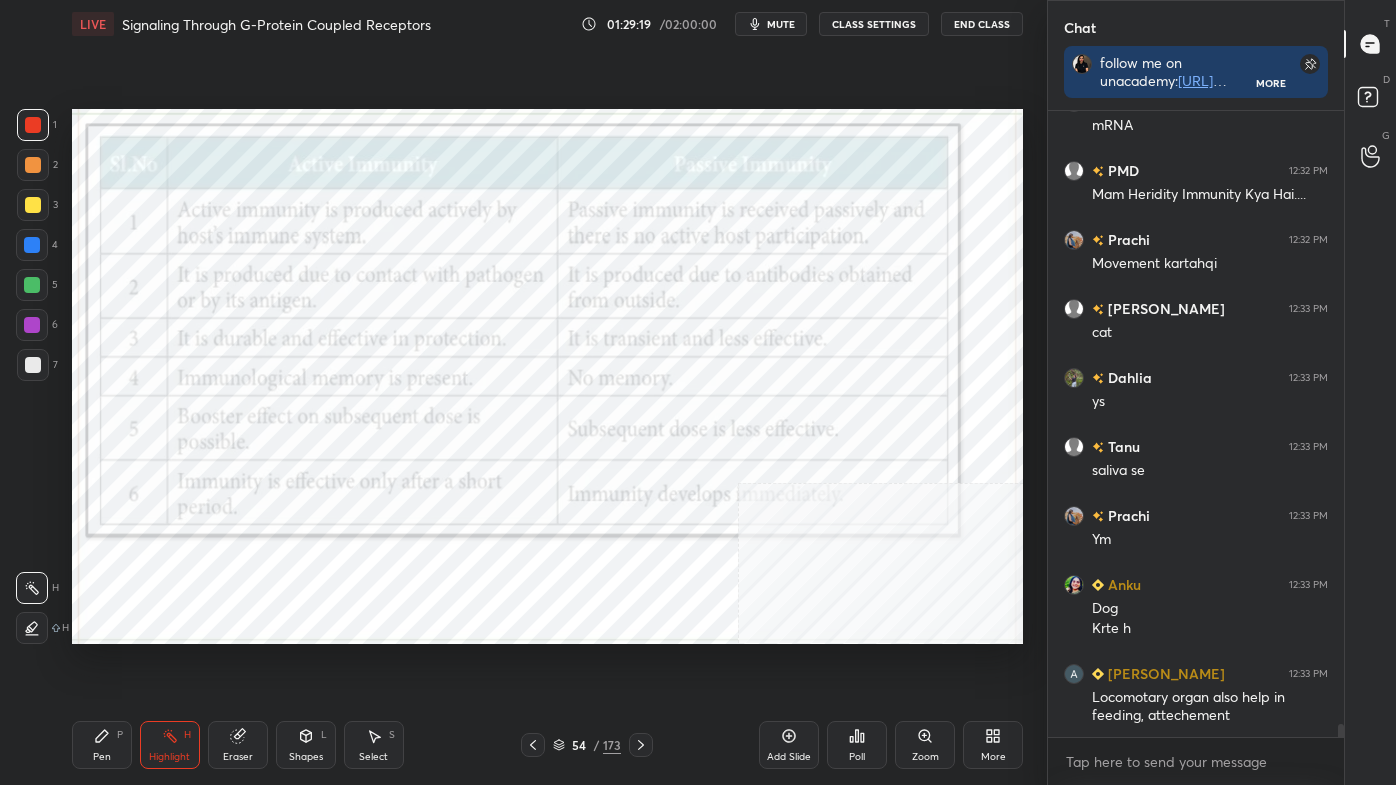 click at bounding box center (533, 745) 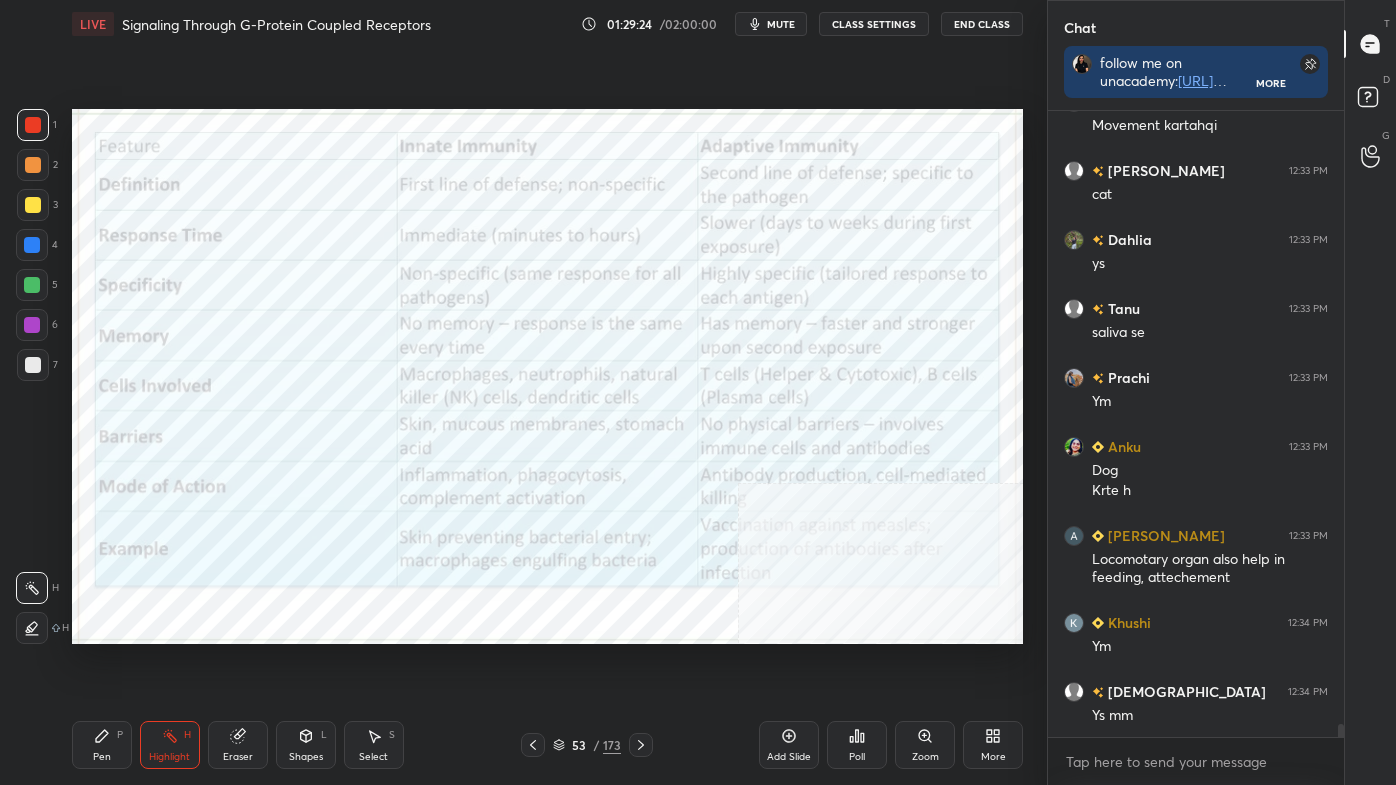 scroll, scrollTop: 29847, scrollLeft: 0, axis: vertical 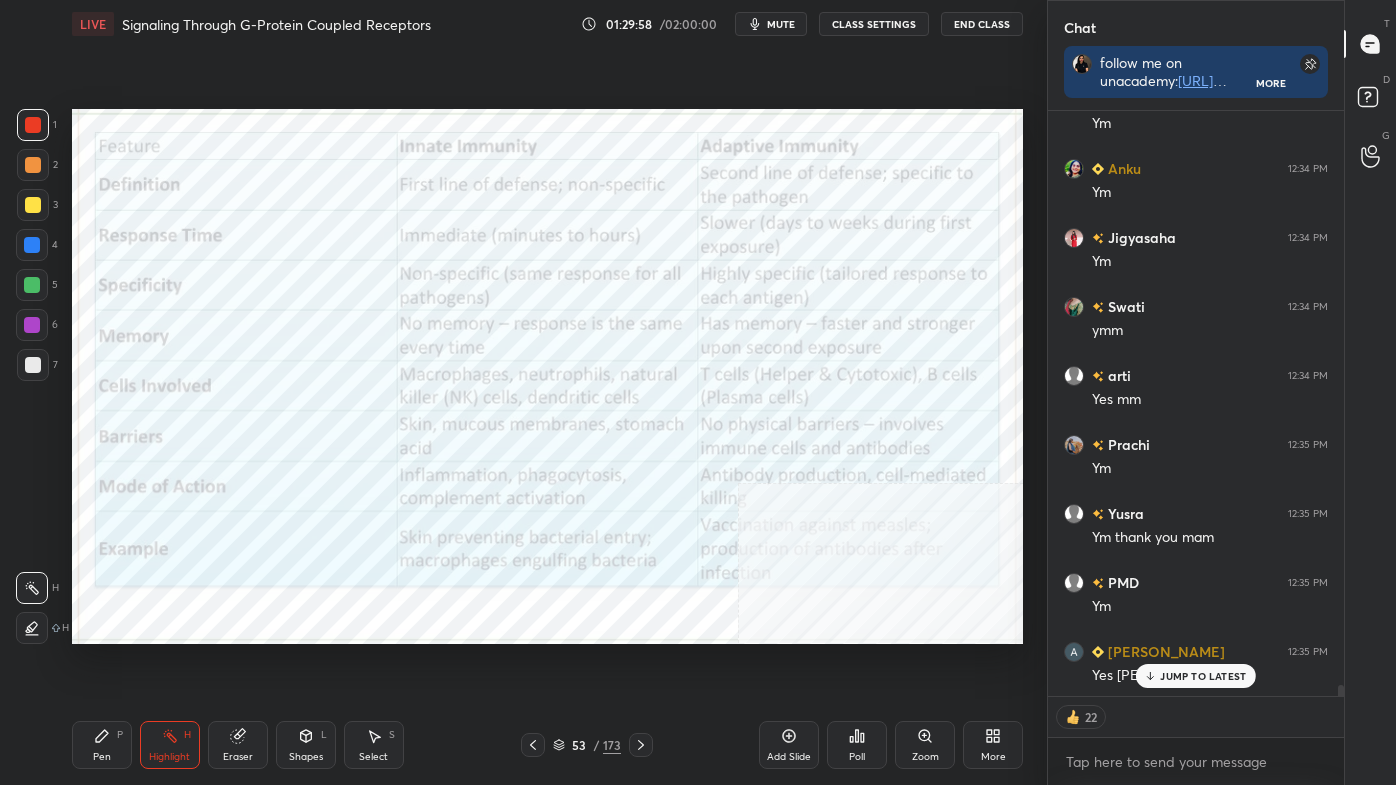 click on "53 / 173" at bounding box center (587, 745) 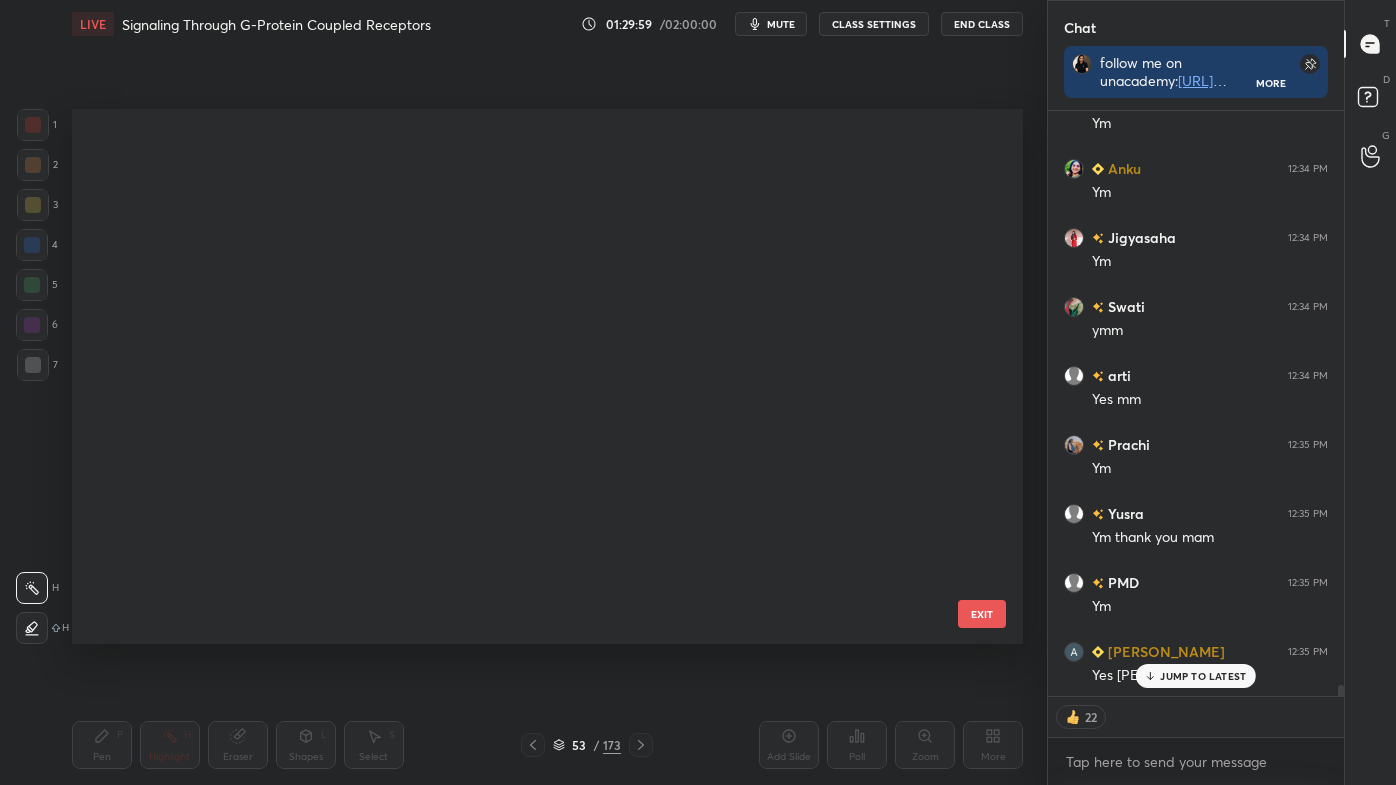 scroll, scrollTop: 2404, scrollLeft: 0, axis: vertical 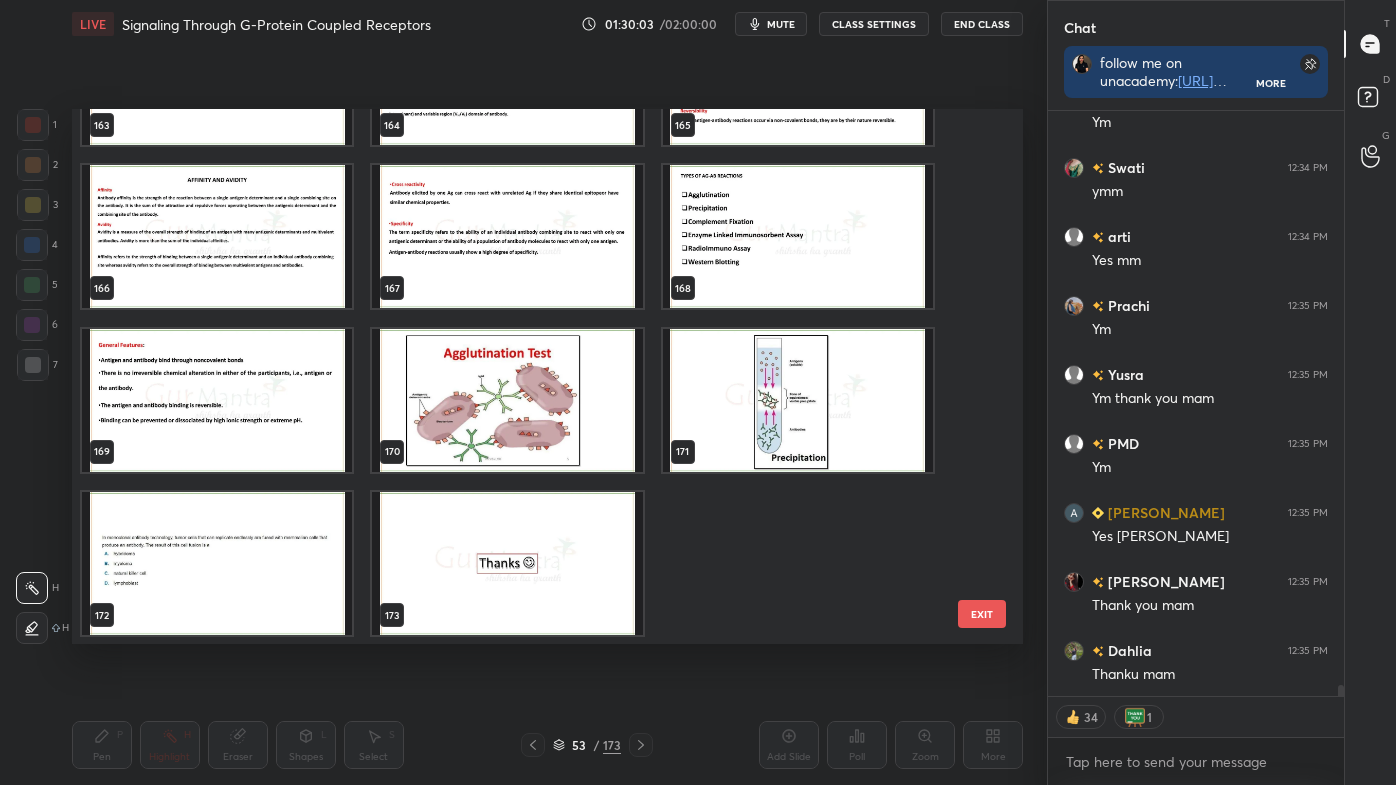 click at bounding box center [507, 563] 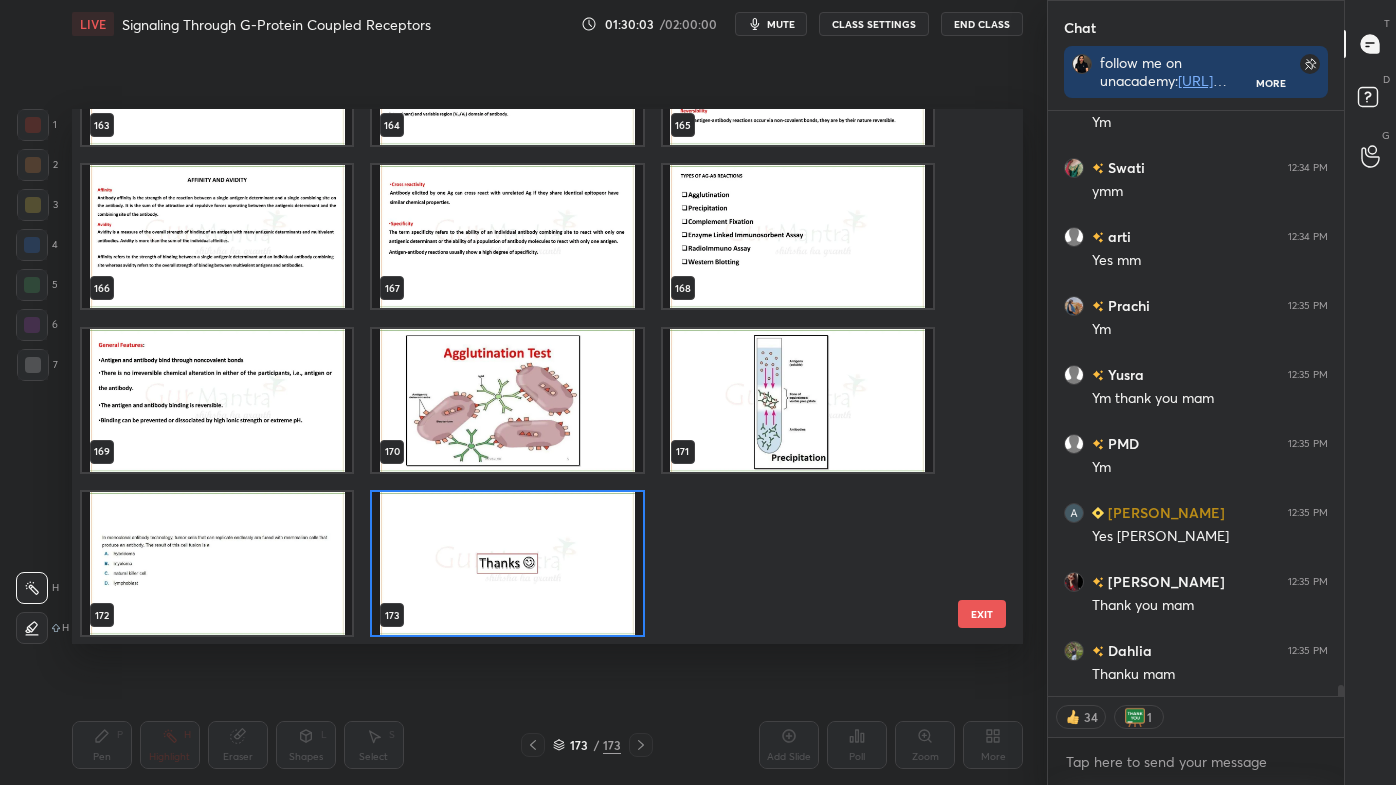click at bounding box center [507, 563] 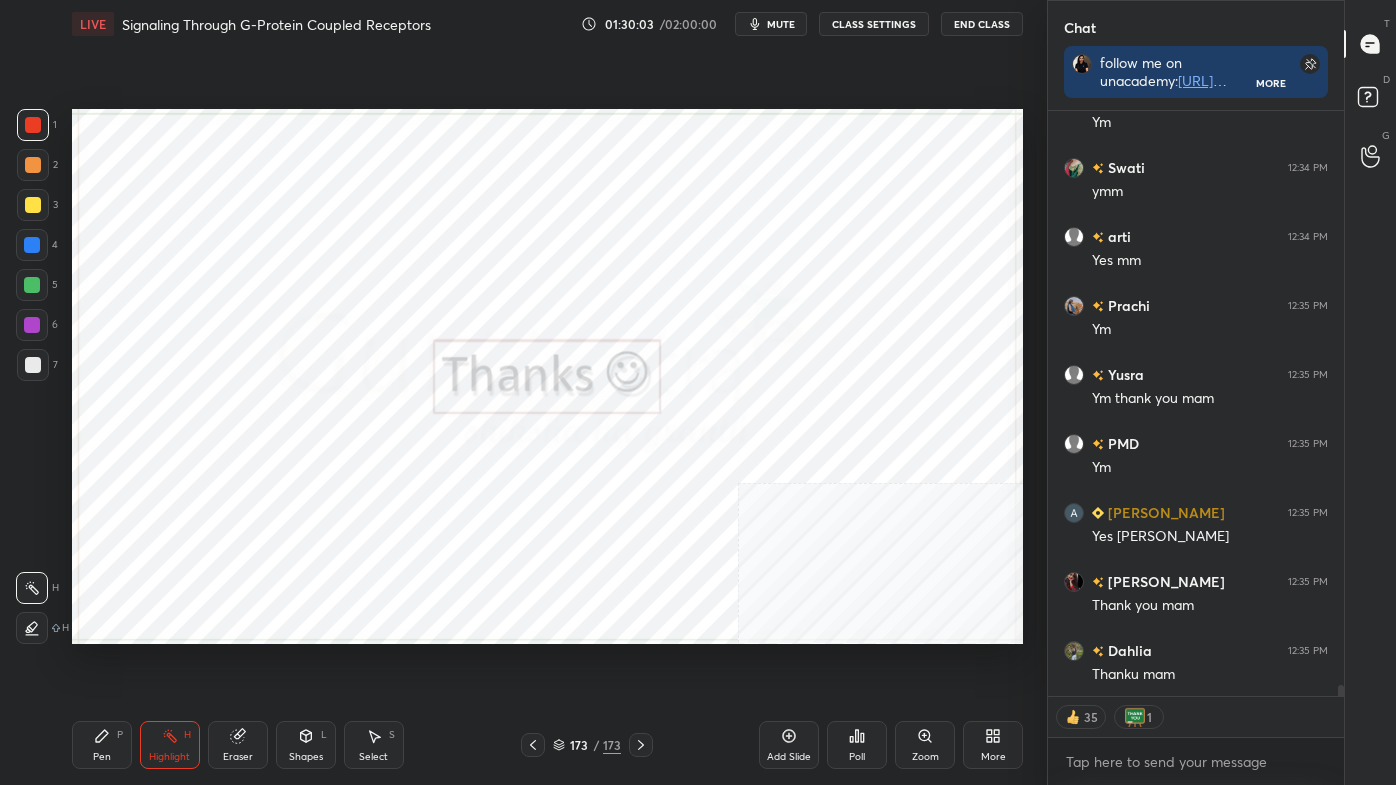 click at bounding box center [507, 563] 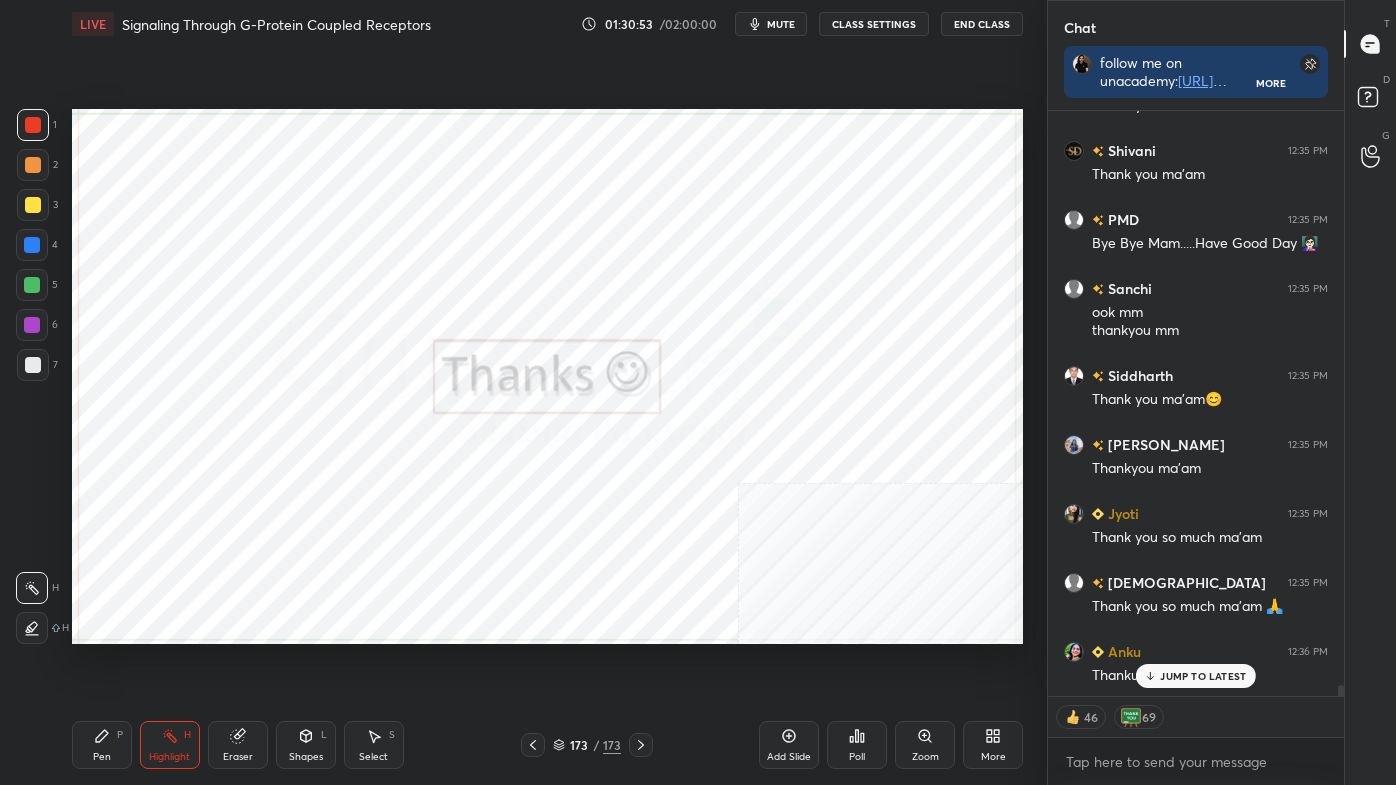 scroll, scrollTop: 31978, scrollLeft: 0, axis: vertical 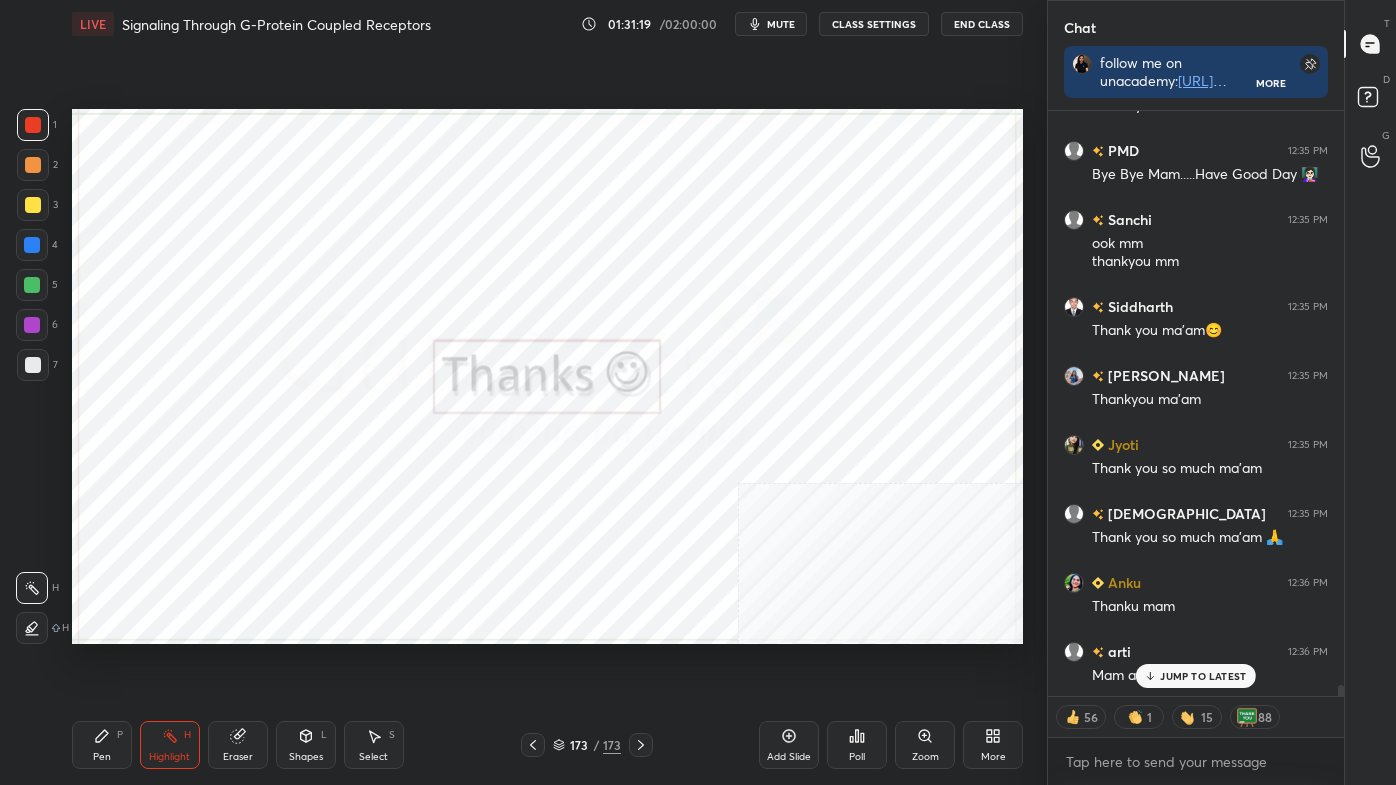 click on "JUMP TO LATEST" at bounding box center [1196, 676] 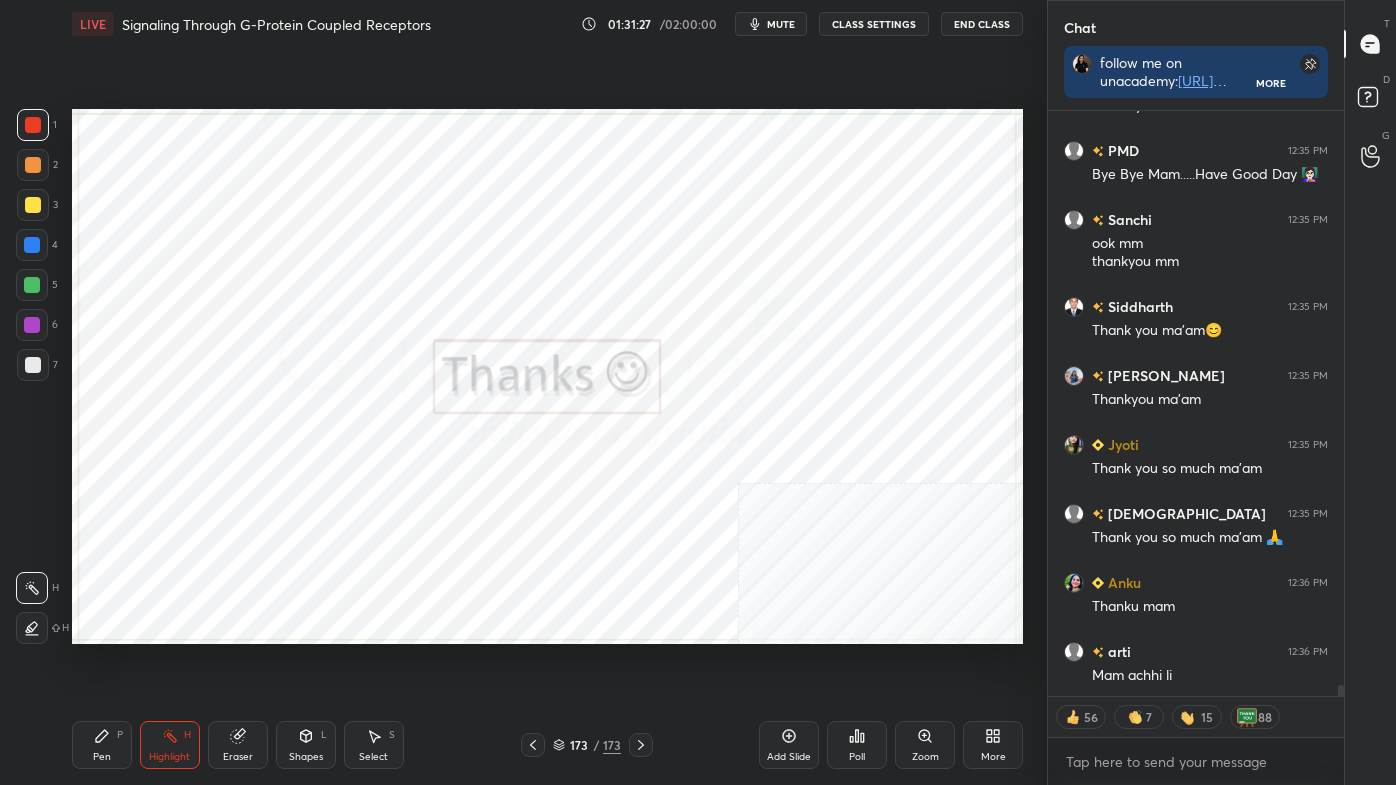 click on "End Class" at bounding box center (982, 24) 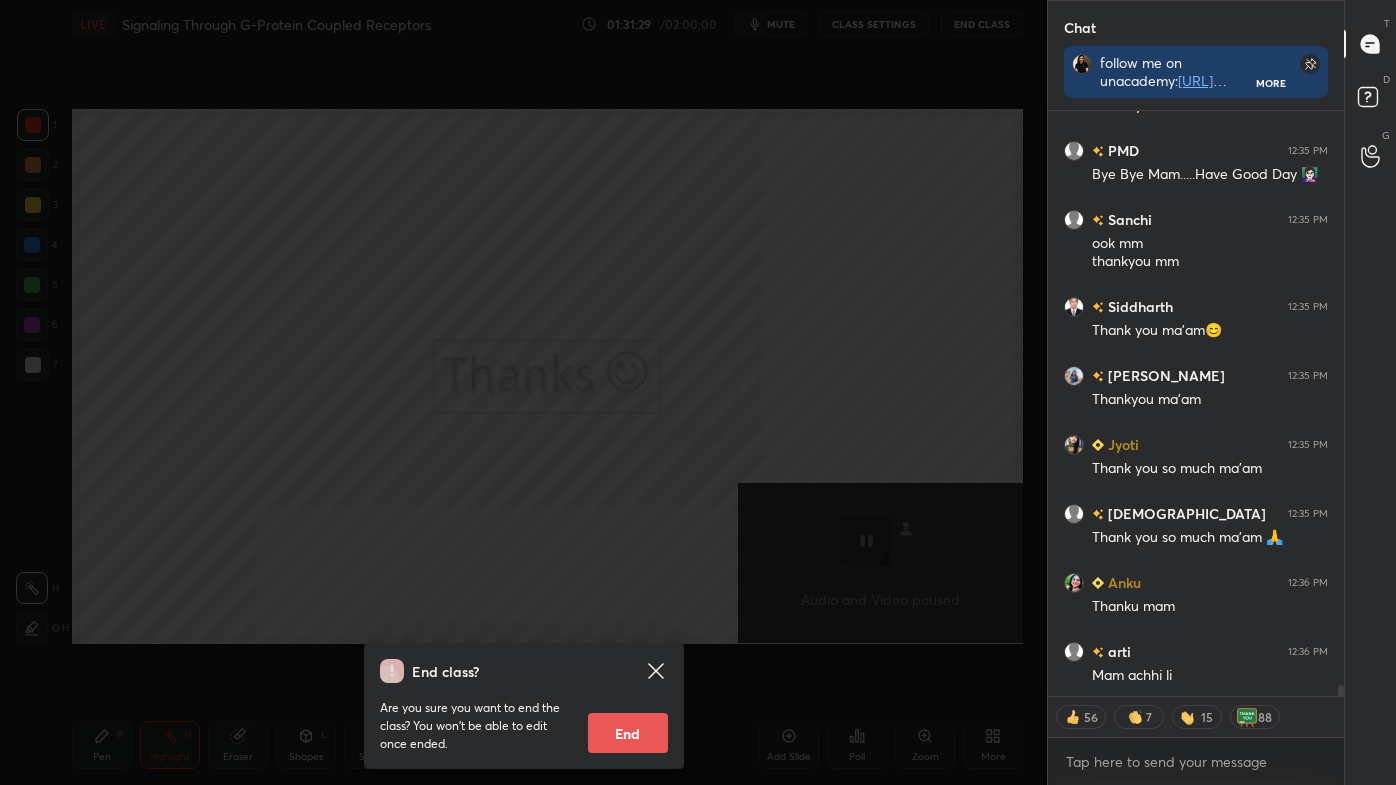click on "End" at bounding box center [628, 733] 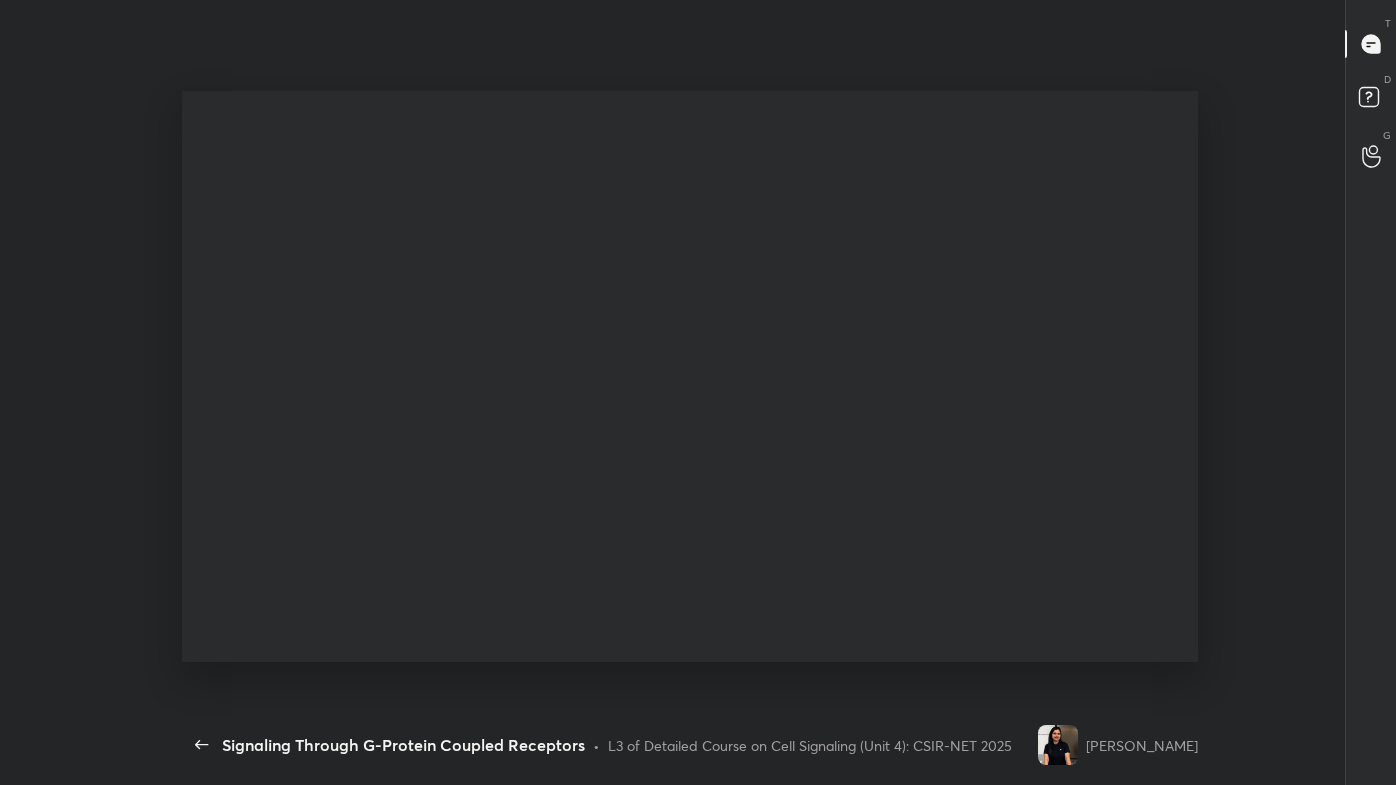 scroll, scrollTop: 99342, scrollLeft: 98940, axis: both 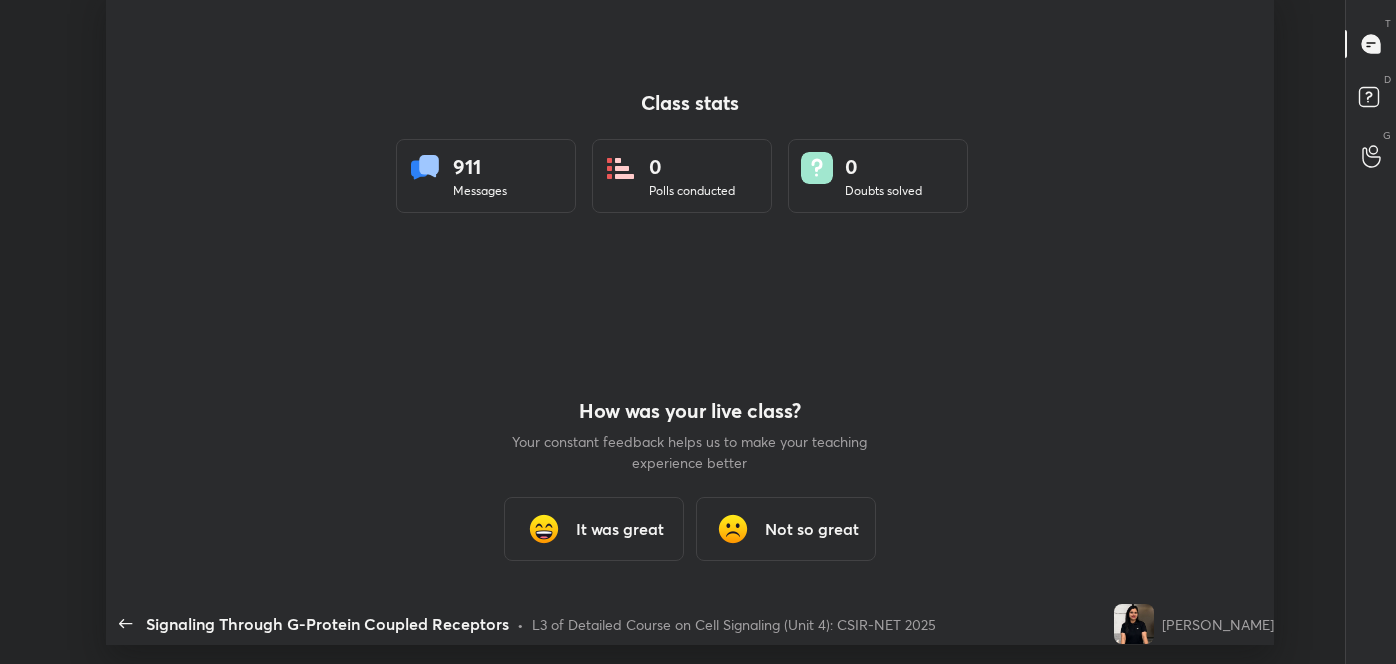 type on "x" 